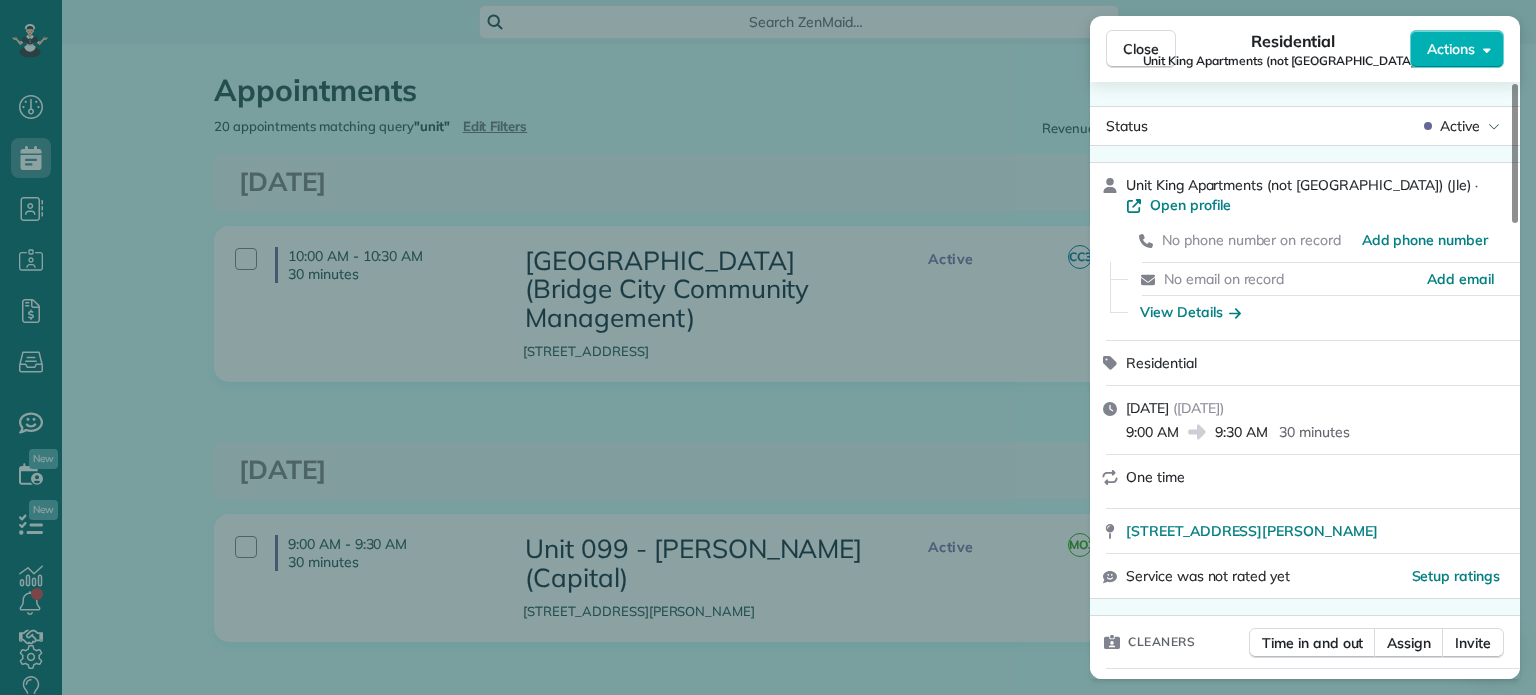 scroll, scrollTop: 0, scrollLeft: 0, axis: both 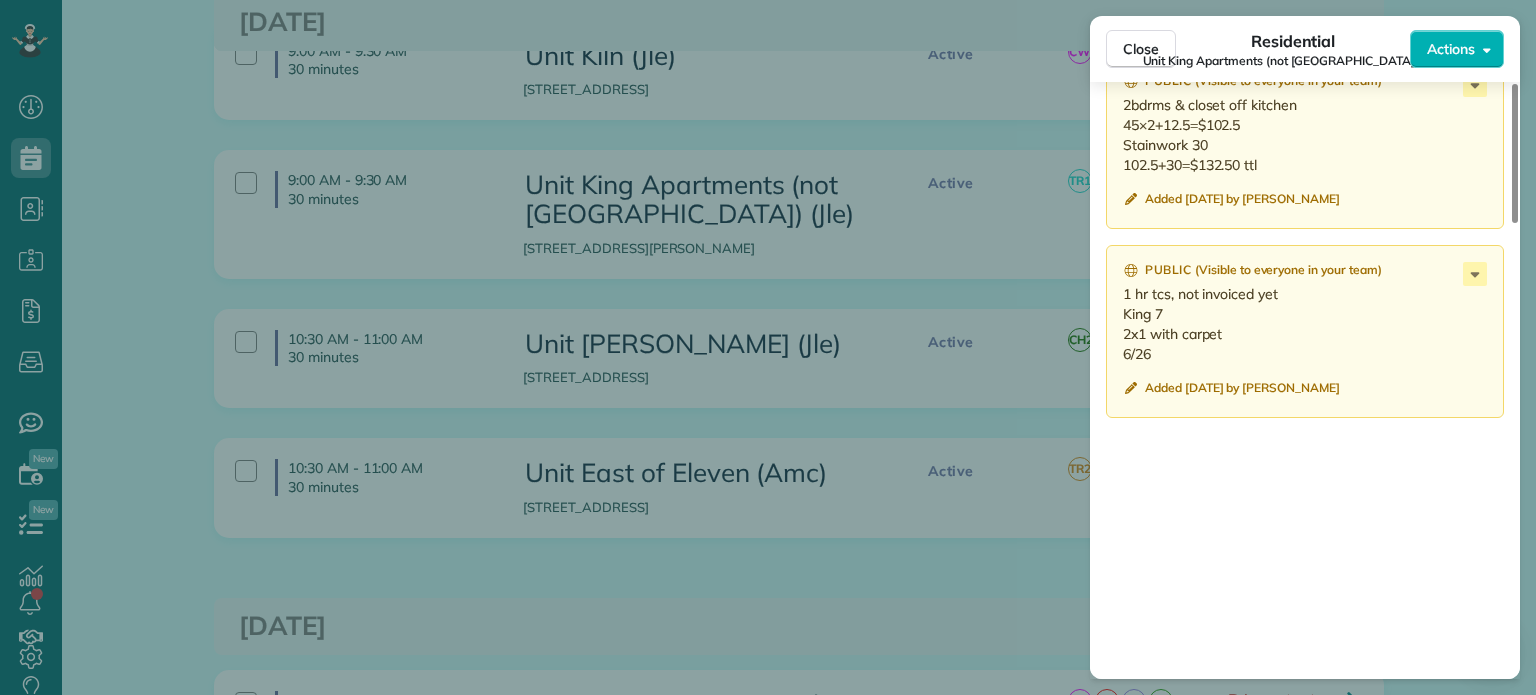drag, startPoint x: 1154, startPoint y: 379, endPoint x: 1118, endPoint y: 343, distance: 50.91169 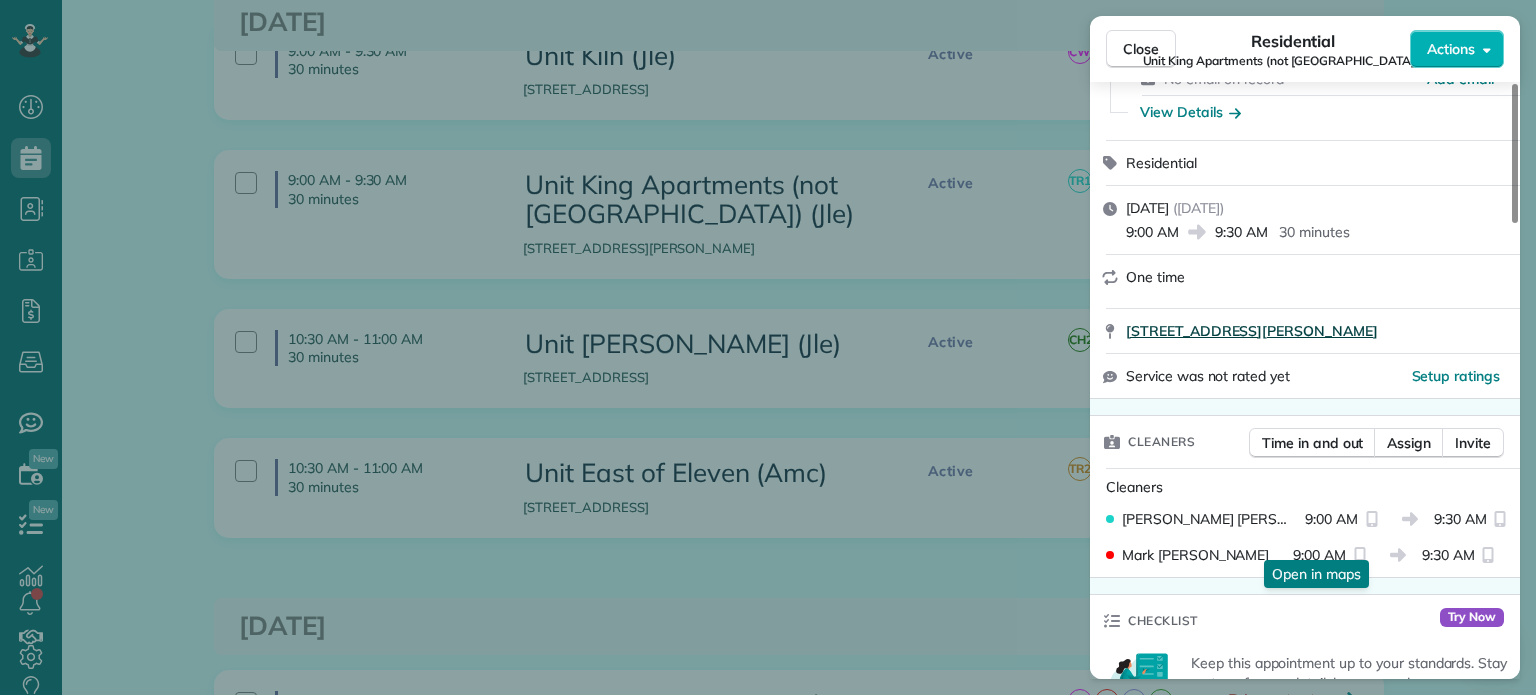 scroll, scrollTop: 0, scrollLeft: 0, axis: both 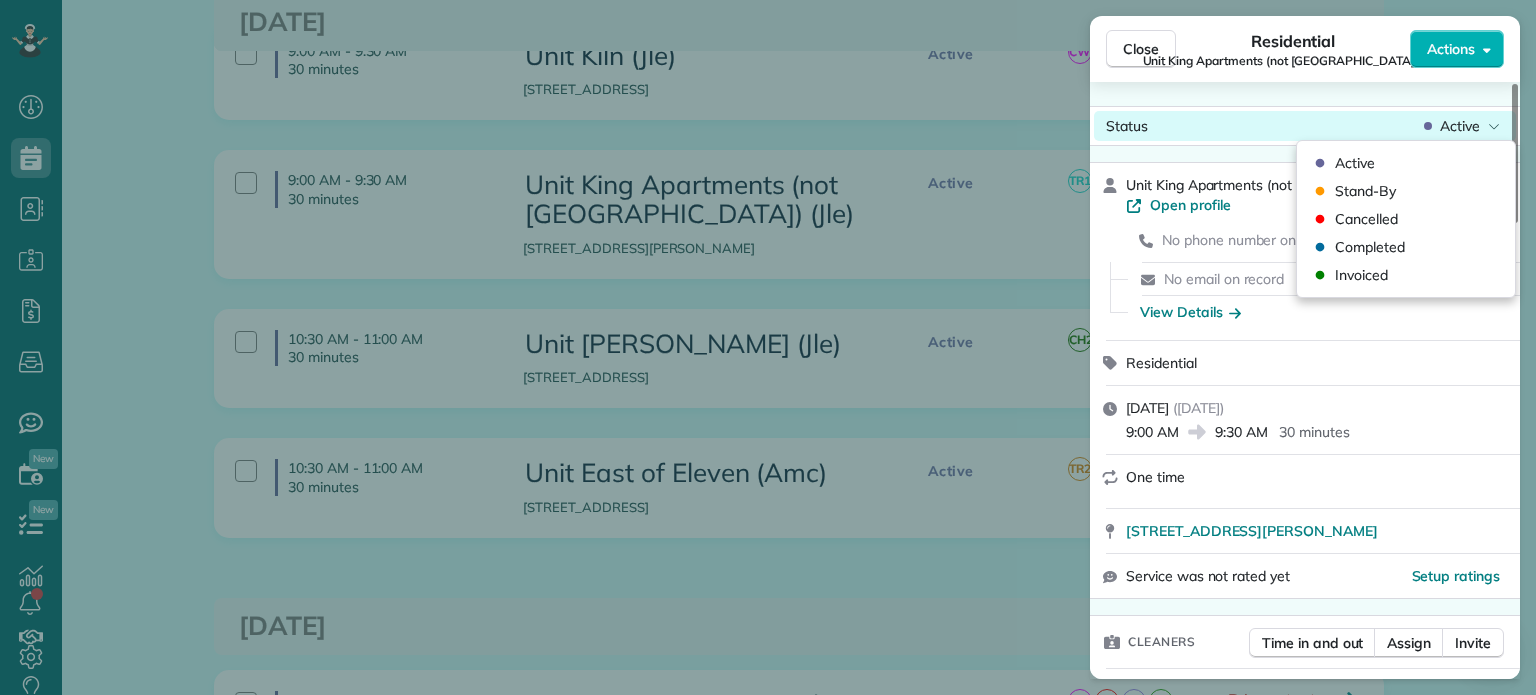click 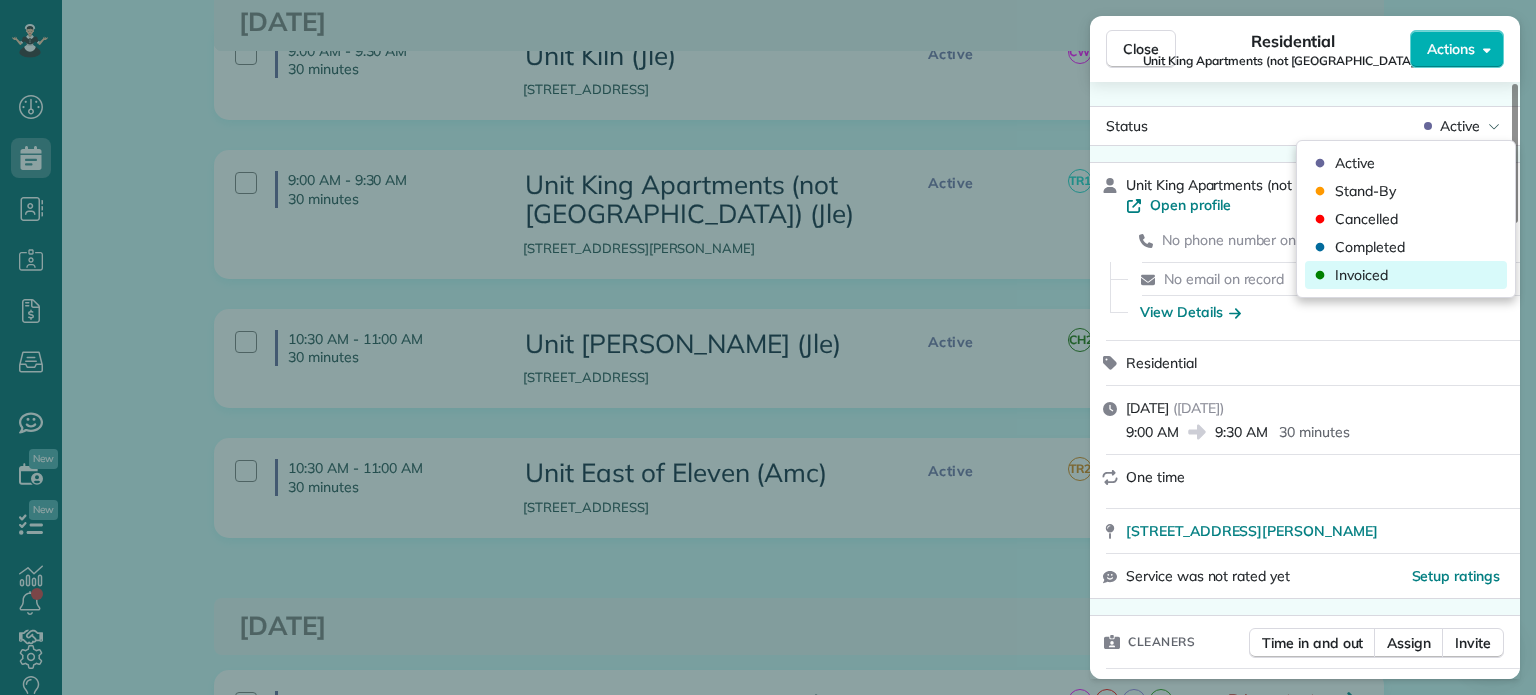click on "Invoiced" at bounding box center [1406, 275] 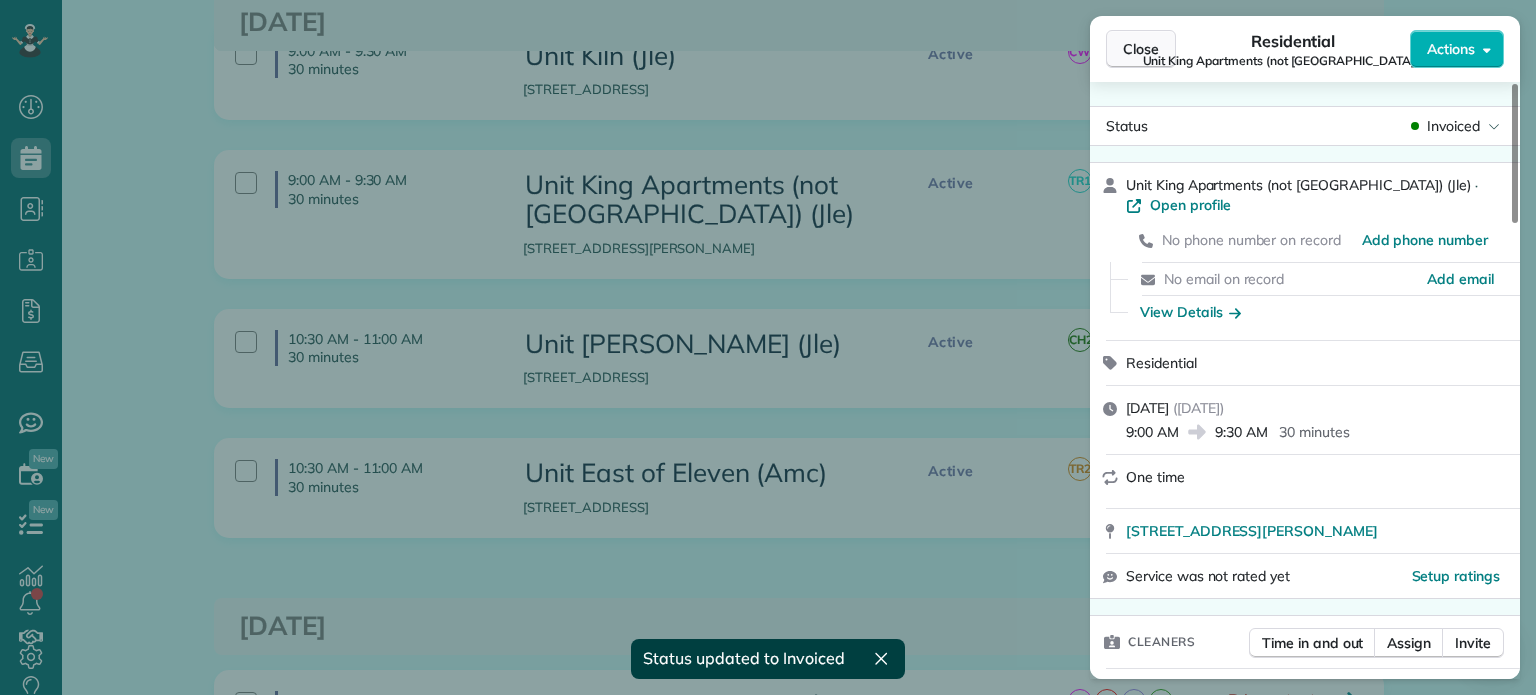 click on "Close" at bounding box center (1141, 49) 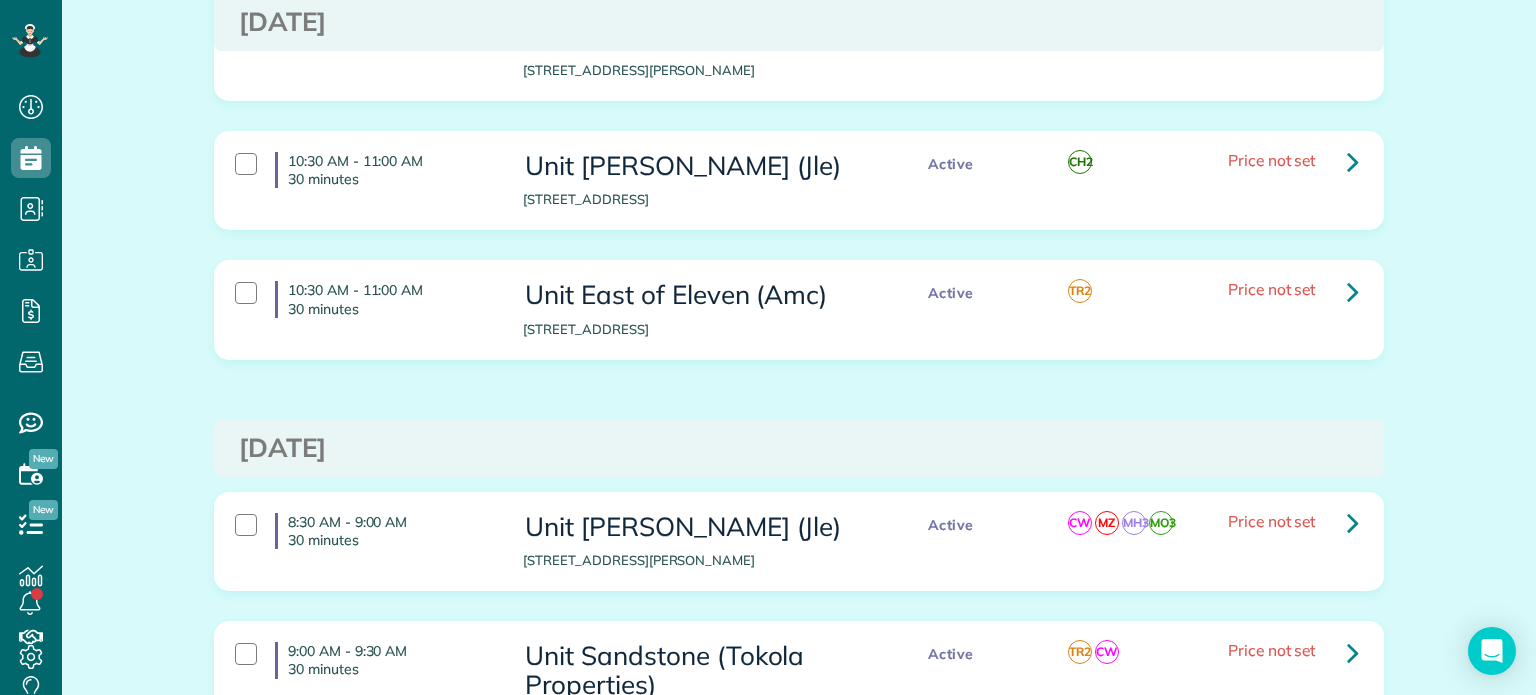 scroll, scrollTop: 2900, scrollLeft: 0, axis: vertical 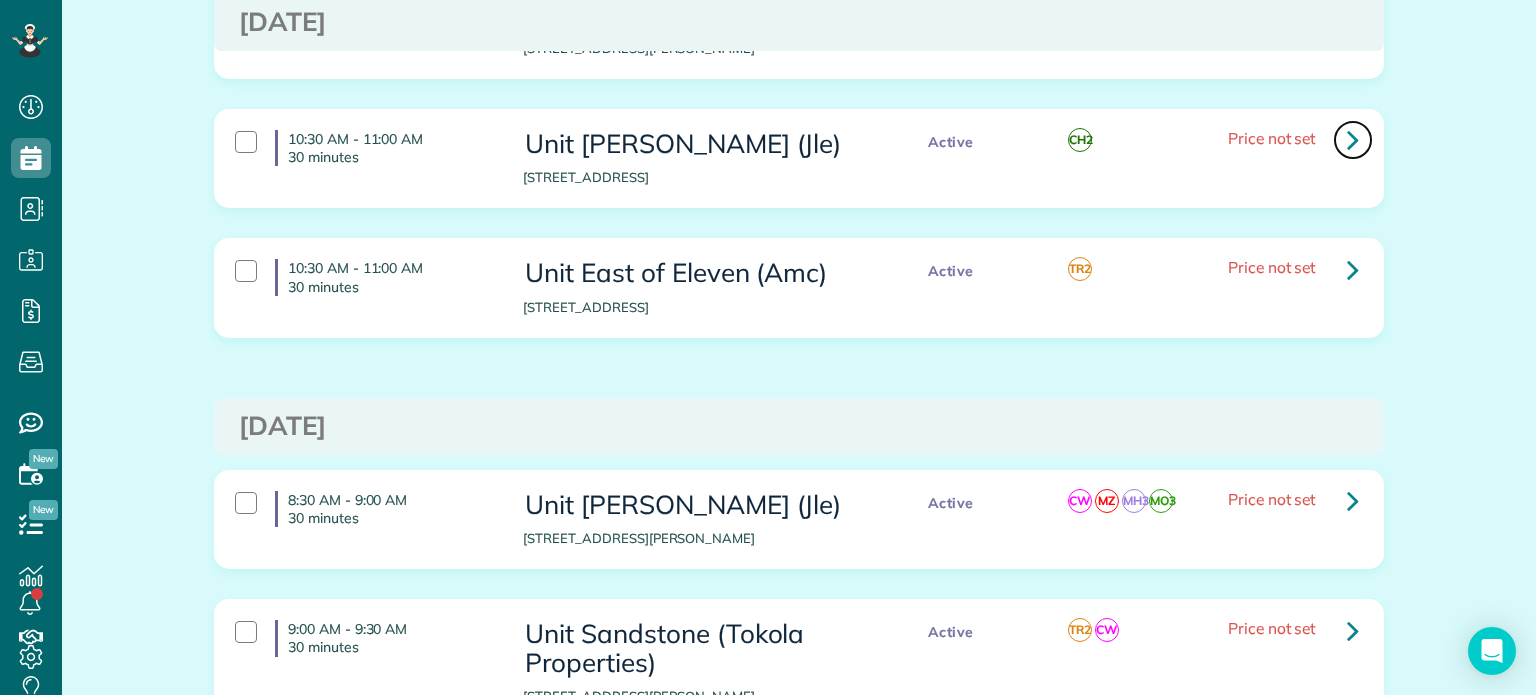 click at bounding box center (1353, 139) 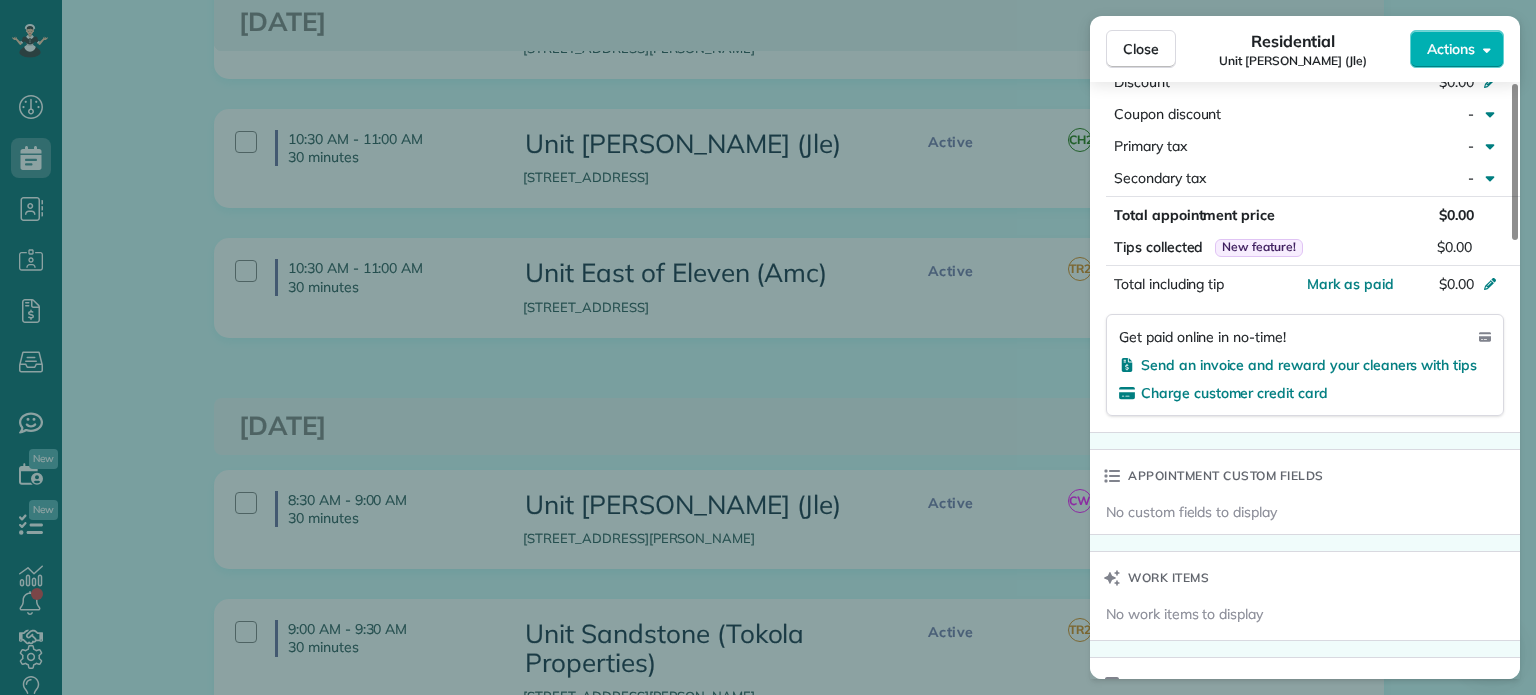 scroll, scrollTop: 1400, scrollLeft: 0, axis: vertical 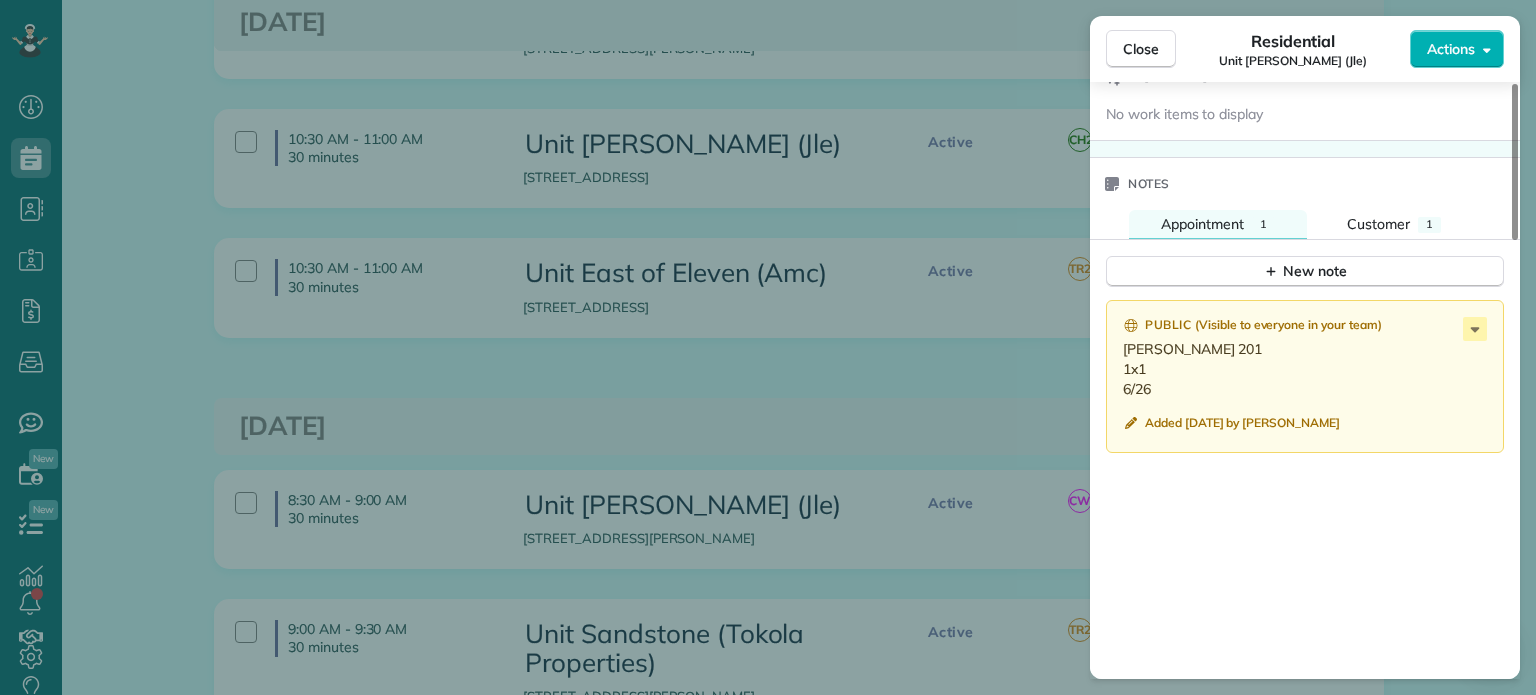 drag, startPoint x: 1153, startPoint y: 397, endPoint x: 1116, endPoint y: 360, distance: 52.3259 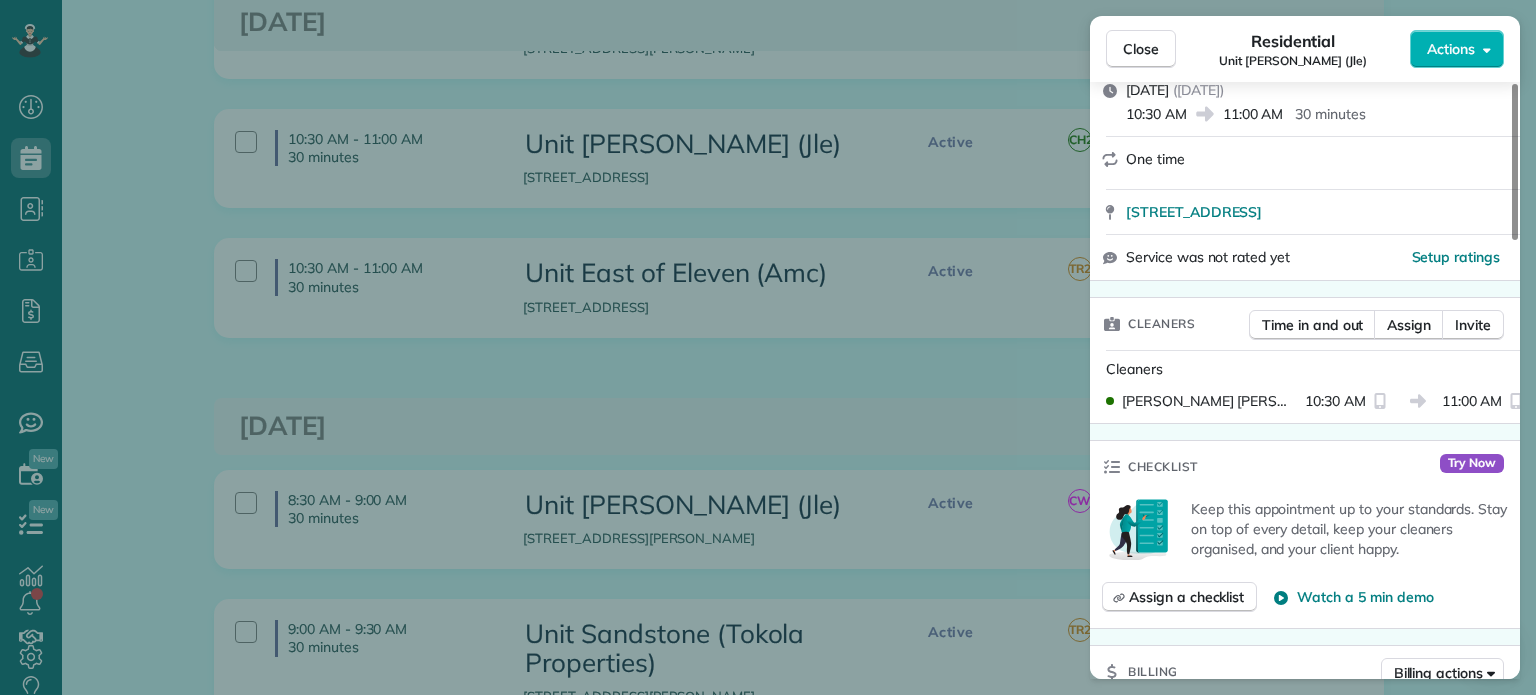 scroll, scrollTop: 0, scrollLeft: 0, axis: both 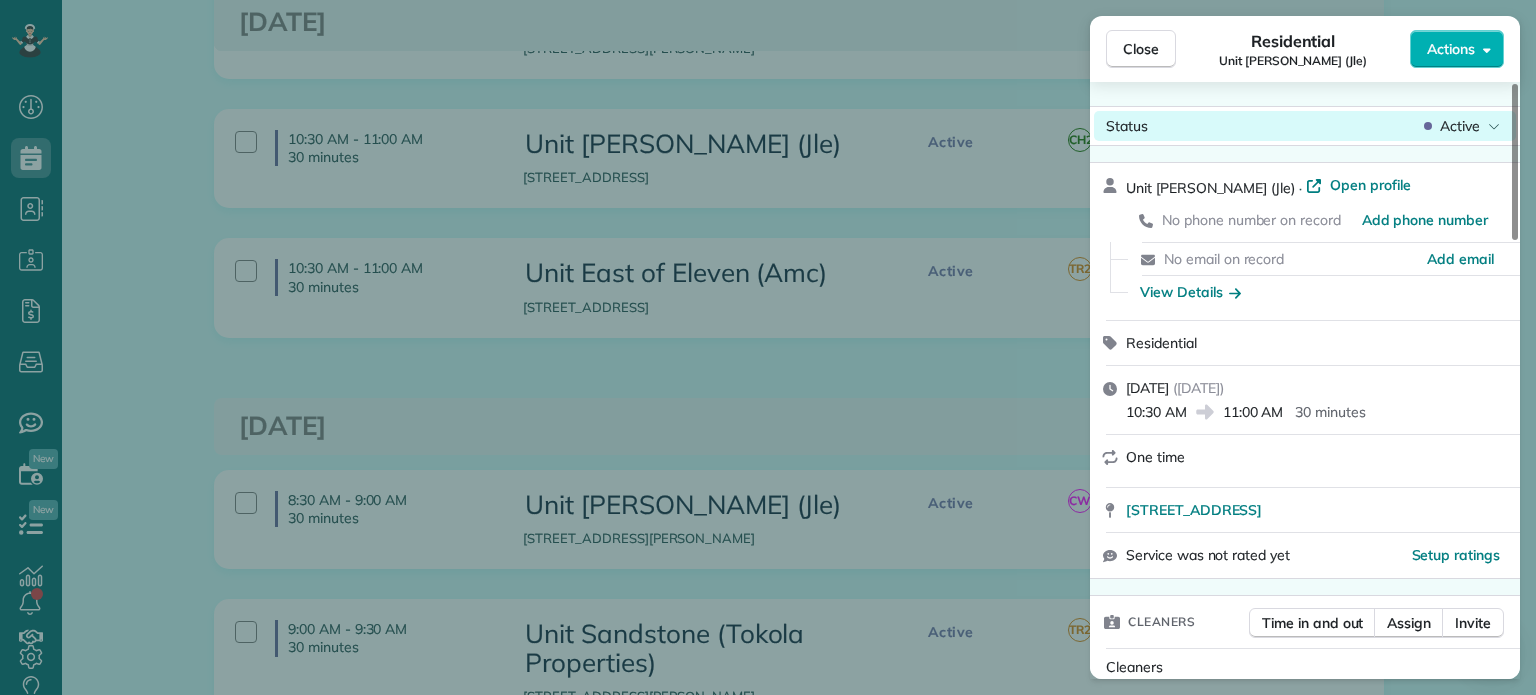 click on "Status Active" at bounding box center (1305, 126) 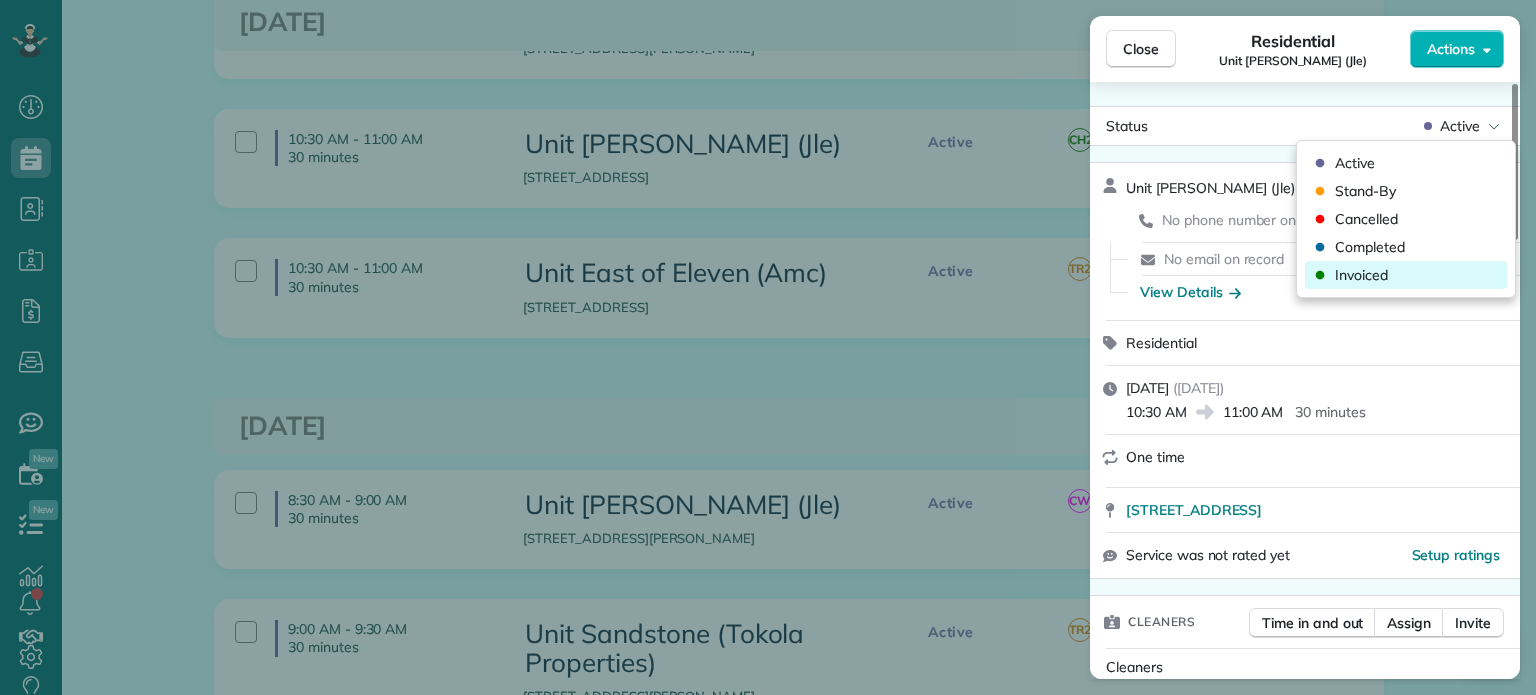 click on "Invoiced" at bounding box center (1406, 275) 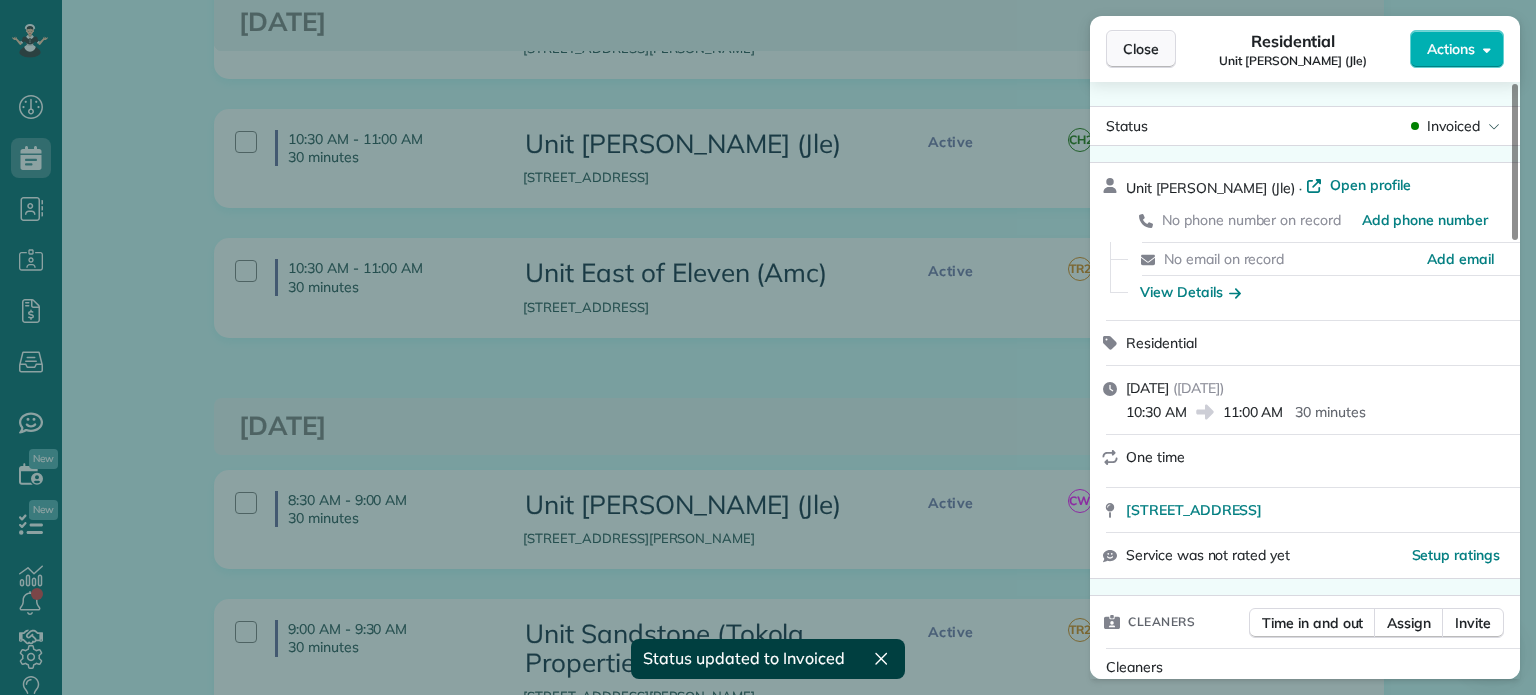 click on "Close" at bounding box center (1141, 49) 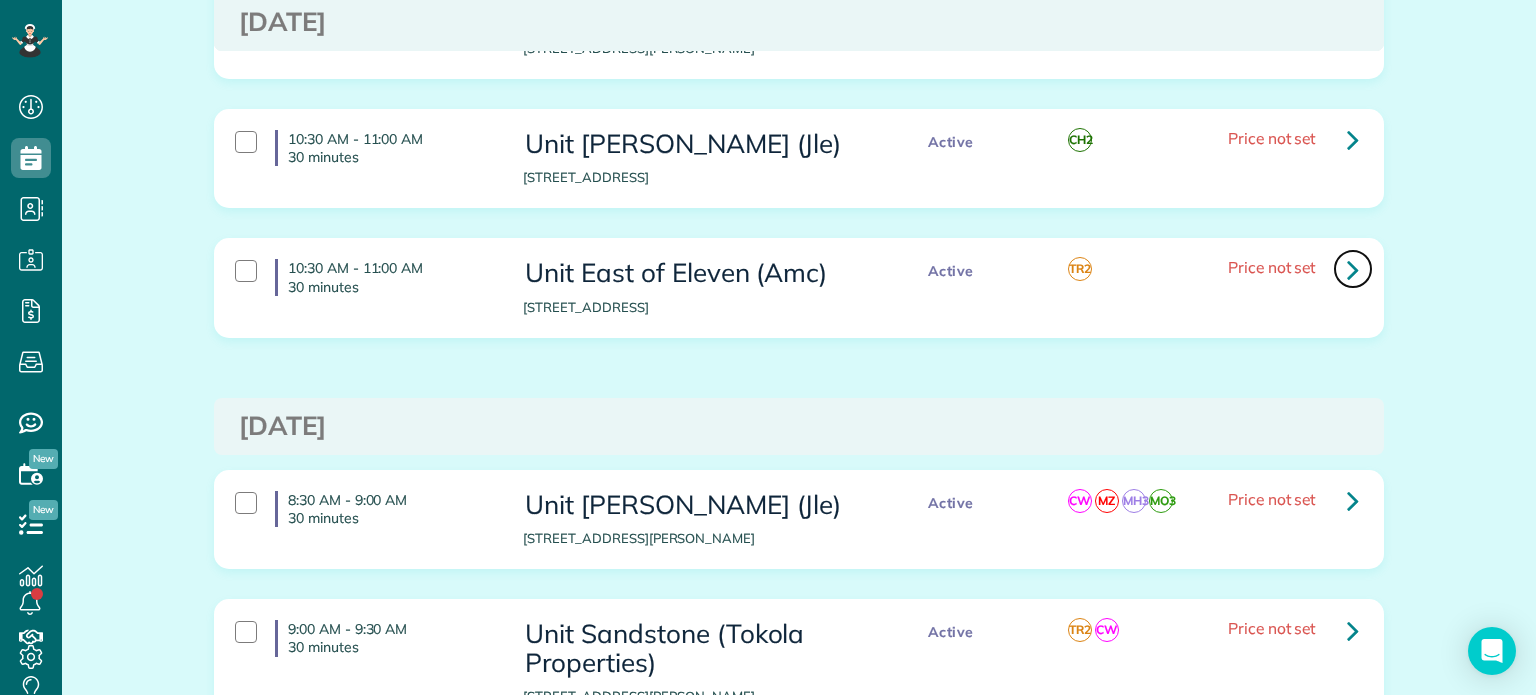 click at bounding box center (1353, 269) 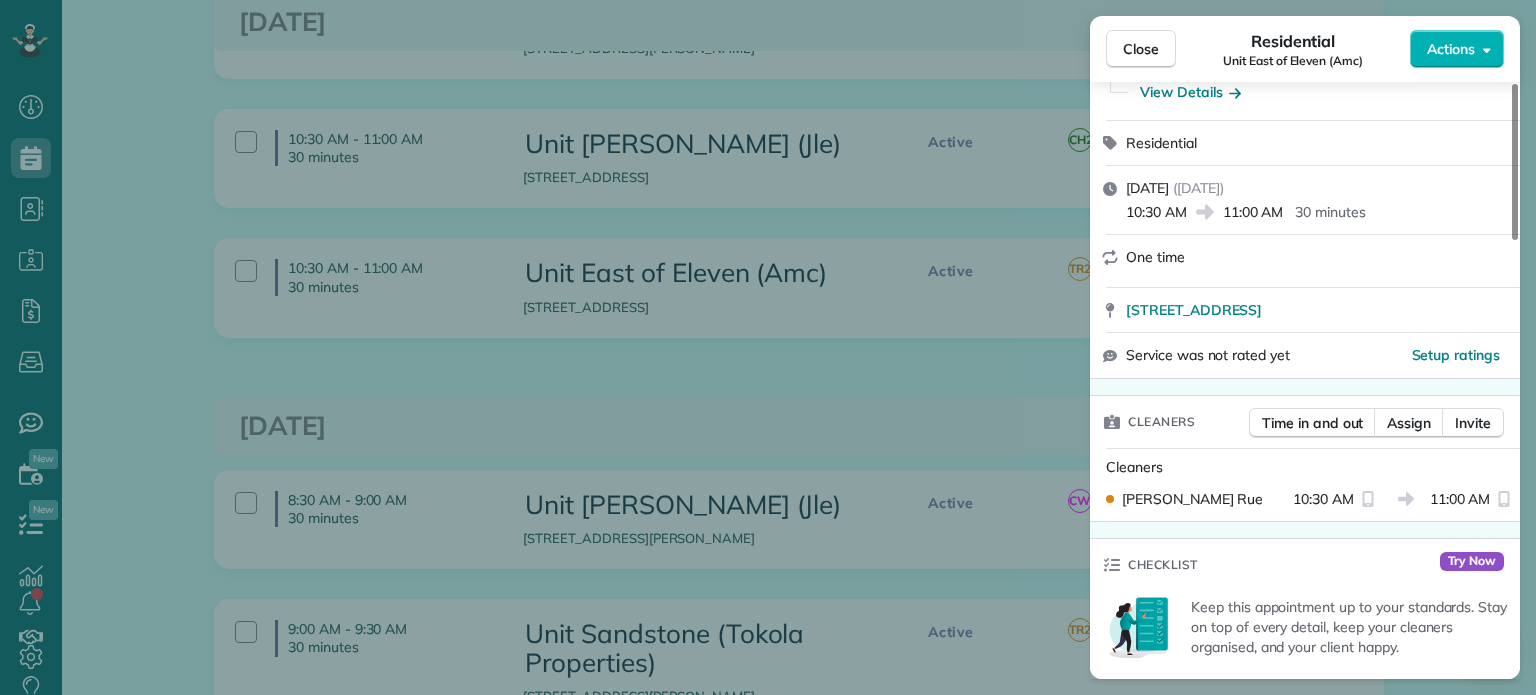 scroll, scrollTop: 0, scrollLeft: 0, axis: both 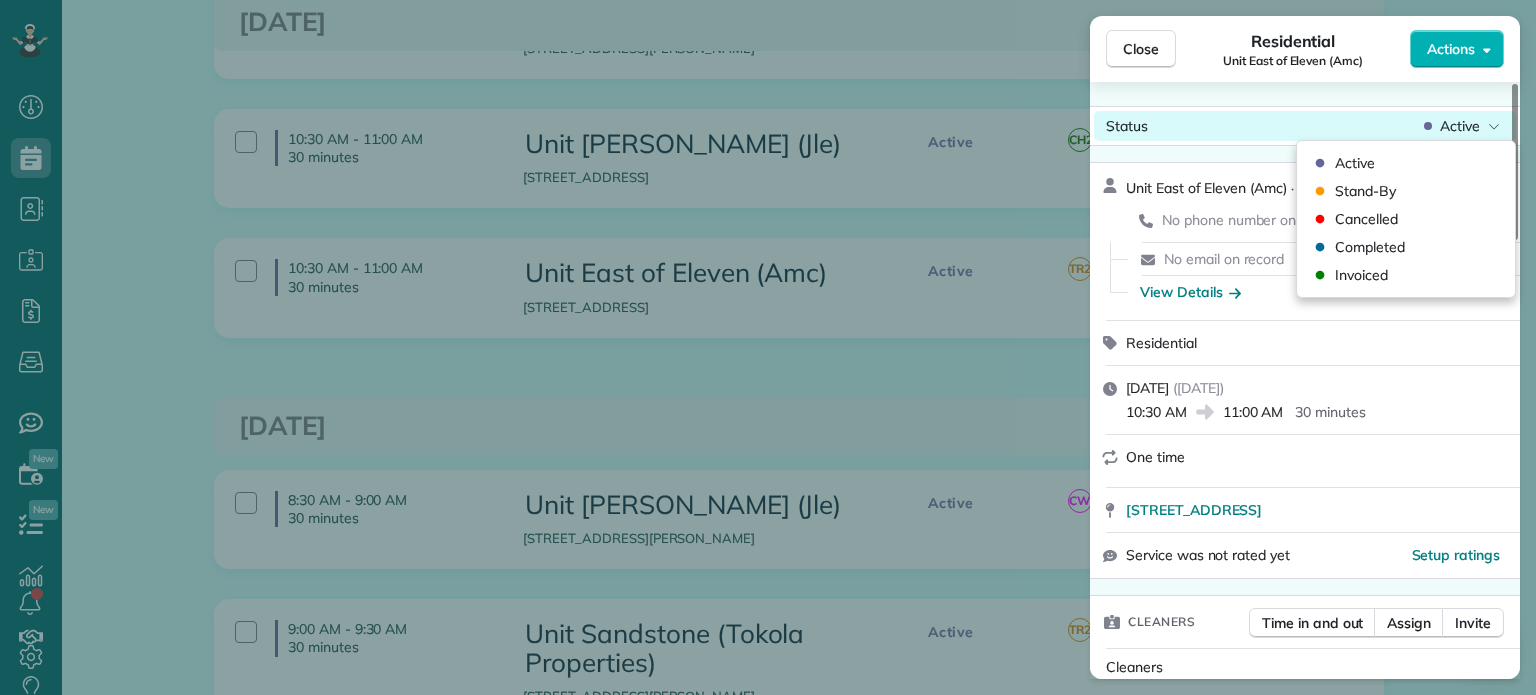 click on "Active" at bounding box center [1460, 126] 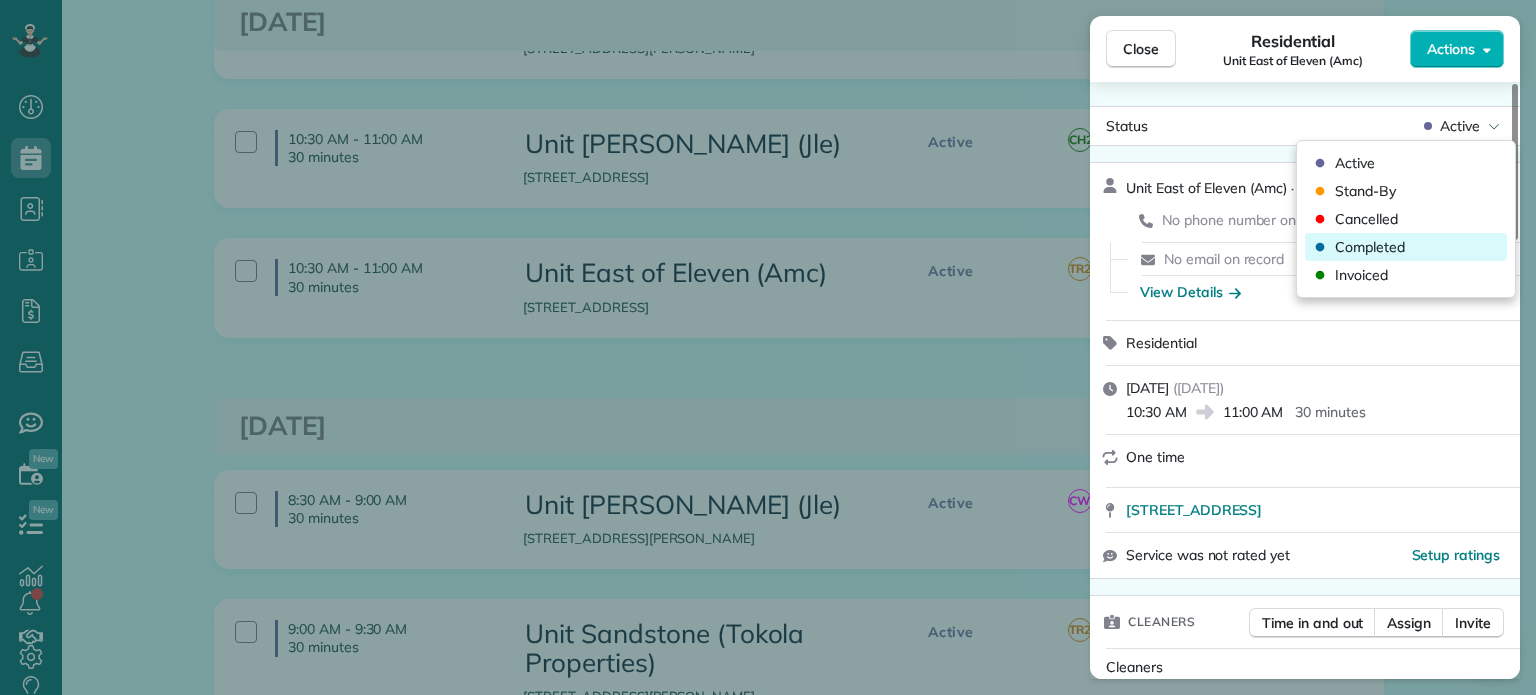 click on "Completed" at bounding box center [1370, 247] 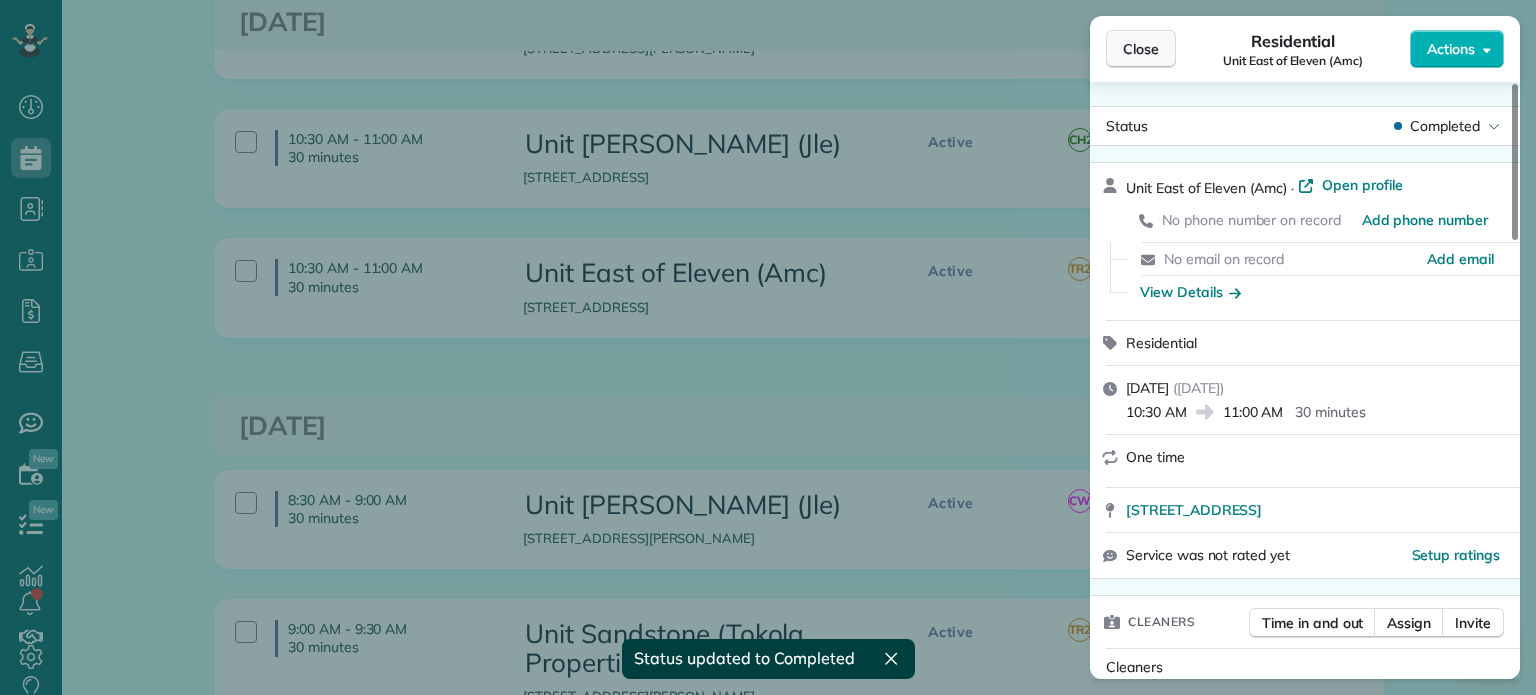 click on "Close" at bounding box center [1141, 49] 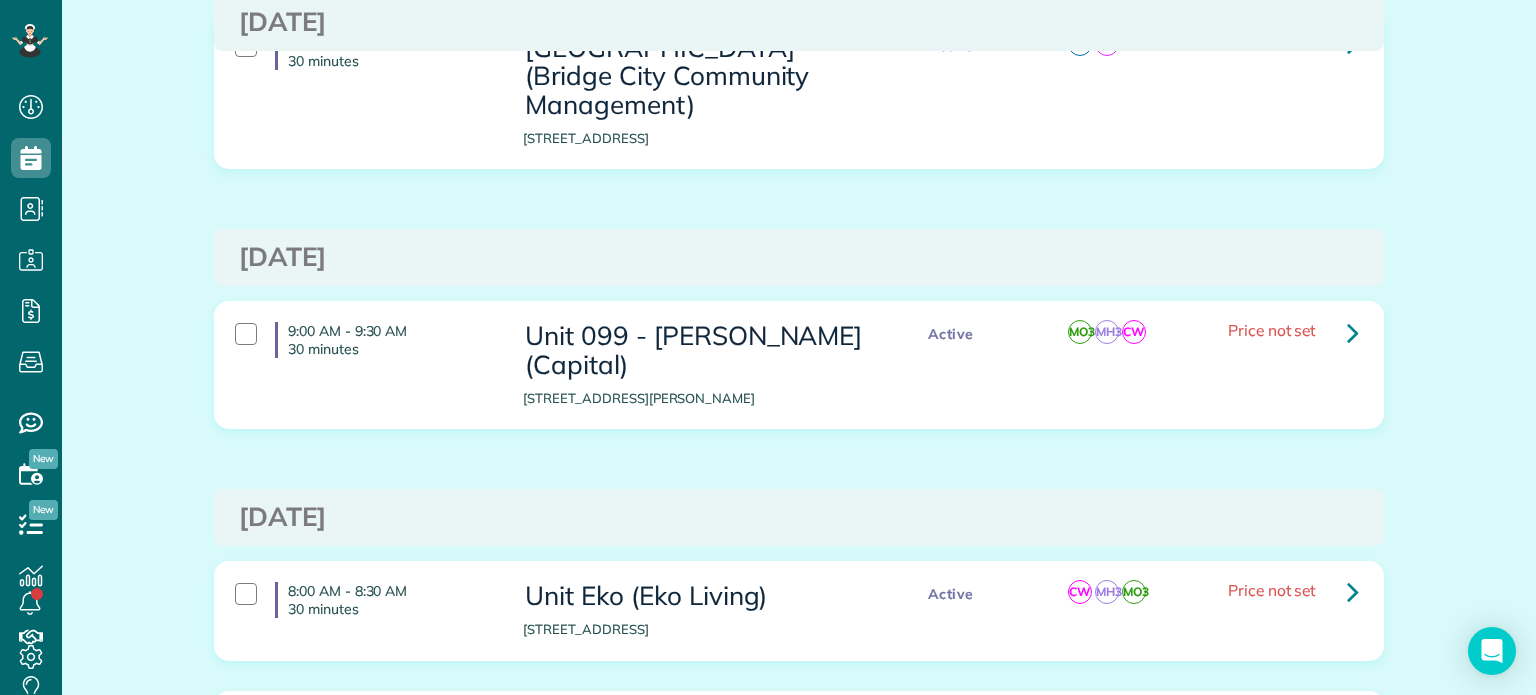 scroll, scrollTop: 0, scrollLeft: 0, axis: both 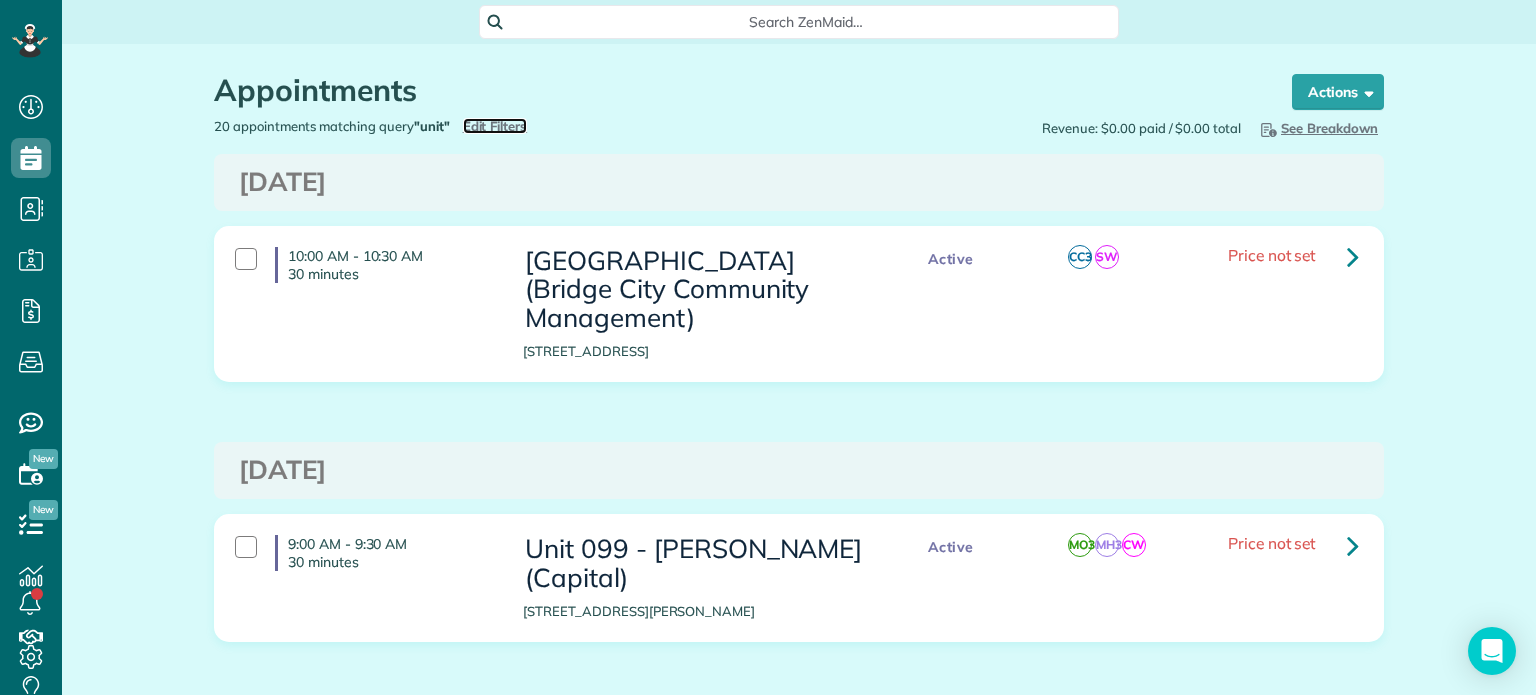 click on "Edit Filters" at bounding box center (495, 126) 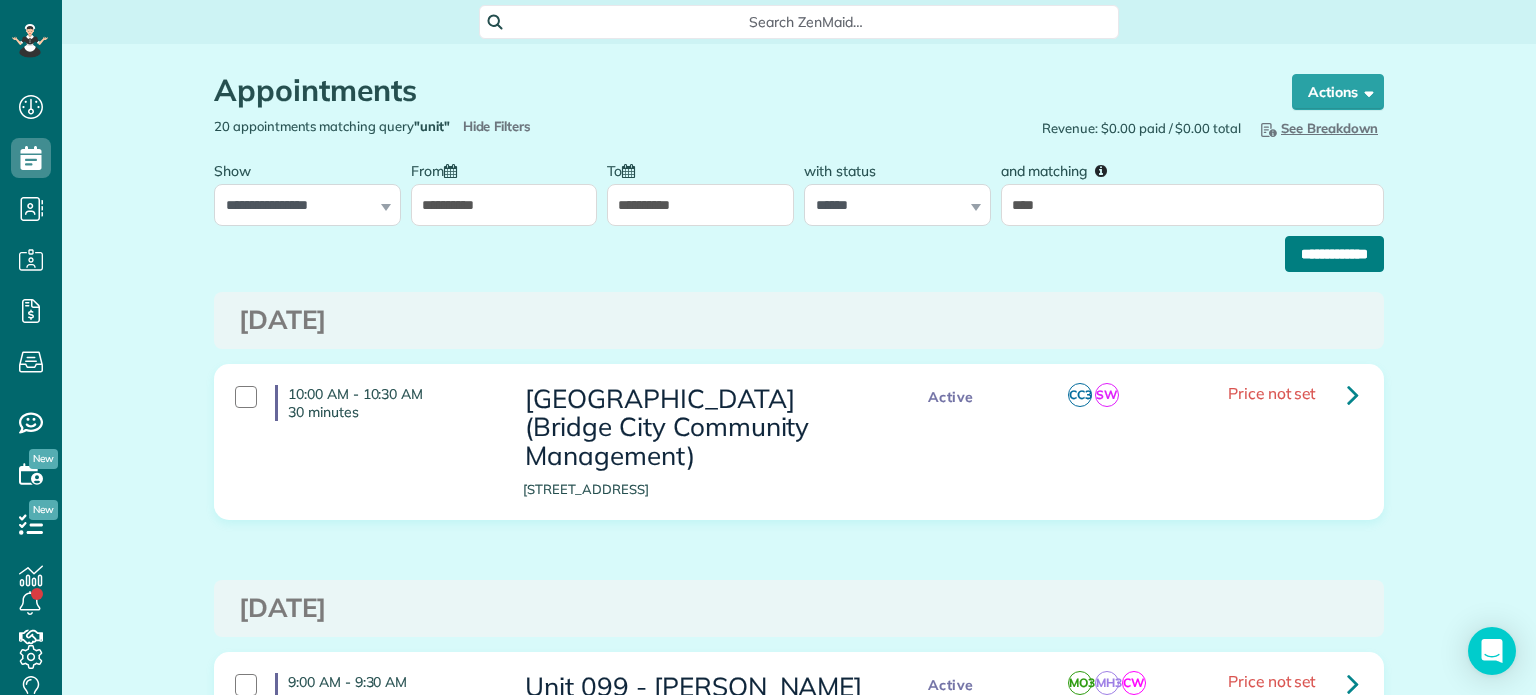 click on "**********" at bounding box center (1334, 254) 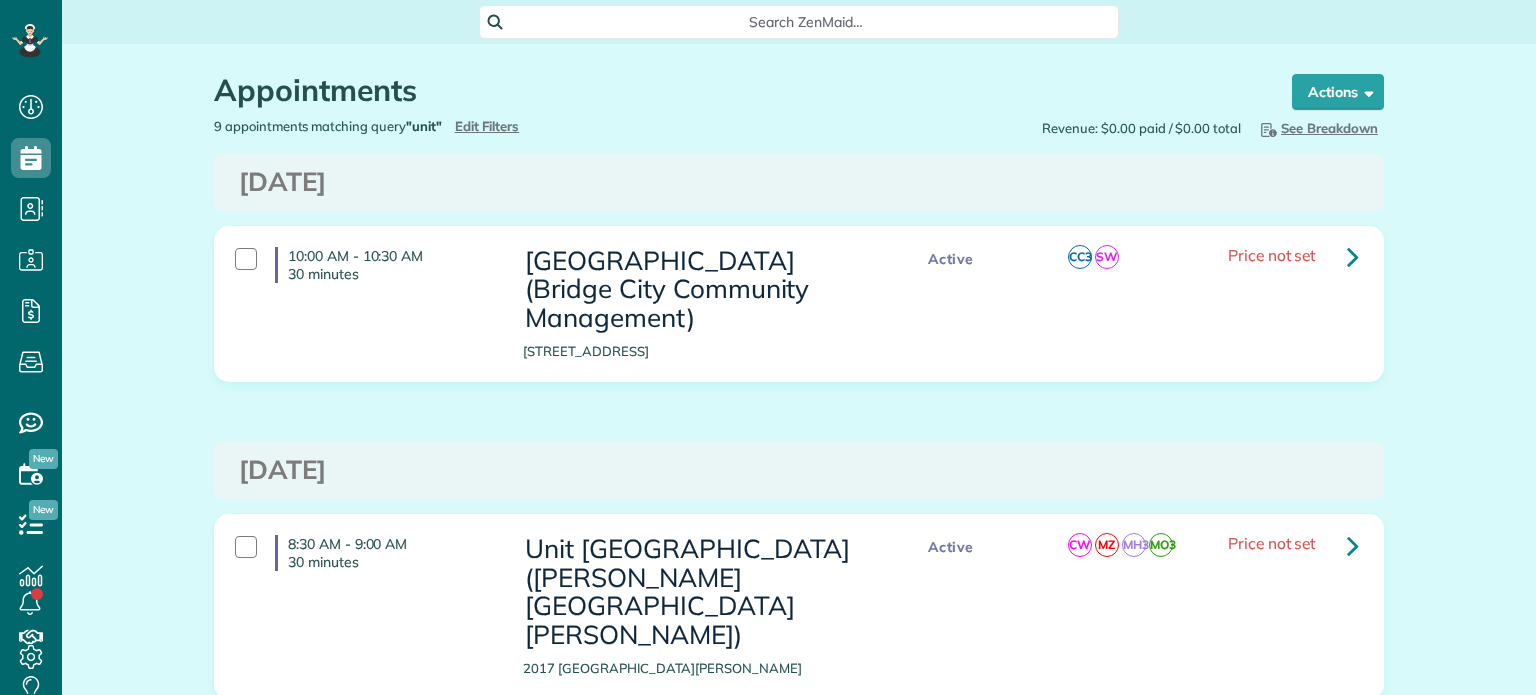 scroll, scrollTop: 0, scrollLeft: 0, axis: both 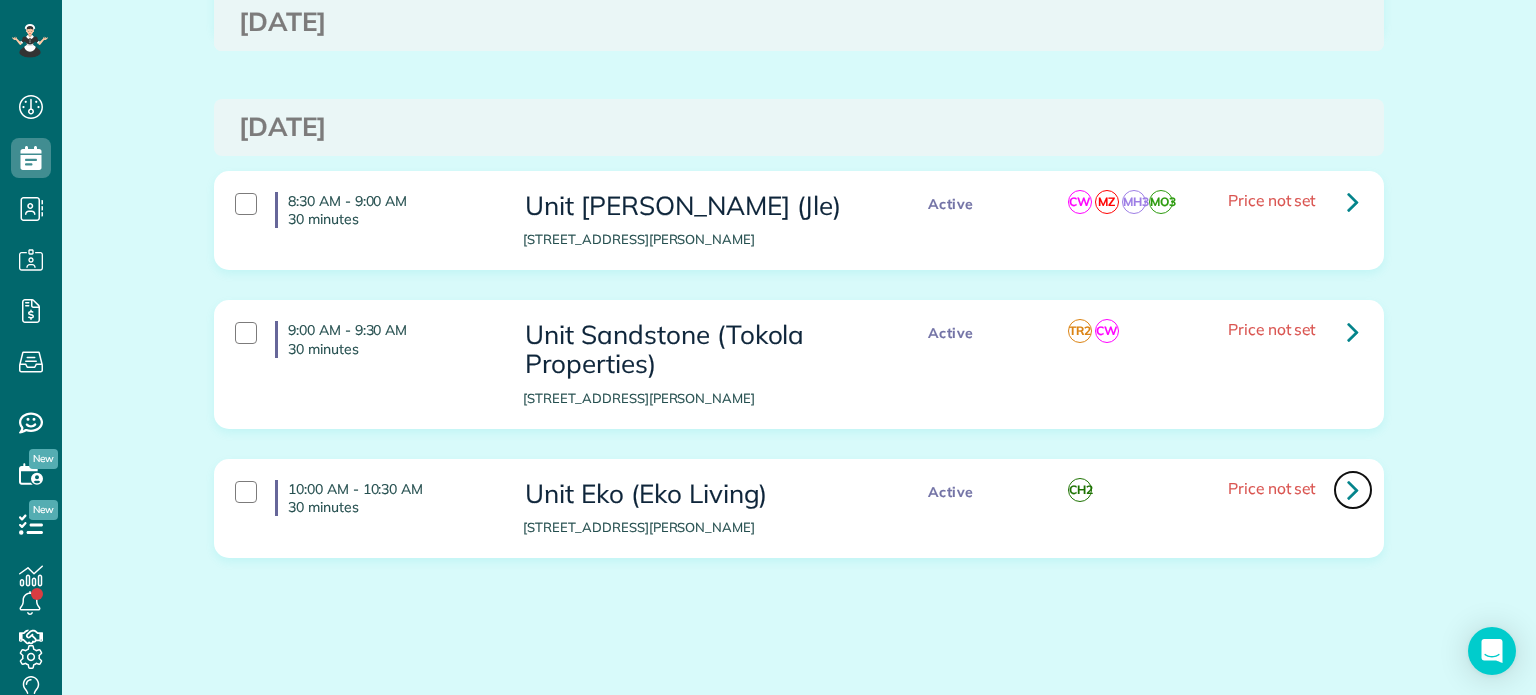 click at bounding box center (1353, 490) 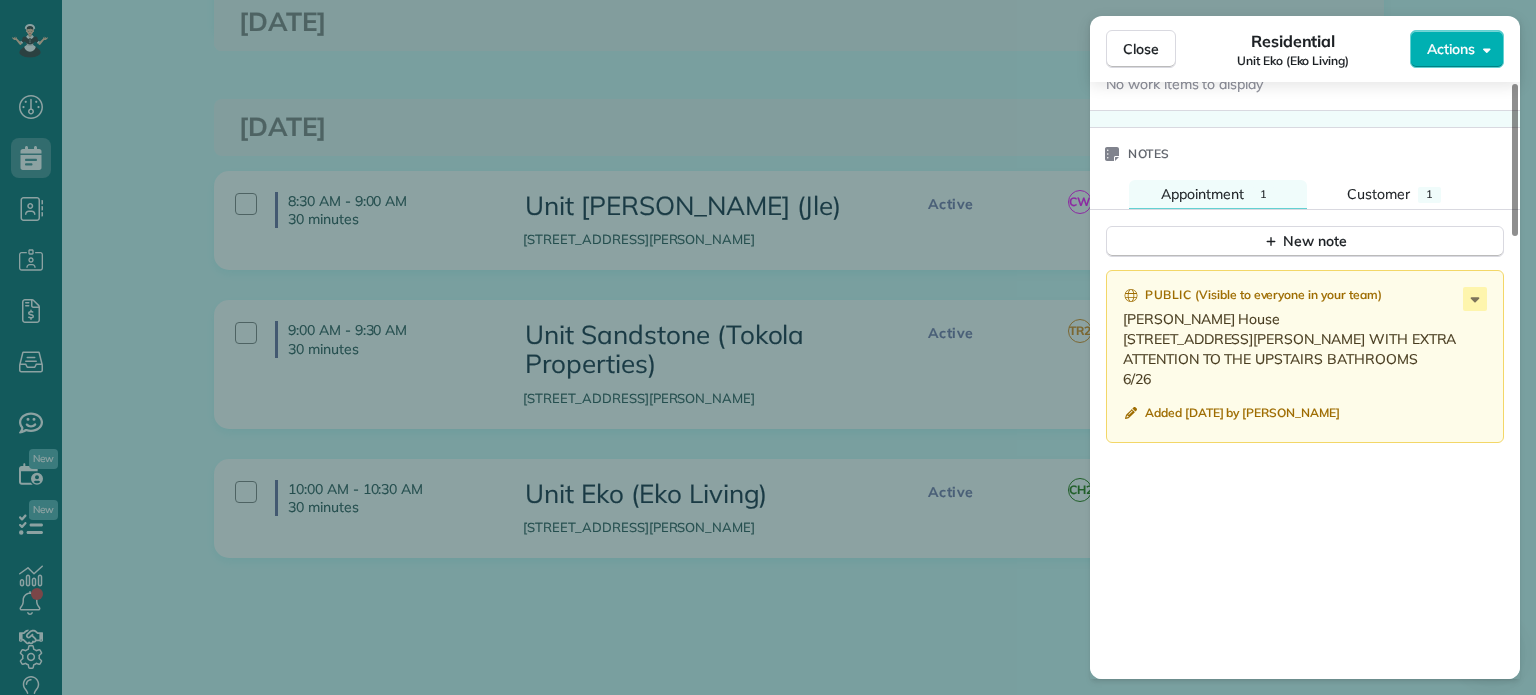 scroll, scrollTop: 1500, scrollLeft: 0, axis: vertical 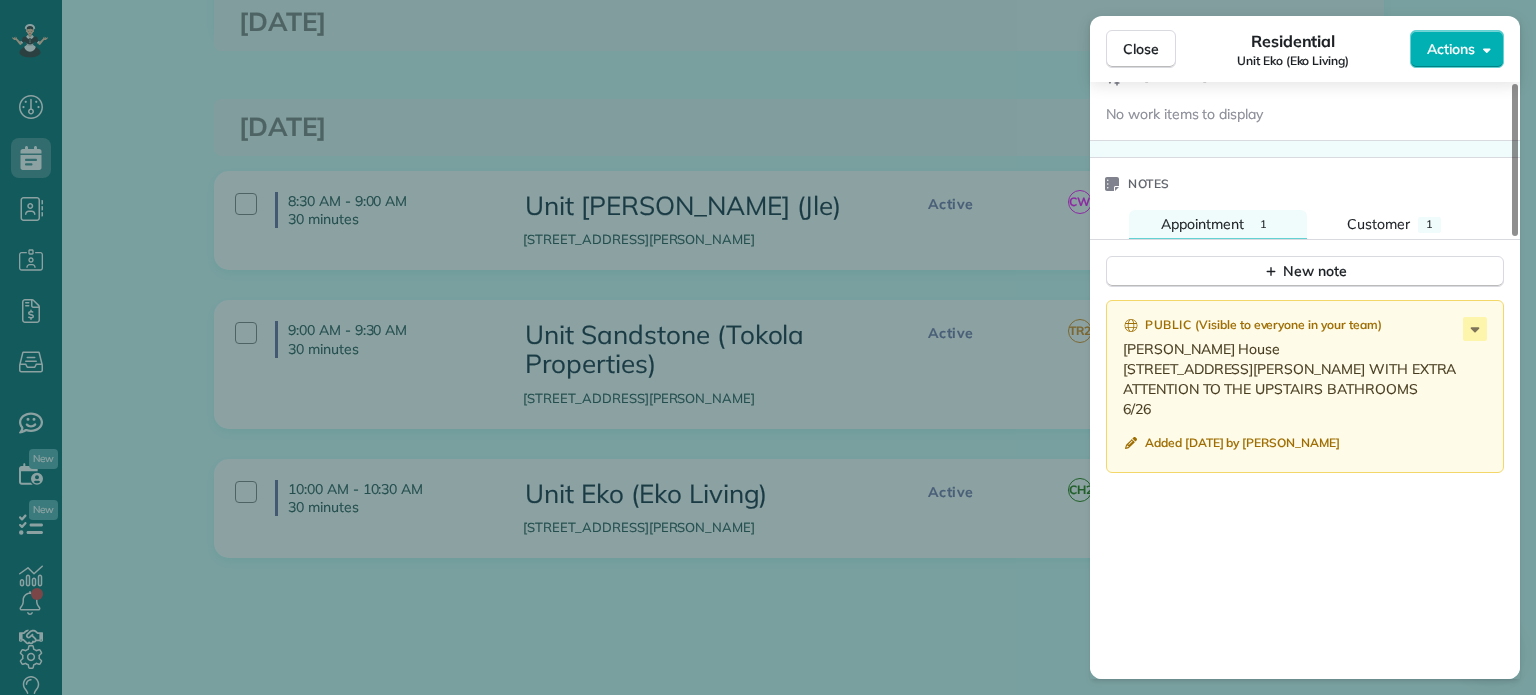 drag, startPoint x: 1152, startPoint y: 454, endPoint x: 1120, endPoint y: 359, distance: 100.2447 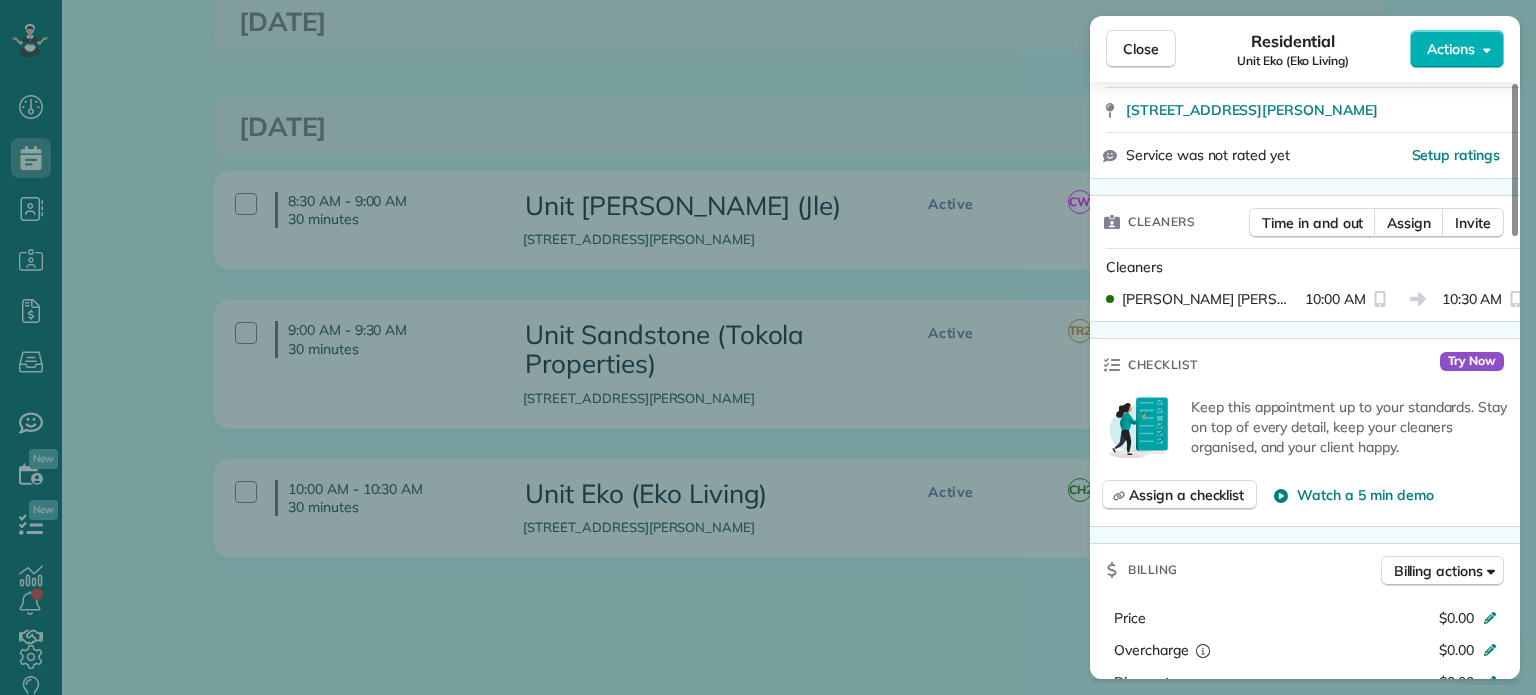 scroll, scrollTop: 0, scrollLeft: 0, axis: both 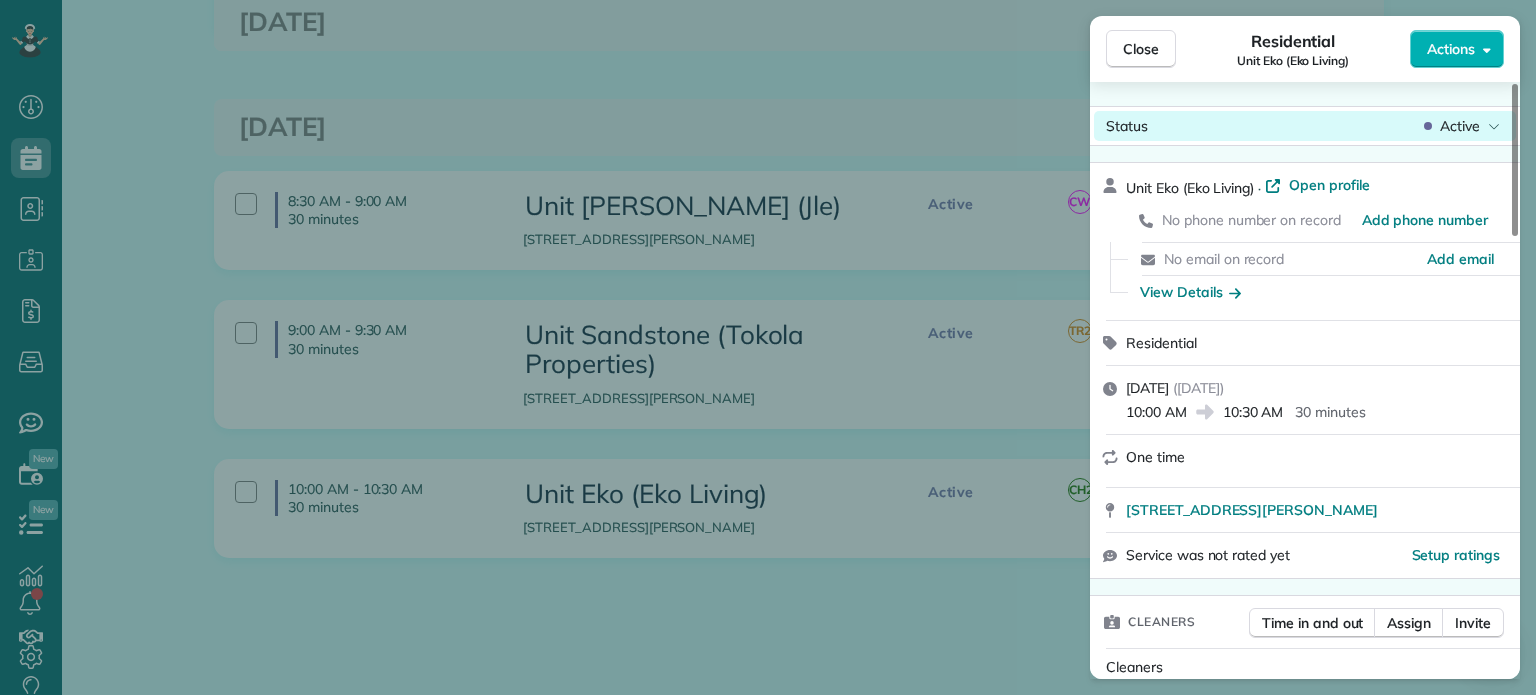 click on "Active" at bounding box center (1462, 126) 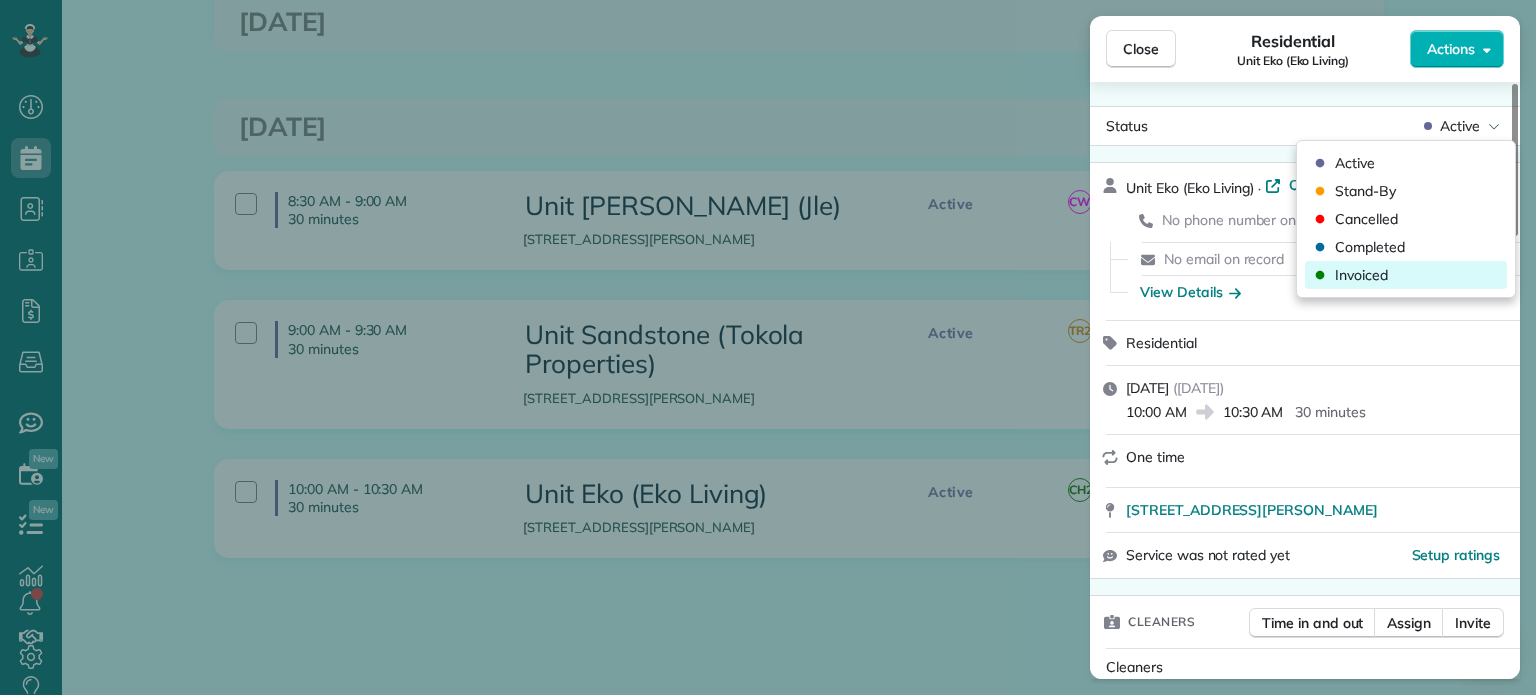 click on "Invoiced" at bounding box center (1406, 275) 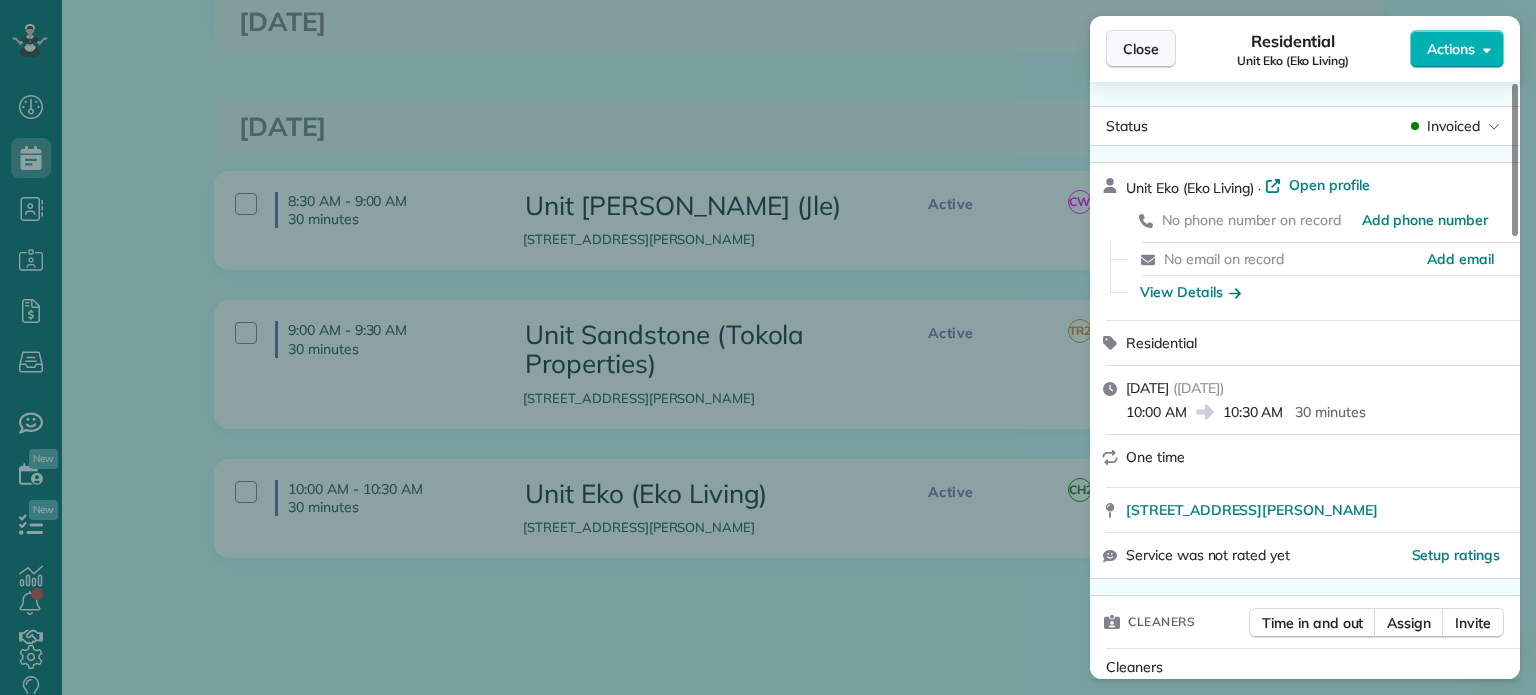 click on "Close" at bounding box center (1141, 49) 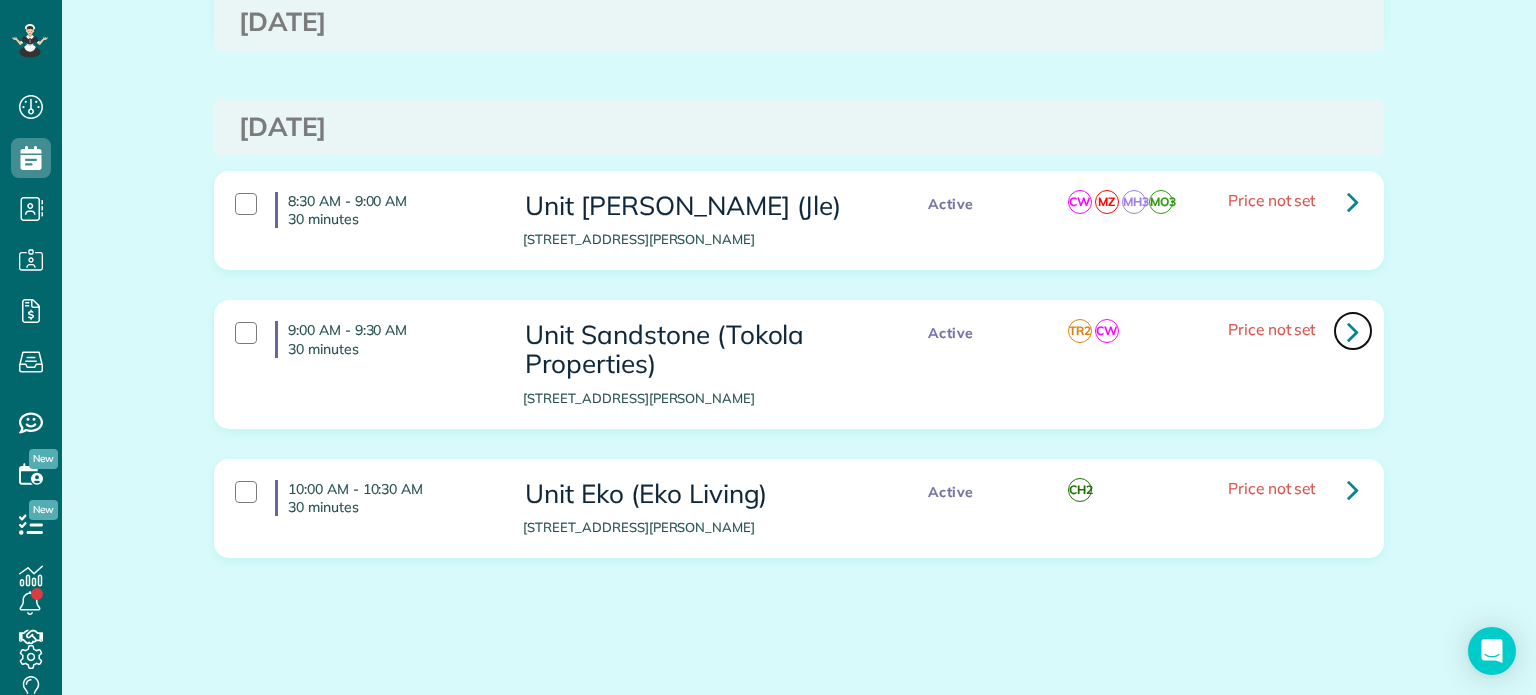 click at bounding box center (1353, 331) 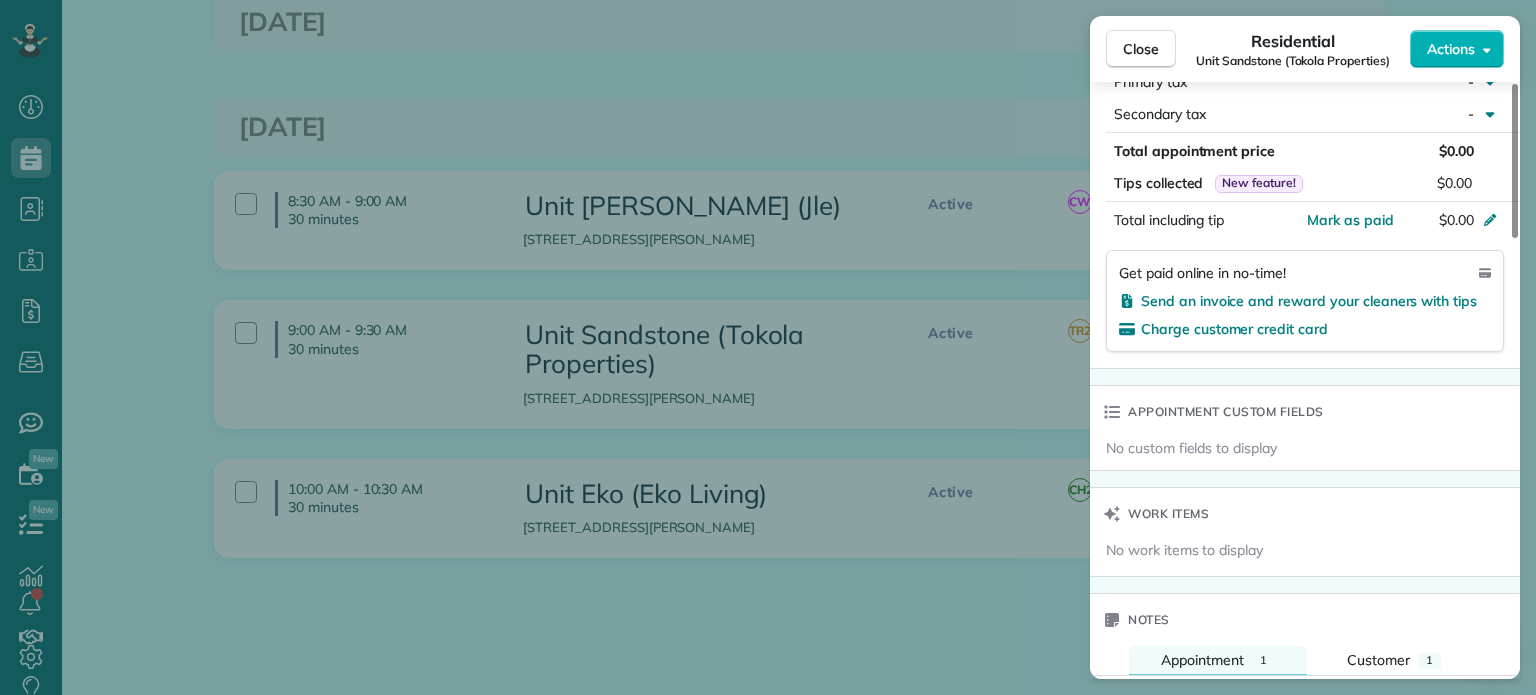 scroll, scrollTop: 1400, scrollLeft: 0, axis: vertical 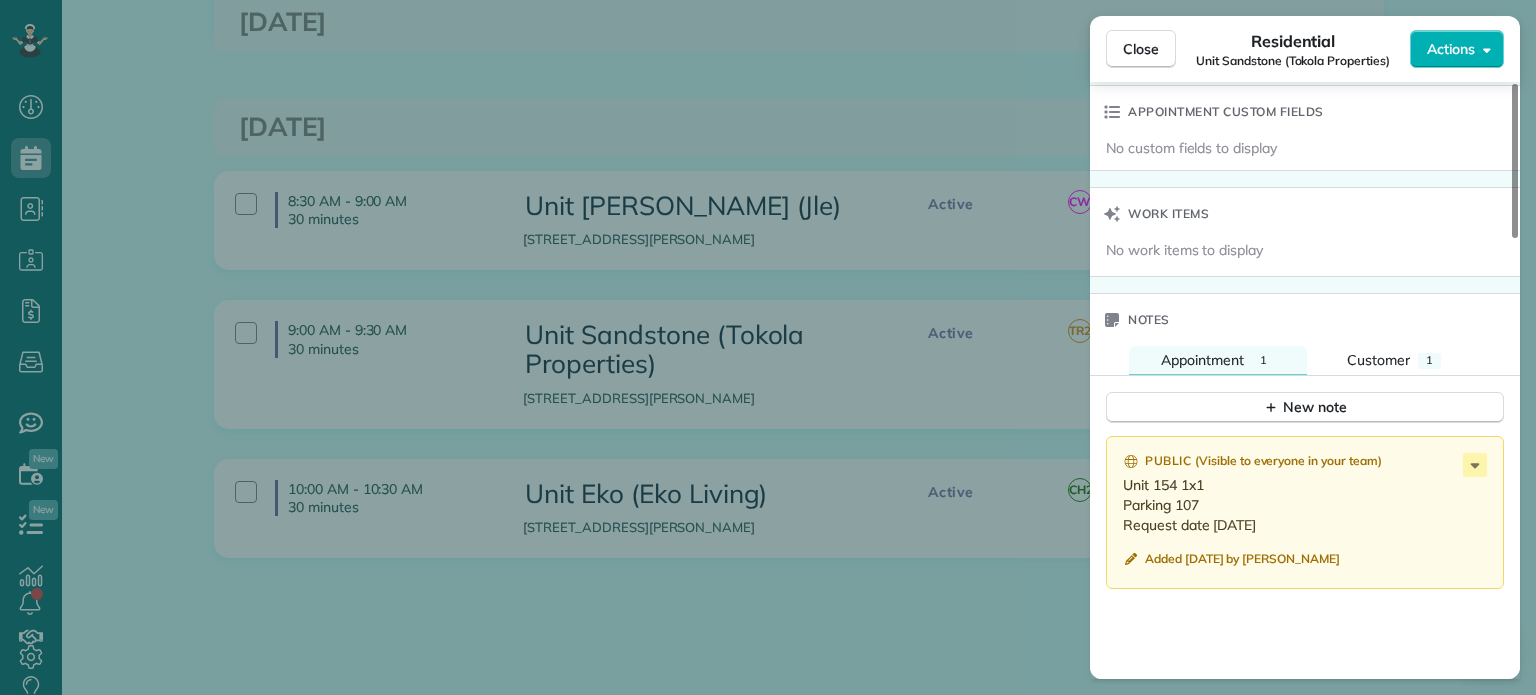 drag, startPoint x: 1289, startPoint y: 529, endPoint x: 1123, endPoint y: 492, distance: 170.07352 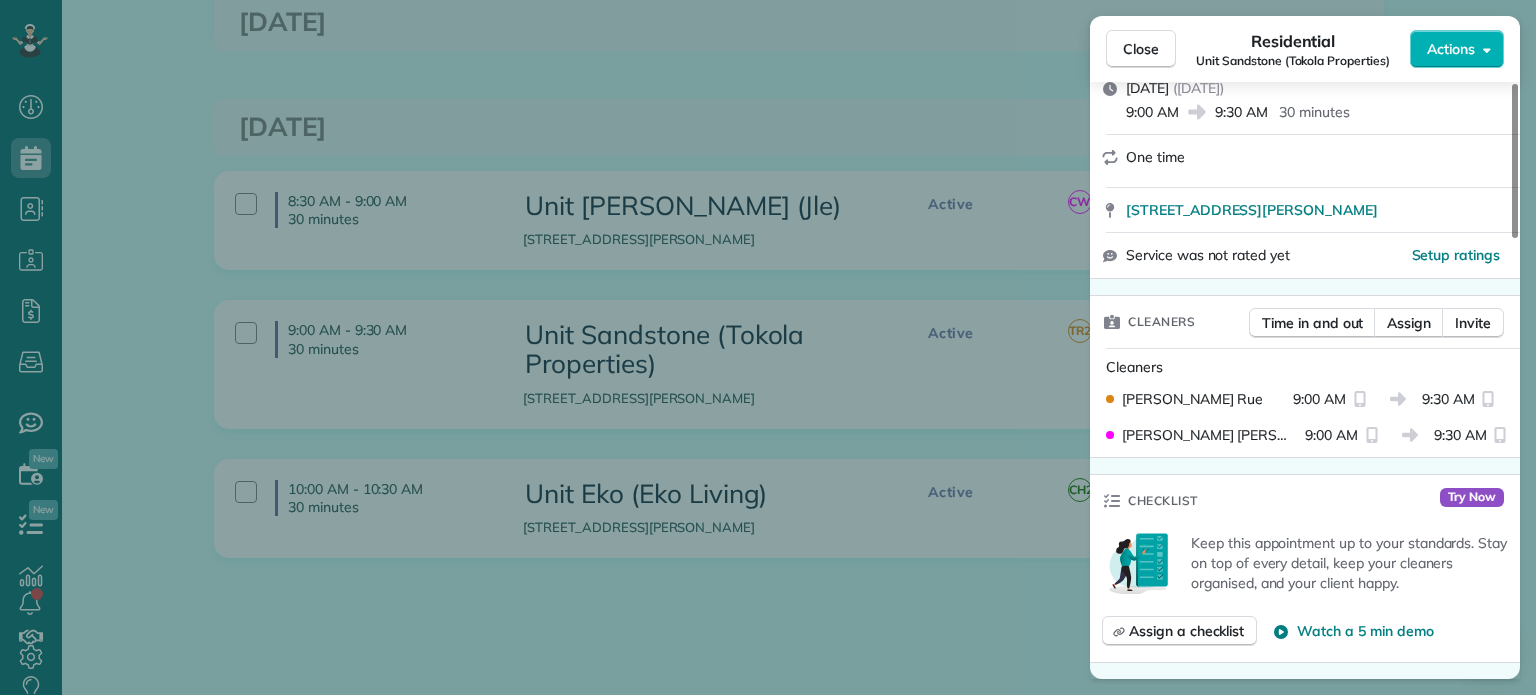 scroll, scrollTop: 0, scrollLeft: 0, axis: both 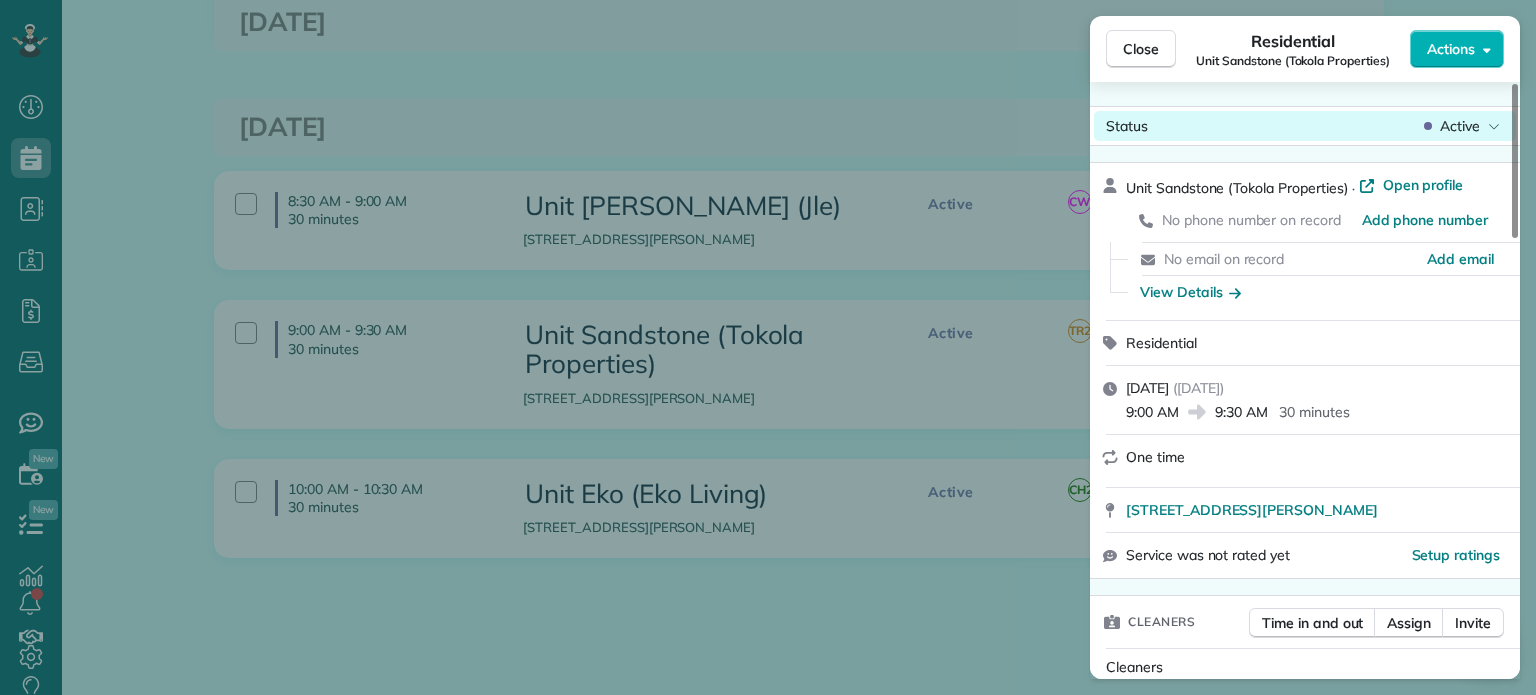click on "Active" at bounding box center (1460, 126) 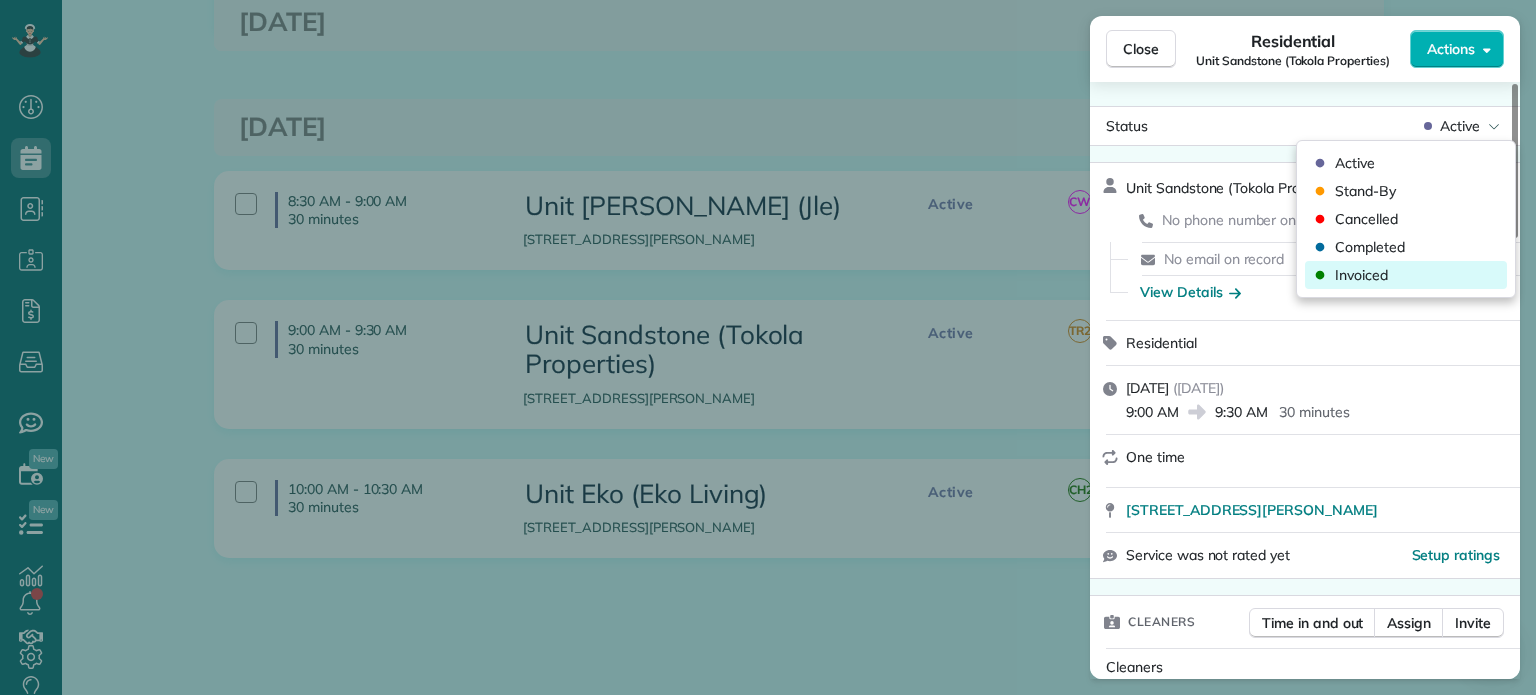 click on "Invoiced" at bounding box center [1361, 275] 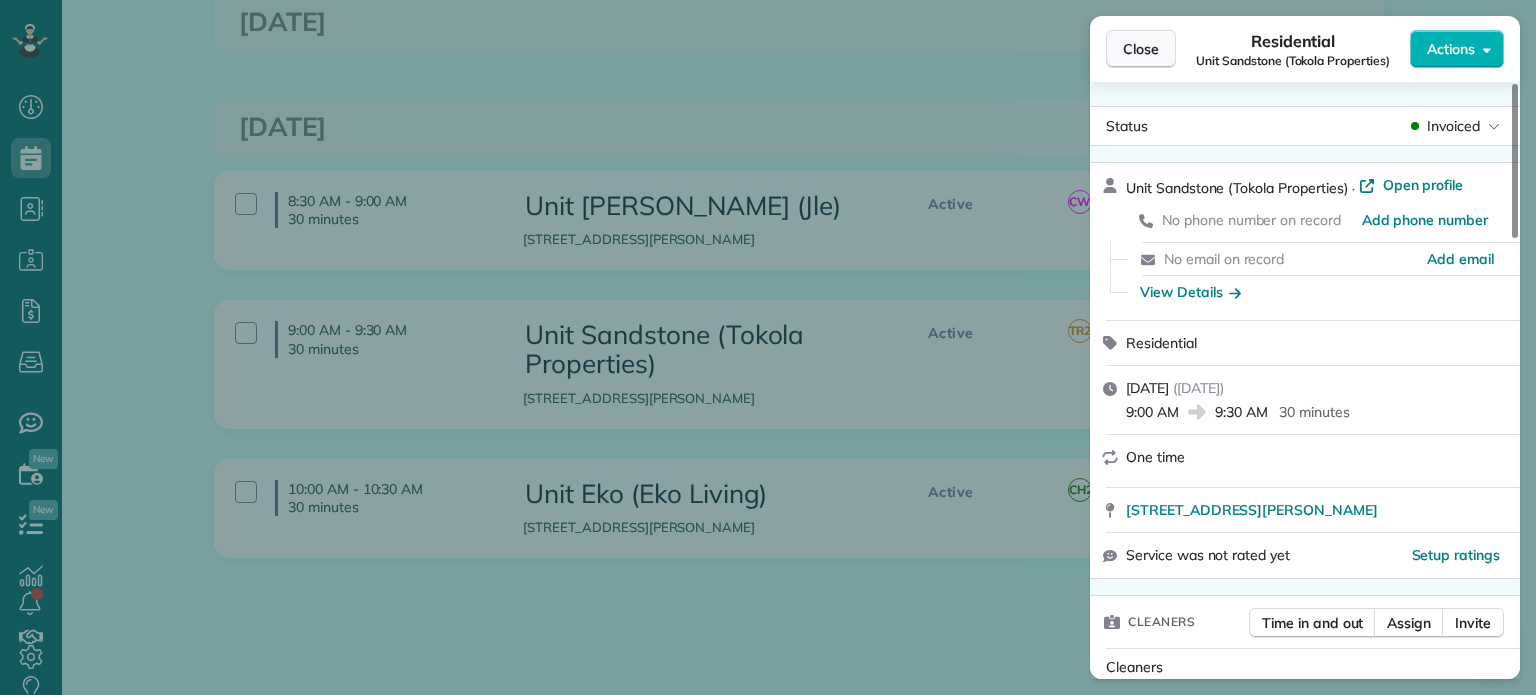 click on "Close" at bounding box center [1141, 49] 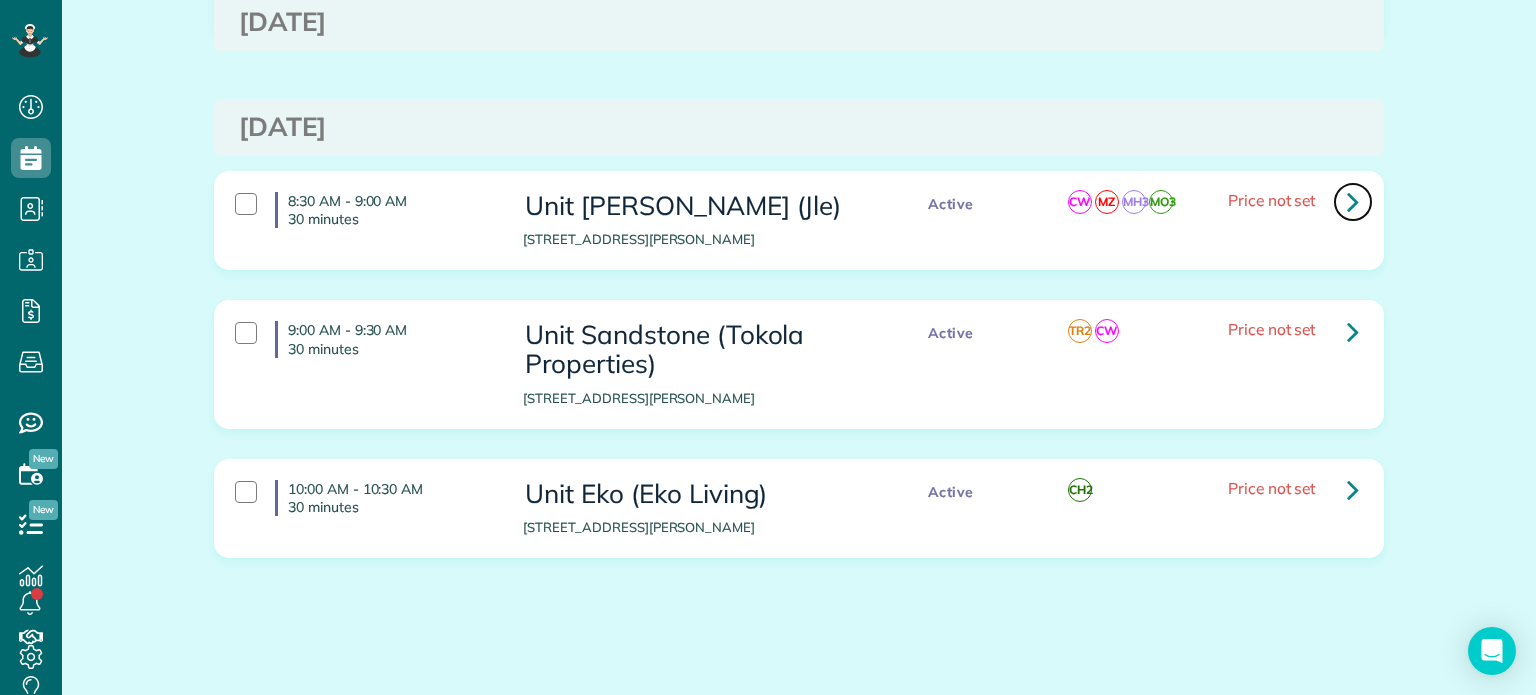 click at bounding box center [1353, 201] 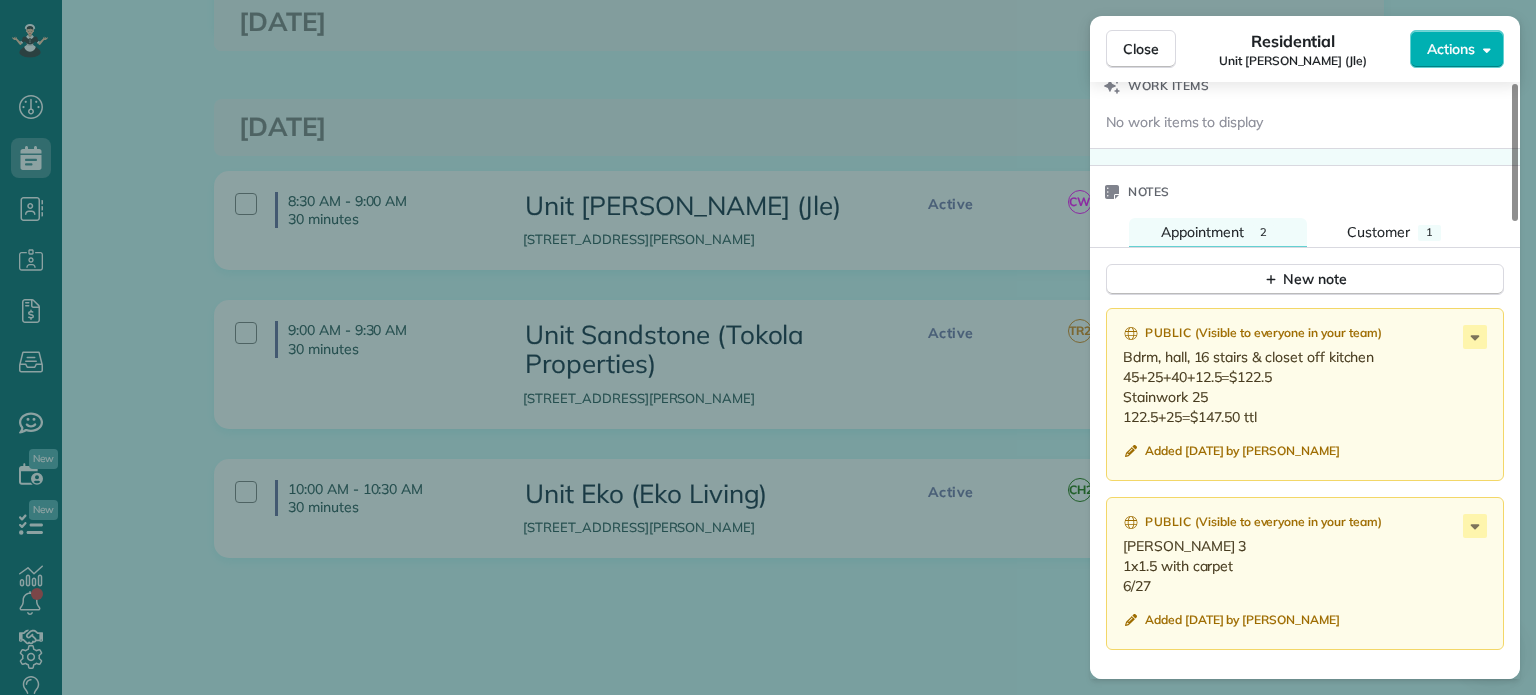 scroll, scrollTop: 1700, scrollLeft: 0, axis: vertical 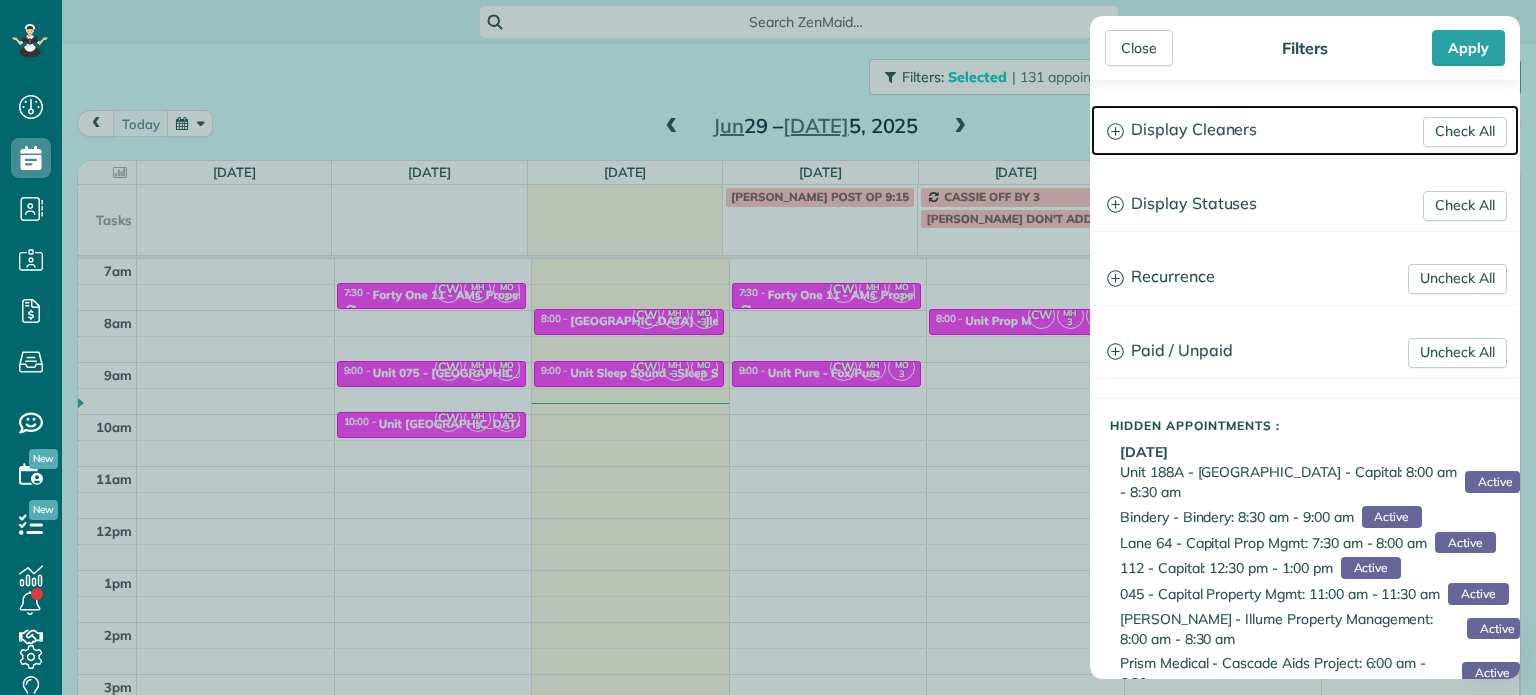 click on "Display Cleaners" at bounding box center (1305, 130) 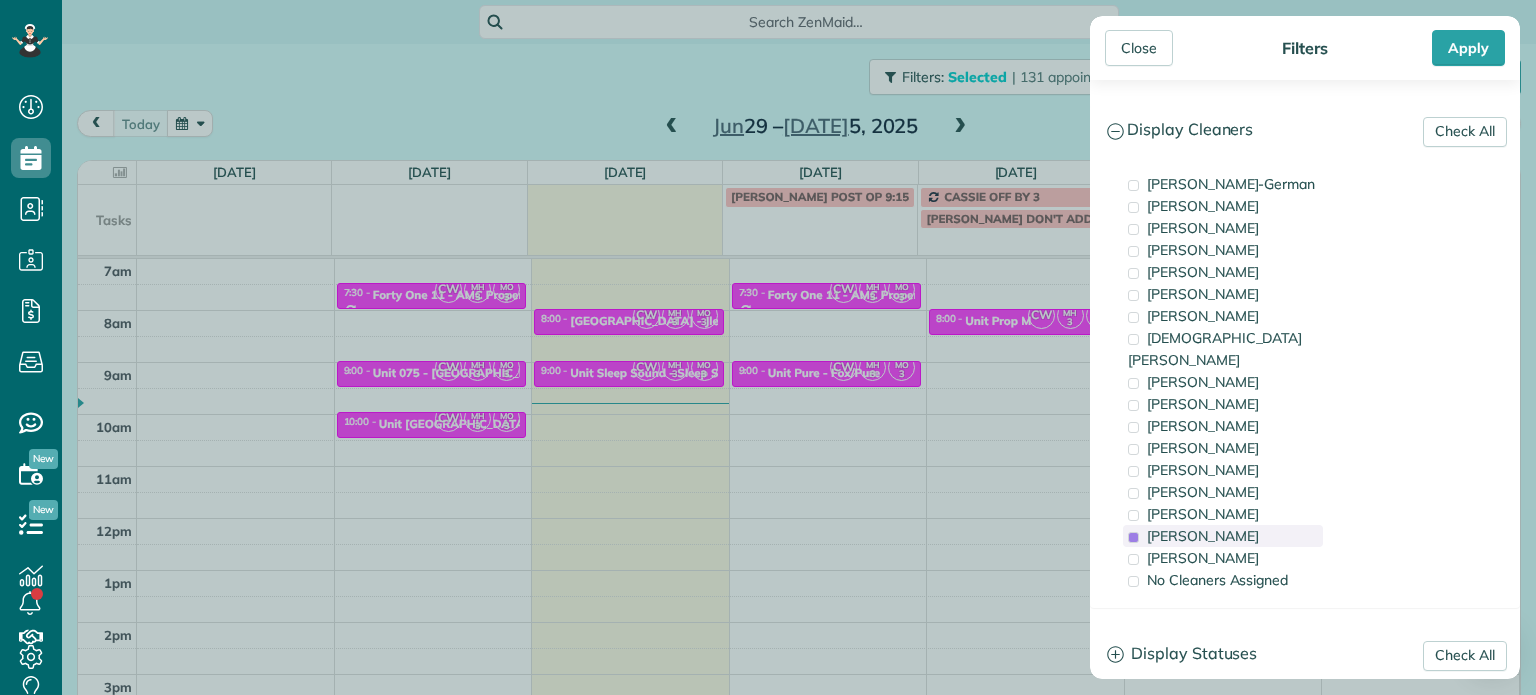 click on "[PERSON_NAME]" at bounding box center (1203, 536) 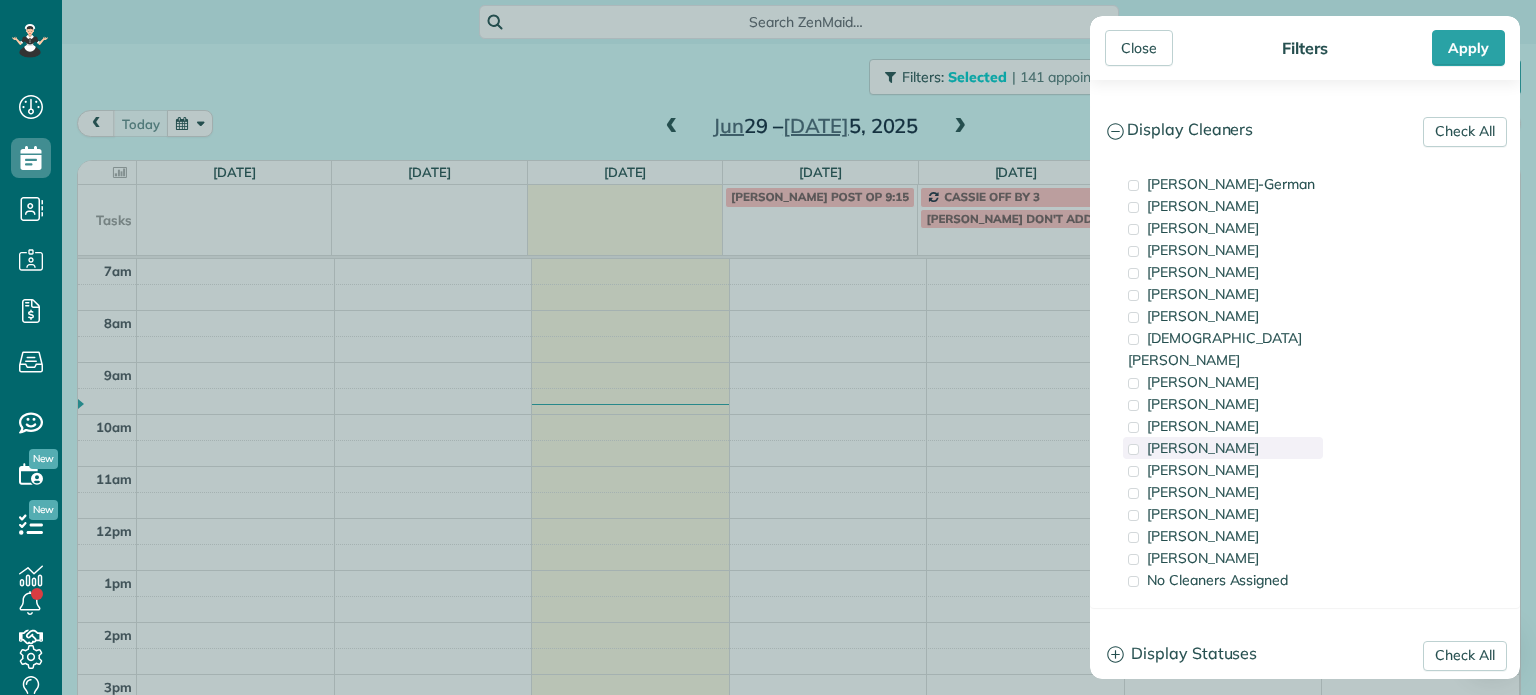 click on "[PERSON_NAME]" at bounding box center (1203, 448) 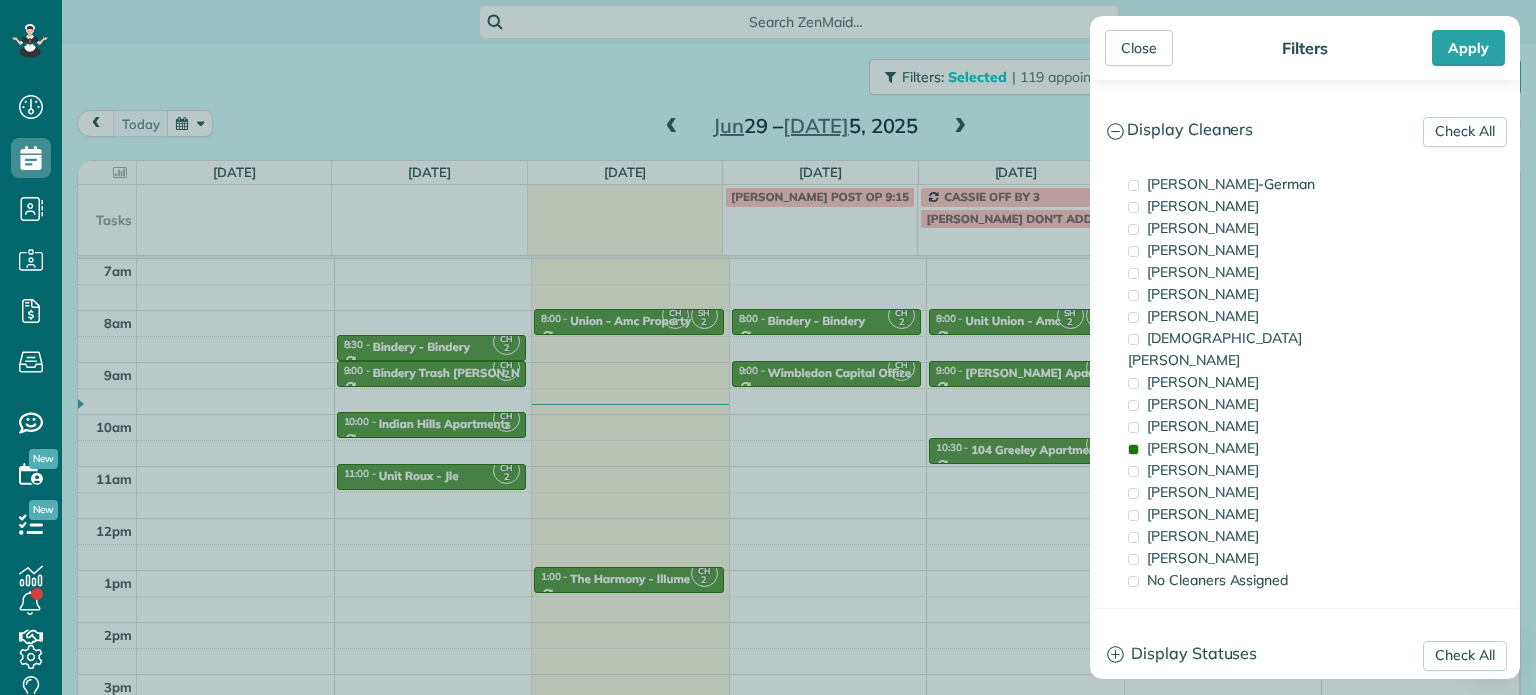 click on "Close
Filters
Apply
Check All
Display Cleaners
[PERSON_NAME]-German
[PERSON_NAME]
[PERSON_NAME]
[PERSON_NAME]
[PERSON_NAME]
[PERSON_NAME]
[PERSON_NAME]" at bounding box center (768, 347) 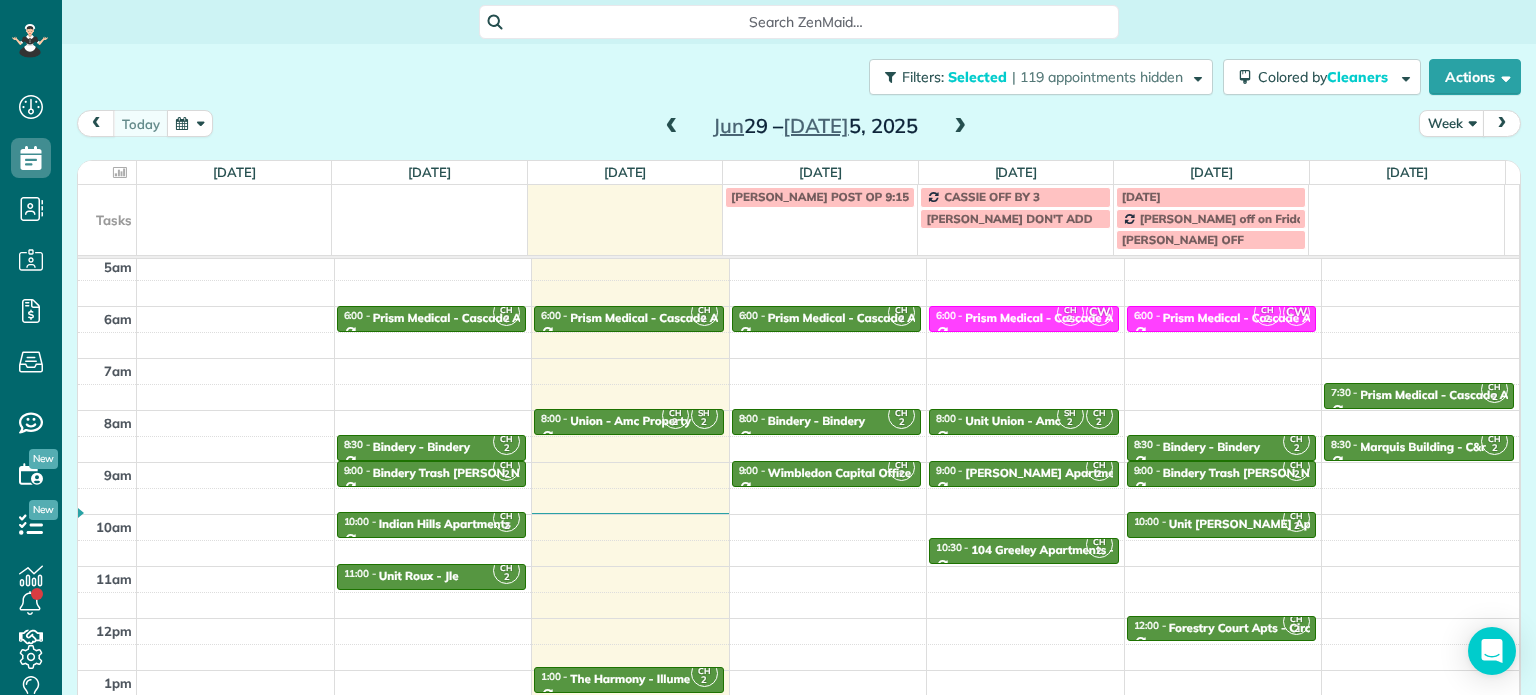 scroll, scrollTop: 156, scrollLeft: 0, axis: vertical 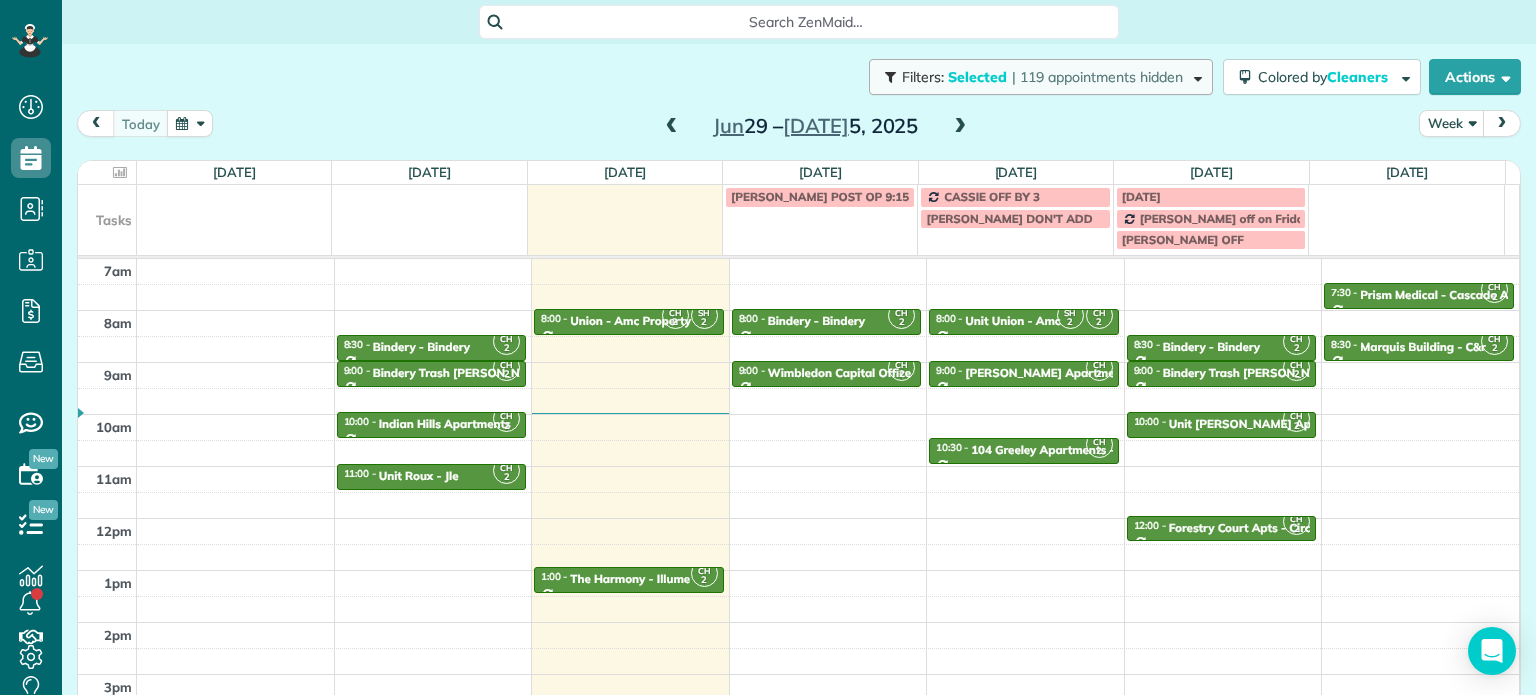 click on "Filters:   Selected
|  119 appointments hidden" at bounding box center [1043, 77] 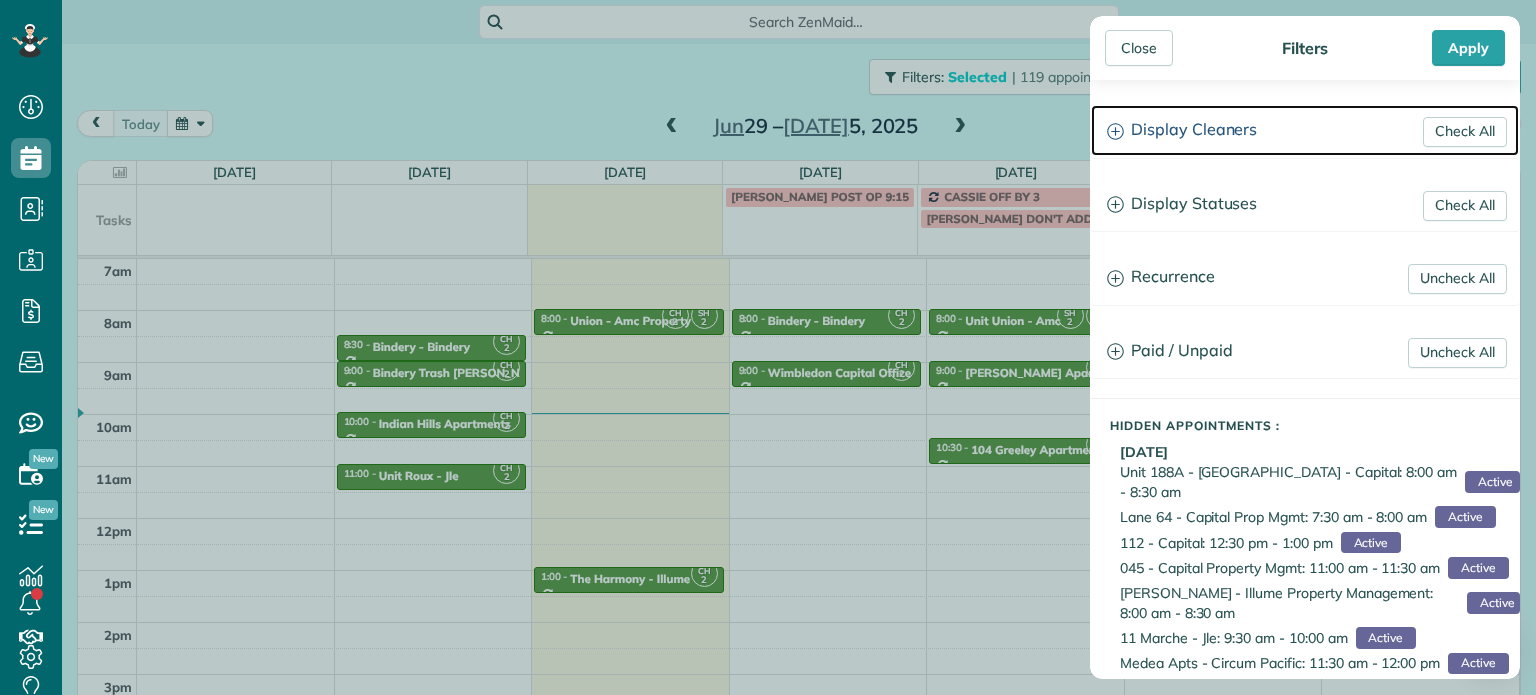 click on "Display Cleaners" at bounding box center (1305, 130) 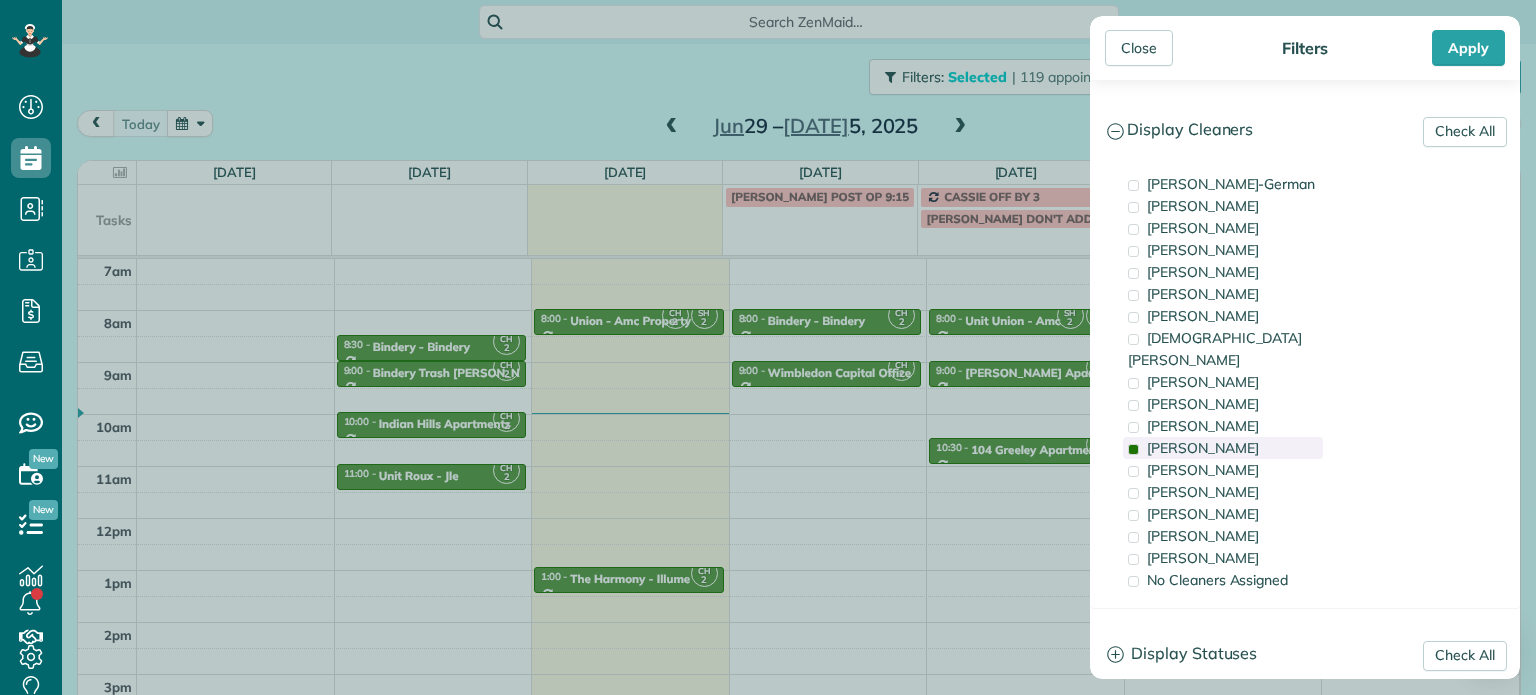 click on "Cyndi Holm" at bounding box center [1223, 448] 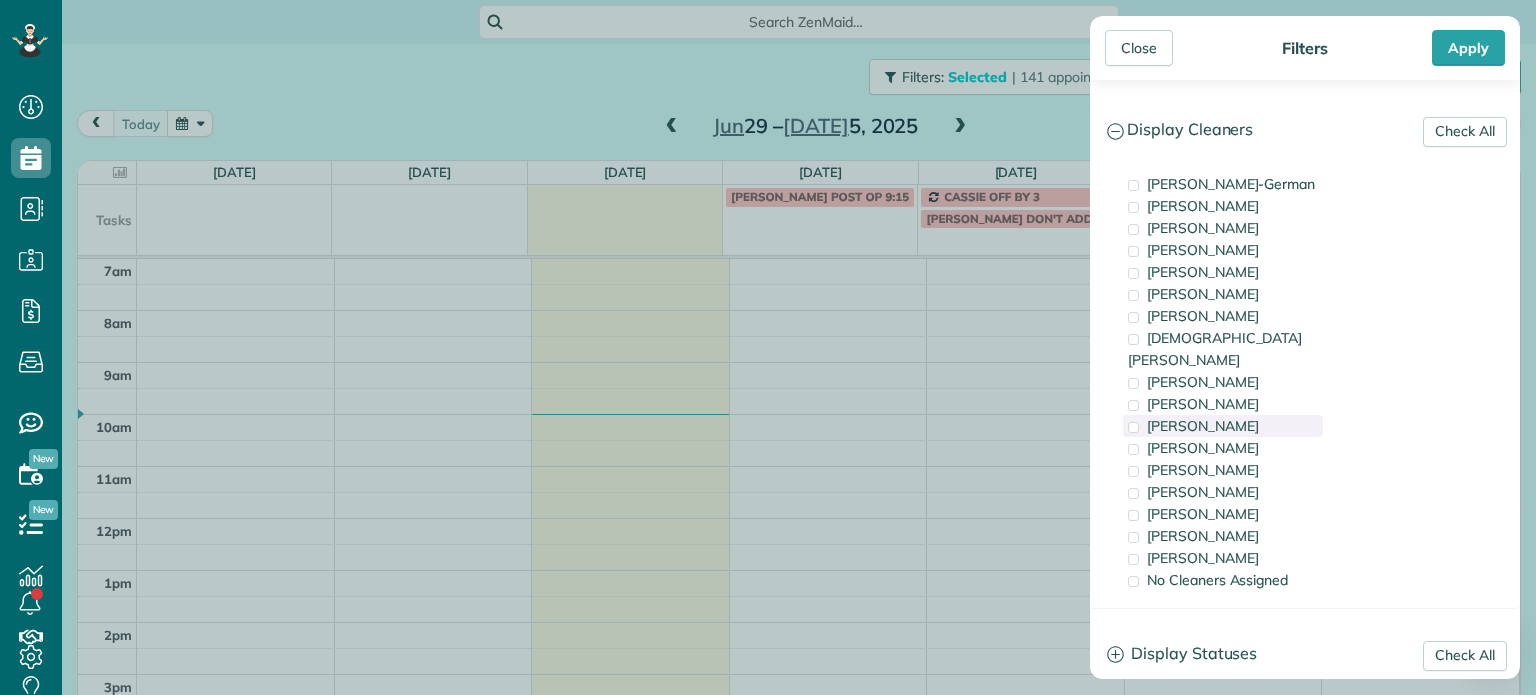 click on "Trish Langhorst" at bounding box center [1223, 426] 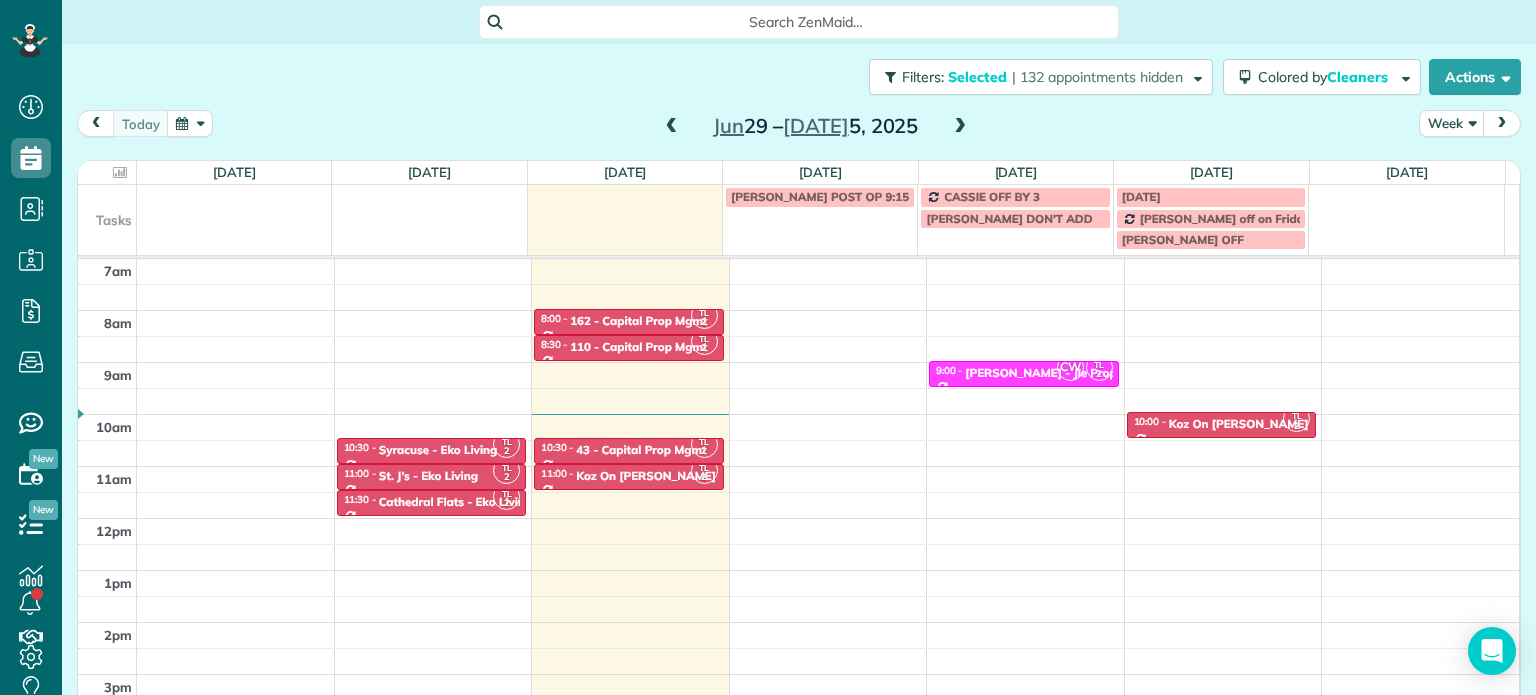 click on "Close
Filters
Apply
Check All
Display Cleaners
Christina Wright-German
Brie Killary
Cassie Feliciano
Tawnya Reynolds
Mark Zollo
Matthew Hatcher
Tony Middleton" at bounding box center [768, 347] 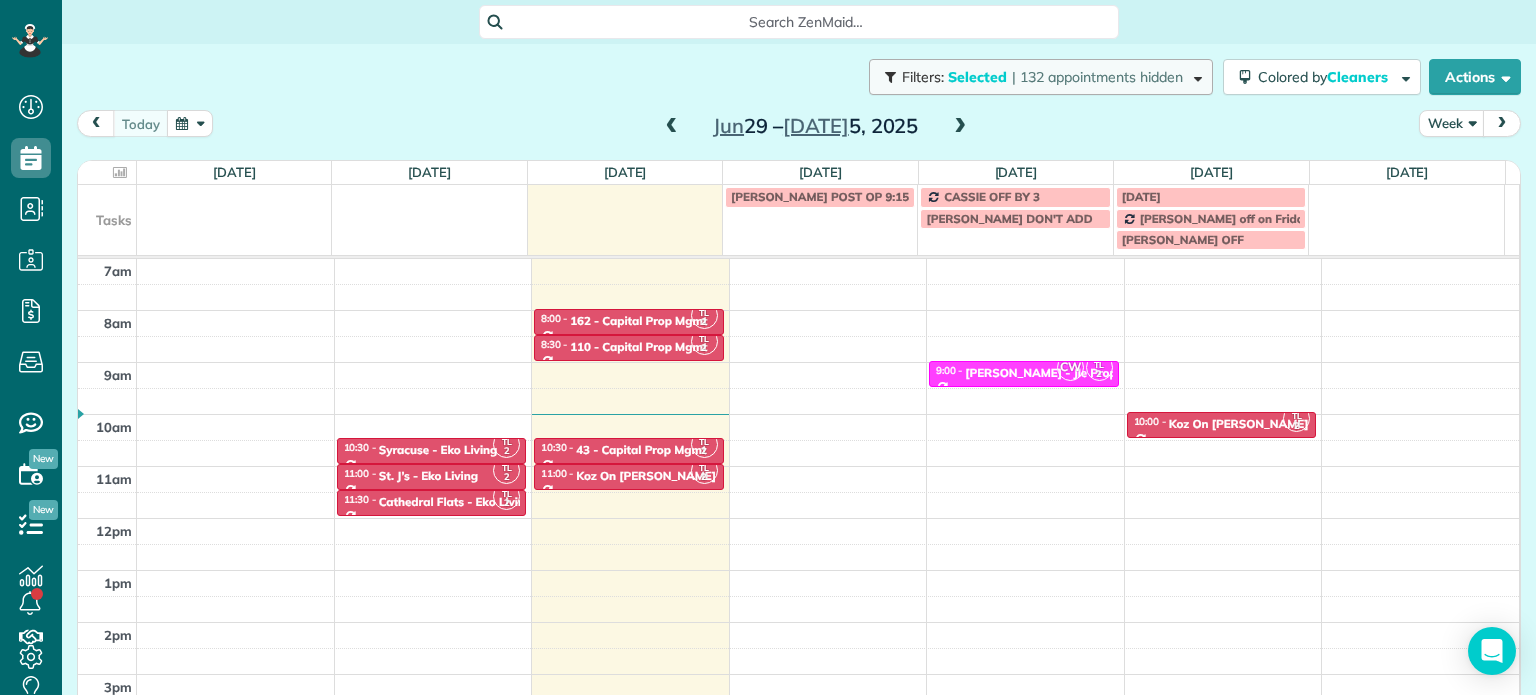 click on "Filters:   Selected
|  132 appointments hidden" at bounding box center [1041, 77] 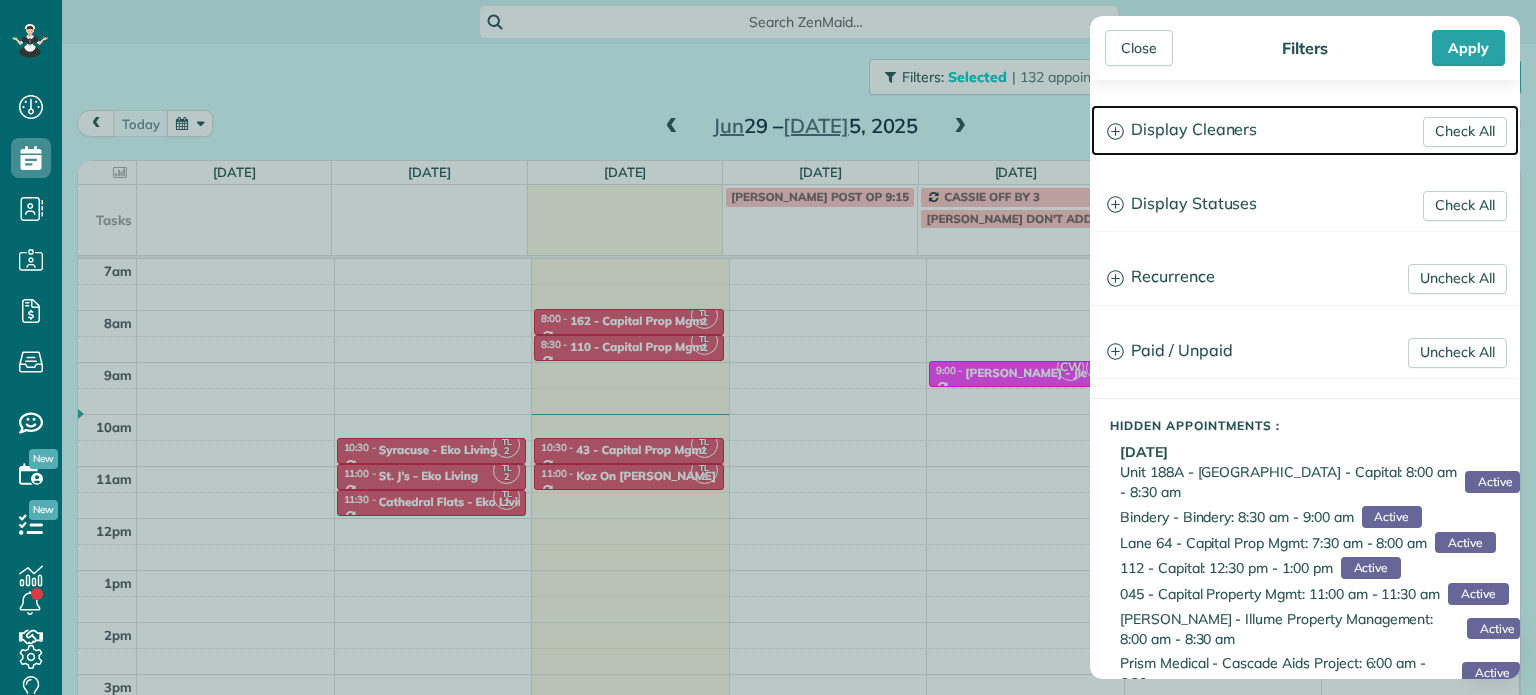 click on "Display Cleaners" at bounding box center (1305, 130) 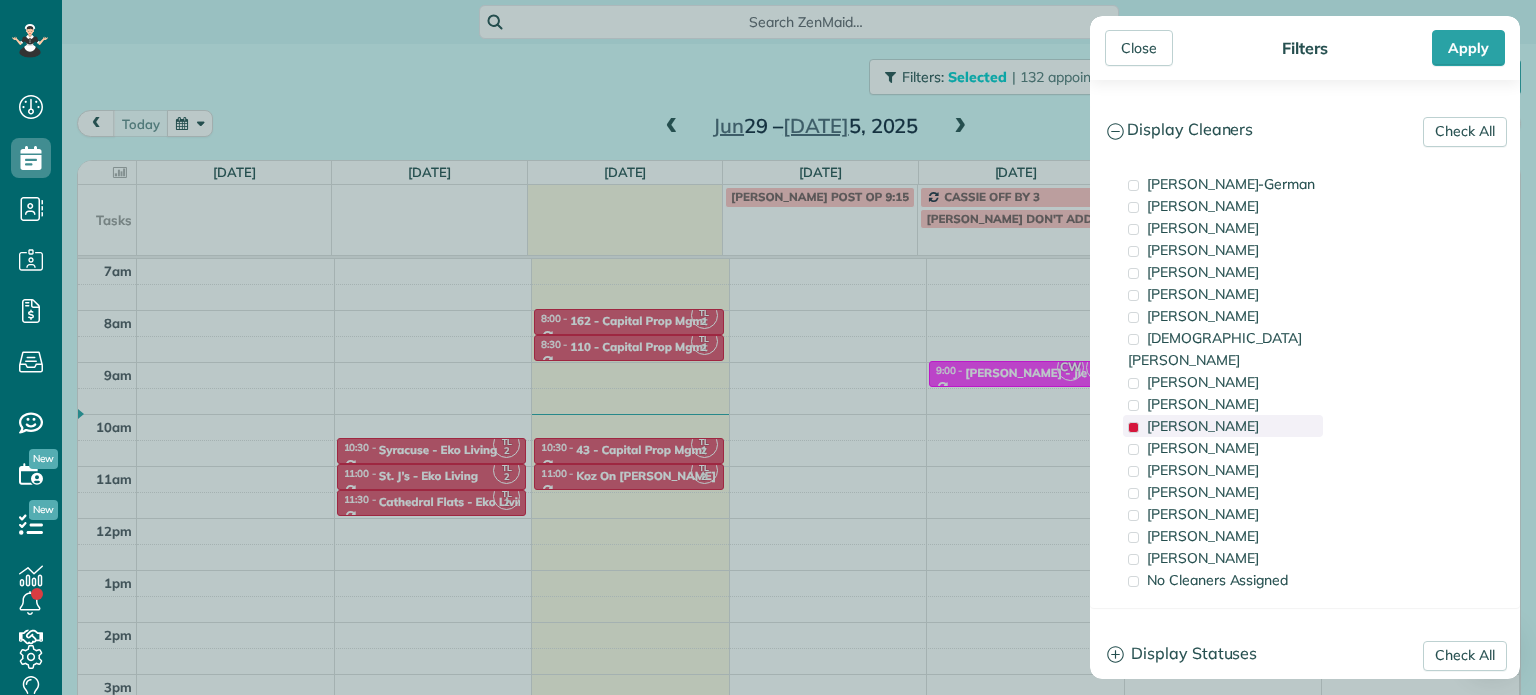 click on "Trish Langhorst" at bounding box center (1203, 426) 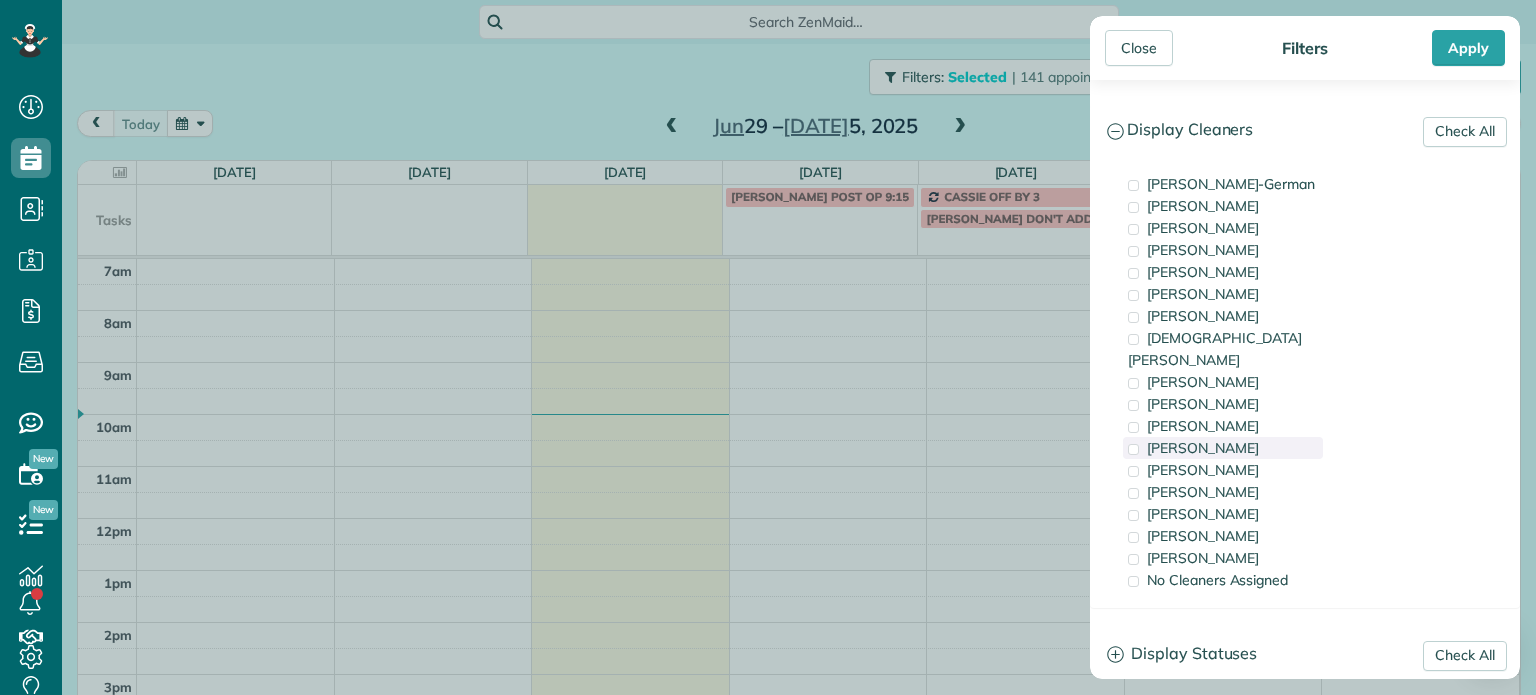 click on "Cyndi Holm" at bounding box center (1223, 448) 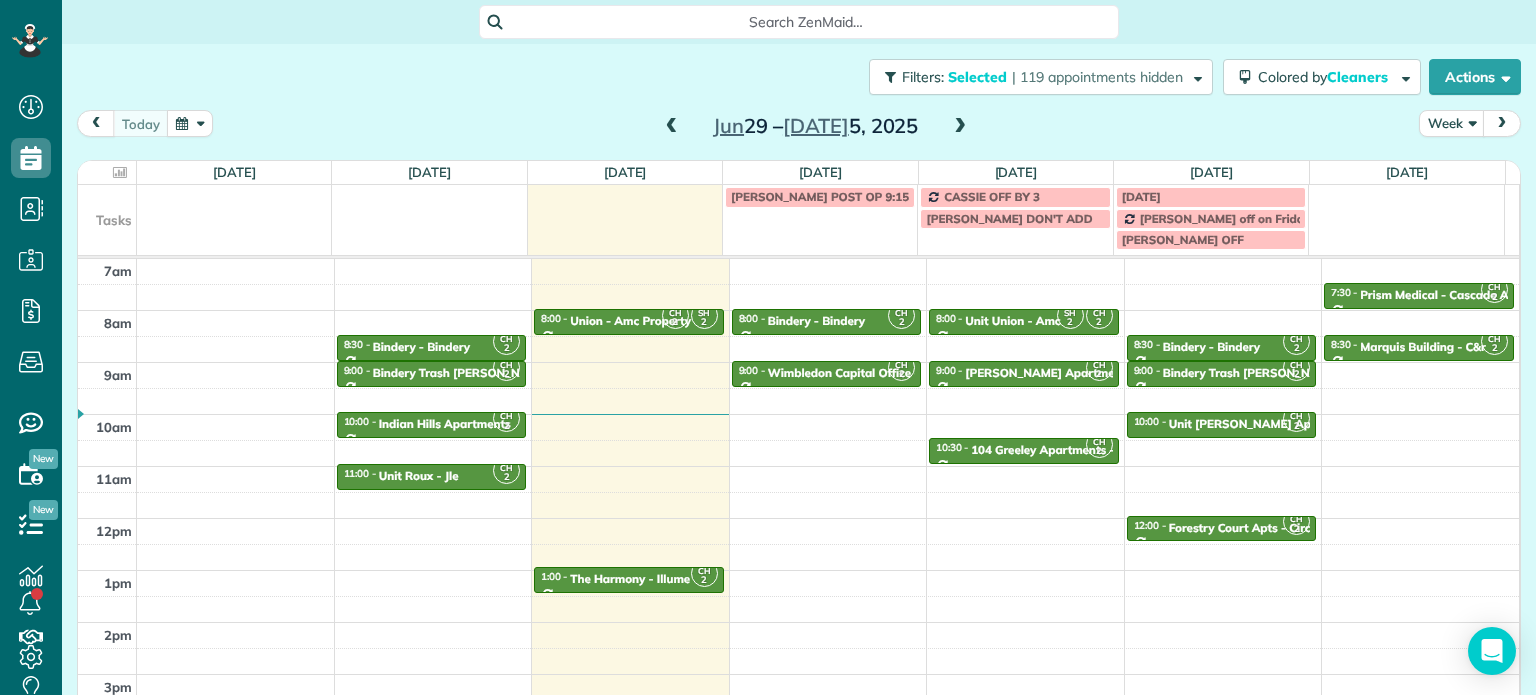 click on "Close
Filters
Apply
Check All
Display Cleaners
Christina Wright-German
Brie Killary
Cassie Feliciano
Tawnya Reynolds
Mark Zollo
Matthew Hatcher
Tony Middleton" at bounding box center (768, 347) 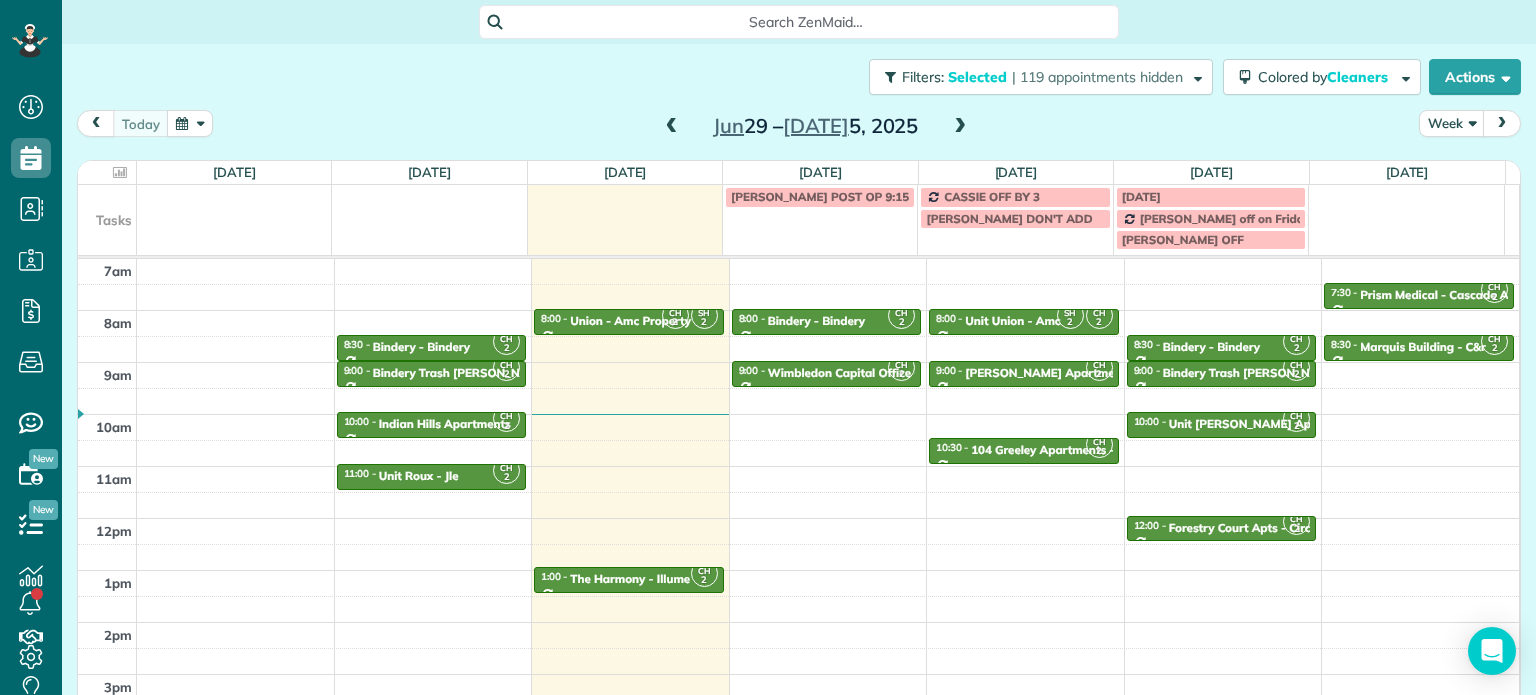 click at bounding box center (672, 127) 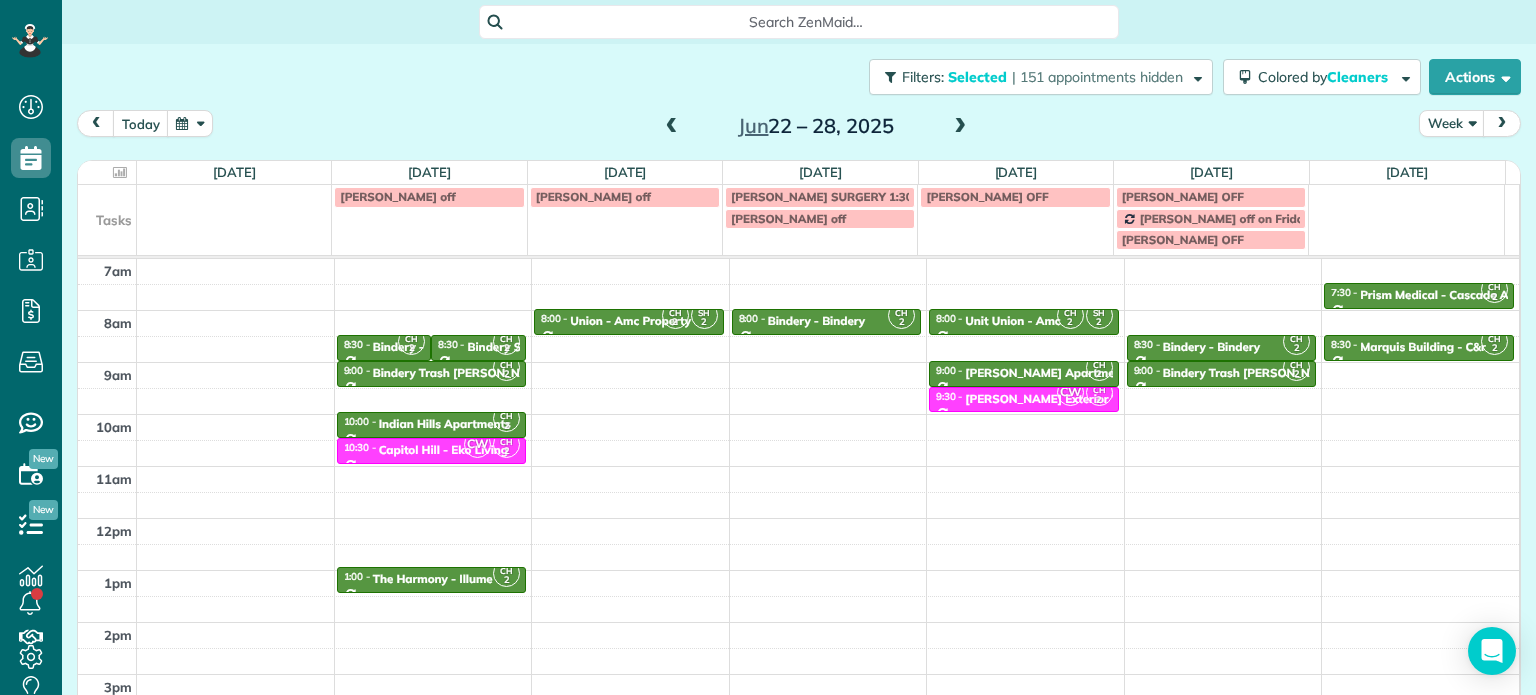 click at bounding box center [672, 127] 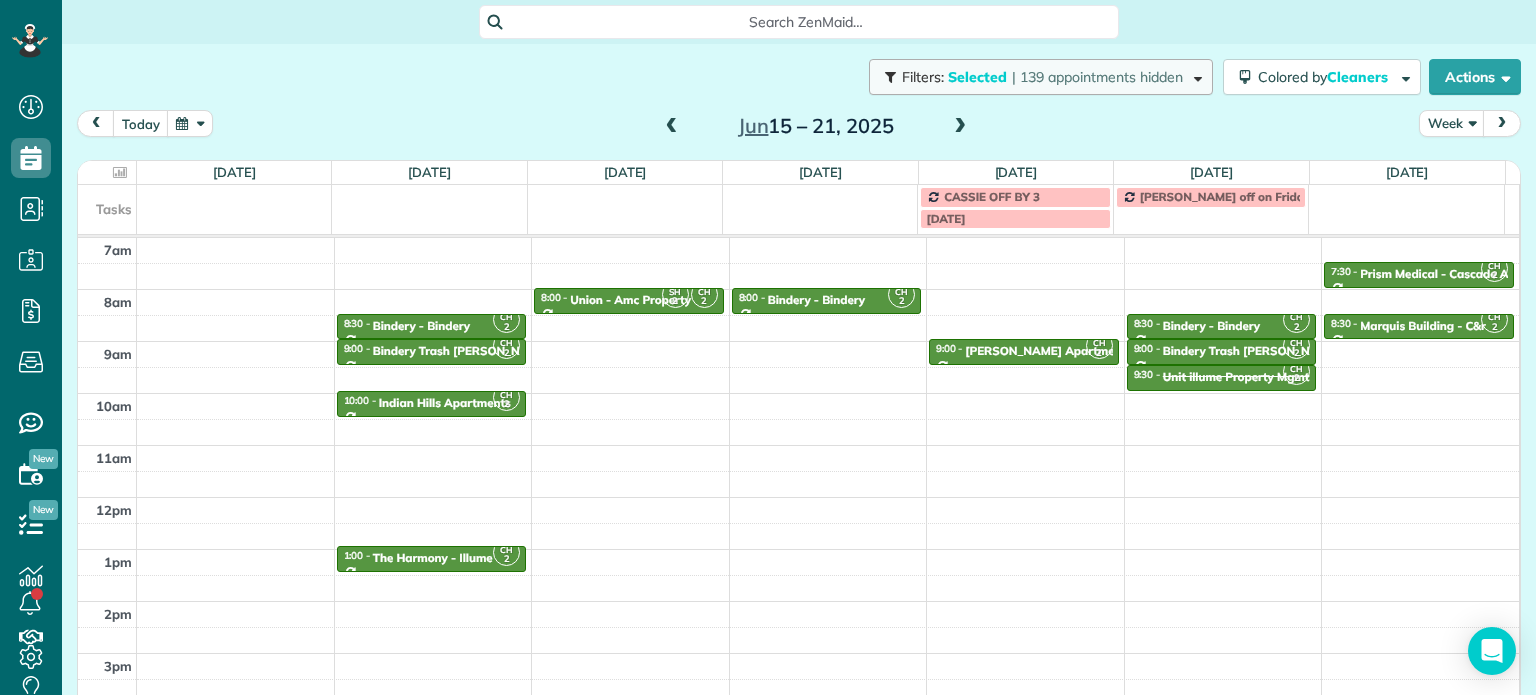 click on "|  139 appointments hidden" at bounding box center [1097, 77] 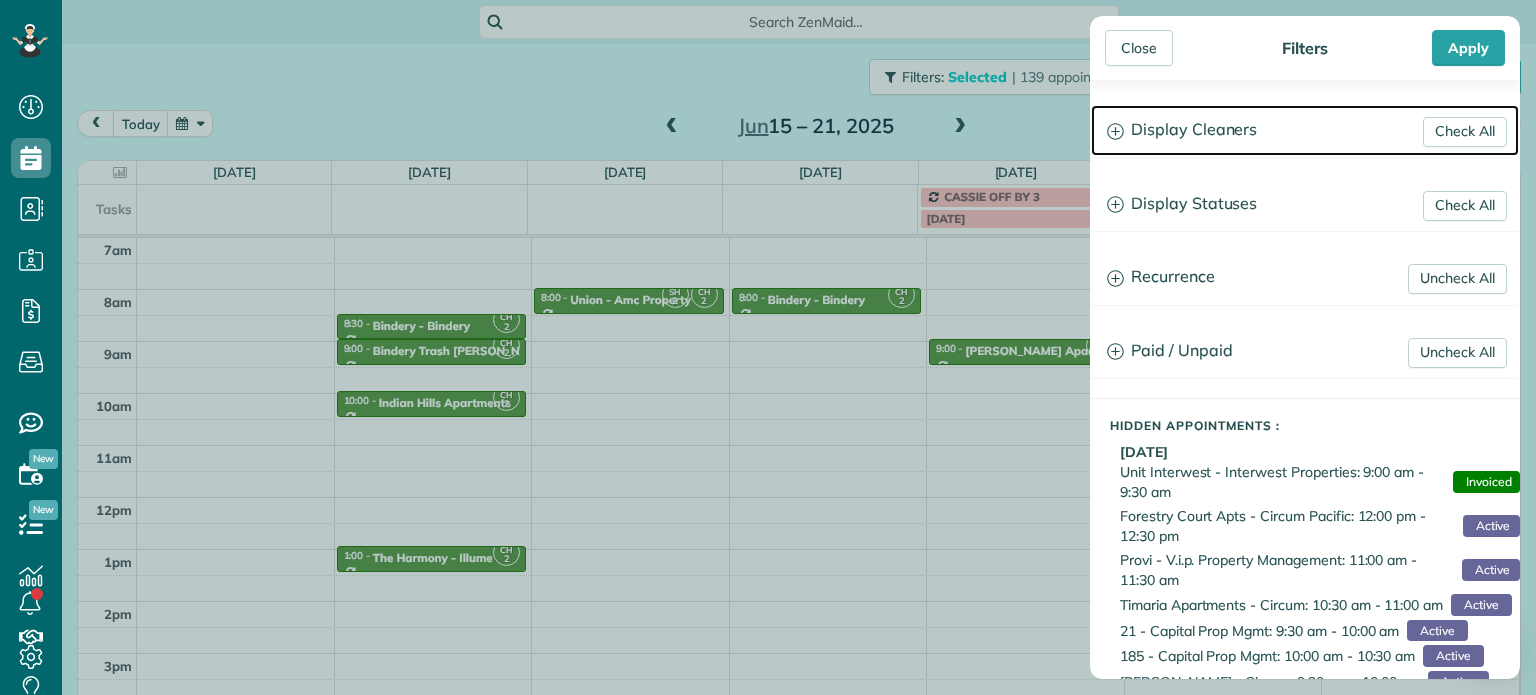 click on "Display Cleaners" at bounding box center (1305, 130) 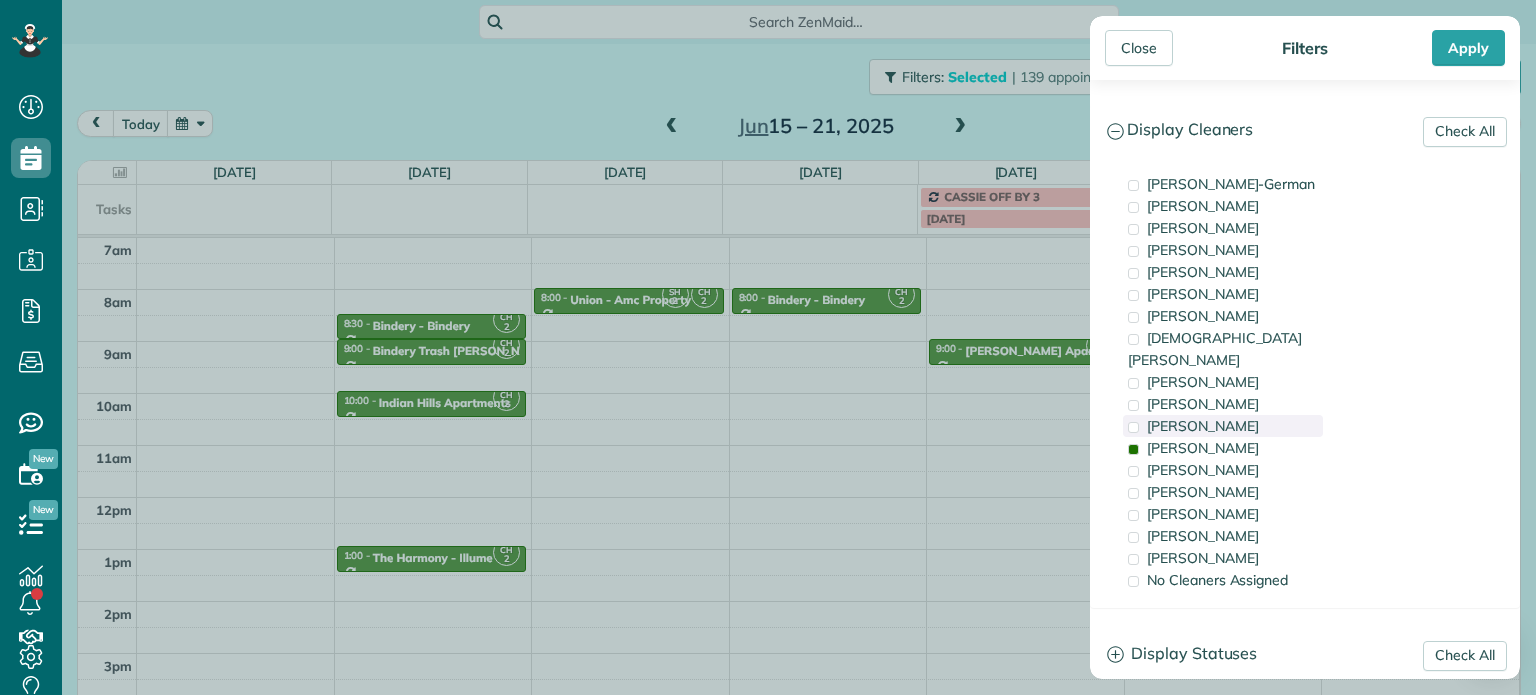click on "Trish Langhorst" at bounding box center (1203, 426) 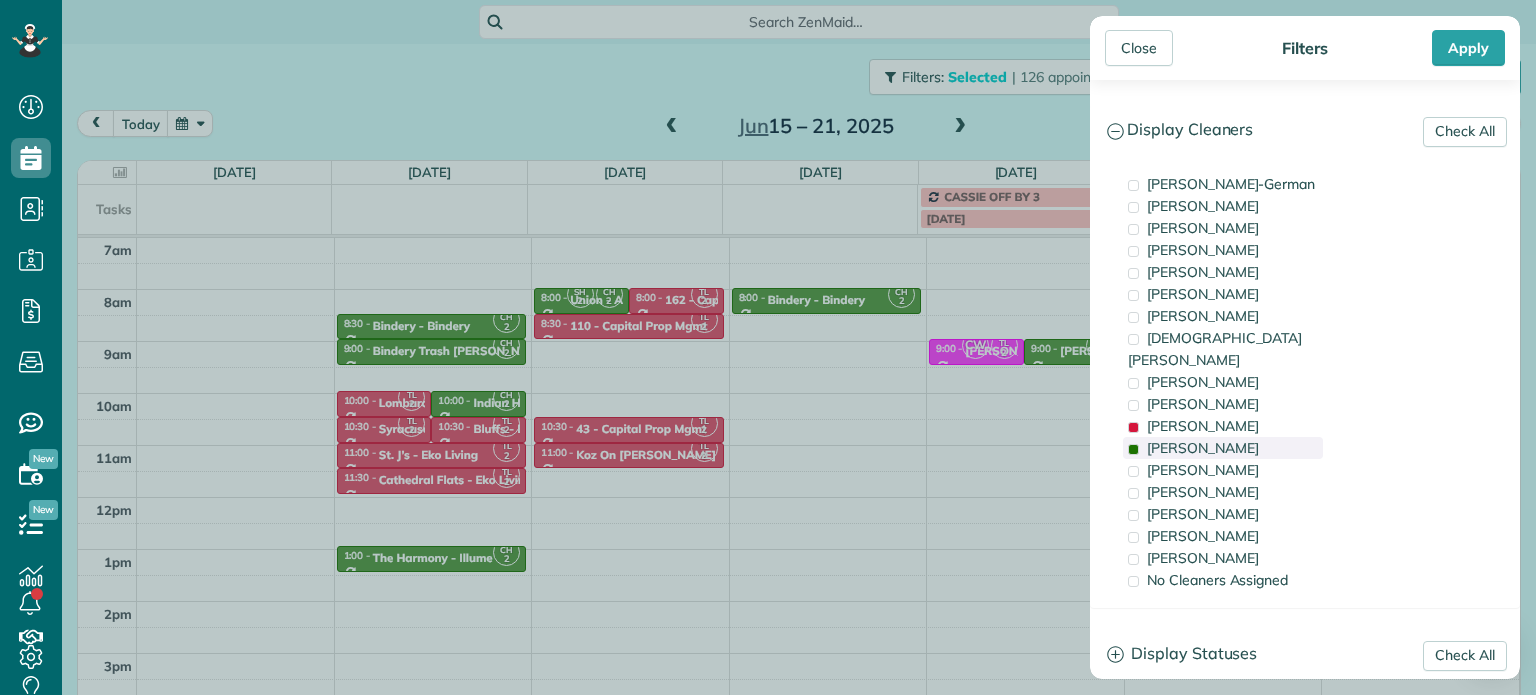 click on "Cyndi Holm" at bounding box center [1223, 448] 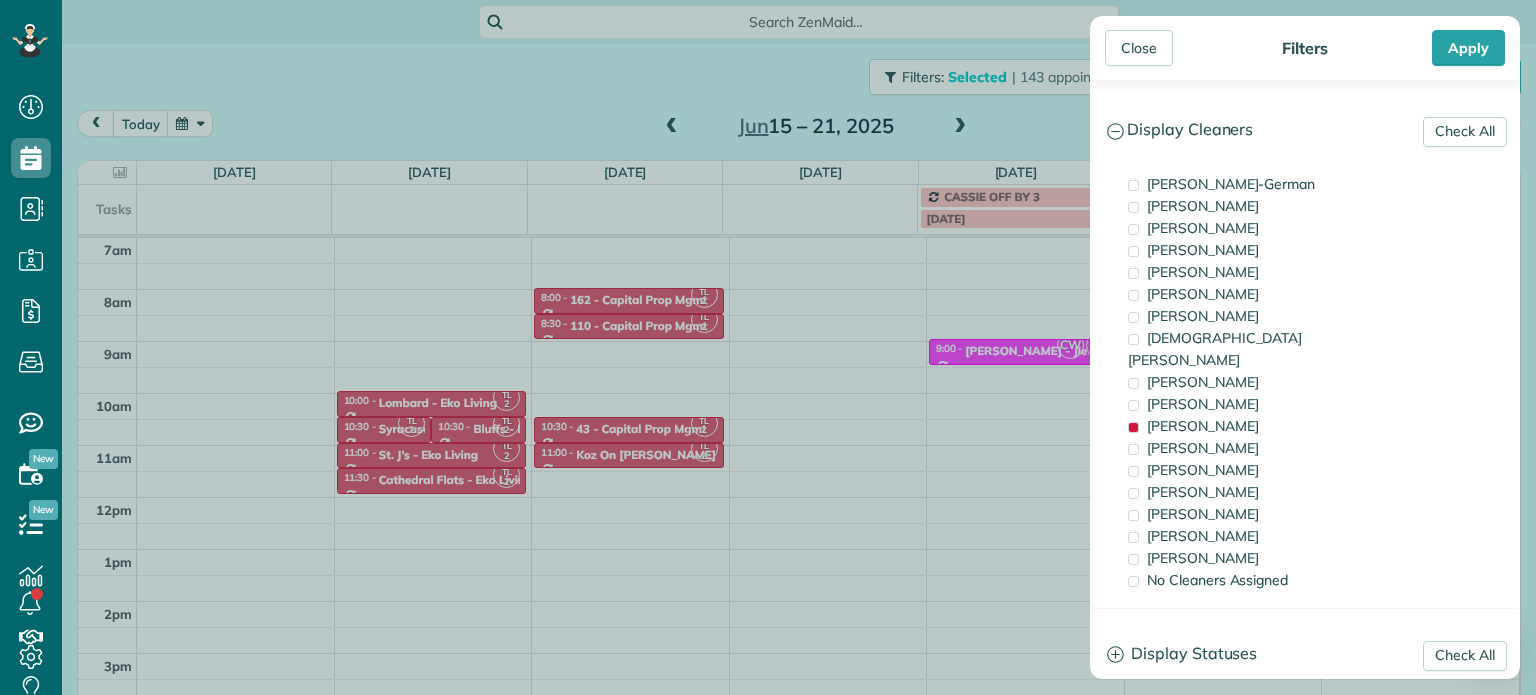click on "Close
Filters
Apply
Check All
Display Cleaners
Christina Wright-German
Brie Killary
Cassie Feliciano
Tawnya Reynolds
Mark Zollo
Matthew Hatcher
Tony Middleton" at bounding box center [768, 347] 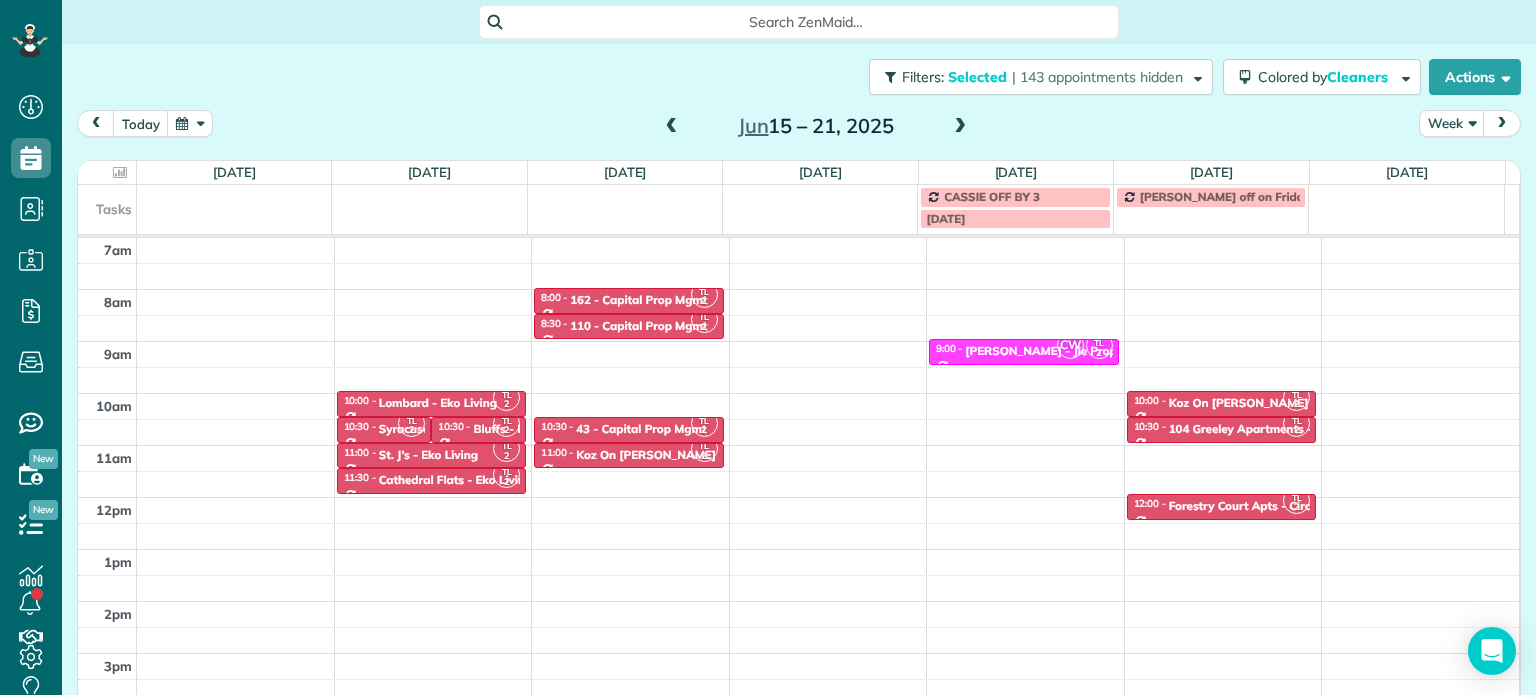 click at bounding box center [960, 127] 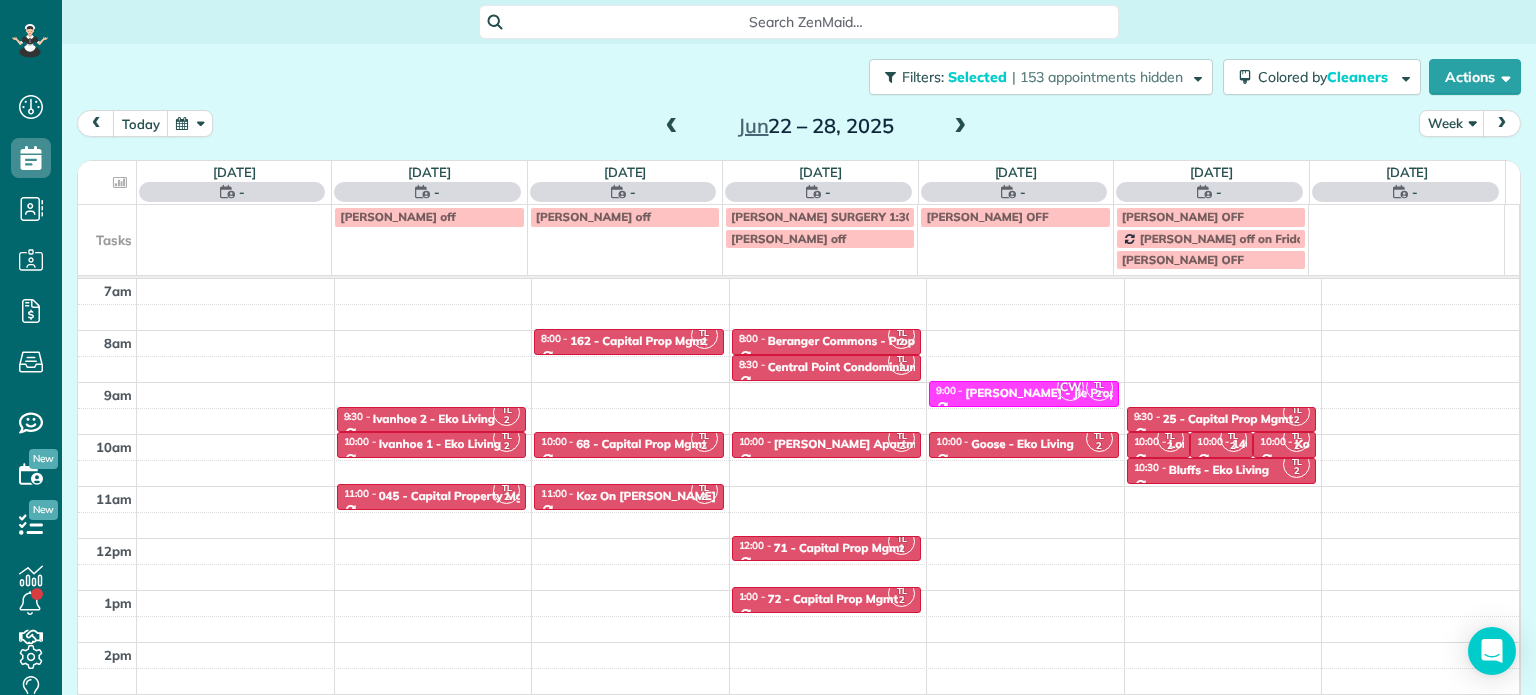 click at bounding box center (960, 127) 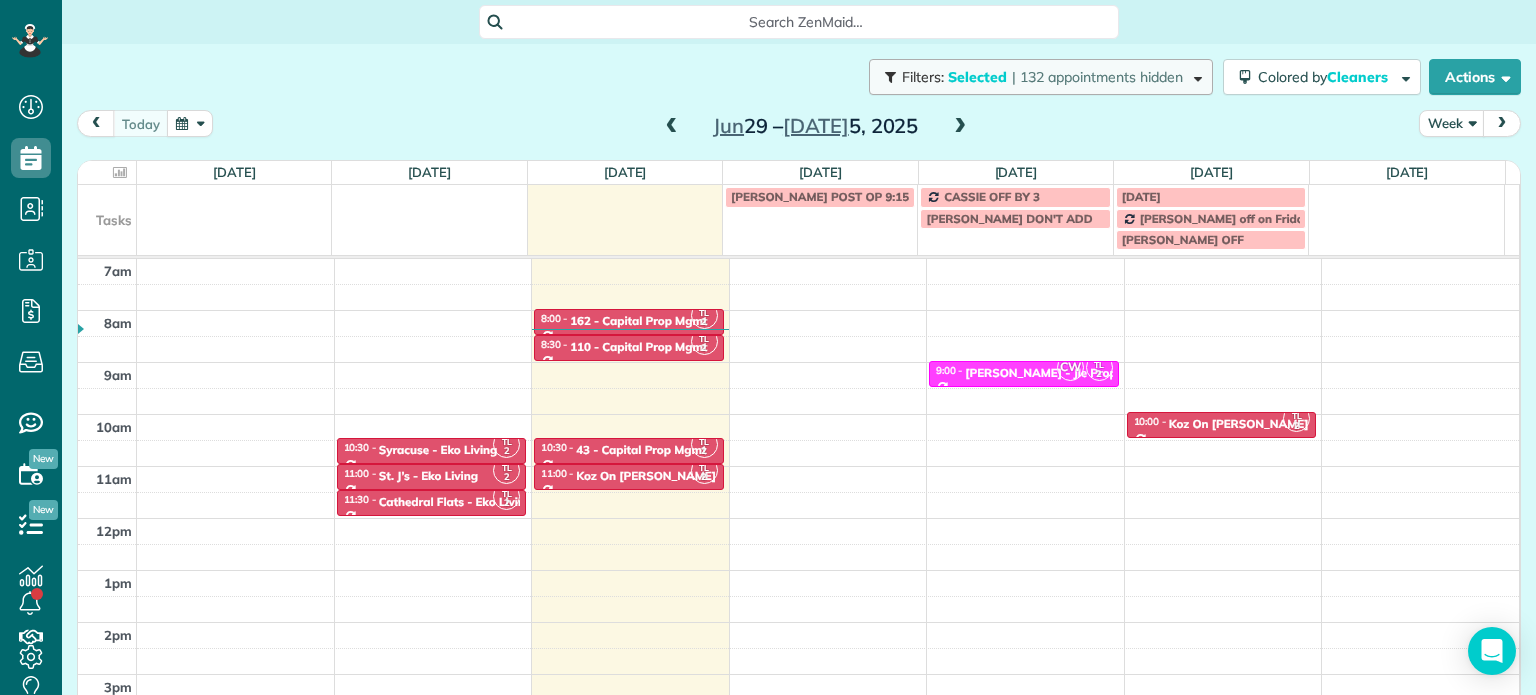 click on "Filters:   Selected
|  132 appointments hidden" at bounding box center (1041, 77) 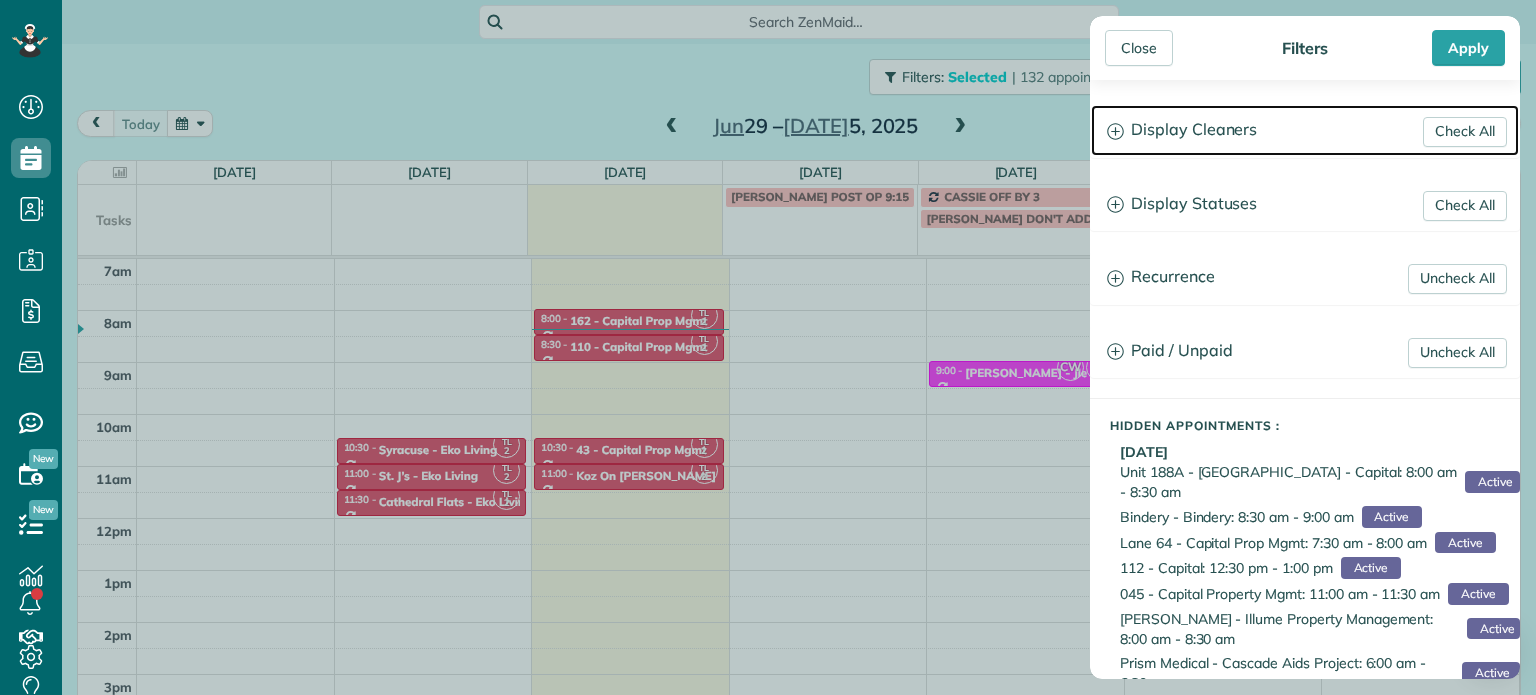 click on "Display Cleaners" at bounding box center [1305, 130] 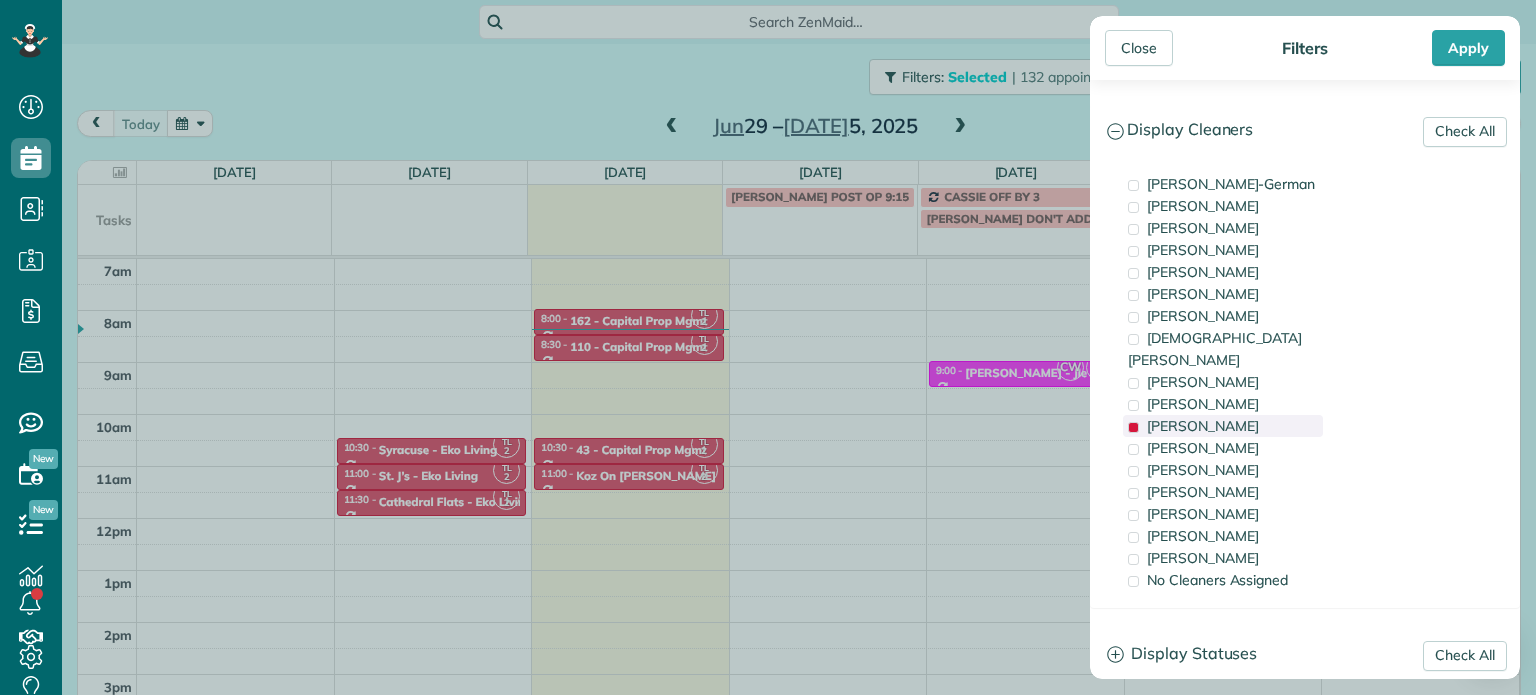 click on "Trish Langhorst" at bounding box center [1203, 426] 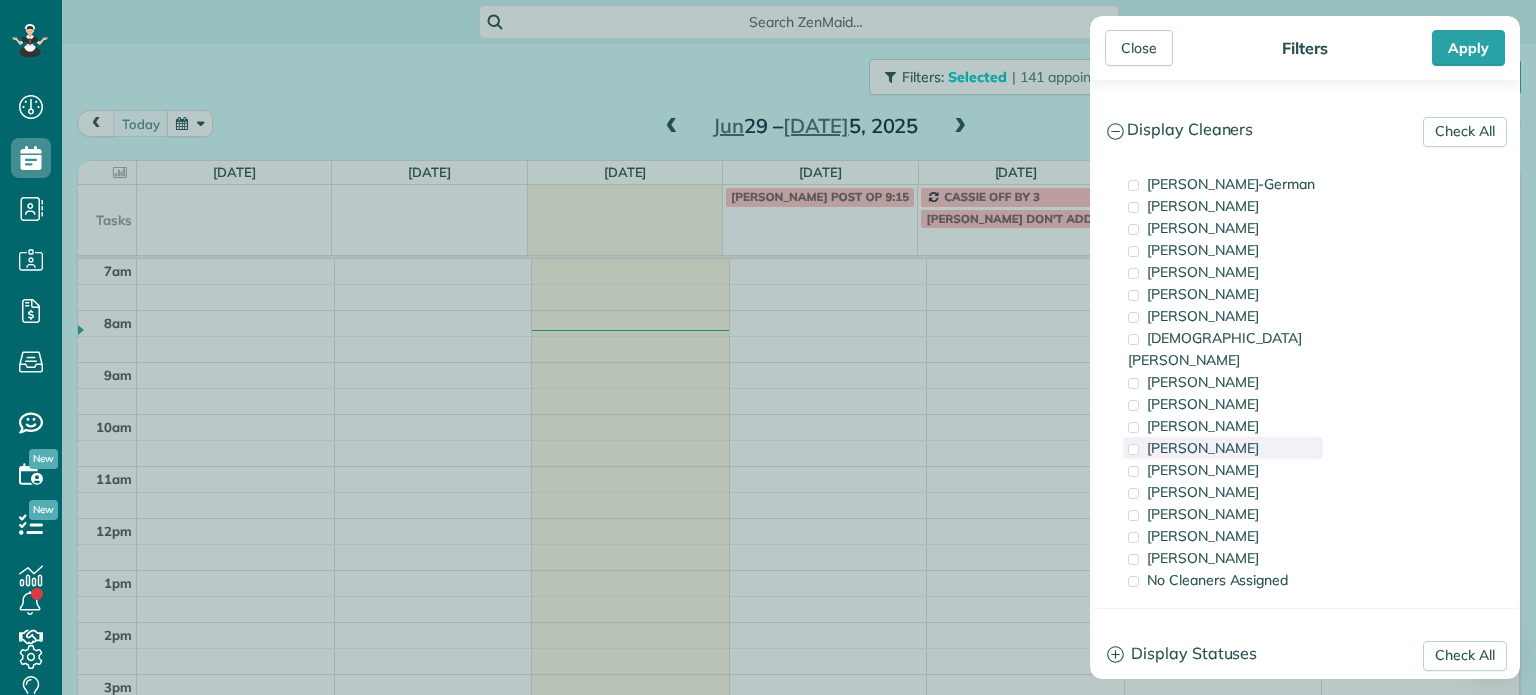 click on "Cyndi Holm" at bounding box center (1223, 448) 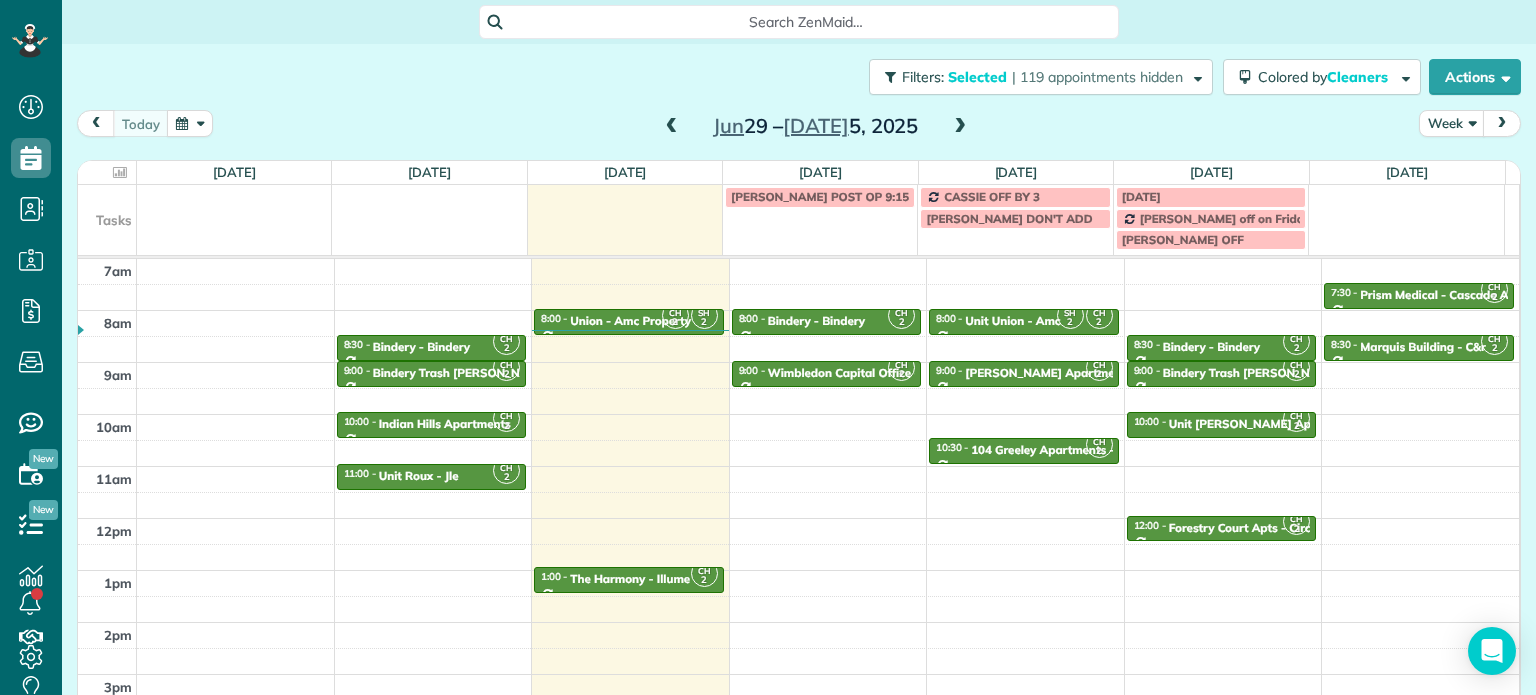 click on "Close
Filters
Apply
Check All
Display Cleaners
Christina Wright-German
Brie Killary
Cassie Feliciano
Tawnya Reynolds
Mark Zollo
Matthew Hatcher
Tony Middleton" at bounding box center [768, 347] 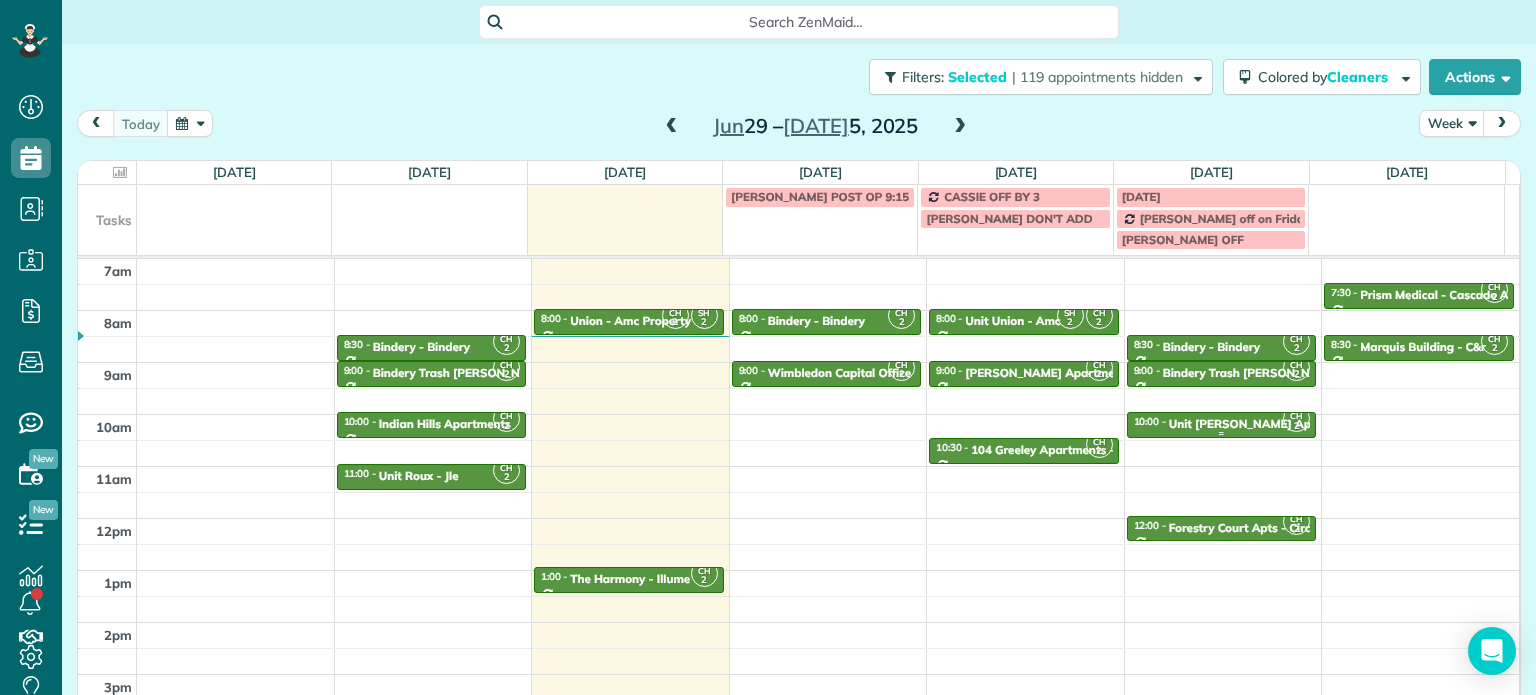 click on "Unit Janie Apartments - Eko" at bounding box center [1333, 424] 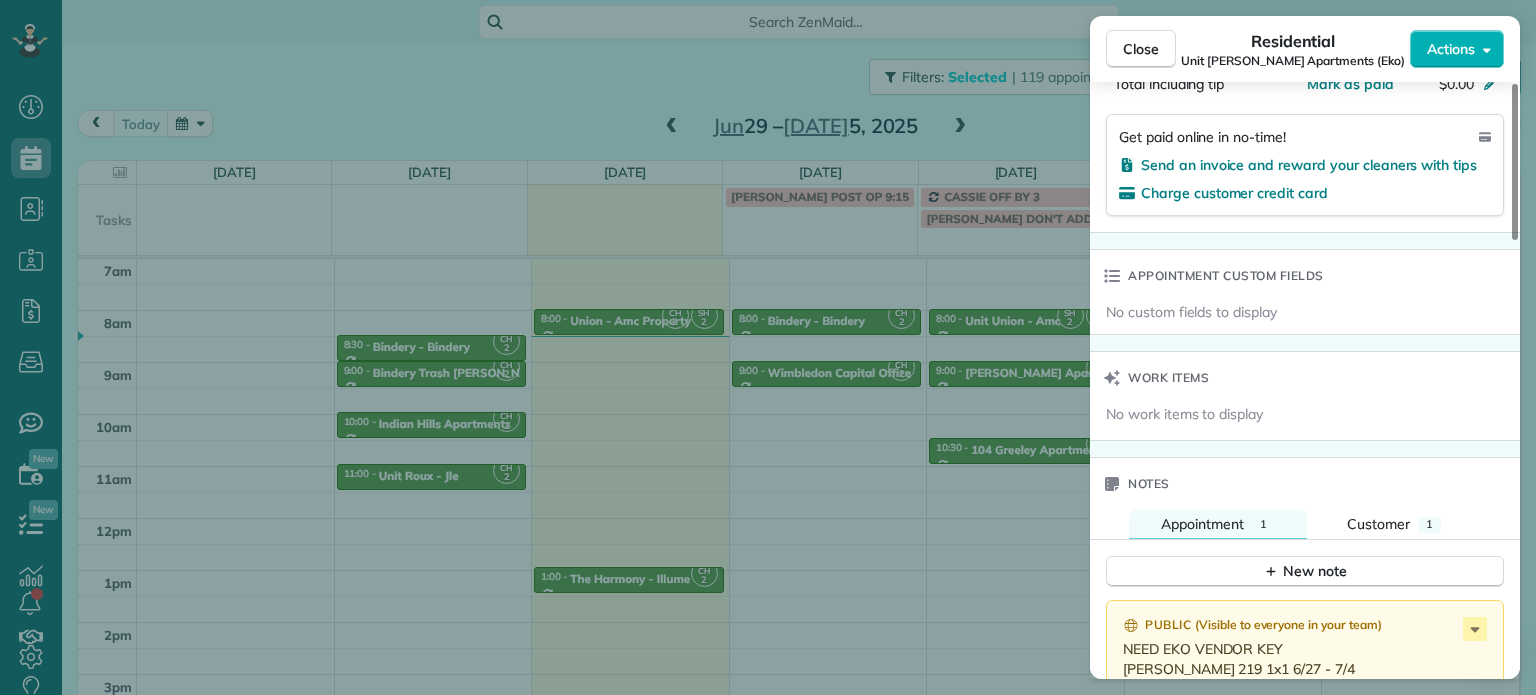 scroll, scrollTop: 1600, scrollLeft: 0, axis: vertical 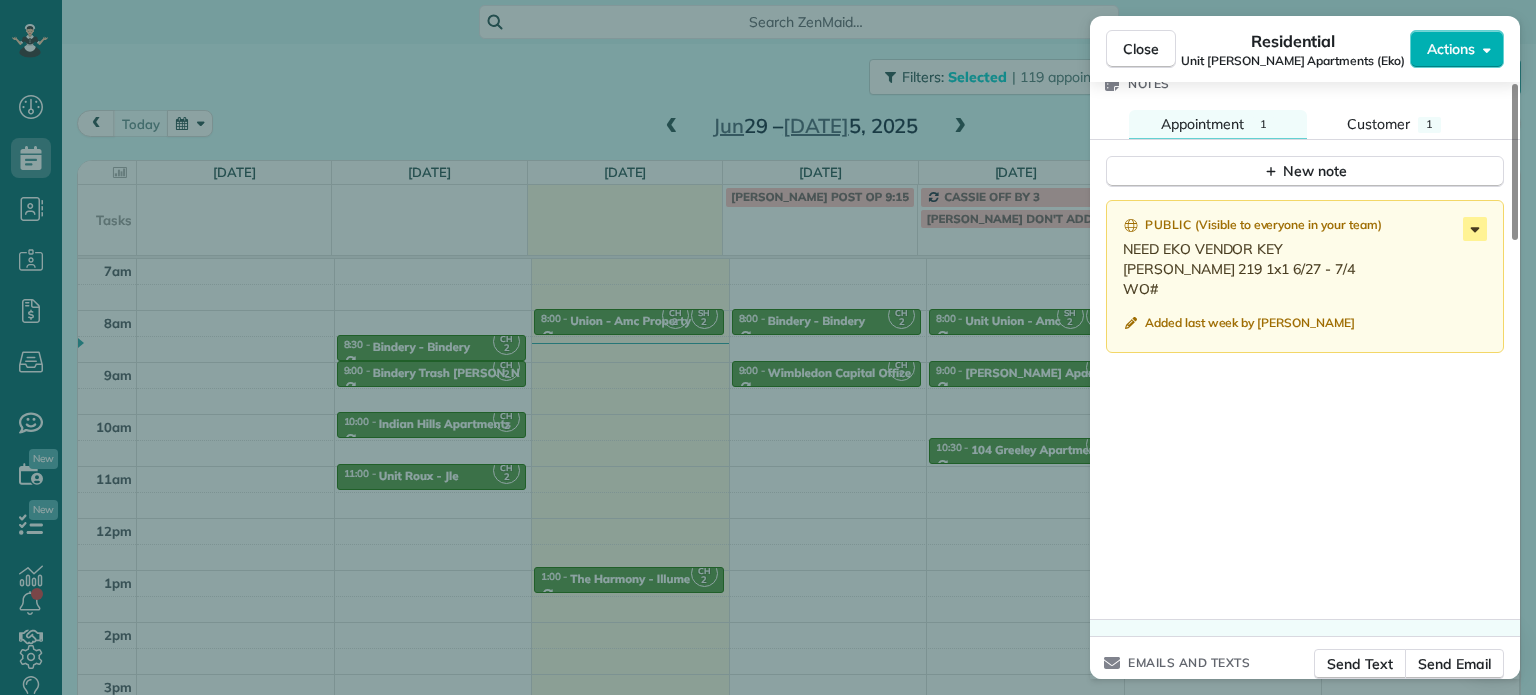 click 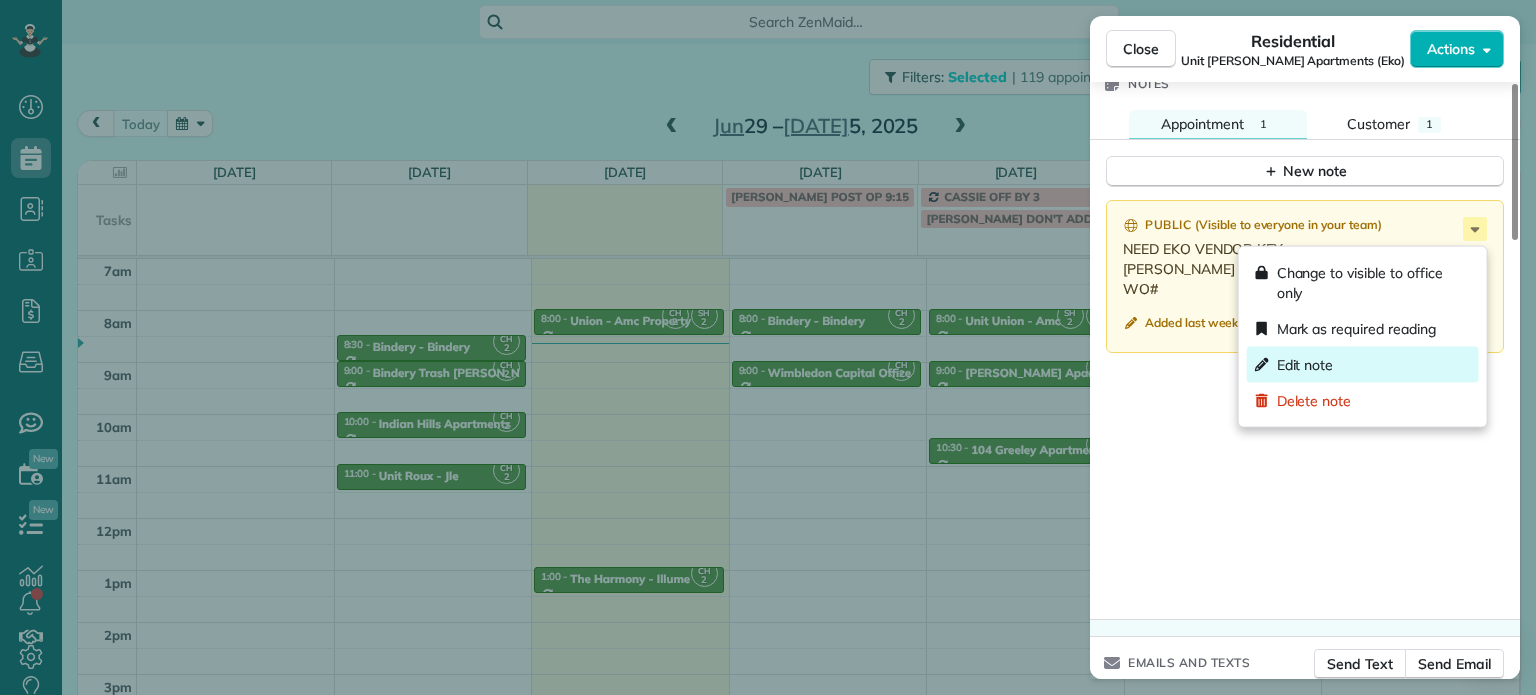 click on "Edit note" at bounding box center (1363, 365) 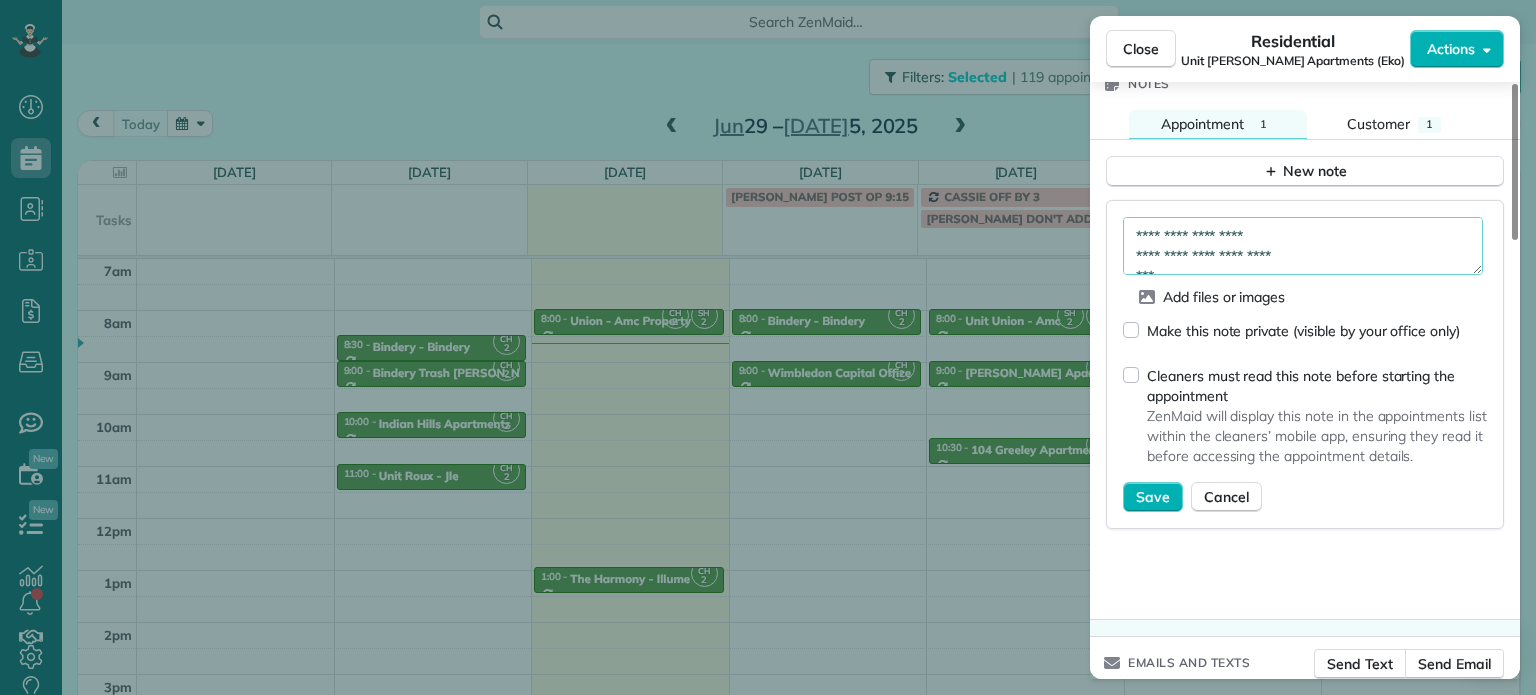 click on "**********" at bounding box center [1303, 246] 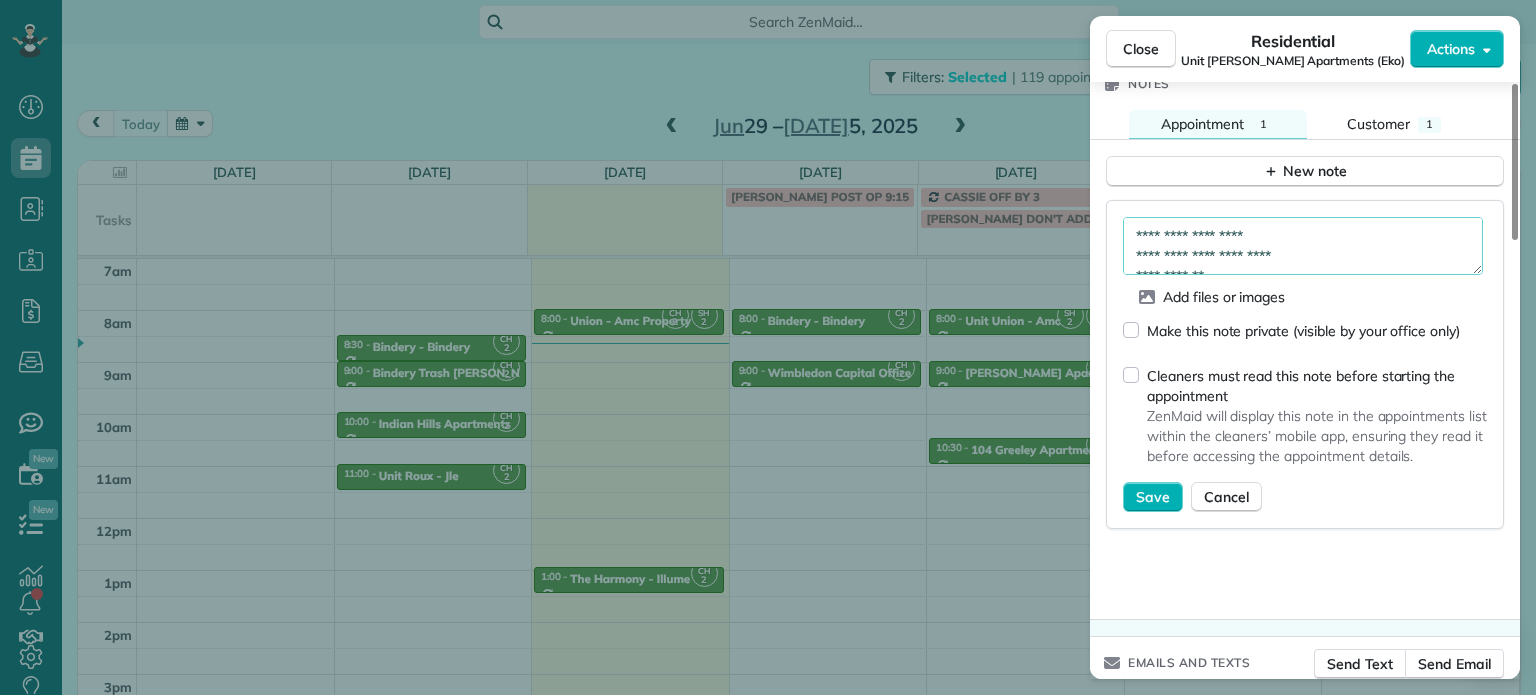 scroll, scrollTop: 10, scrollLeft: 0, axis: vertical 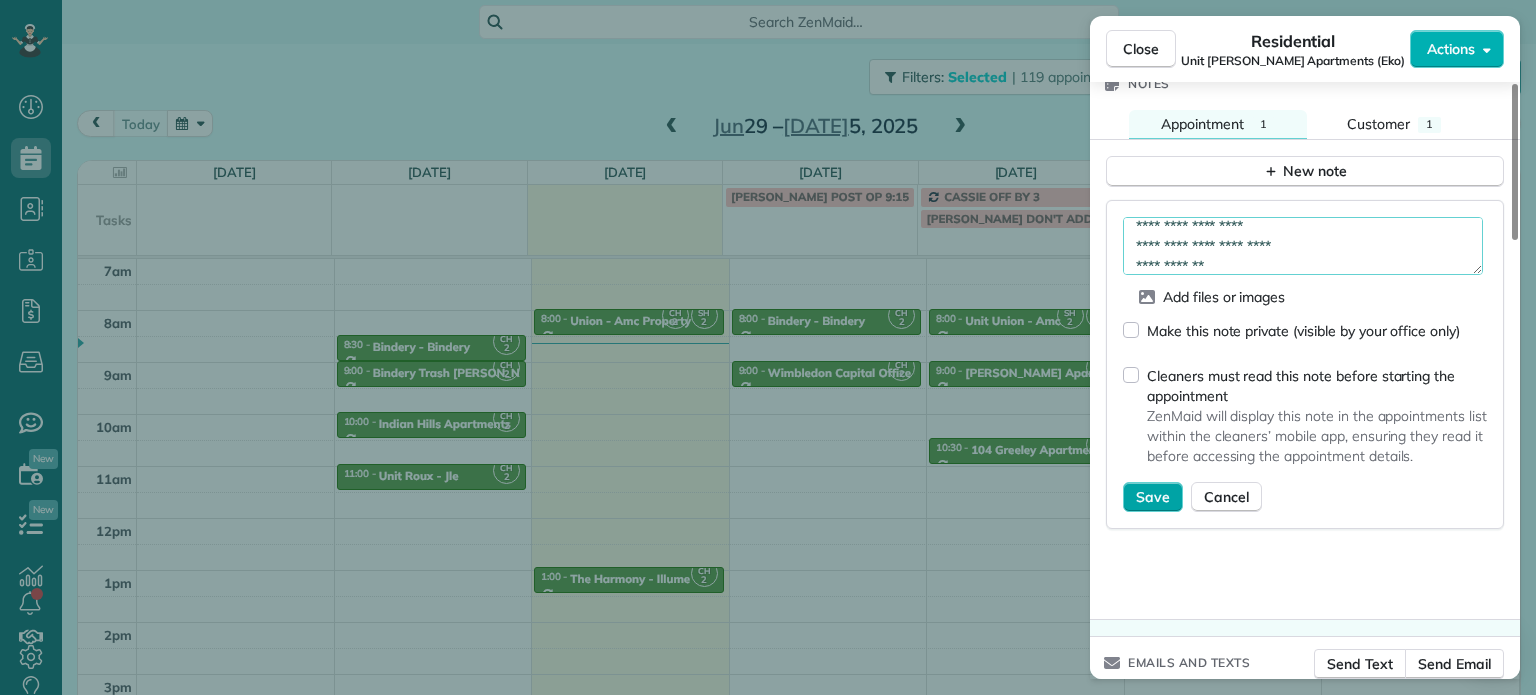 type on "**********" 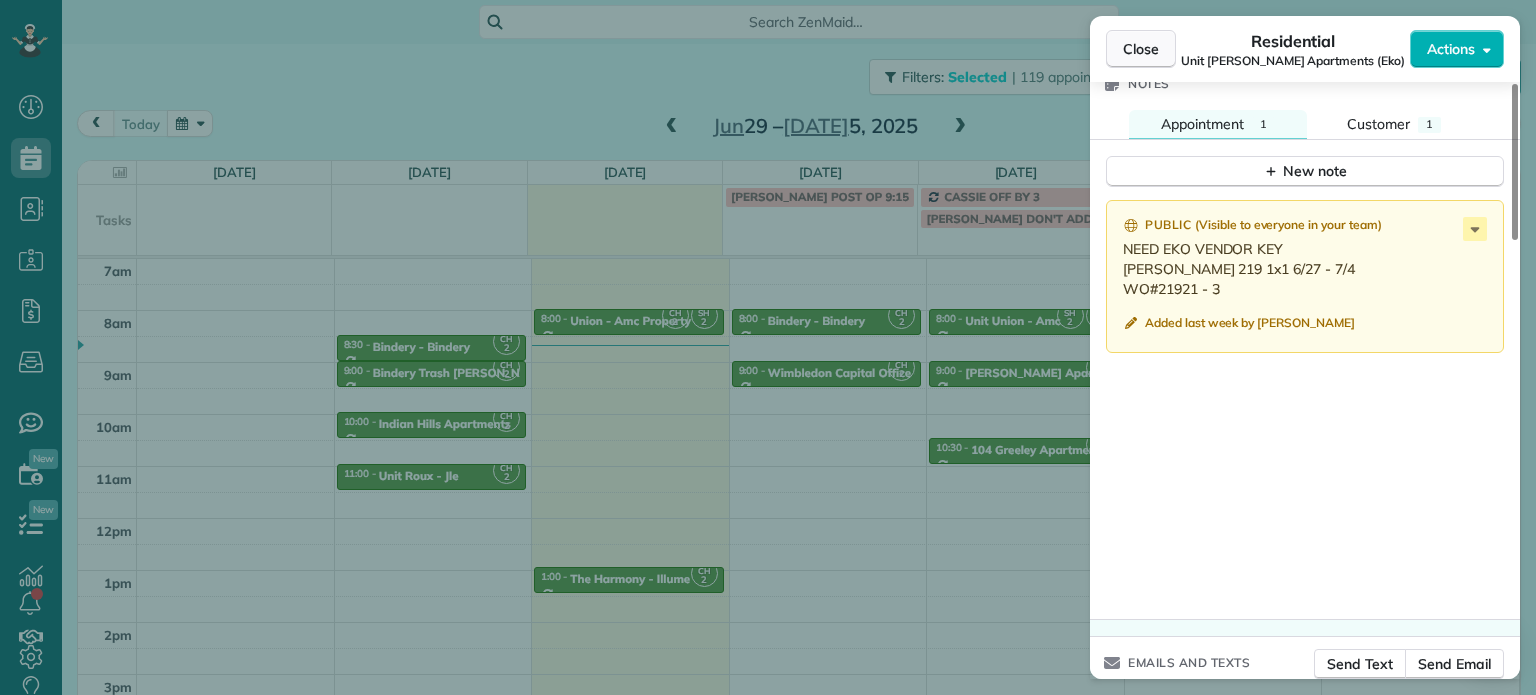 click on "Close" at bounding box center [1141, 49] 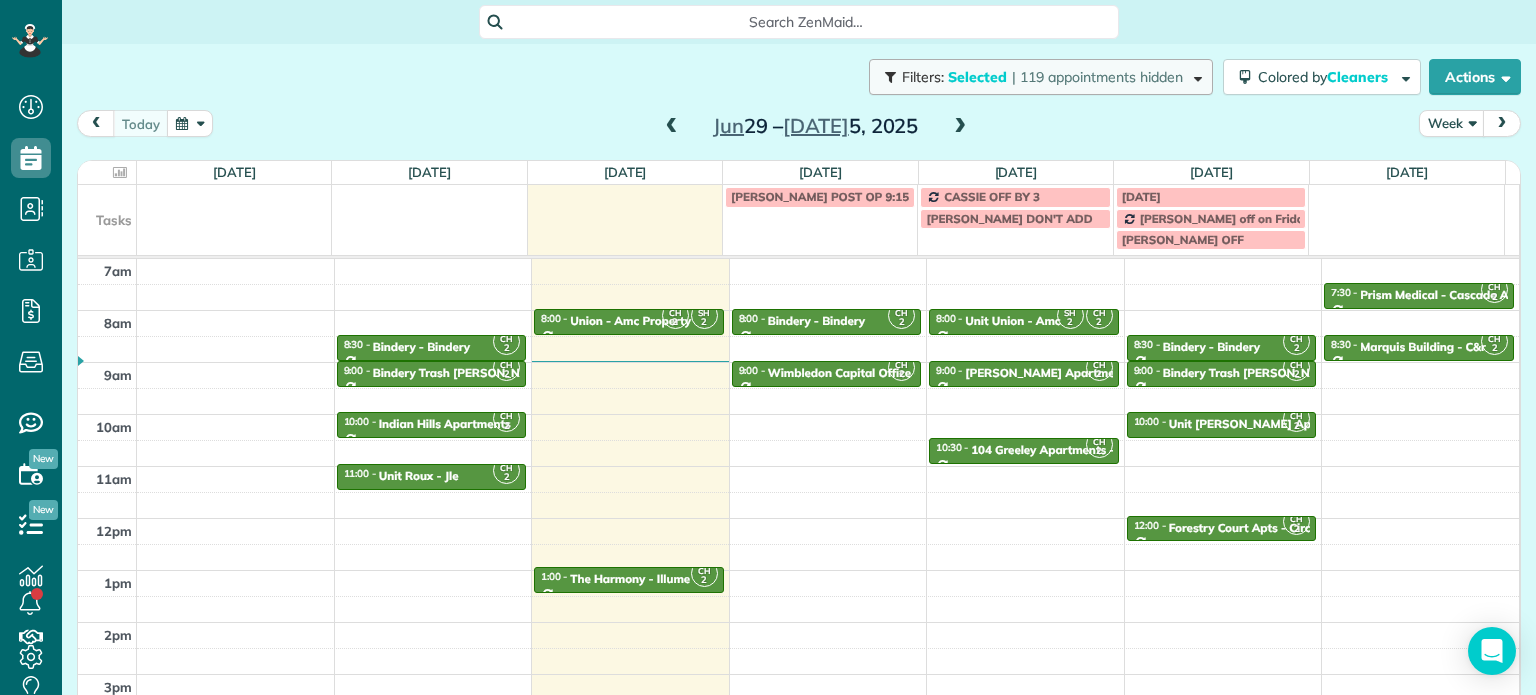 click on "|  119 appointments hidden" at bounding box center (1097, 77) 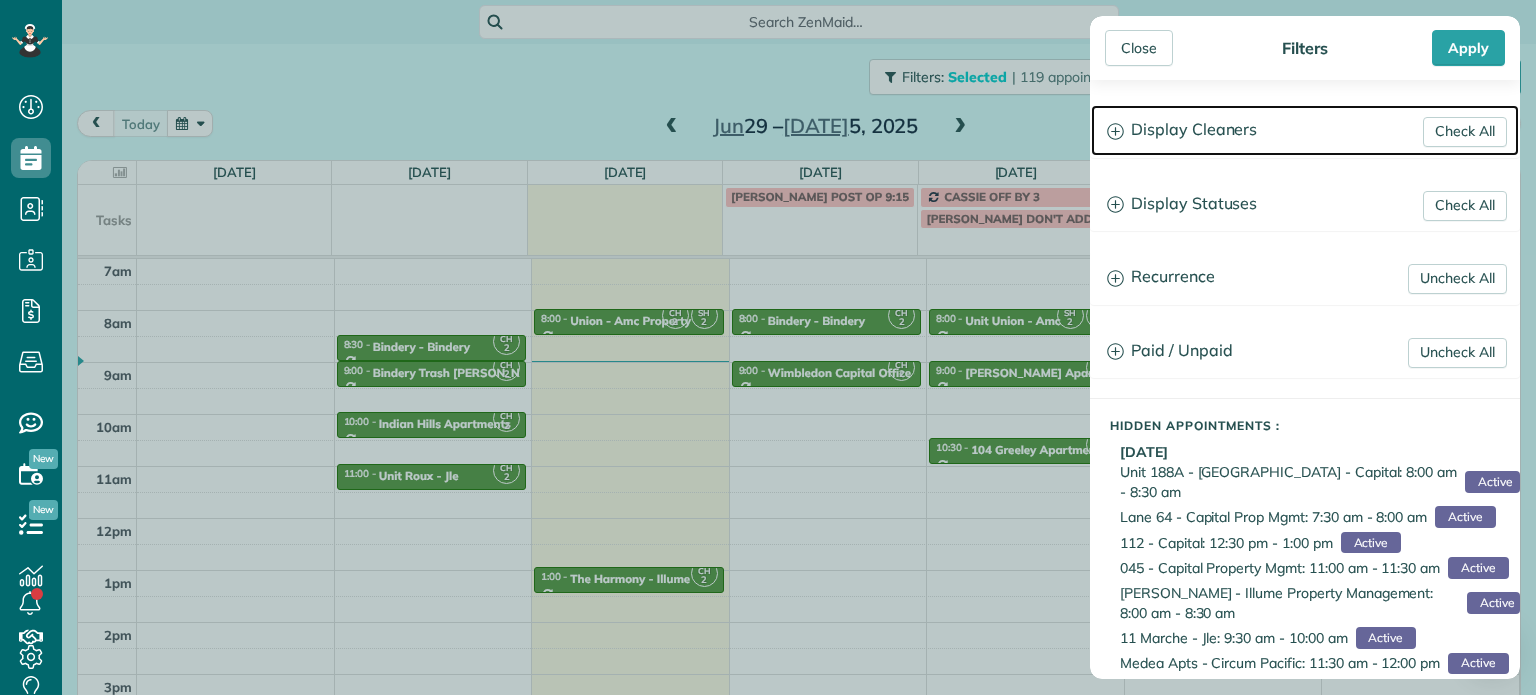 click on "Display Cleaners" at bounding box center [1305, 130] 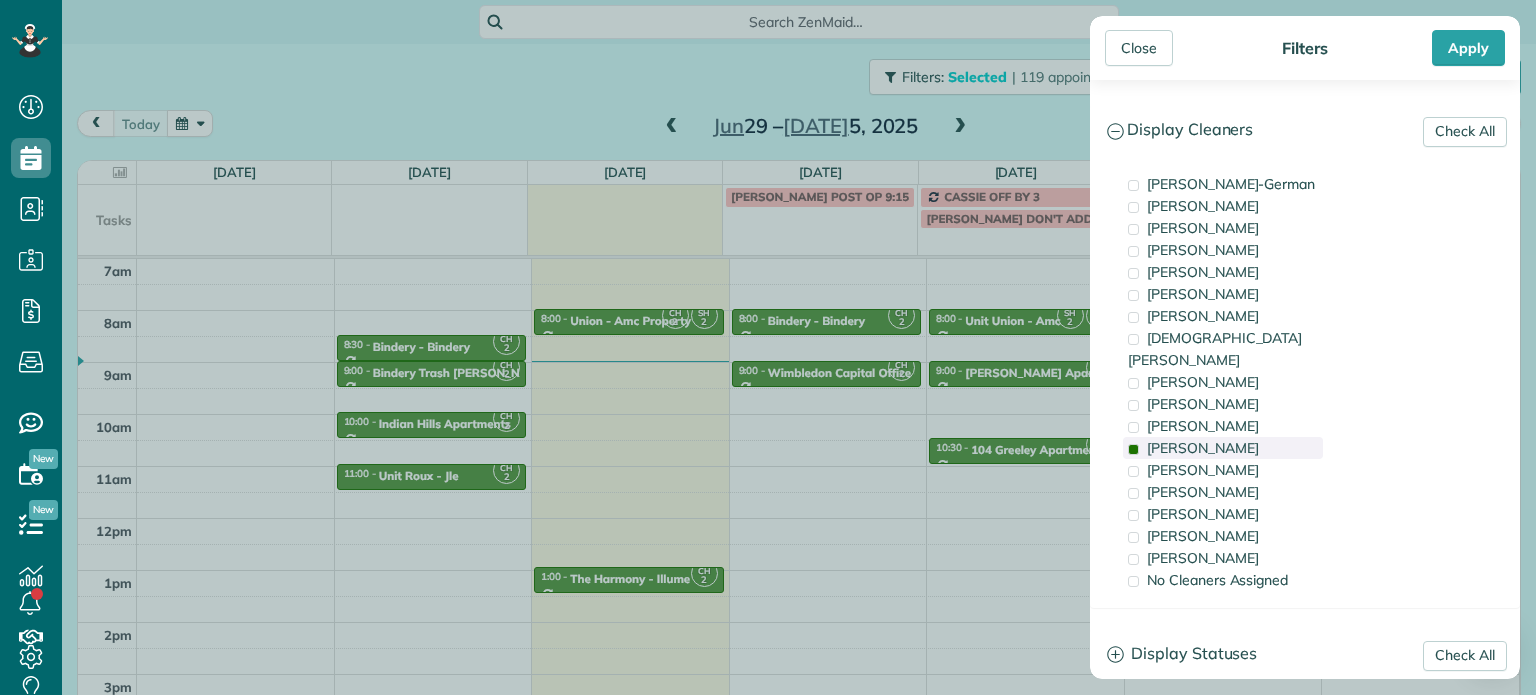 click on "Cyndi Holm" at bounding box center (1223, 448) 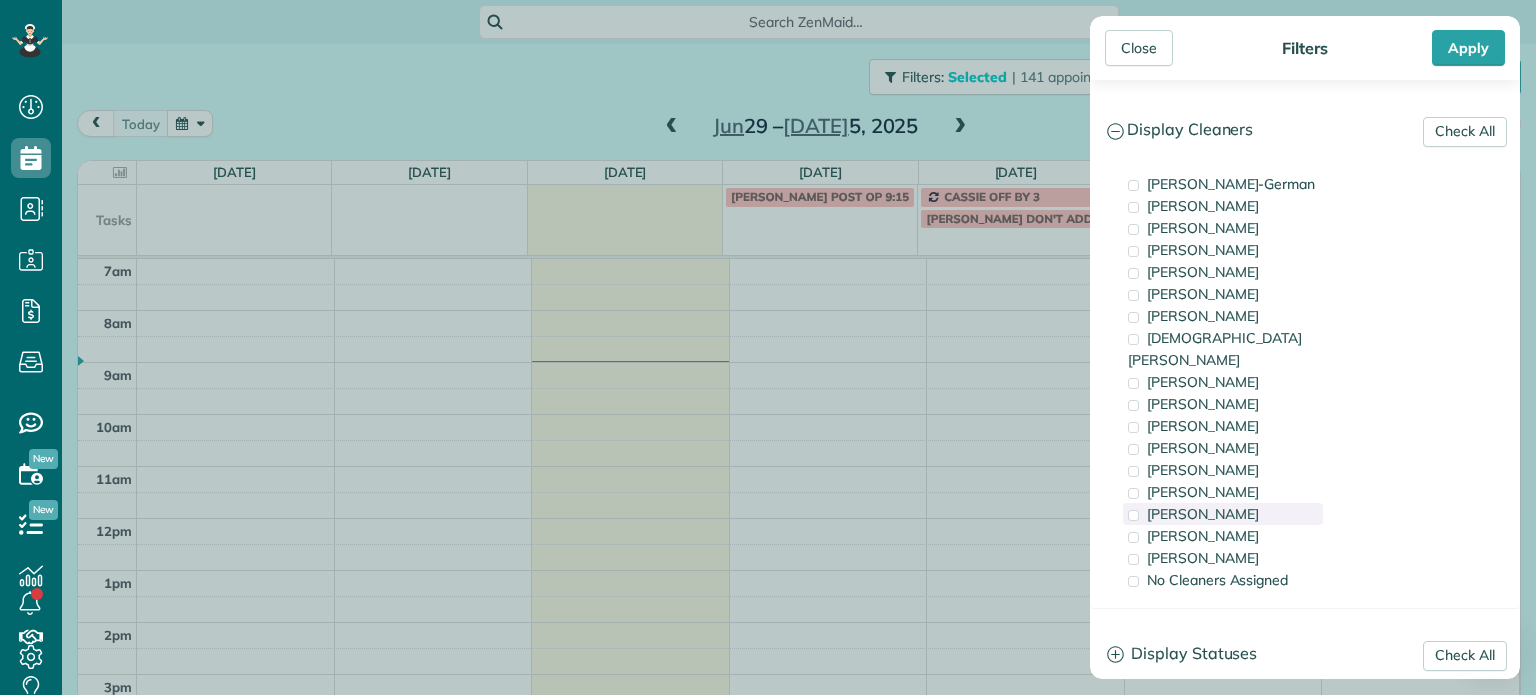 drag, startPoint x: 1236, startPoint y: 487, endPoint x: 1225, endPoint y: 484, distance: 11.401754 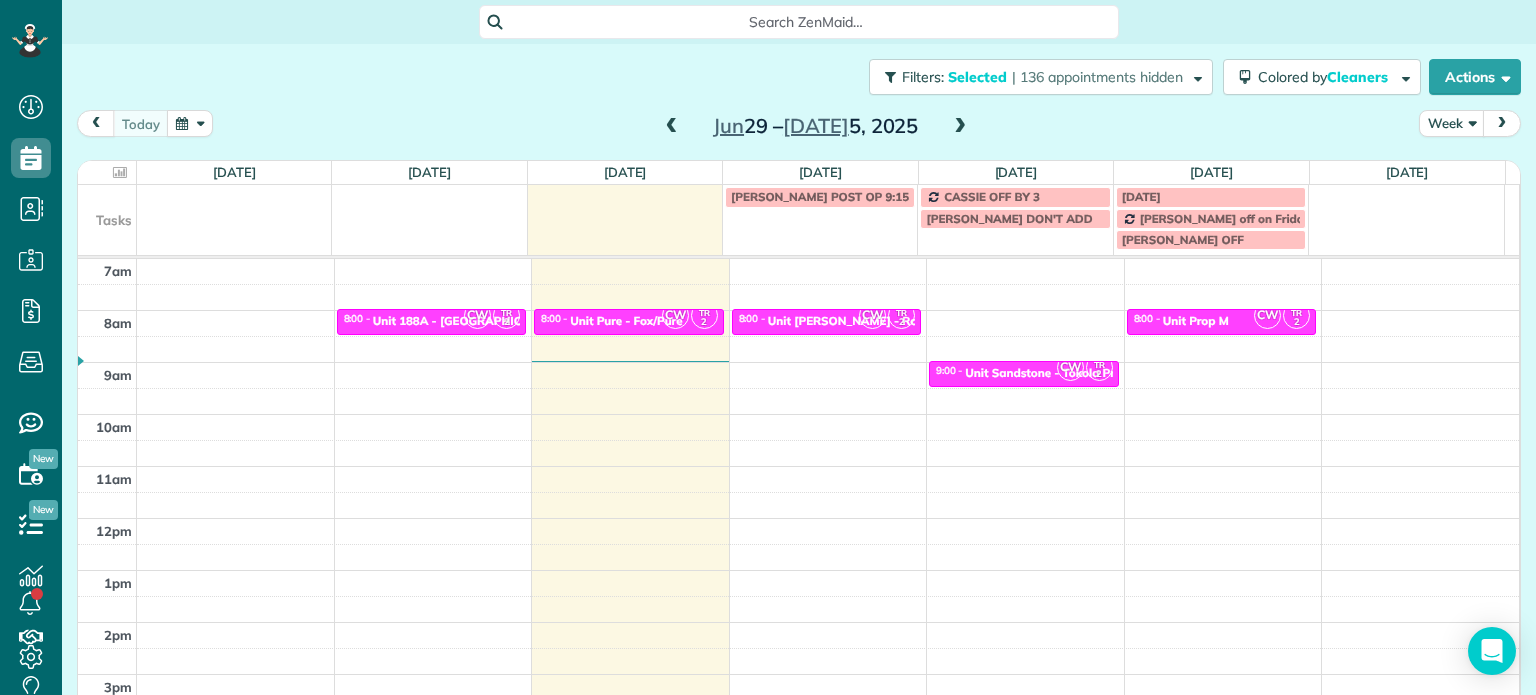 click on "Close
Filters
Apply
Check All
Display Cleaners
Christina Wright-German
Brie Killary
Cassie Feliciano
Tawnya Reynolds
Mark Zollo
Matthew Hatcher
Tony Middleton" at bounding box center [768, 347] 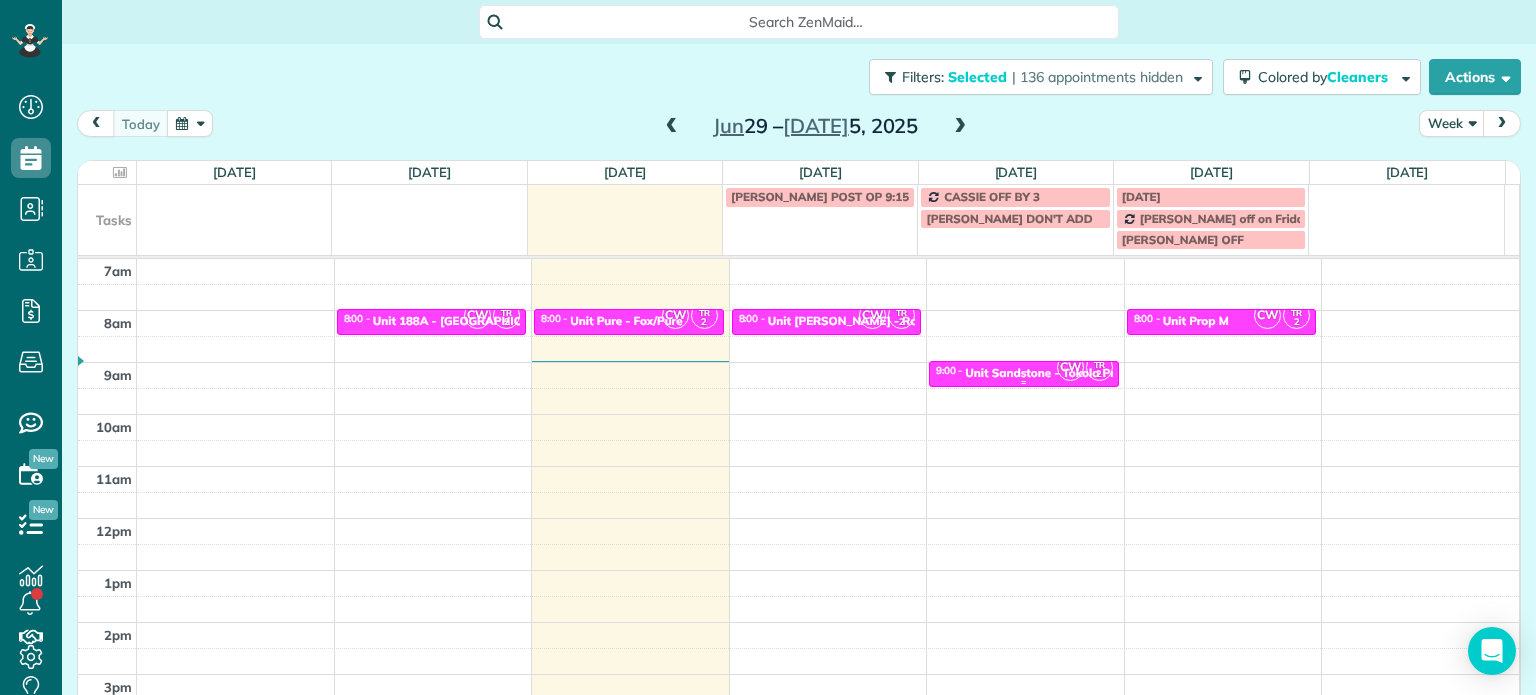 click on "Unit Sandstone - Tokola Properties" at bounding box center (1062, 373) 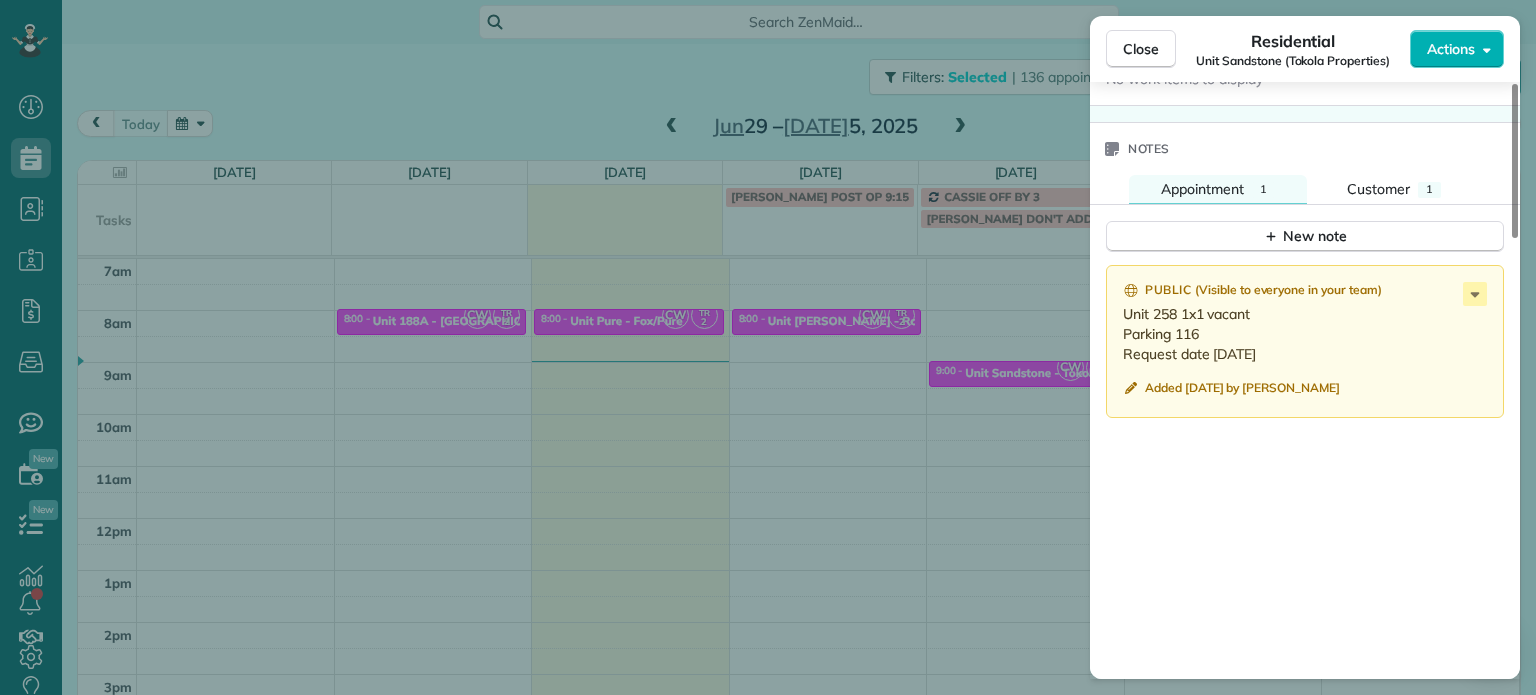 scroll, scrollTop: 1600, scrollLeft: 0, axis: vertical 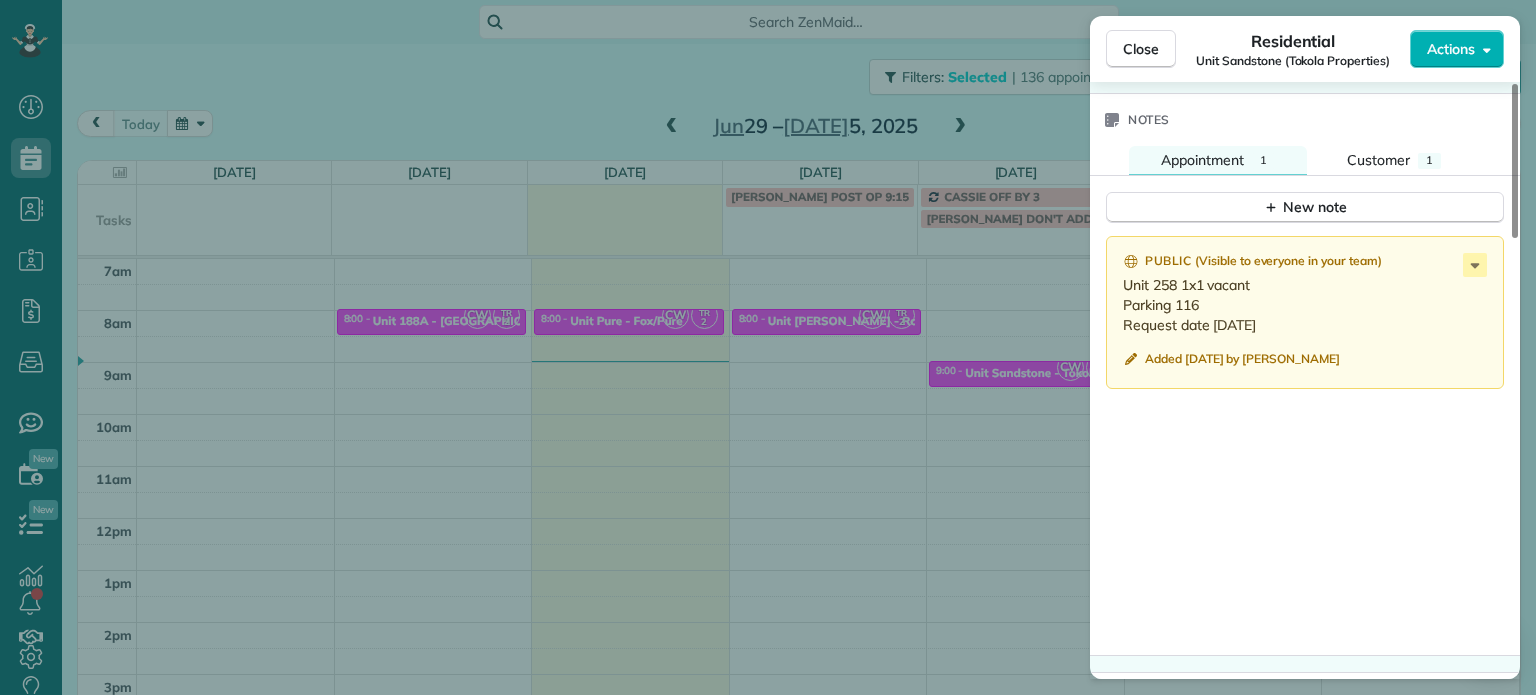 click on "Close Residential Unit Sandstone (Tokola Properties) Actions Status Active Unit Sandstone (Tokola Properties) · Open profile No phone number on record Add phone number No email on record Add email View Details Residential Thursday, July 03, 2025 ( in 2 days ) 9:00 AM 9:30 AM 30 minutes One time 16677 Northeast Russell Street portland or 97236 Service was not rated yet Setup ratings Cleaners Time in and out Assign Invite Cleaners Tammi   Rue 9:00 AM 9:30 AM Christina   Wright-German 9:00 AM 9:30 AM Checklist Try Now Keep this appointment up to your standards. Stay on top of every detail, keep your cleaners organised, and your client happy. Assign a checklist Watch a 5 min demo Billing Billing actions Price $0.00 Overcharge $0.00 Discount $0.00 Coupon discount - Primary tax - Secondary tax - Total appointment price $0.00 Tips collected New feature! $0.00 Mark as paid Total including tip $0.00 Get paid online in no-time! Send an invoice and reward your cleaners with tips Charge customer credit card Work items 1" at bounding box center [768, 347] 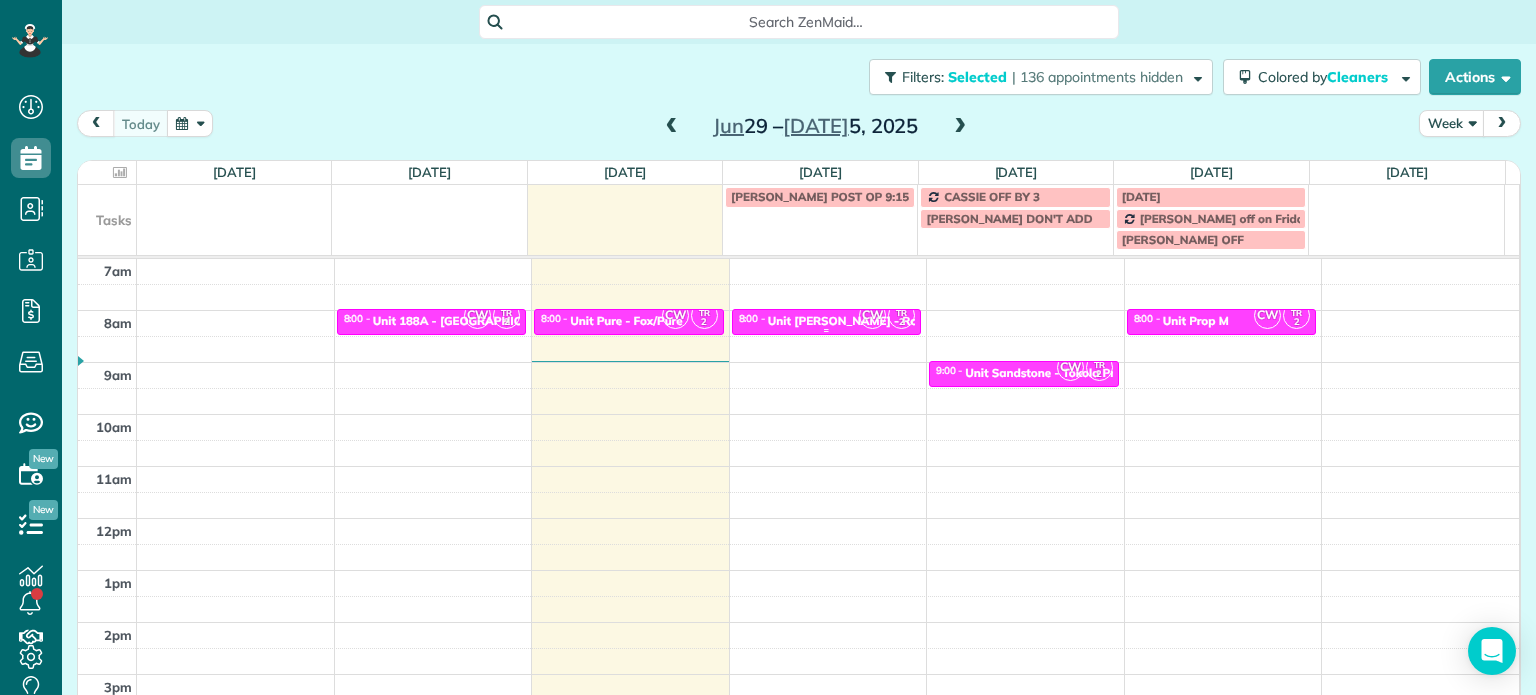 click on "CW" at bounding box center [872, 315] 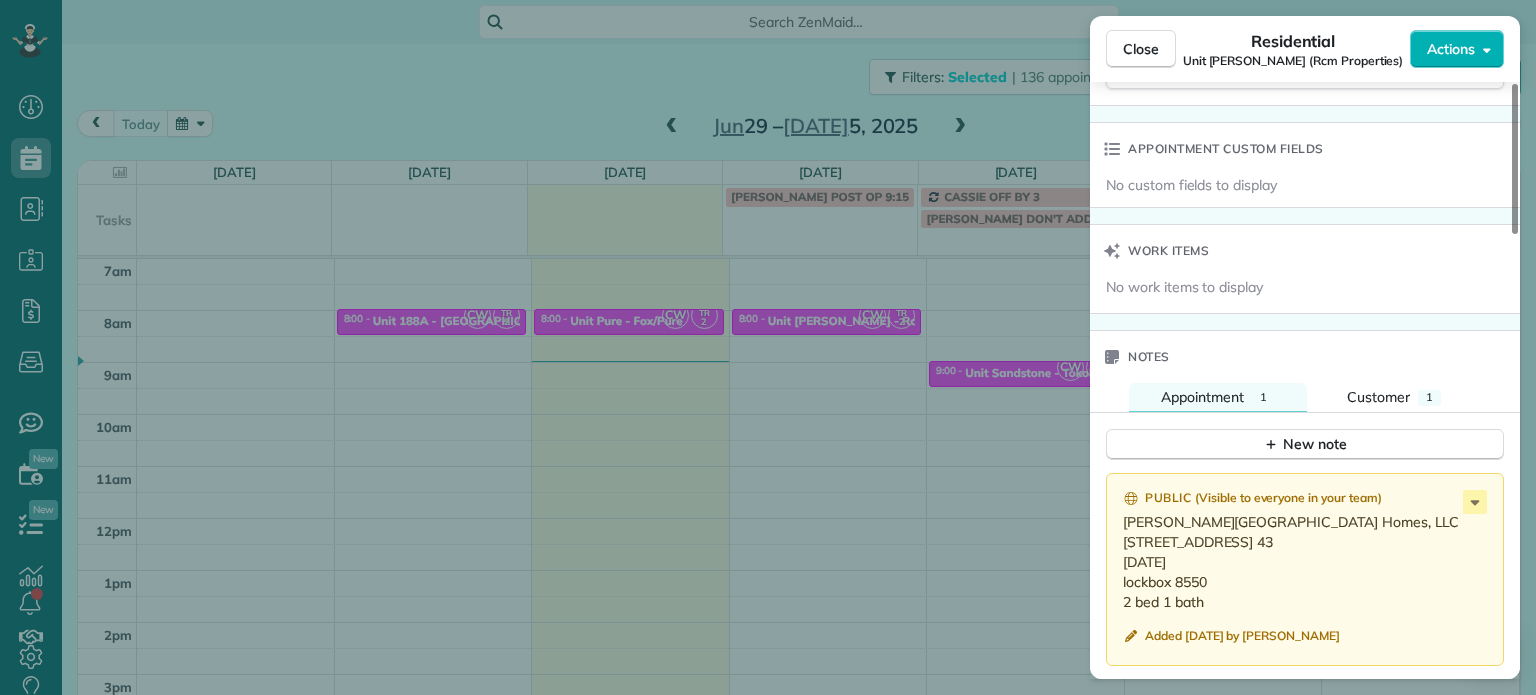 scroll, scrollTop: 1400, scrollLeft: 0, axis: vertical 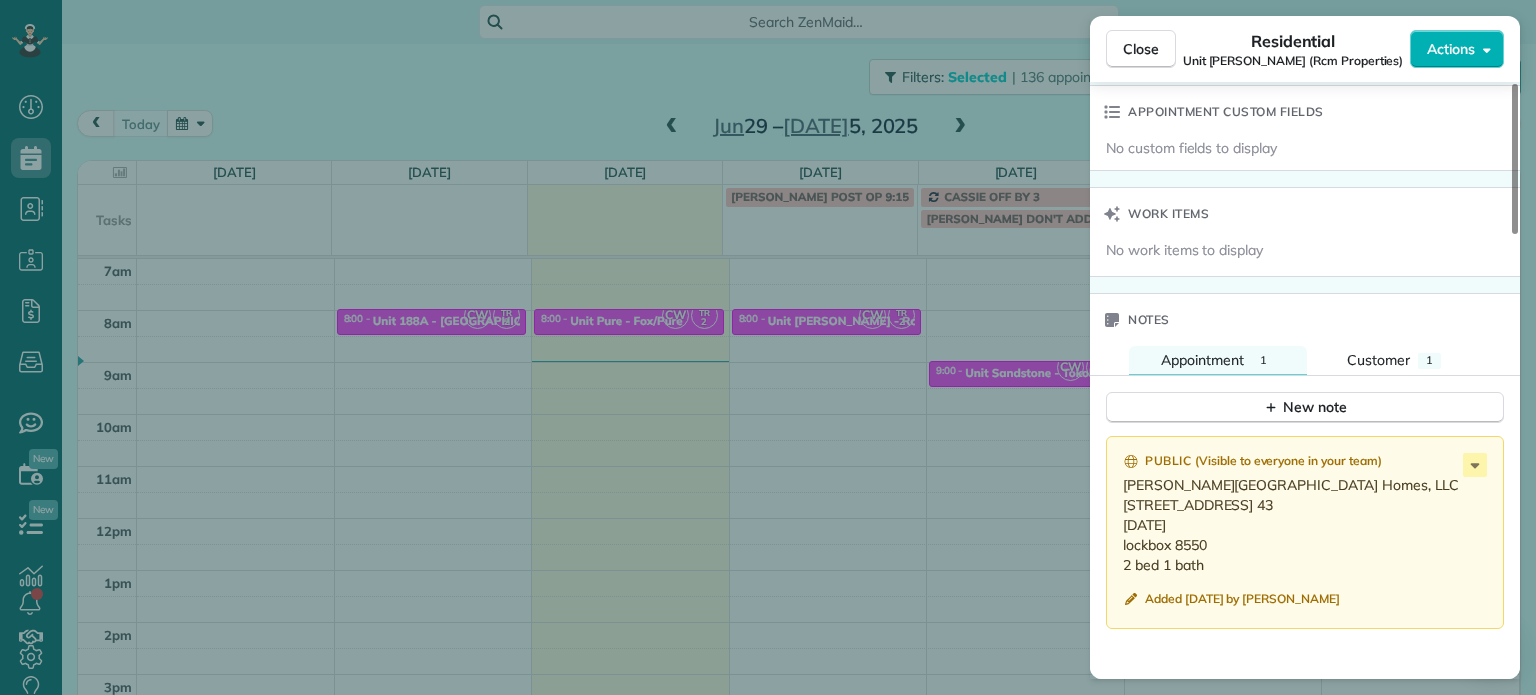 click on "Close Residential Unit Benford (Rcm Properties) Actions Status Active Unit Benford (Rcm Properties) · Open profile No phone number on record Add phone number No email on record Add email View Details Residential Wednesday, July 02, 2025 ( tomorrow ) 8:00 AM 8:30 AM 30 minutes One time 1300 Northeast 181st Avenue Portland OR 97230 Service was not rated yet Setup ratings Cleaners Time in and out Assign Invite Cleaners Tammi   Rue 8:00 AM 8:30 AM Christina   Wright-German 8:00 AM 8:30 AM Checklist Try Now Keep this appointment up to your standards. Stay on top of every detail, keep your cleaners organised, and your client happy. Assign a checklist Watch a 5 min demo Billing Billing actions Price $0.00 Overcharge $0.00 Discount $0.00 Coupon discount - Primary tax - Secondary tax - Total appointment price $0.00 Tips collected New feature! $0.00 Mark as paid Total including tip $0.00 Get paid online in no-time! Send an invoice and reward your cleaners with tips Charge customer credit card Appointment custom fields" at bounding box center [768, 347] 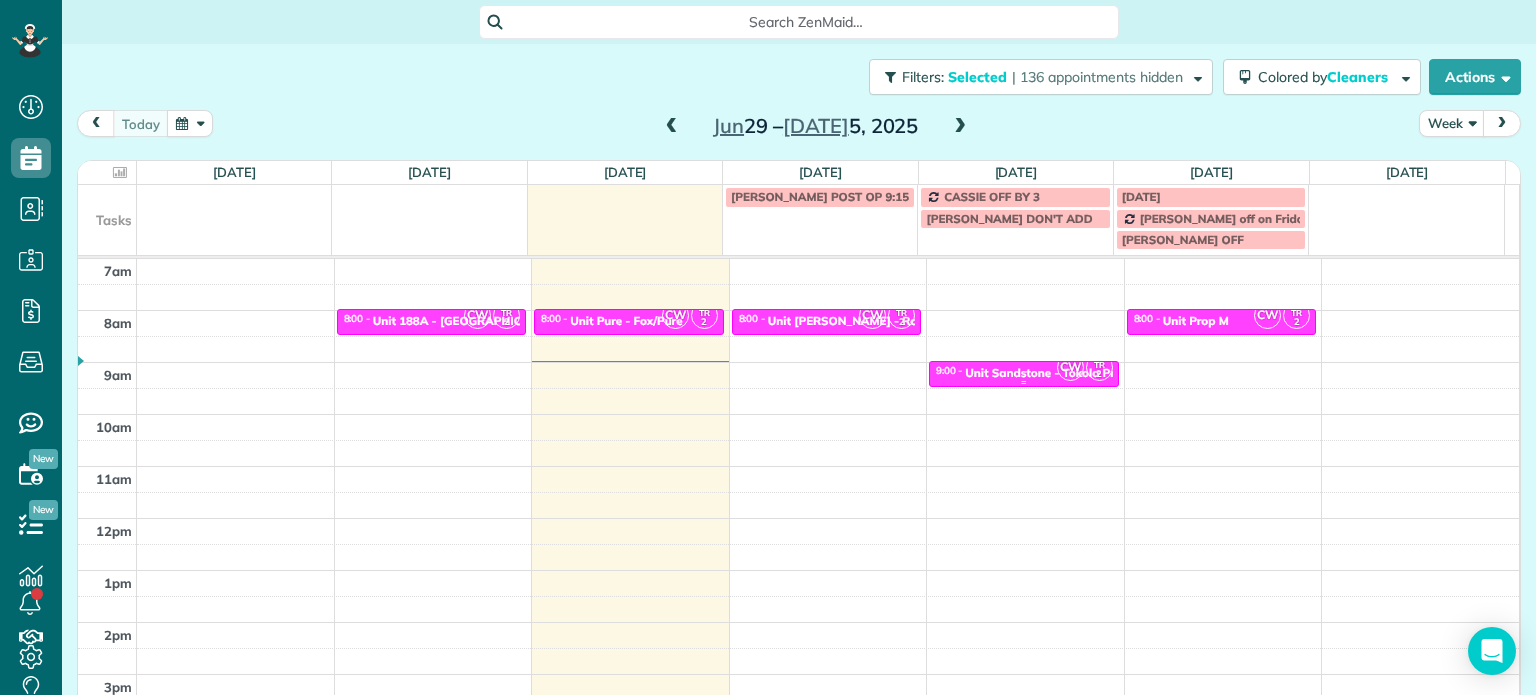 click on "Unit Sandstone - Tokola Properties" at bounding box center (1062, 373) 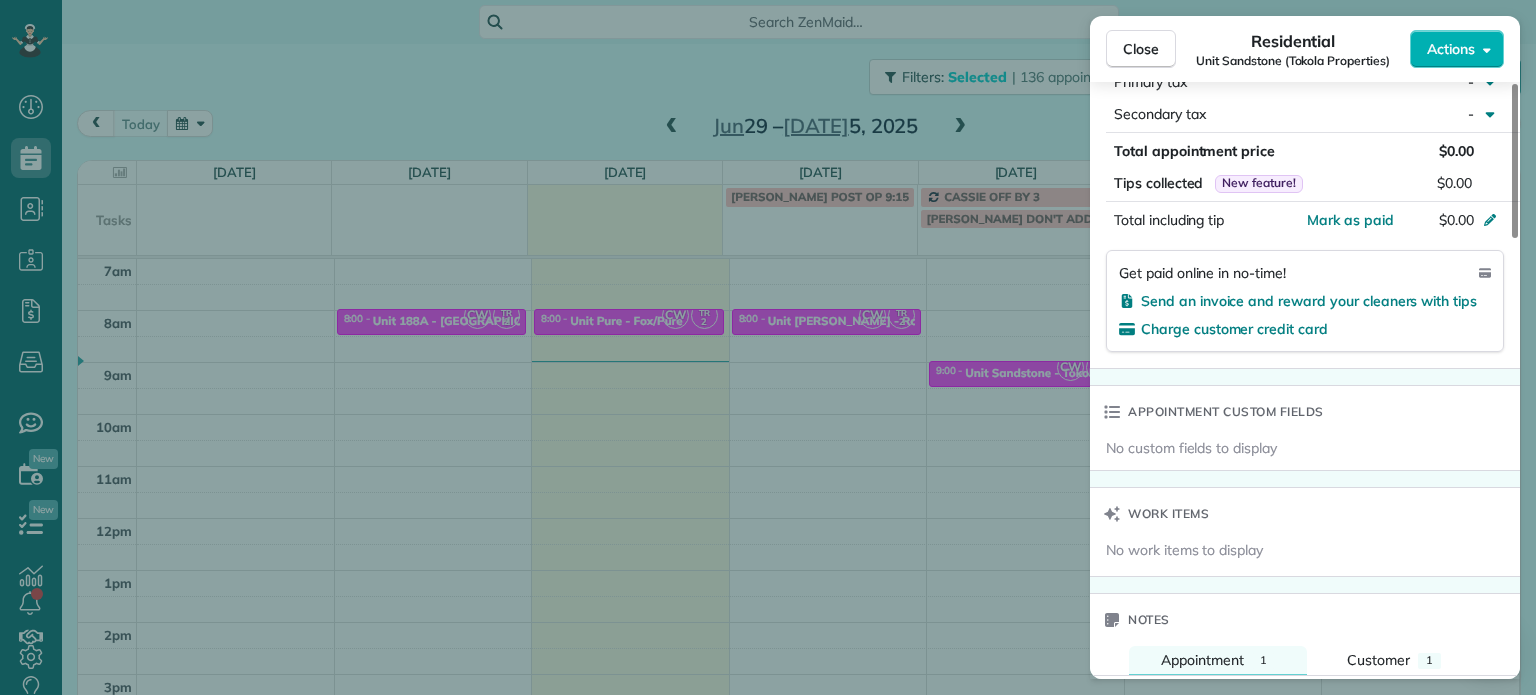 scroll, scrollTop: 1400, scrollLeft: 0, axis: vertical 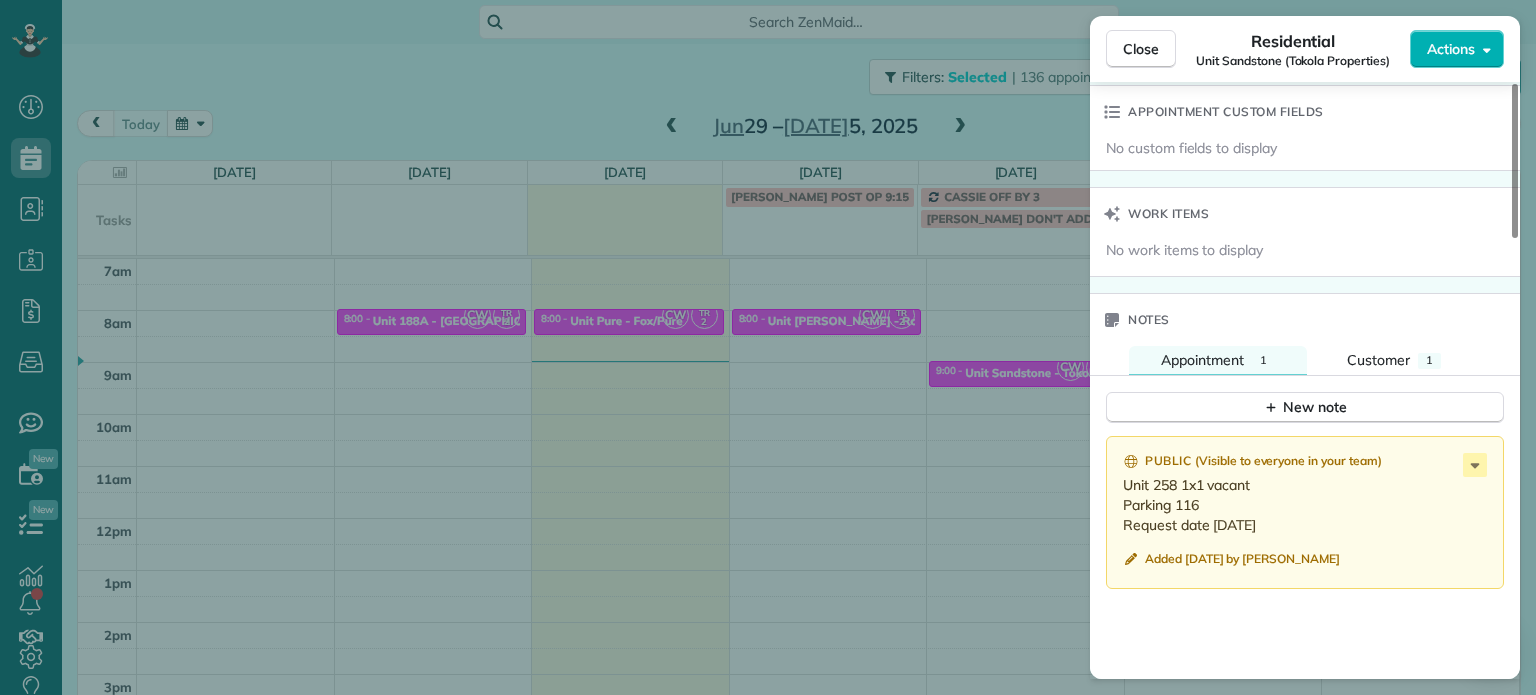 click on "Close Residential Unit Sandstone (Tokola Properties) Actions Status Active Unit Sandstone (Tokola Properties) · Open profile No phone number on record Add phone number No email on record Add email View Details Residential Thursday, July 03, 2025 ( in 2 days ) 9:00 AM 9:30 AM 30 minutes One time 16677 Northeast Russell Street portland or 97236 Service was not rated yet Setup ratings Cleaners Time in and out Assign Invite Cleaners Tammi   Rue 9:00 AM 9:30 AM Christina   Wright-German 9:00 AM 9:30 AM Checklist Try Now Keep this appointment up to your standards. Stay on top of every detail, keep your cleaners organised, and your client happy. Assign a checklist Watch a 5 min demo Billing Billing actions Price $0.00 Overcharge $0.00 Discount $0.00 Coupon discount - Primary tax - Secondary tax - Total appointment price $0.00 Tips collected New feature! $0.00 Mark as paid Total including tip $0.00 Get paid online in no-time! Send an invoice and reward your cleaners with tips Charge customer credit card Work items 1" at bounding box center (768, 347) 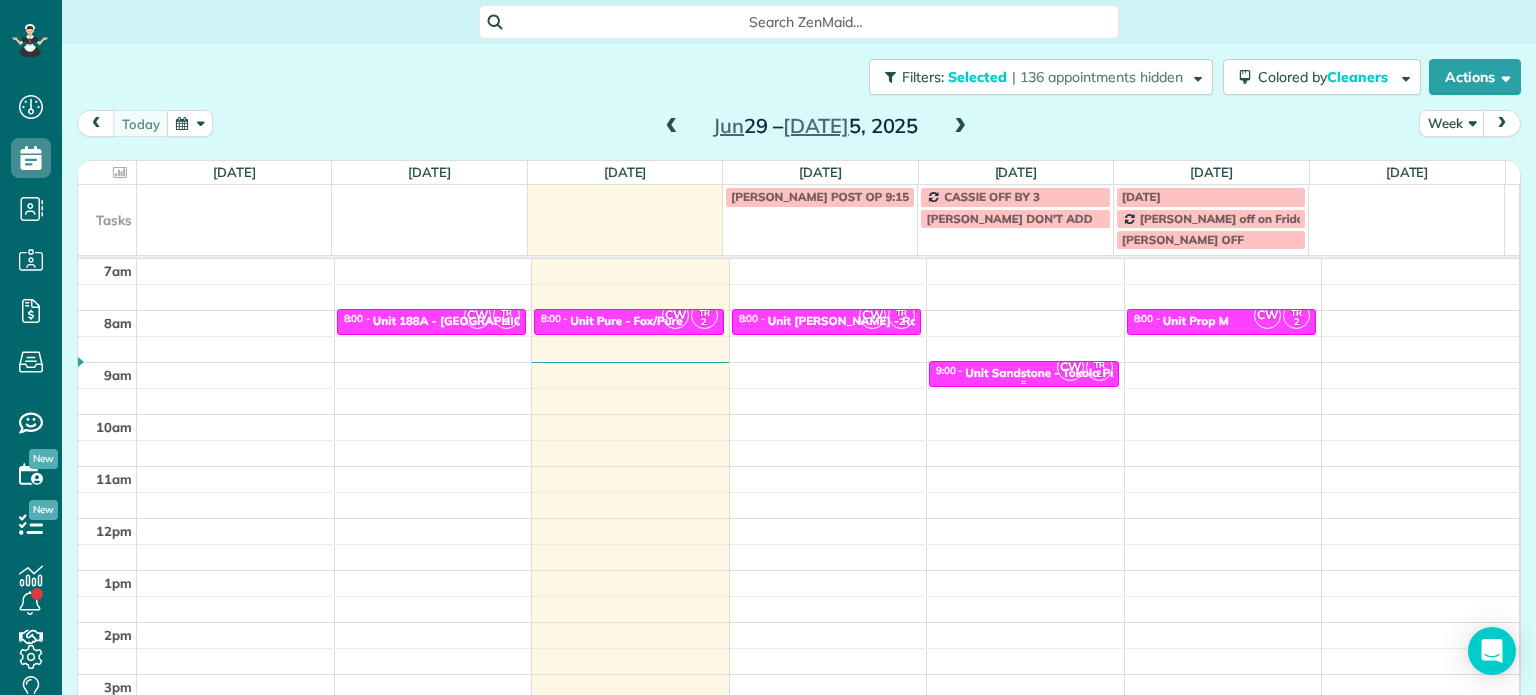 click on "Unit Sandstone - Tokola Properties" at bounding box center (1062, 373) 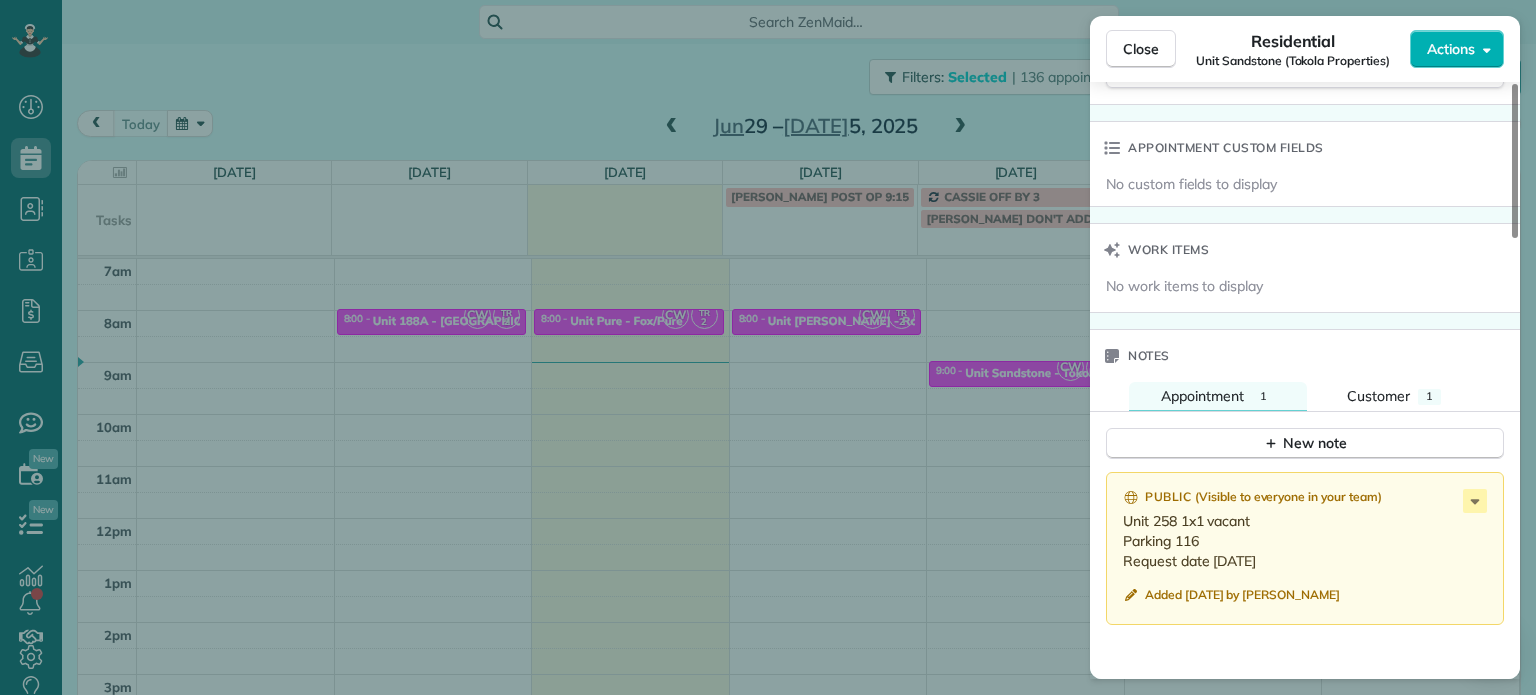 scroll, scrollTop: 1400, scrollLeft: 0, axis: vertical 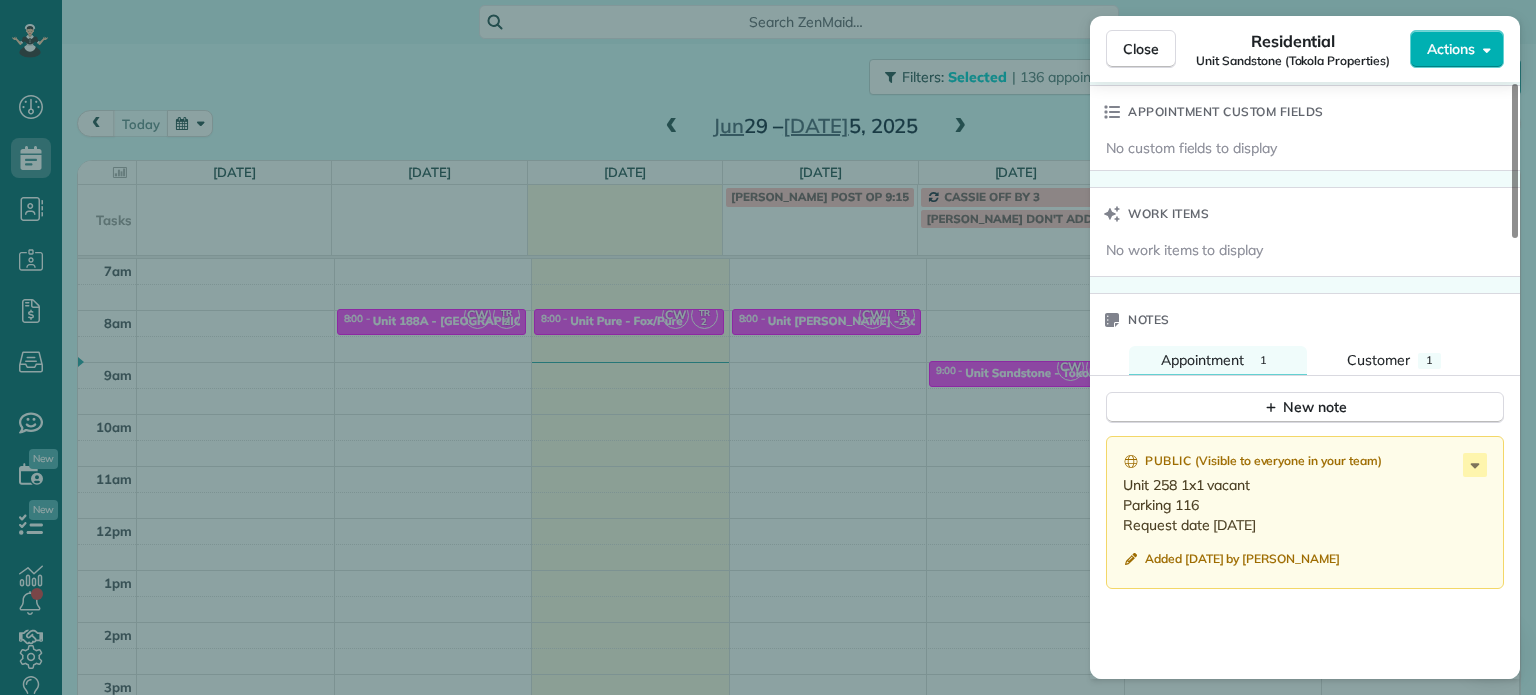 click on "Close Residential Unit Sandstone (Tokola Properties) Actions Status Active Unit Sandstone (Tokola Properties) · Open profile No phone number on record Add phone number No email on record Add email View Details Residential Thursday, July 03, 2025 ( in 2 days ) 9:00 AM 9:30 AM 30 minutes One time 16677 Northeast Russell Street portland or 97236 Service was not rated yet Setup ratings Cleaners Time in and out Assign Invite Cleaners Tammi   Rue 9:00 AM 9:30 AM Christina   Wright-German 9:00 AM 9:30 AM Checklist Try Now Keep this appointment up to your standards. Stay on top of every detail, keep your cleaners organised, and your client happy. Assign a checklist Watch a 5 min demo Billing Billing actions Price $0.00 Overcharge $0.00 Discount $0.00 Coupon discount - Primary tax - Secondary tax - Total appointment price $0.00 Tips collected New feature! $0.00 Mark as paid Total including tip $0.00 Get paid online in no-time! Send an invoice and reward your cleaners with tips Charge customer credit card Work items 1" at bounding box center (768, 347) 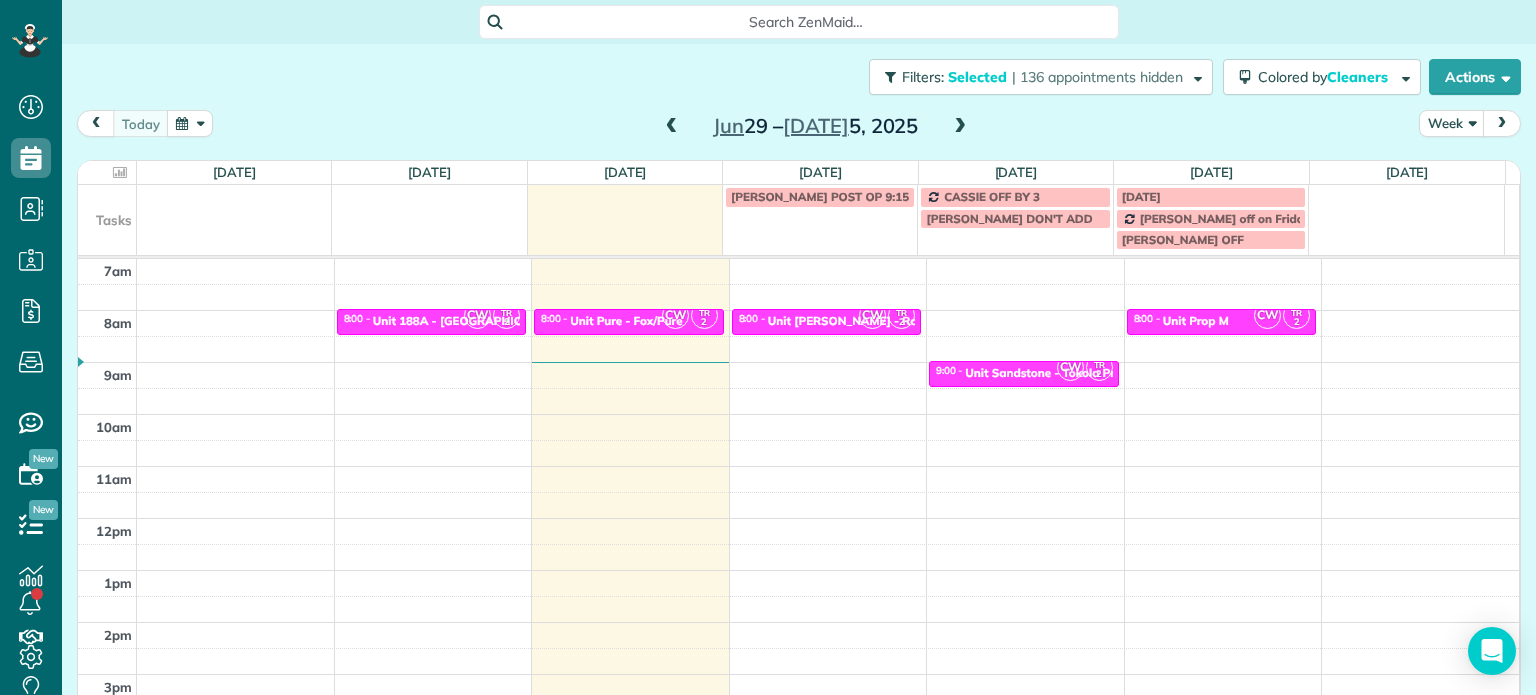 click on "4am 5am 6am 7am 8am 9am 10am 11am 12pm 1pm 2pm 3pm 4pm 5pm CW TR 2 8:00 - 8:30 Unit 188A - Portland Rose Apartments - Capital 2284 Northwest Everett Street Portland, OR 97210 CW TR 2 8:00 - 8:30 Unit Pure - Fox/Pure 2167 Southwest Yamhill Street Portland, OR 97205 CW TR 2 8:00 - 8:30 Unit Benford - Rcm Properties 1300 Northeast 181st Avenue Portland, OR 97230 CW TR 2 9:00 - 9:30 Unit Sandstone - Tokola Properties 16677 Northeast Russell Street portland, or 97236 CW TR 2 8:00 - 8:30 Unit Prop M 7442 South Virginia Avenue Portland, OR 97219" at bounding box center [798, 466] 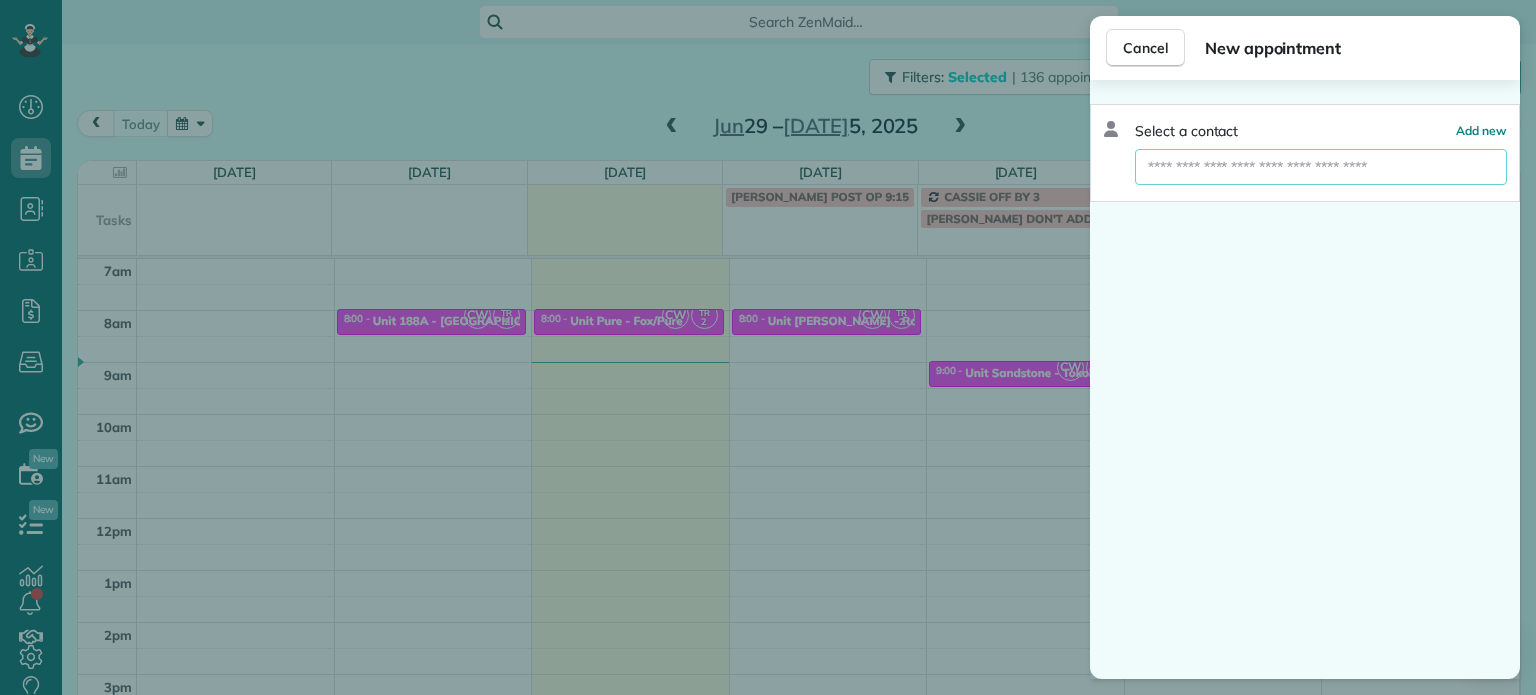 click at bounding box center [1321, 167] 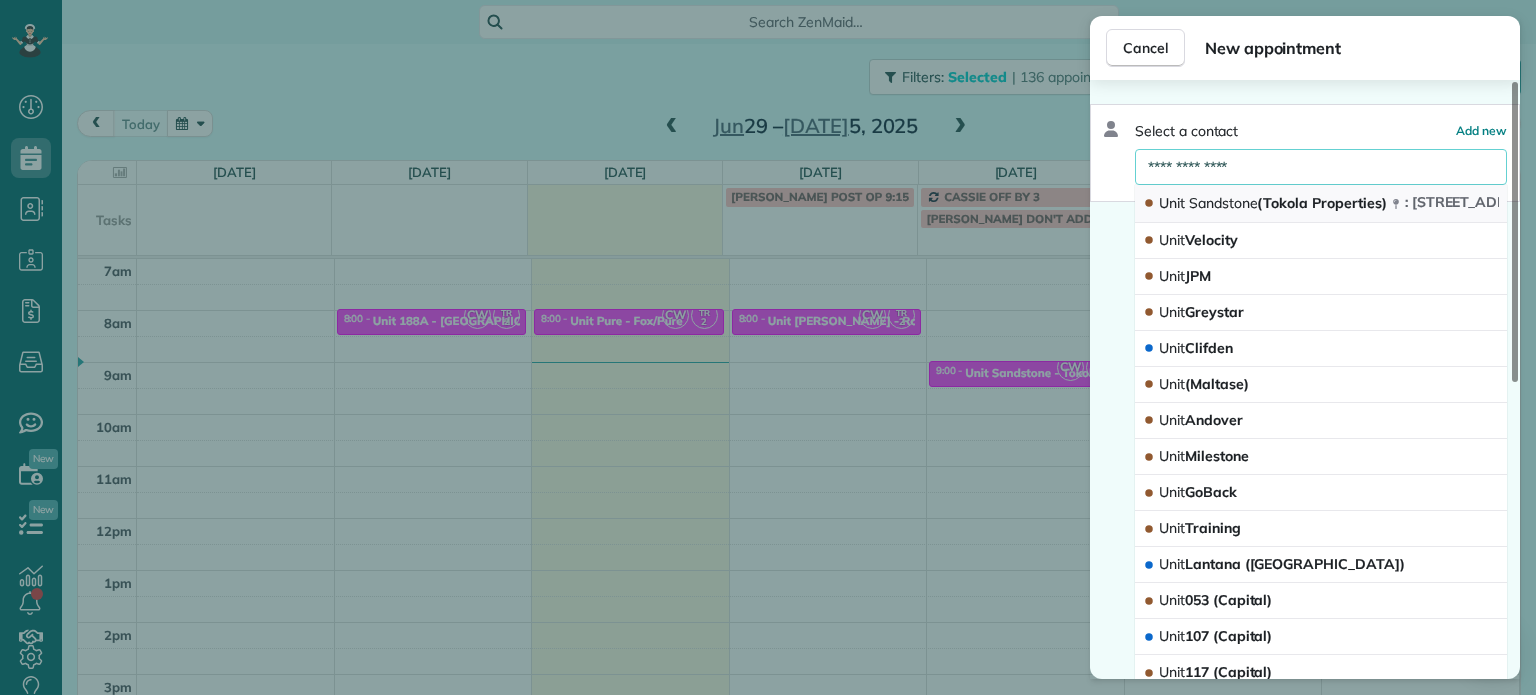 type on "**********" 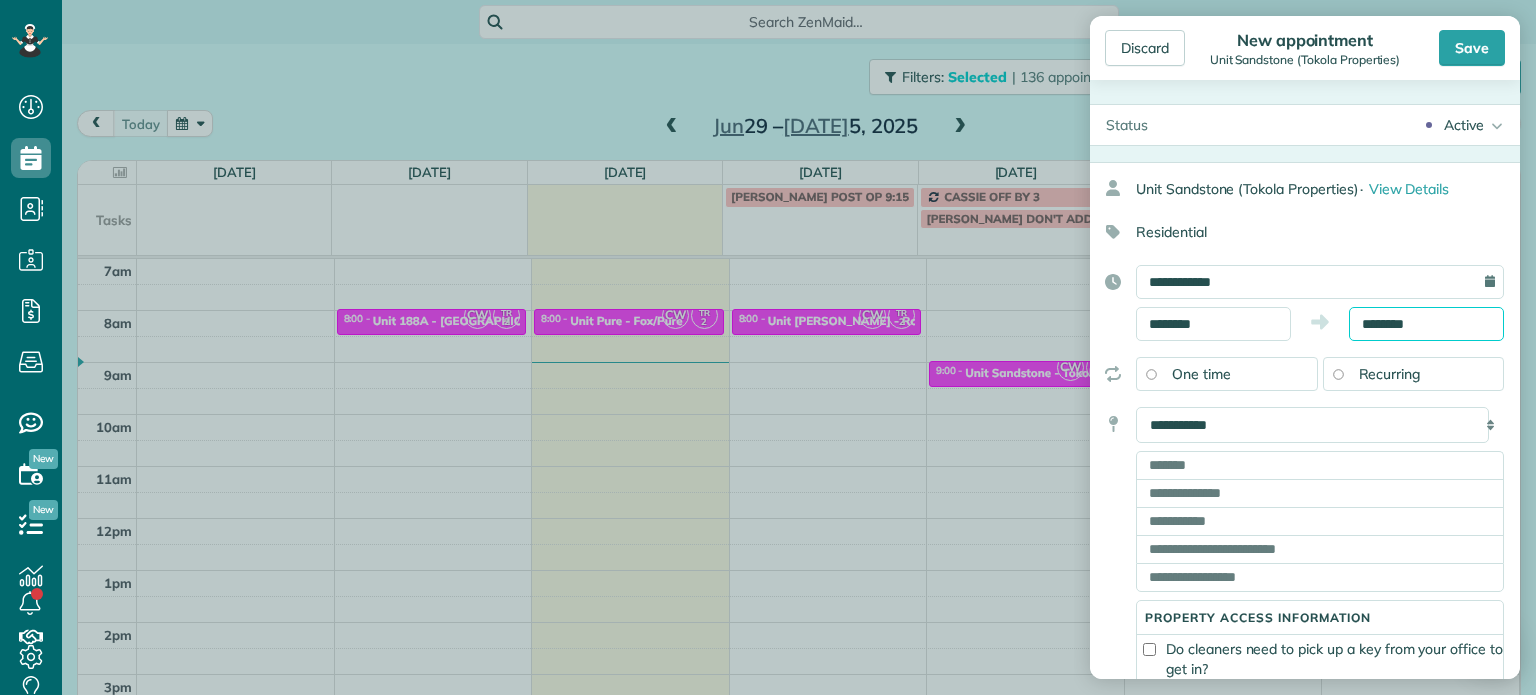 click on "********" at bounding box center [1426, 324] 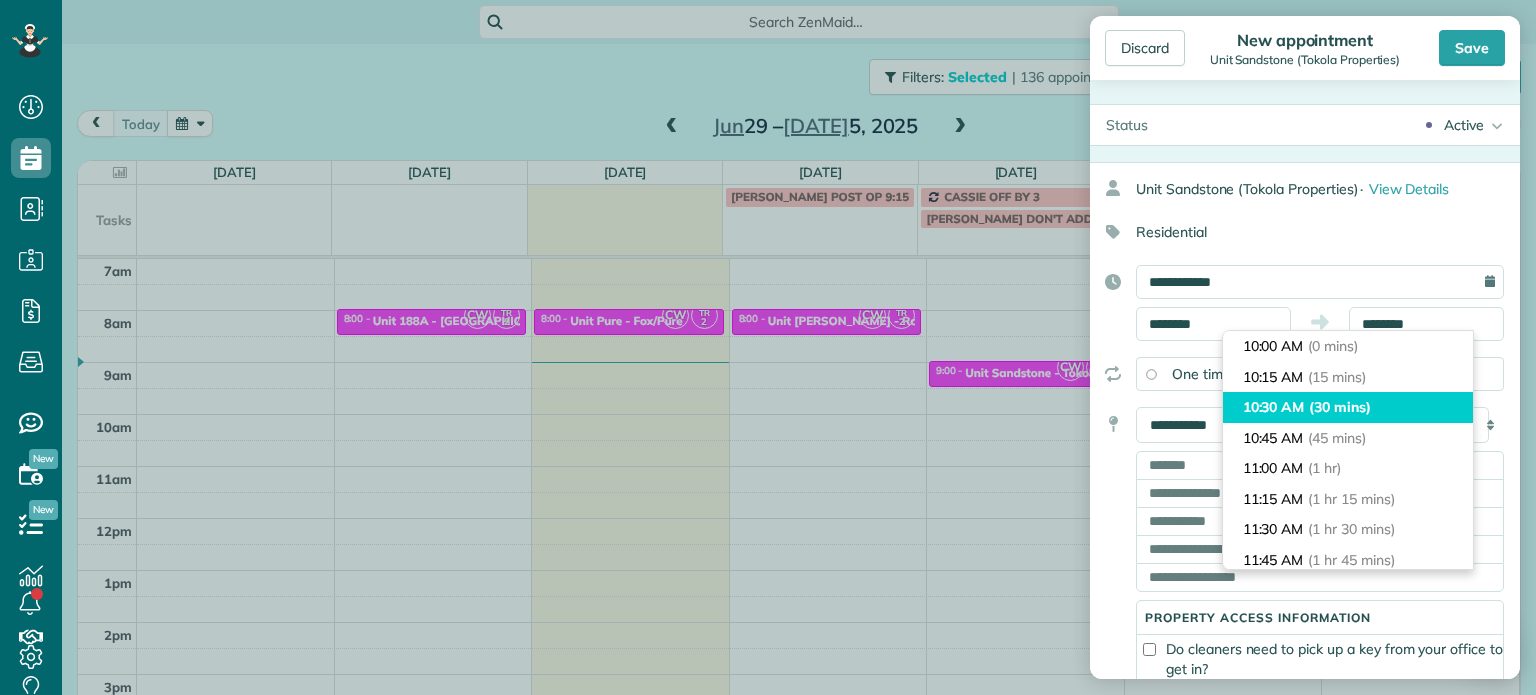 type on "********" 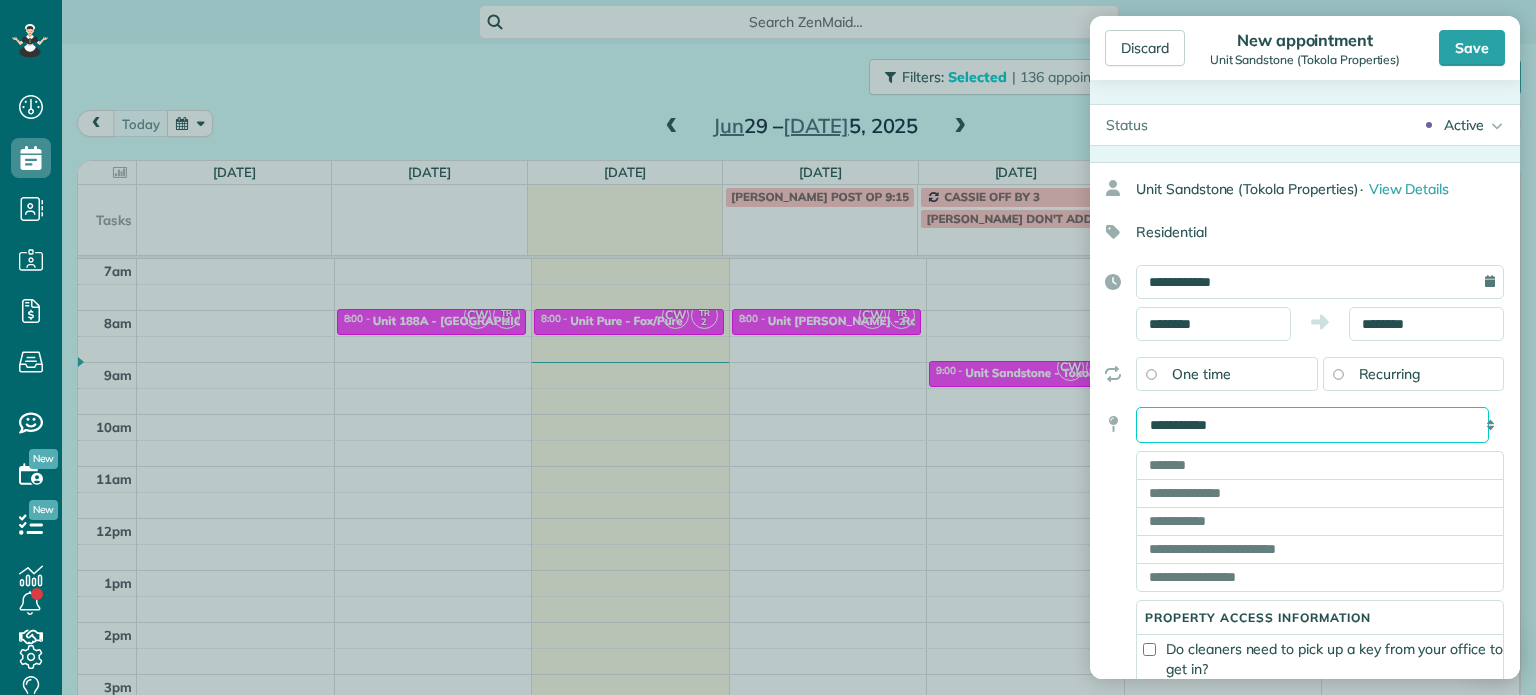 click on "**********" at bounding box center [1312, 425] 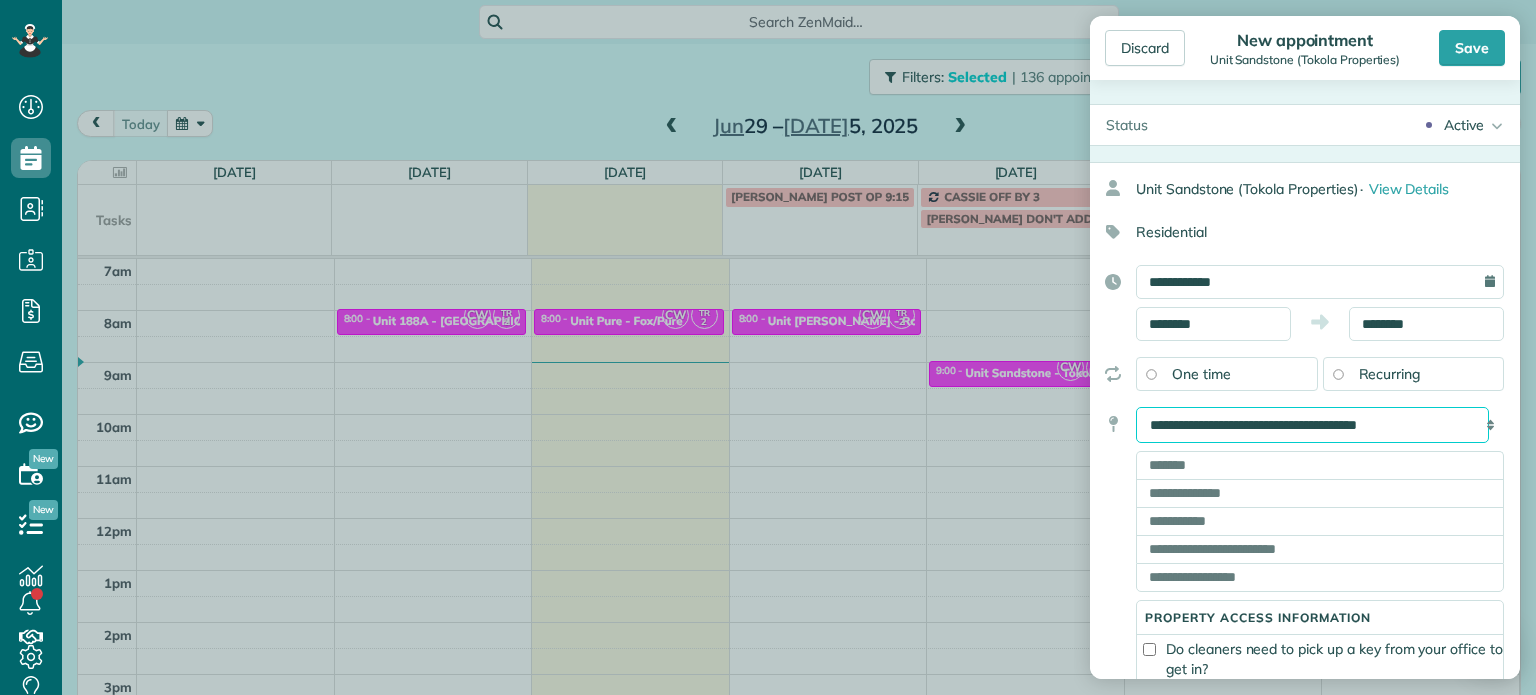 click on "**********" at bounding box center (1312, 425) 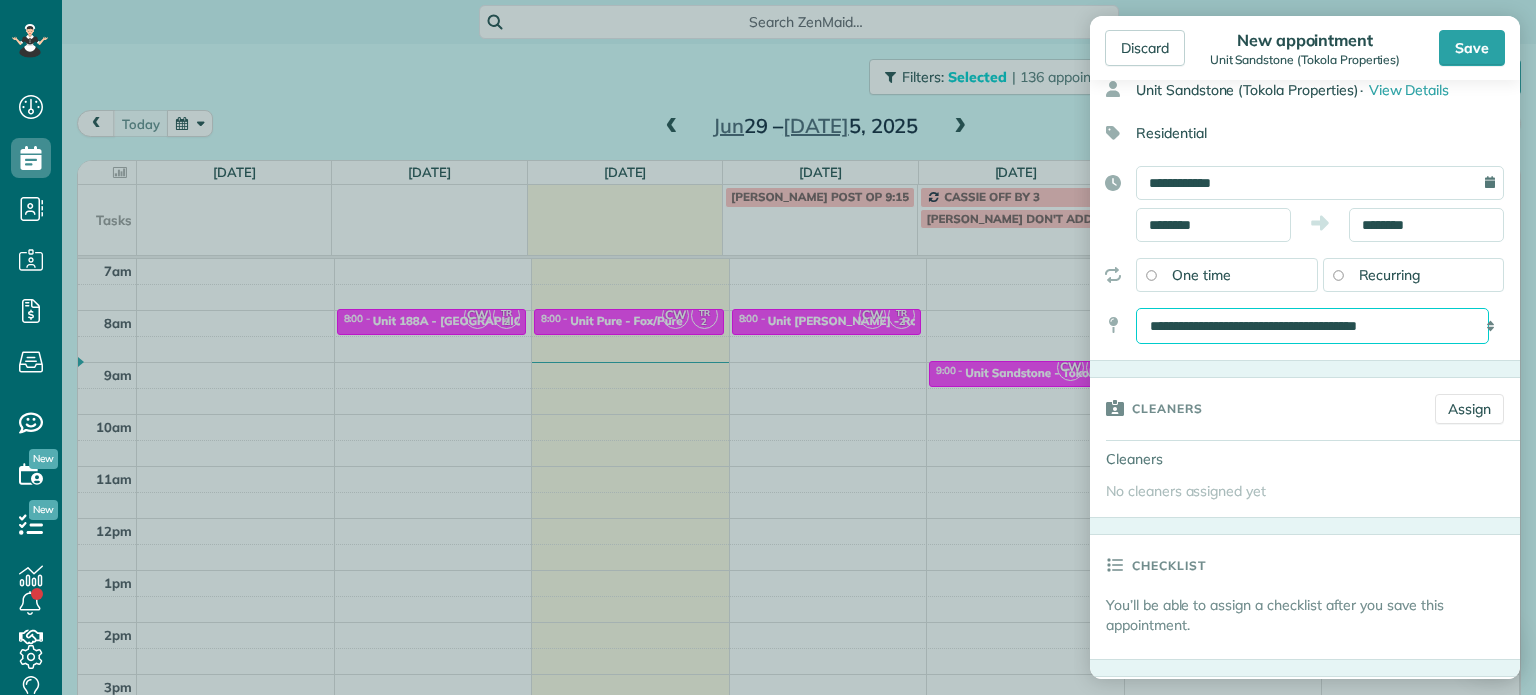 scroll, scrollTop: 100, scrollLeft: 0, axis: vertical 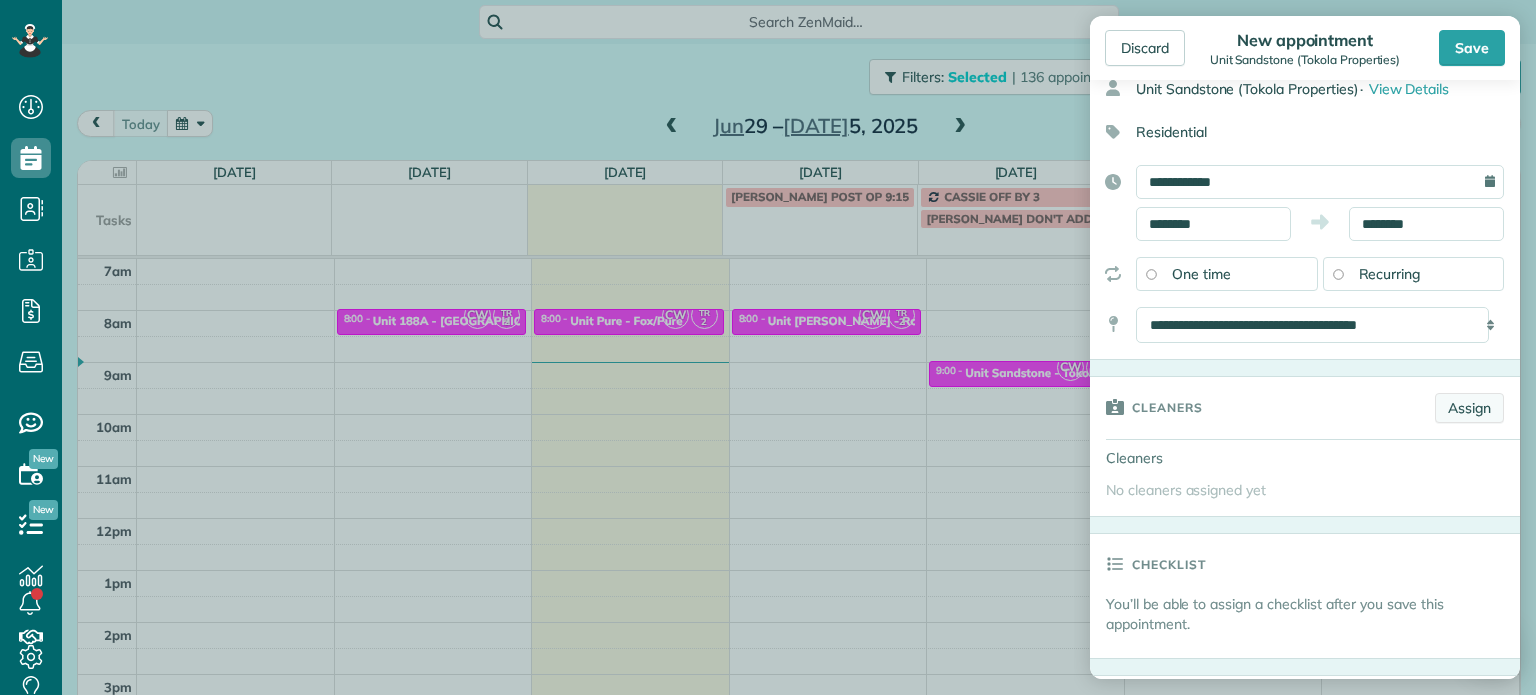 click on "Assign" at bounding box center [1469, 408] 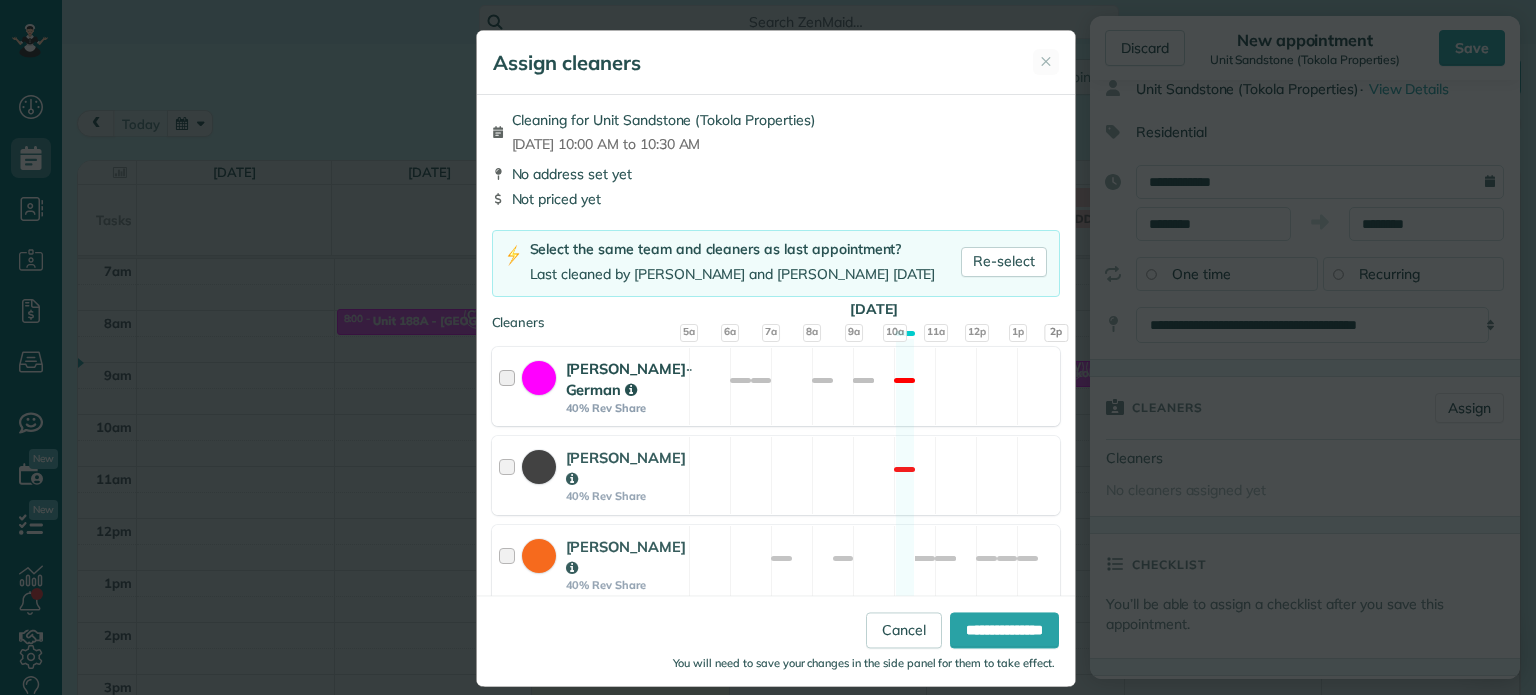 click on "Christina Wright-German
40% Rev Share
Not available" at bounding box center [776, 386] 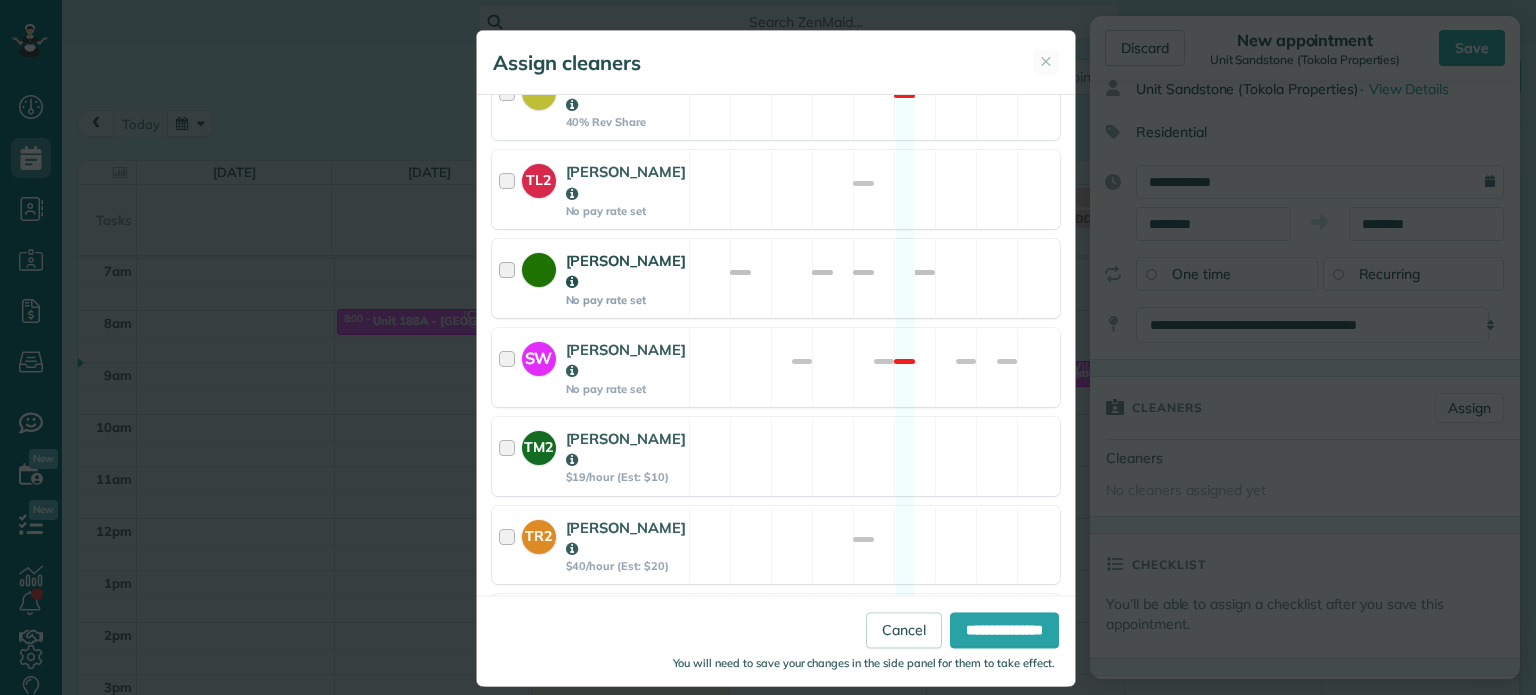 scroll, scrollTop: 1170, scrollLeft: 0, axis: vertical 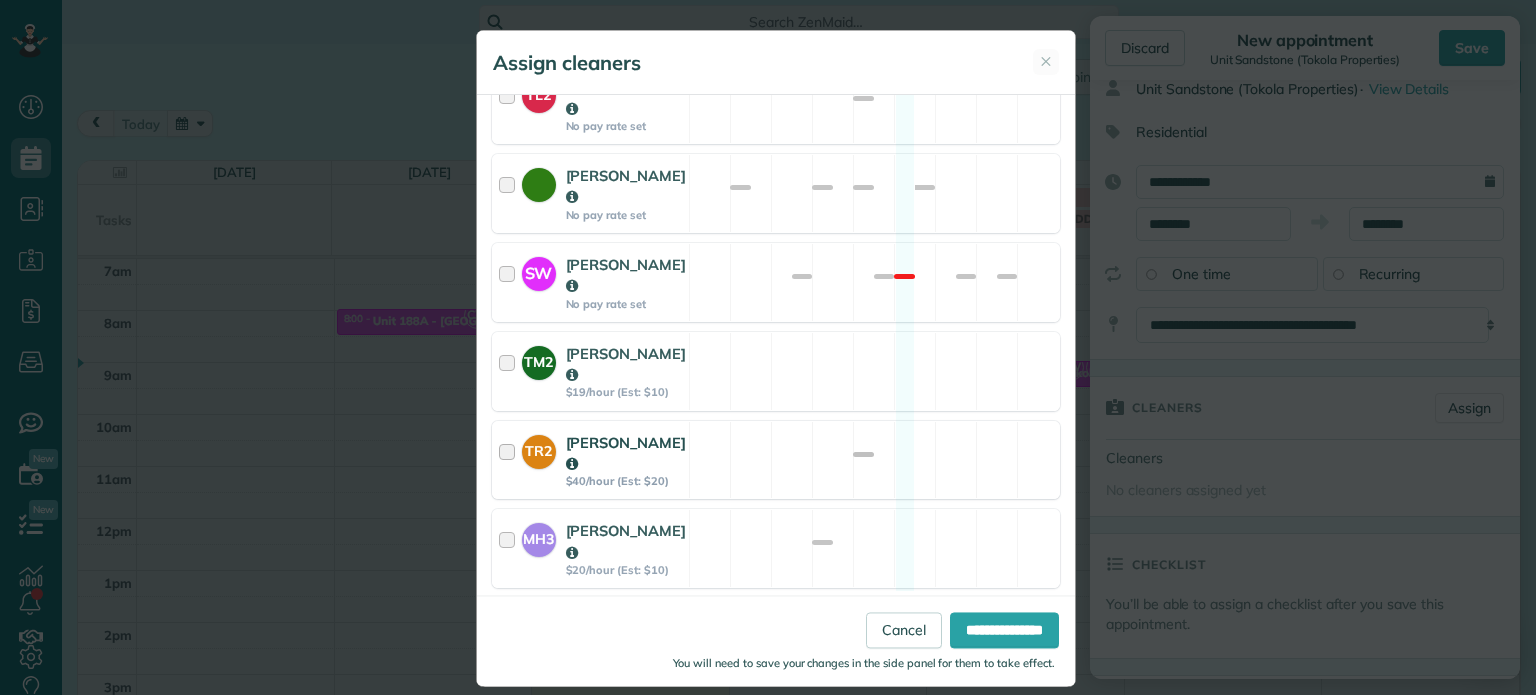 click on "TR2
Tammi Rue
$40/hour (Est: $20)
Available" at bounding box center (776, 460) 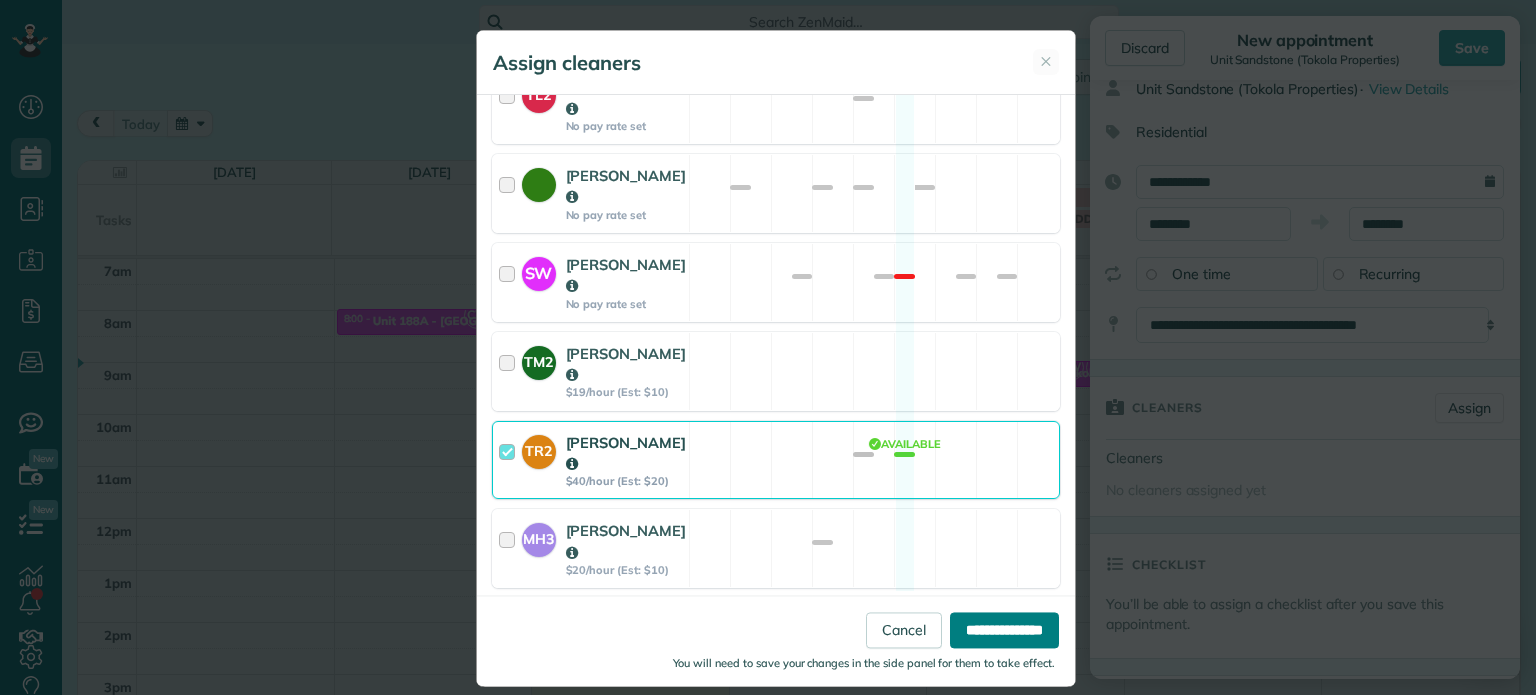click on "**********" at bounding box center [1004, 631] 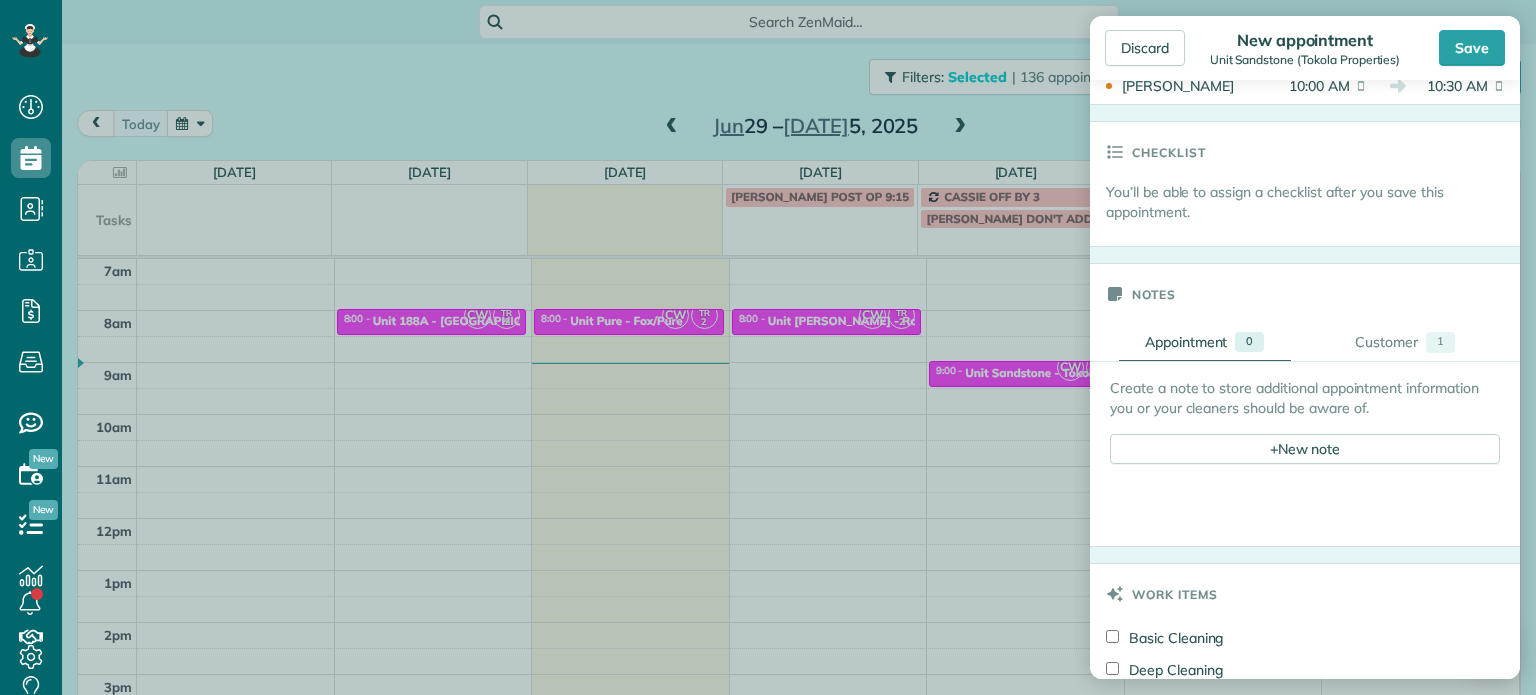scroll, scrollTop: 700, scrollLeft: 0, axis: vertical 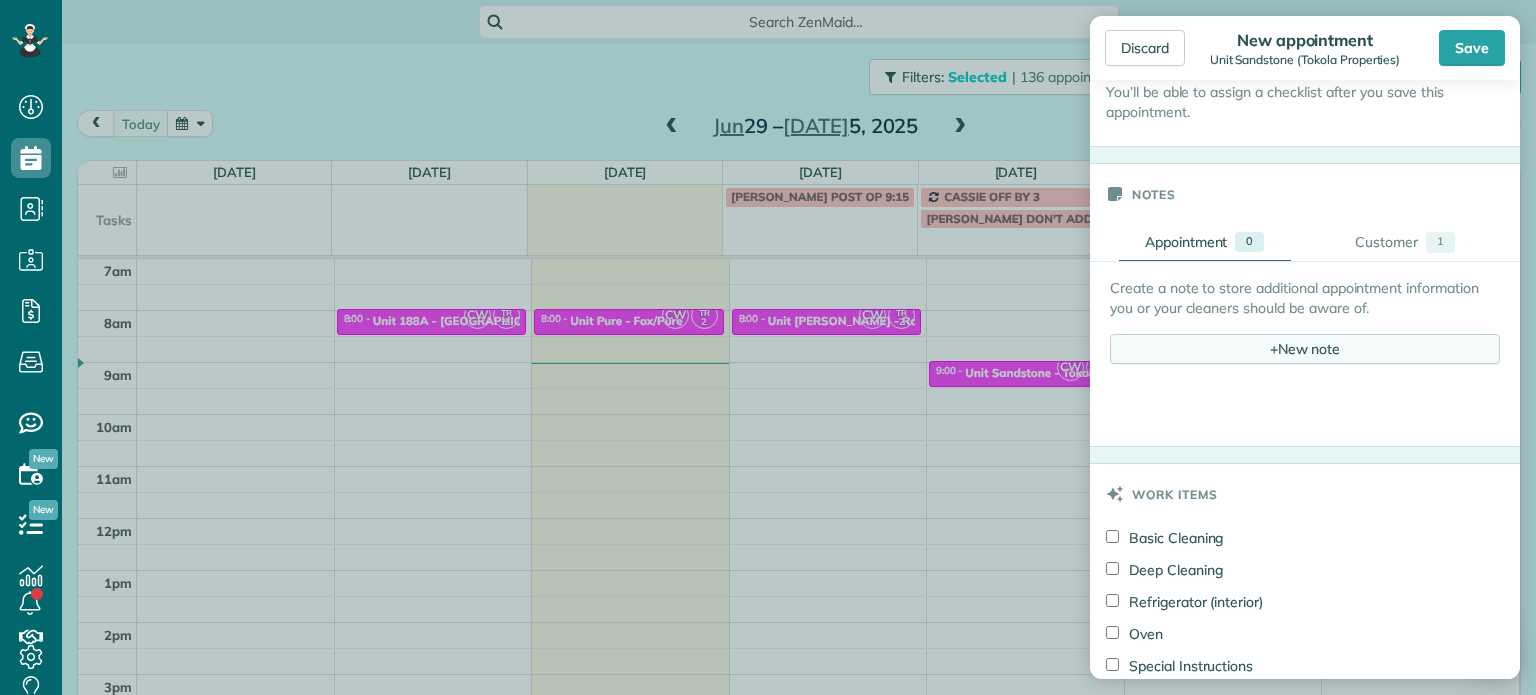 click on "+ New note" at bounding box center (1305, 349) 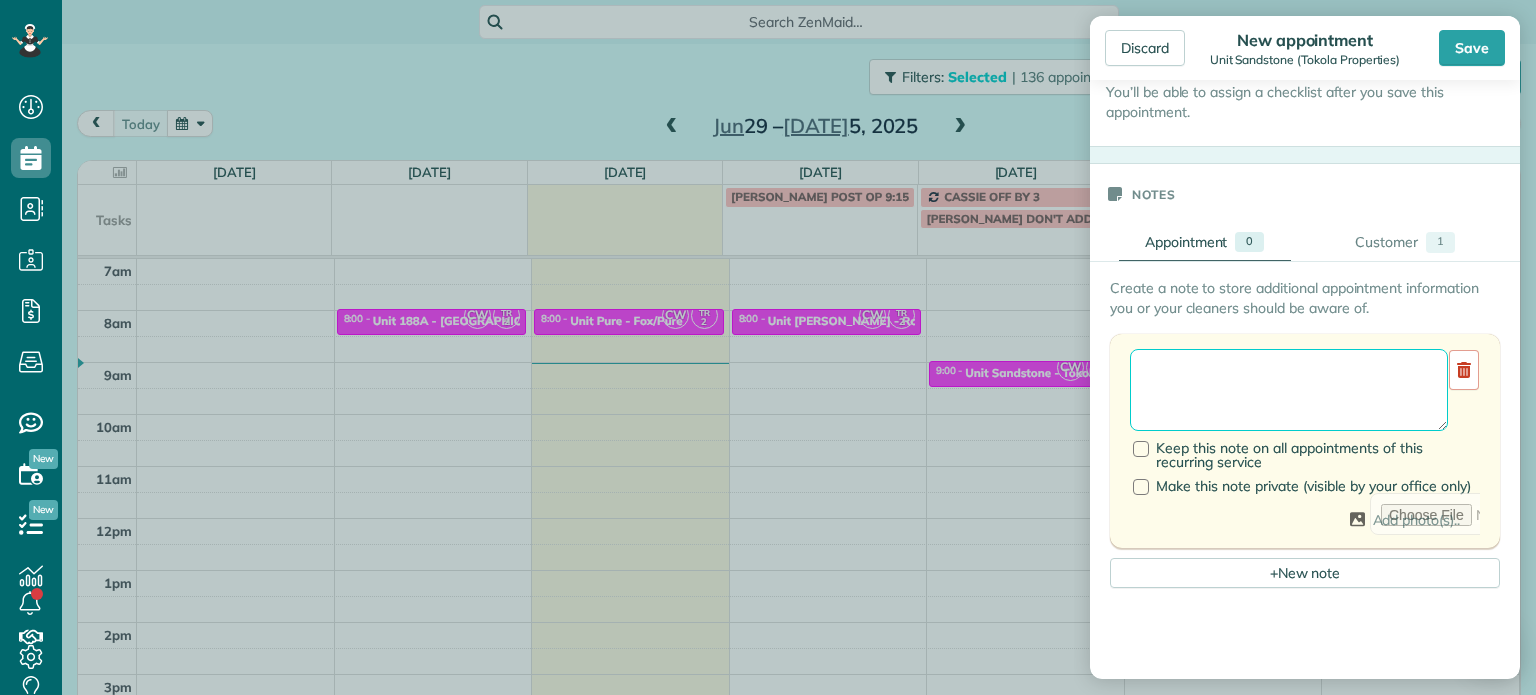 click at bounding box center [1289, 390] 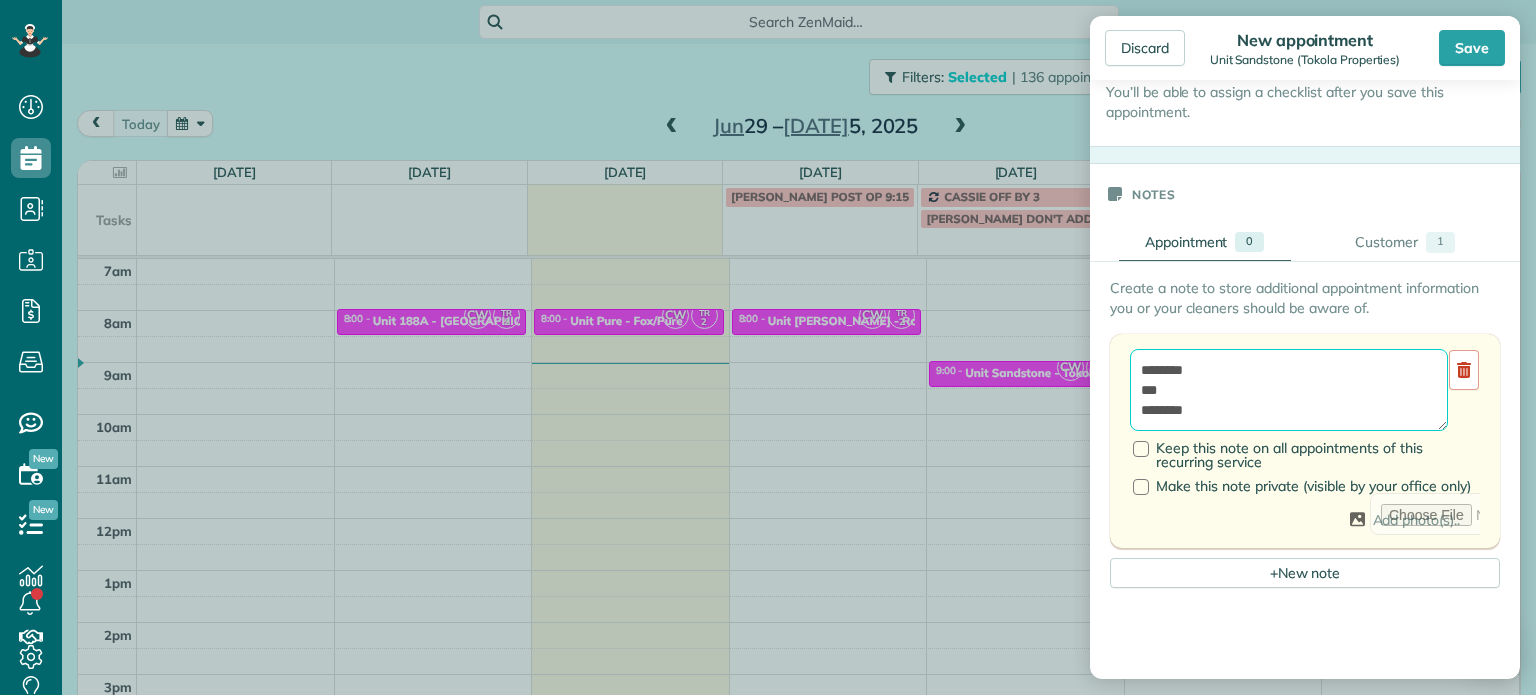 click on "********
***
*******" at bounding box center (1289, 390) 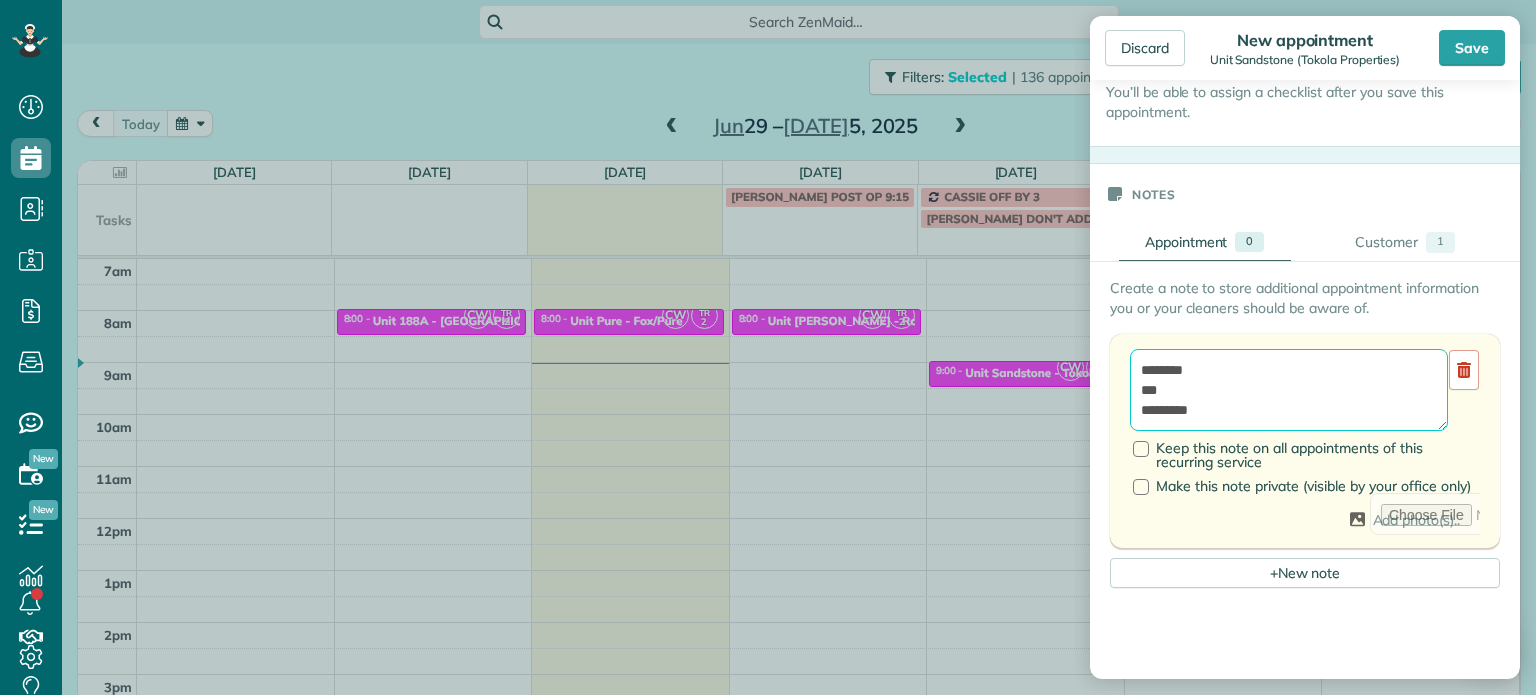 scroll, scrollTop: 8, scrollLeft: 0, axis: vertical 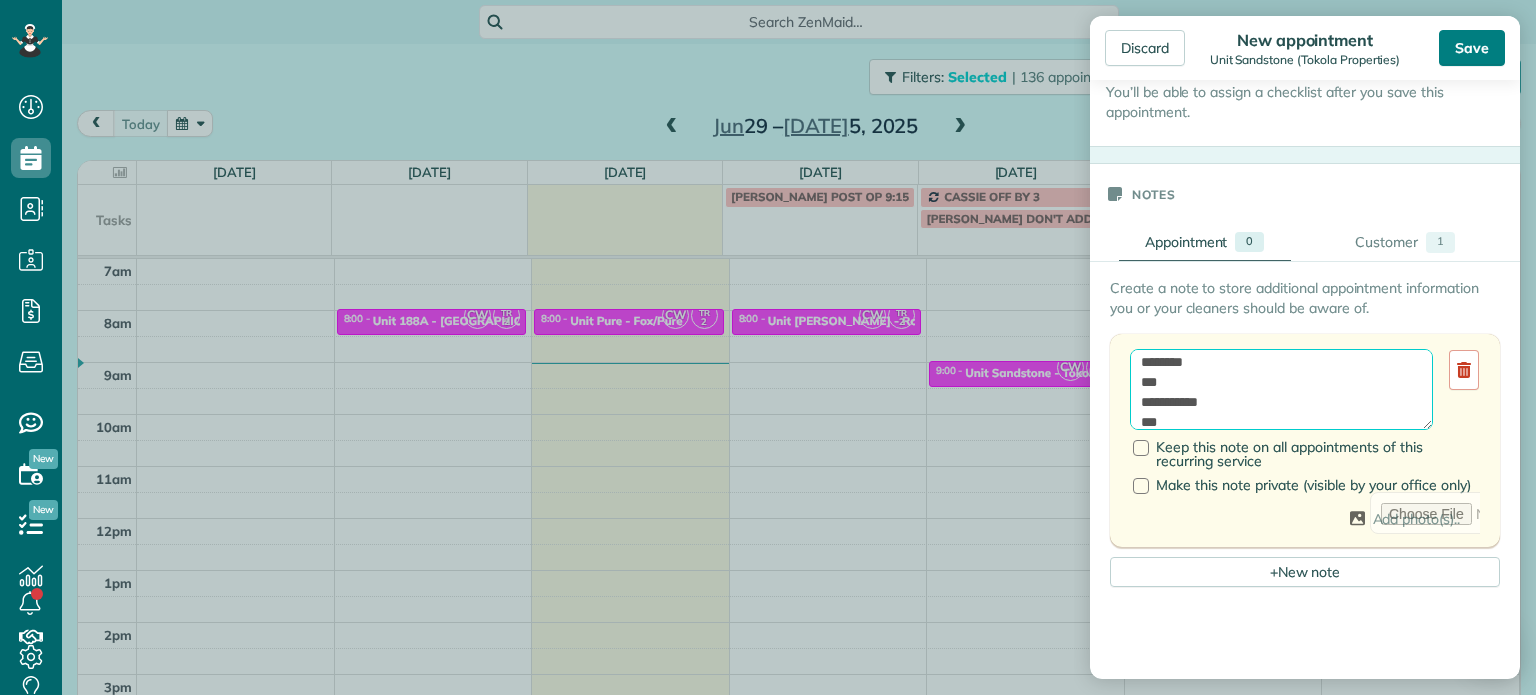 type on "**********" 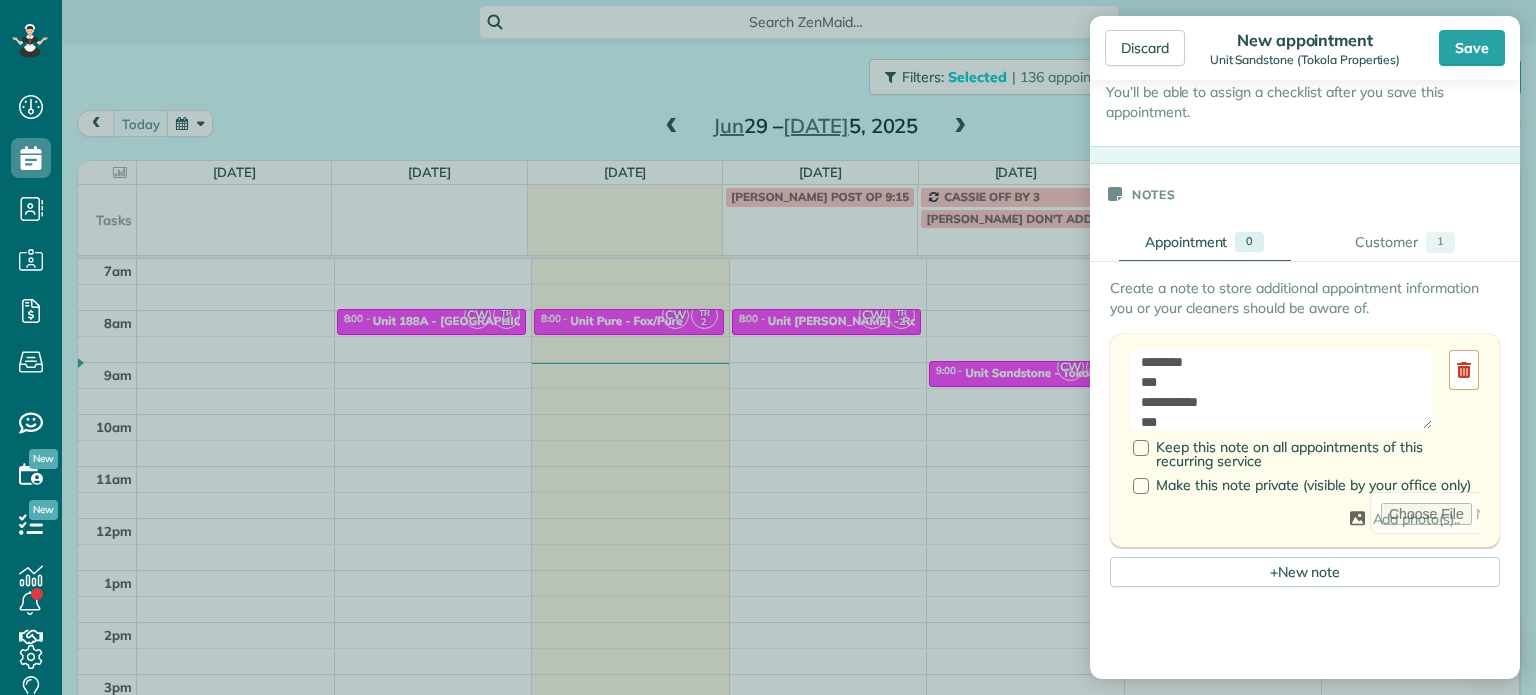 click on "Save" at bounding box center (1472, 48) 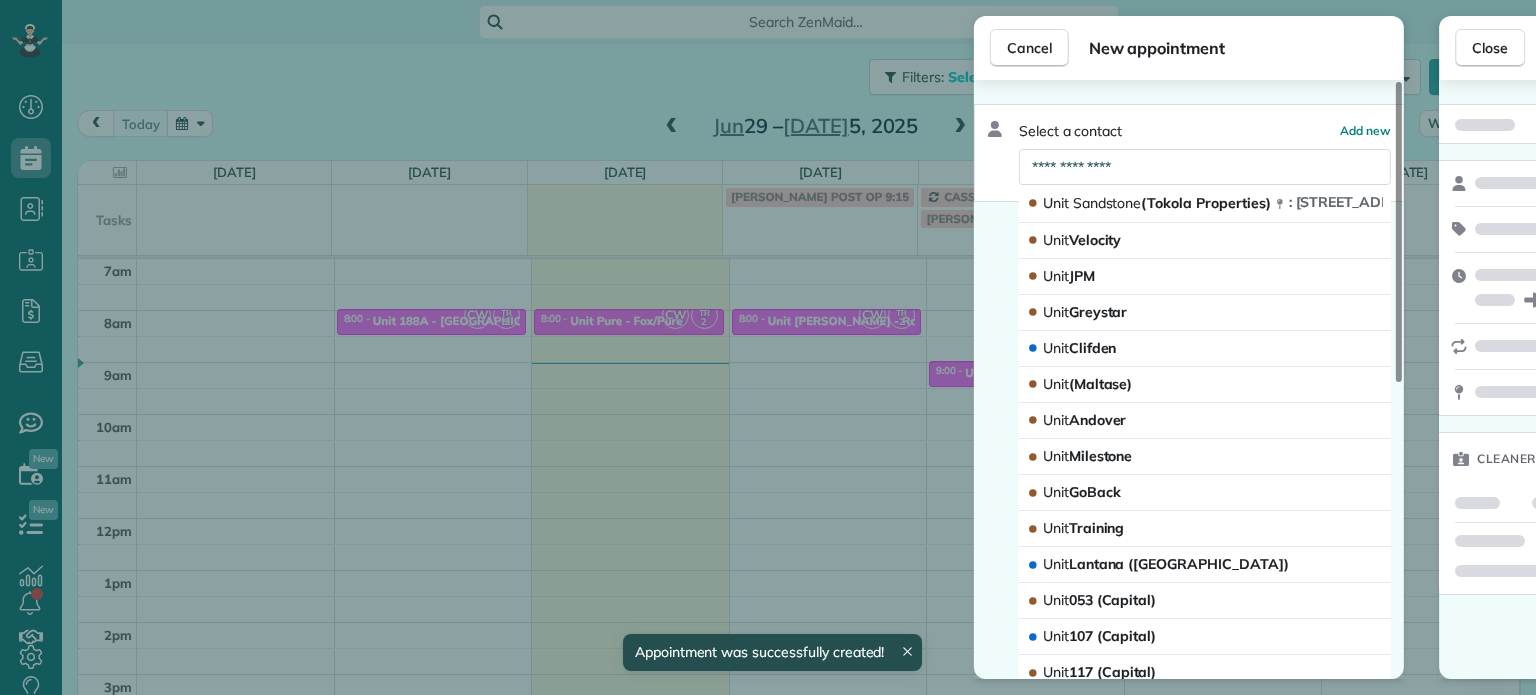 click on "Unit  Andover" at bounding box center [1205, 421] 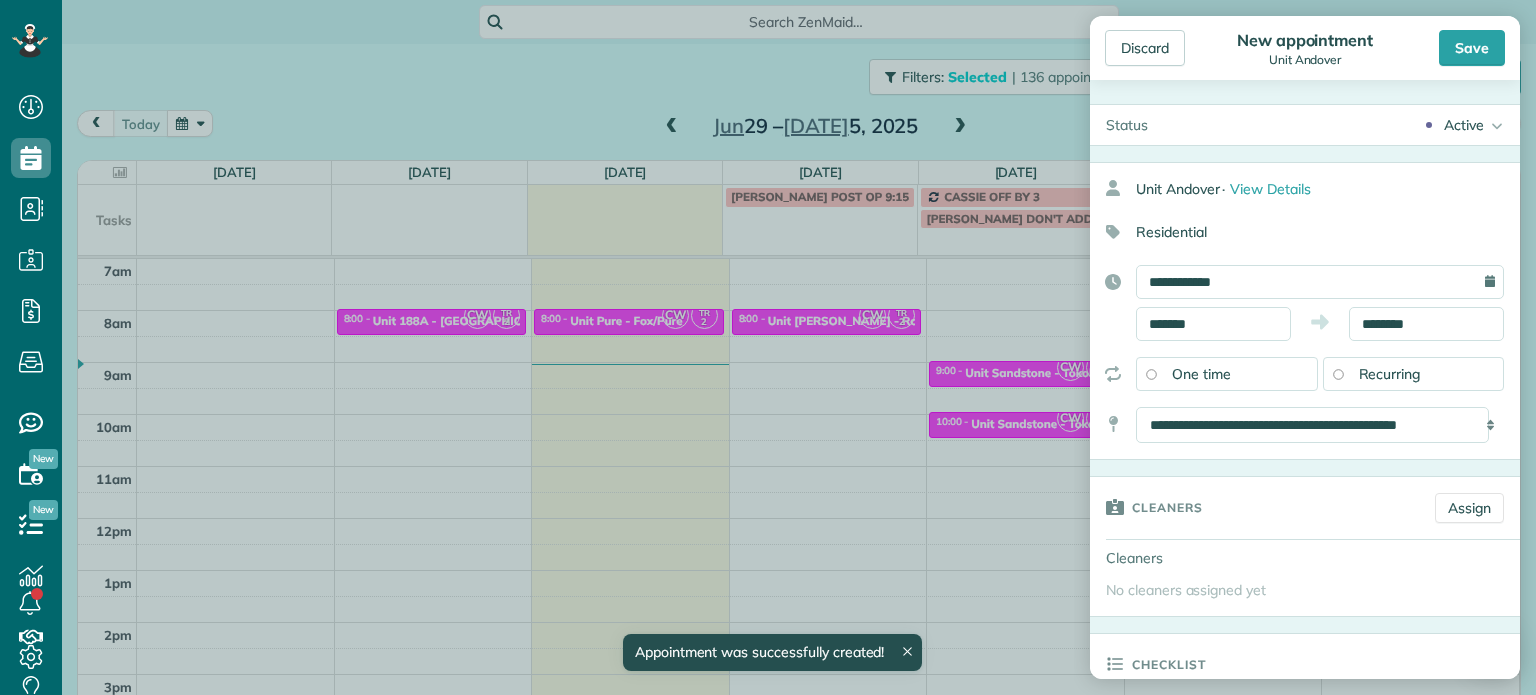 click on "Discard
New appointment
Unit Andover
Save
Status
Active
Active
Stand-By
Cancelled" at bounding box center [768, 347] 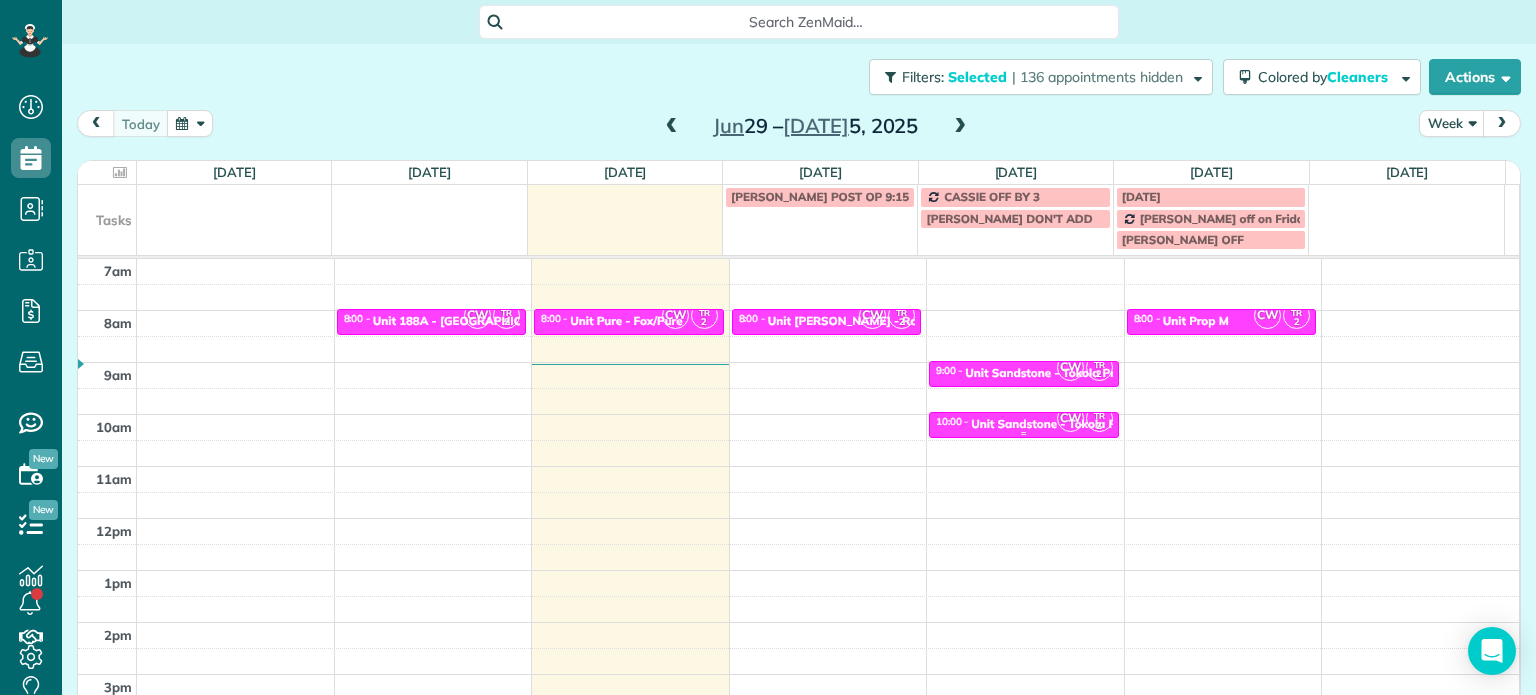 click on "CW" at bounding box center [1070, 418] 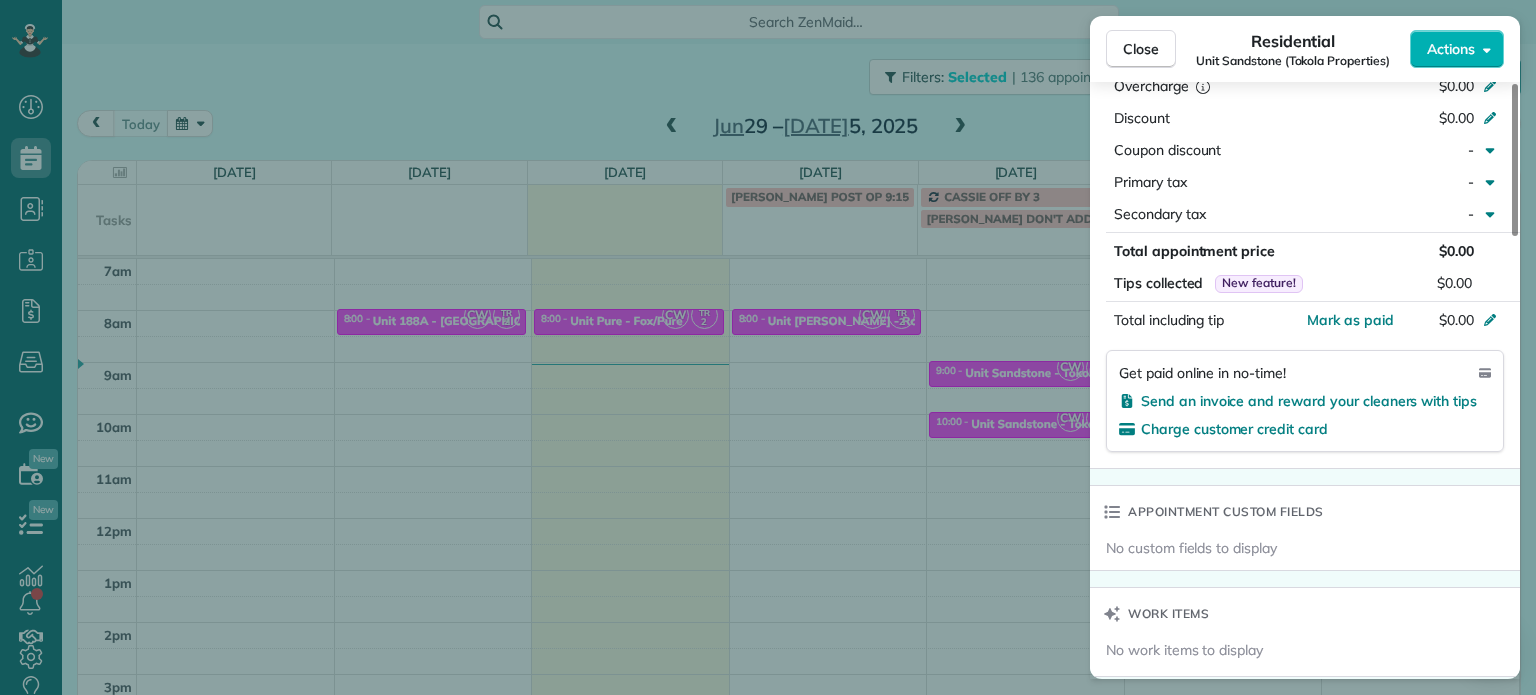 scroll, scrollTop: 1300, scrollLeft: 0, axis: vertical 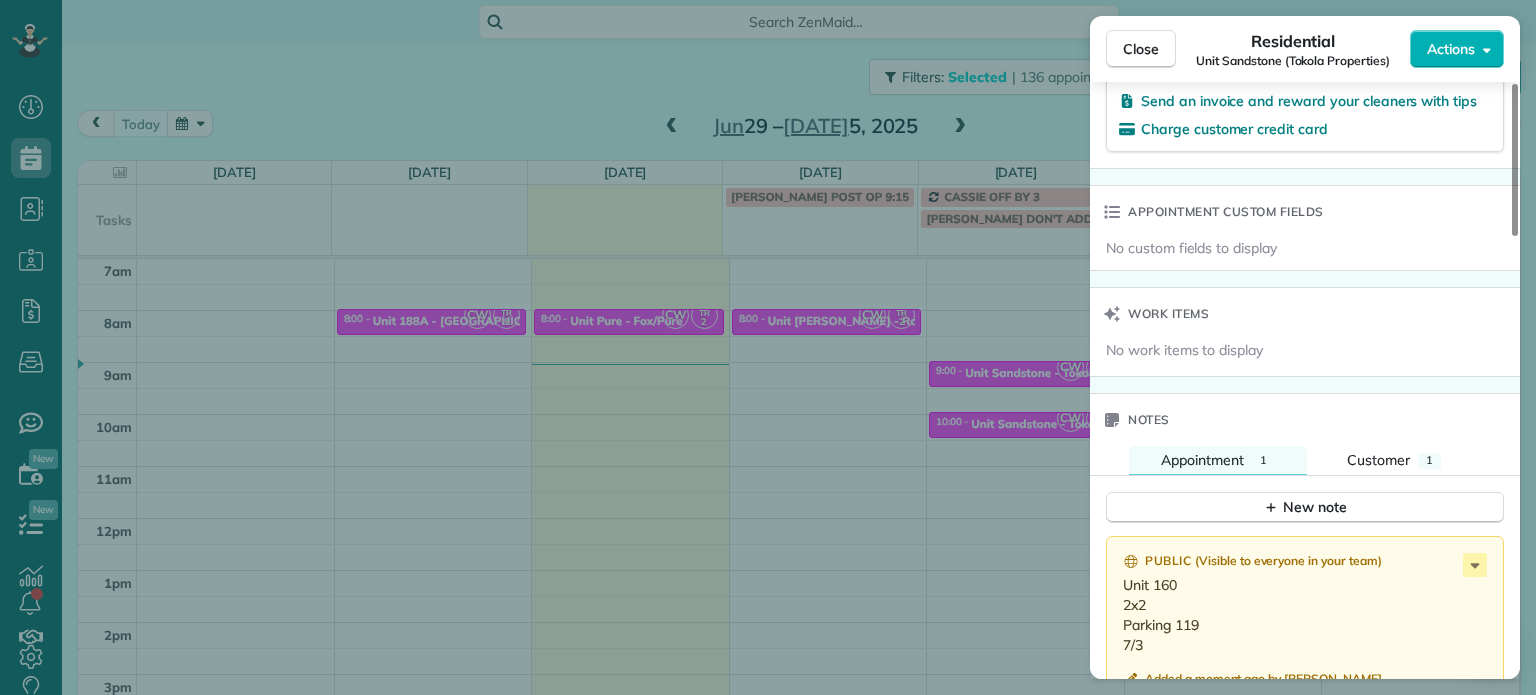 click on "Close Residential Unit Sandstone (Tokola Properties) Actions Status Active Unit Sandstone (Tokola Properties) · Open profile No phone number on record Add phone number No email on record Add email View Details Residential Thursday, July 03, 2025 ( in 2 days ) 10:00 AM 10:30 AM 30 minutes One time 16677 Northeast Russell Street portland or 97236 Service was not rated yet Setup ratings Cleaners Time in and out Assign Invite Cleaners Tammi   Rue 10:00 AM 10:30 AM Christina   Wright-German 10:00 AM 10:30 AM Checklist Try Now Keep this appointment up to your standards. Stay on top of every detail, keep your cleaners organised, and your client happy. Assign a checklist Watch a 5 min demo Billing Billing actions Price $0.00 Overcharge $0.00 Discount $0.00 Coupon discount - Primary tax - Secondary tax - Total appointment price $0.00 Tips collected New feature! $0.00 Mark as paid Total including tip $0.00 Get paid online in no-time! Send an invoice and reward your cleaners with tips Charge customer credit card Notes" at bounding box center [768, 347] 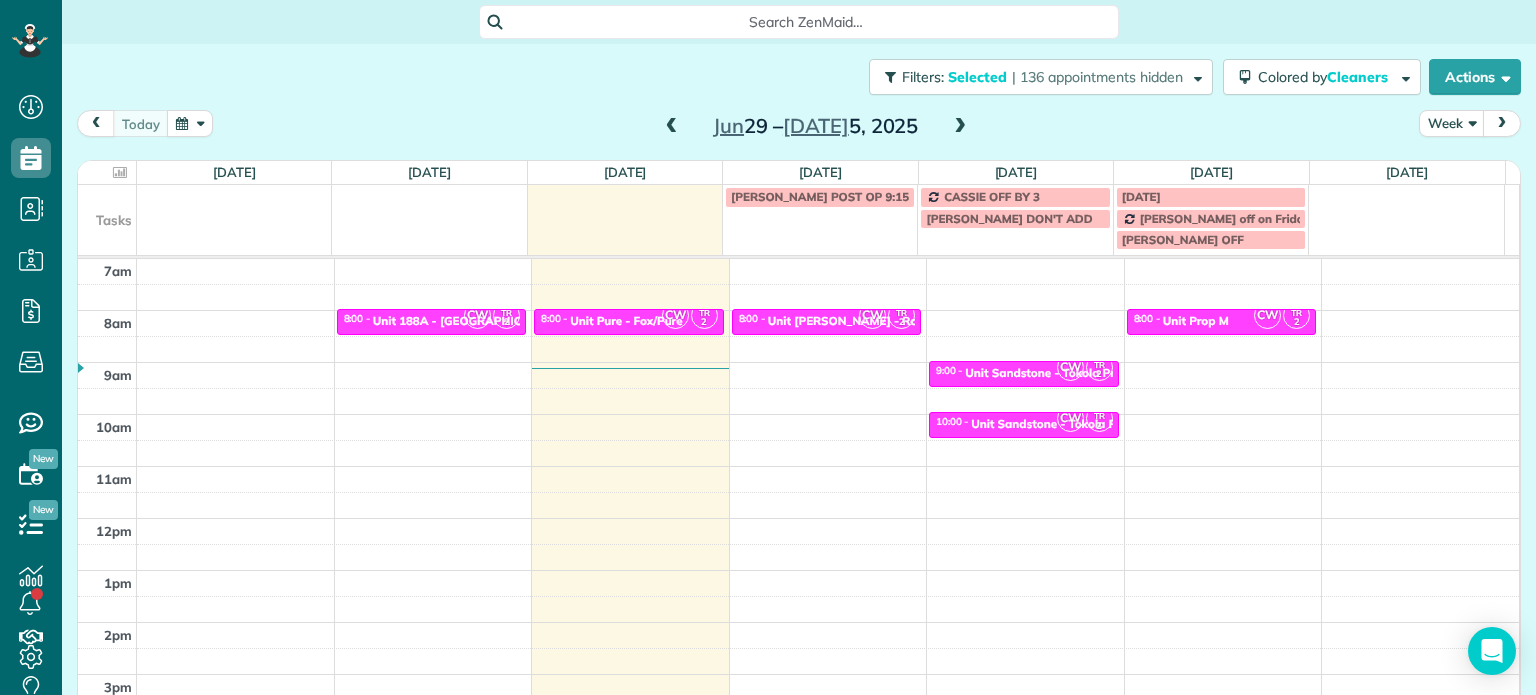 scroll, scrollTop: 56, scrollLeft: 0, axis: vertical 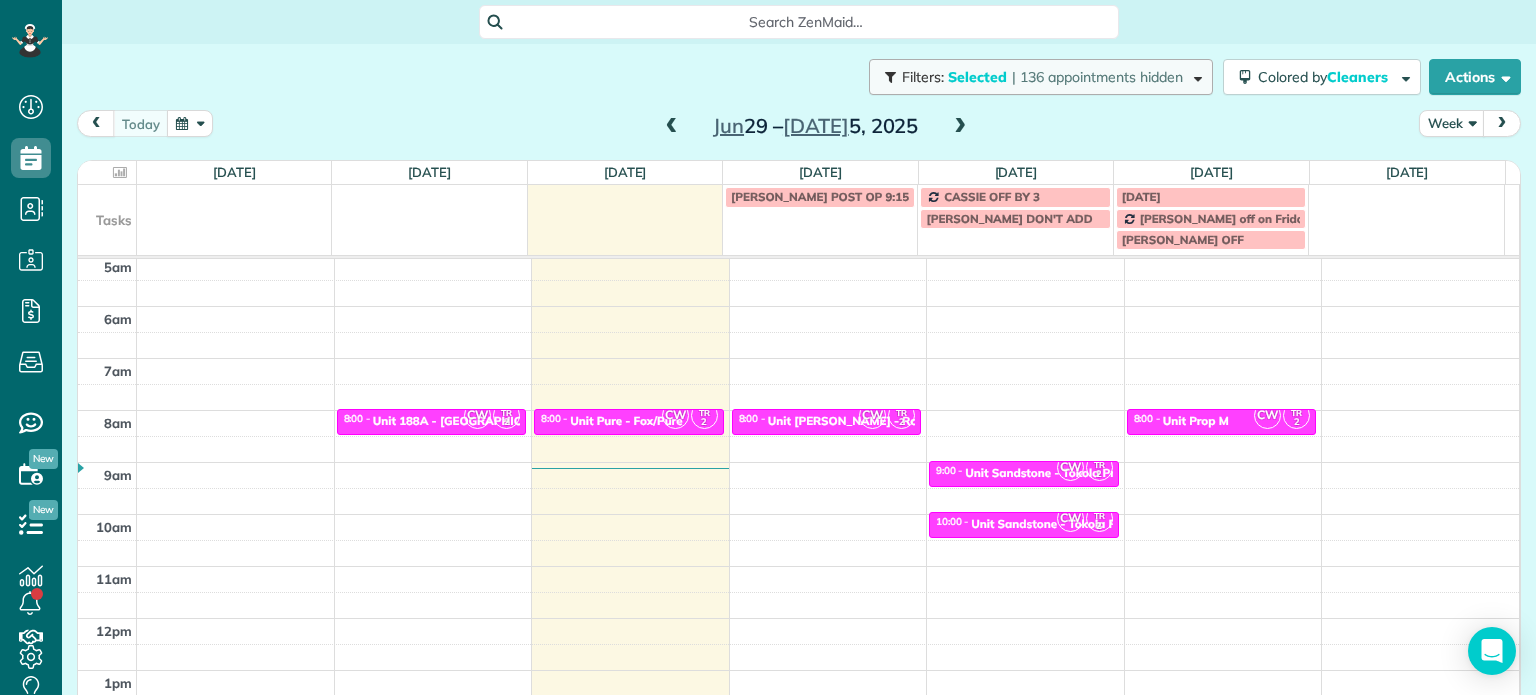 click on "|  136 appointments hidden" at bounding box center (1097, 77) 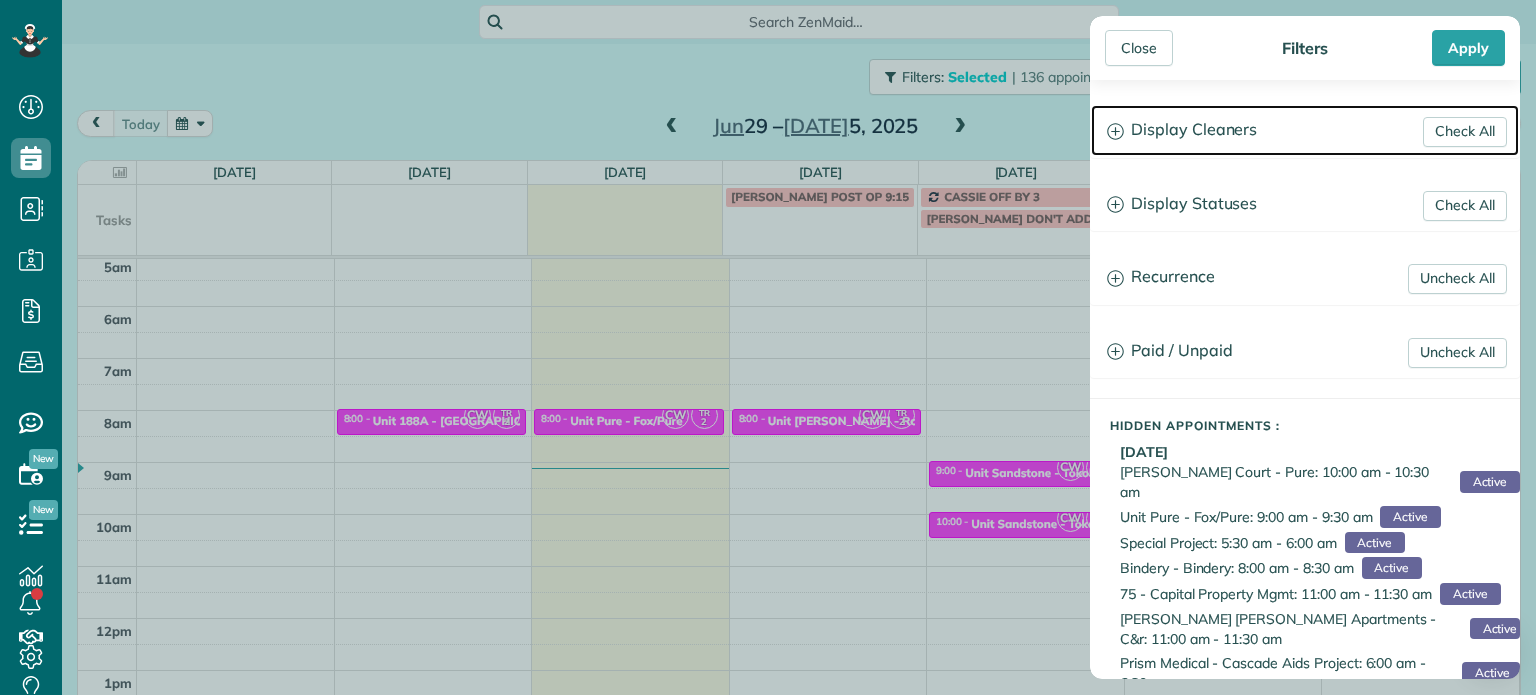 click on "Display Cleaners" at bounding box center [1305, 130] 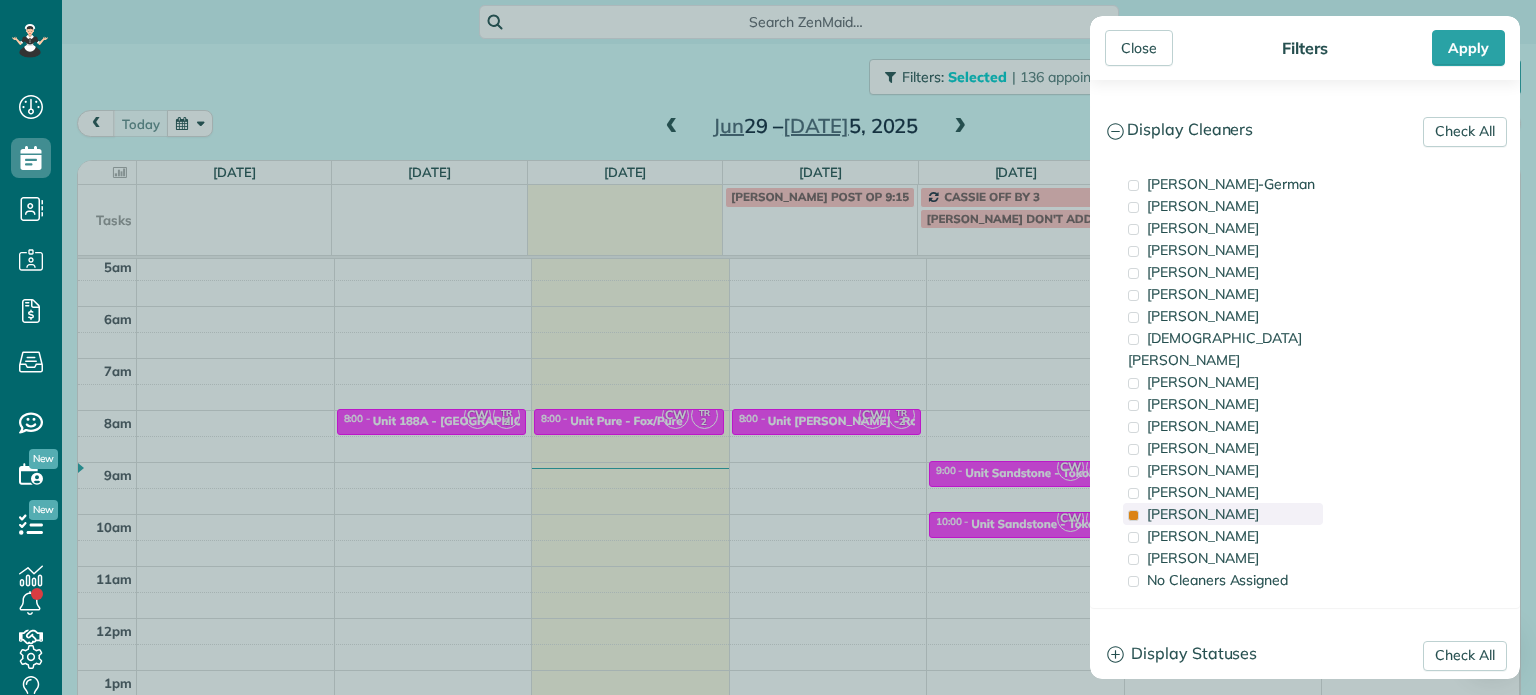 click on "Tammi Rue" at bounding box center (1203, 514) 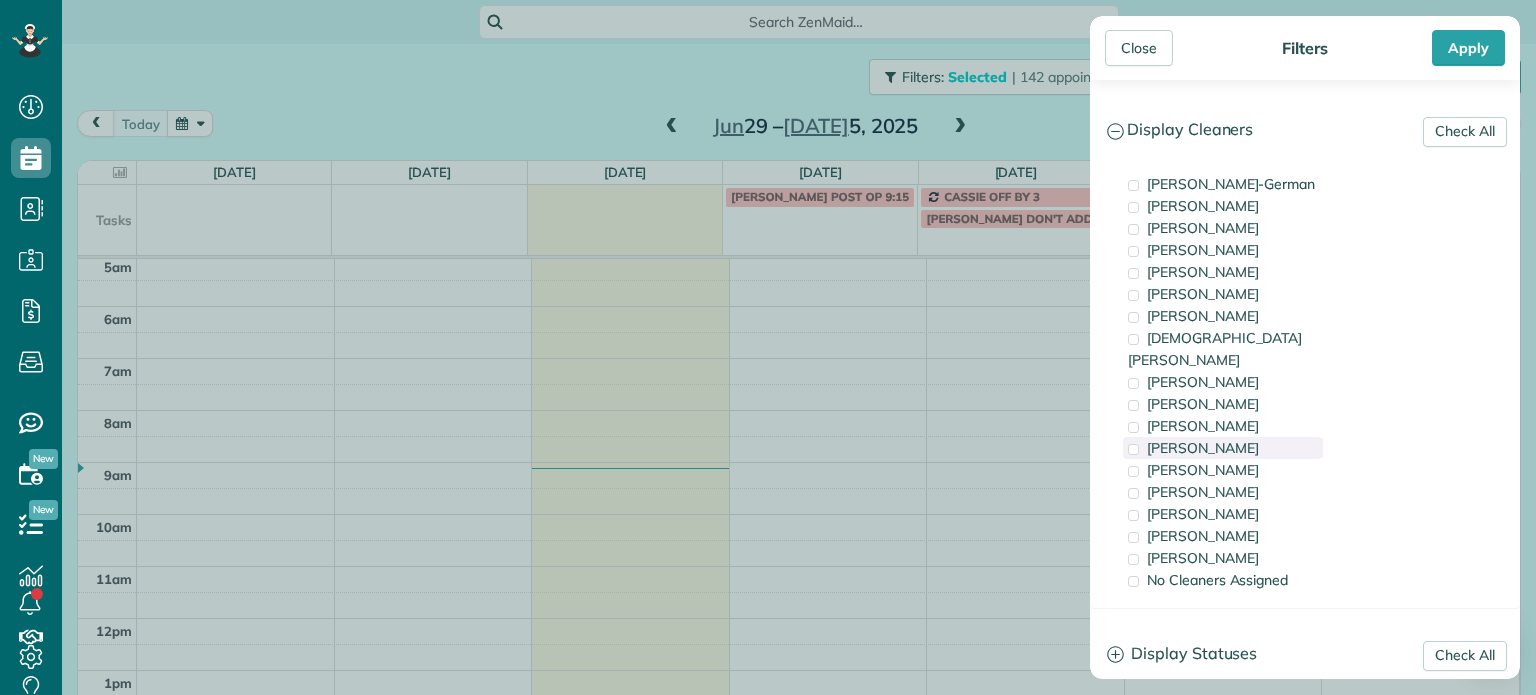 click on "Cyndi Holm" at bounding box center (1203, 448) 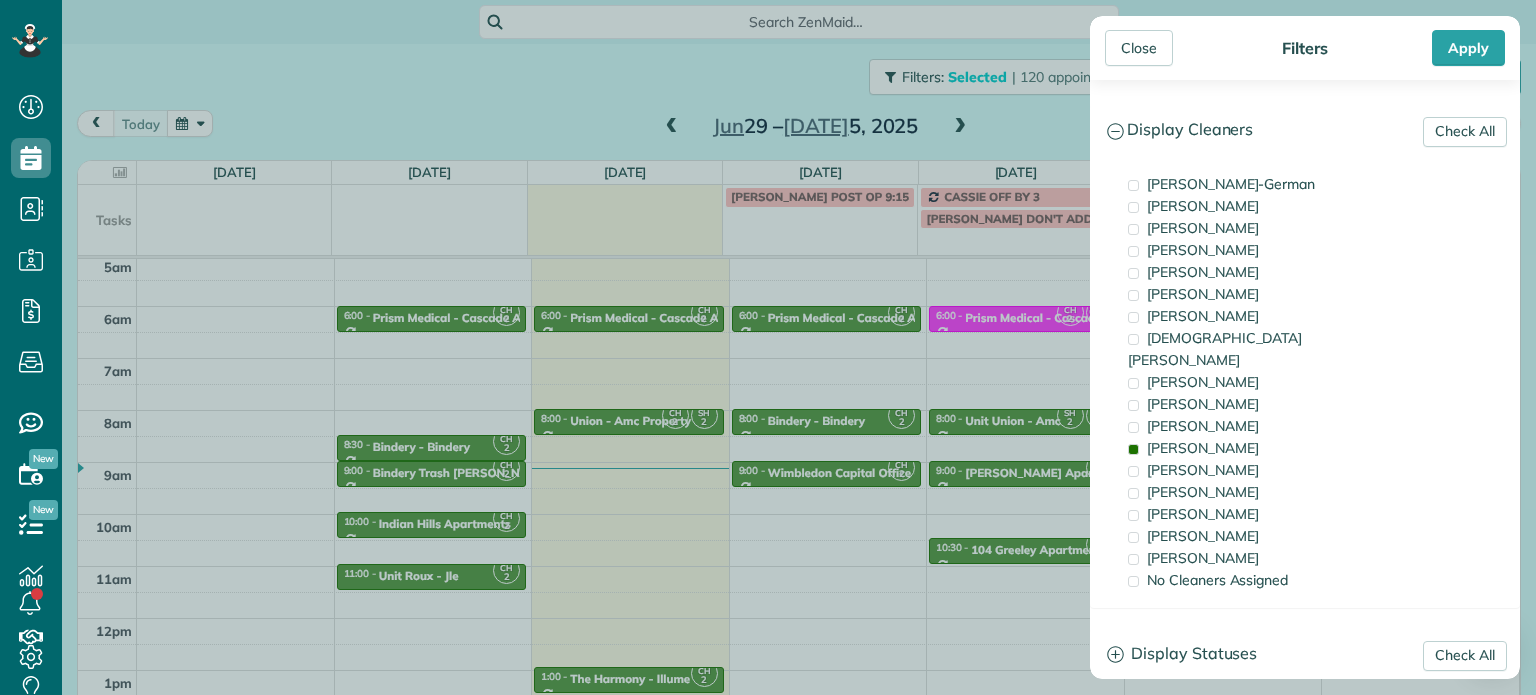 click on "Close
Filters
Apply
Check All
Display Cleaners
Christina Wright-German
Brie Killary
Cassie Feliciano
Tawnya Reynolds
Mark Zollo
Matthew Hatcher
Tony Middleton" at bounding box center [768, 347] 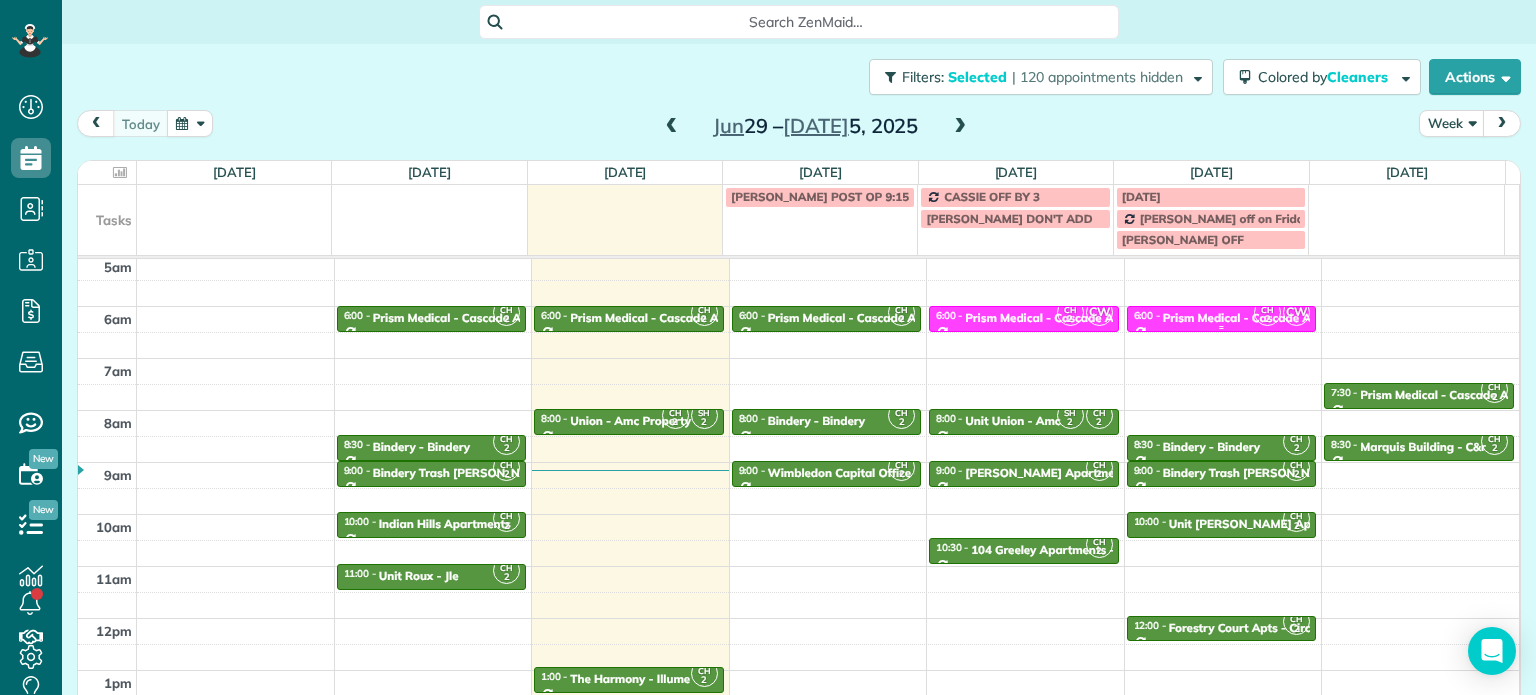 click on "Prism Medical - Cascade Aids Project" at bounding box center [1266, 318] 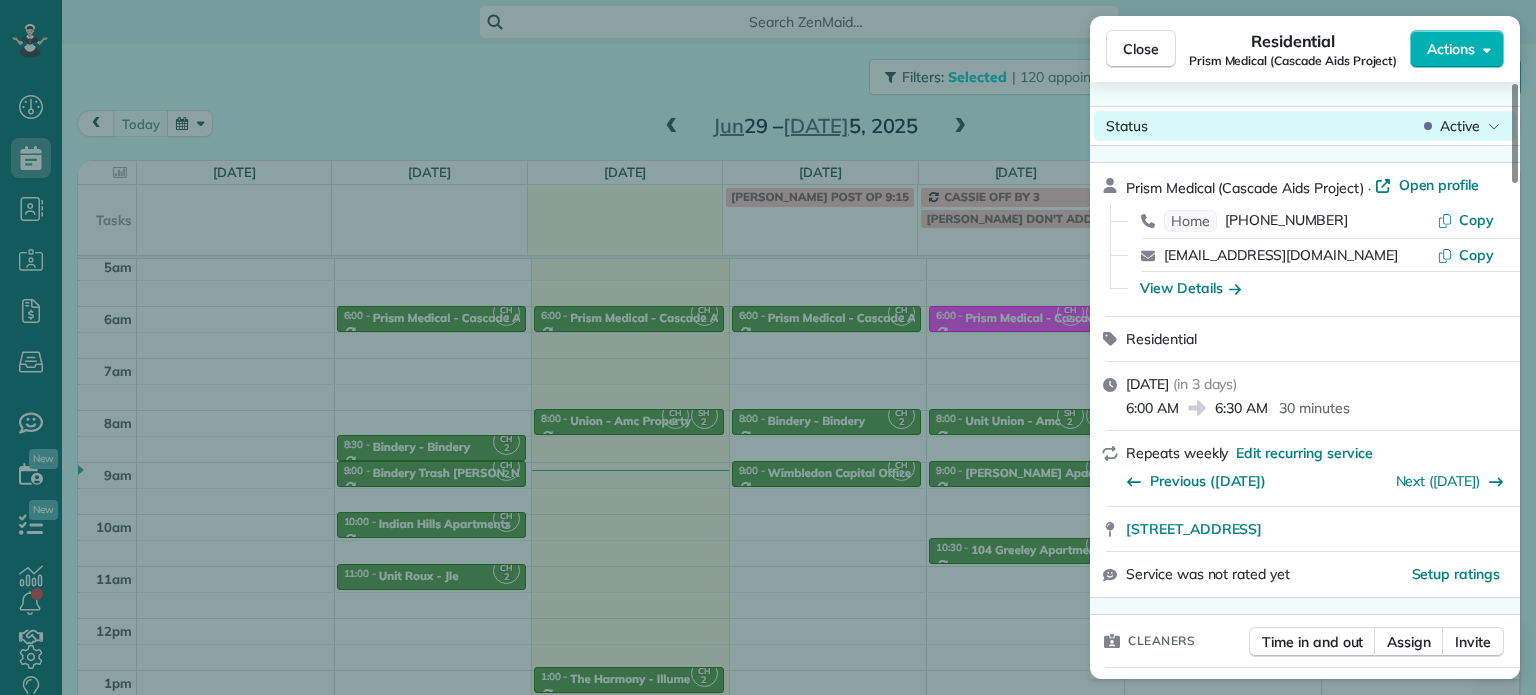 click on "Active" at bounding box center (1460, 126) 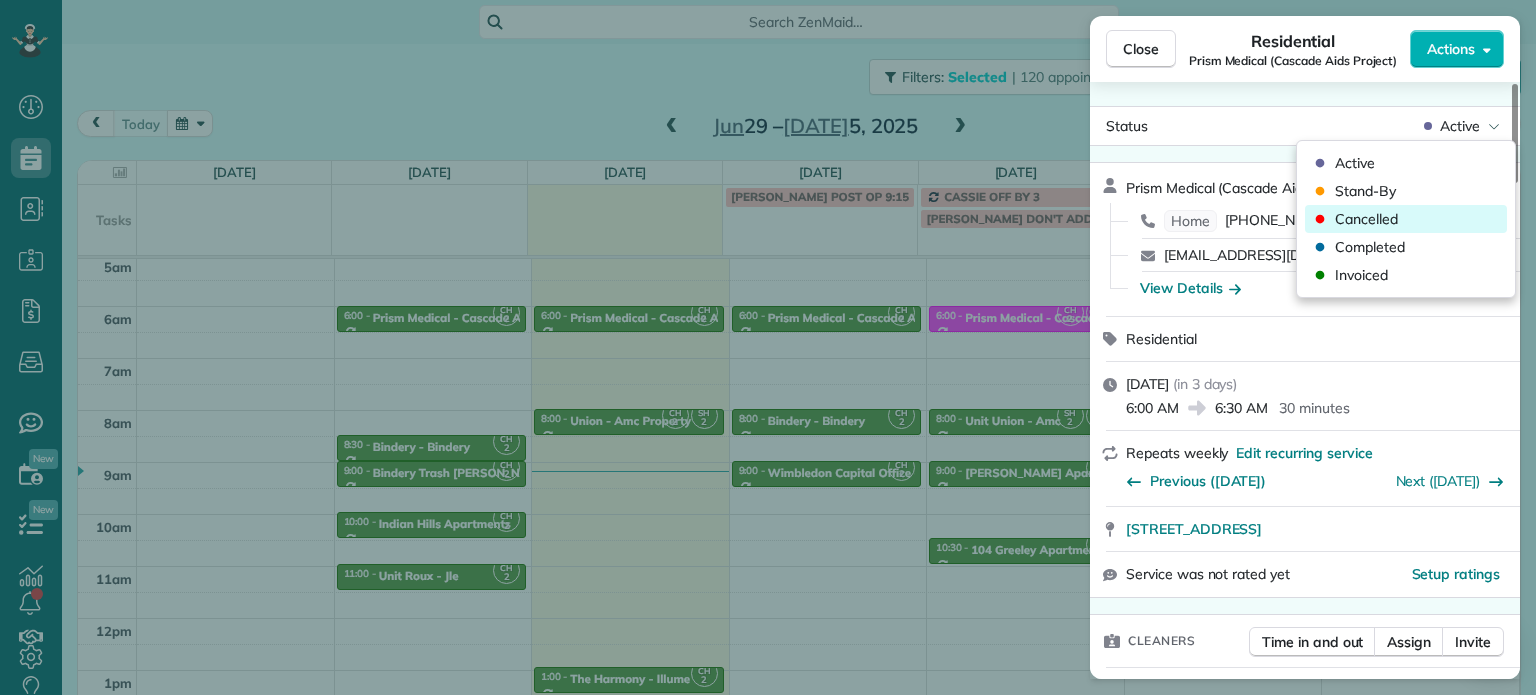 click on "Cancelled" at bounding box center [1406, 219] 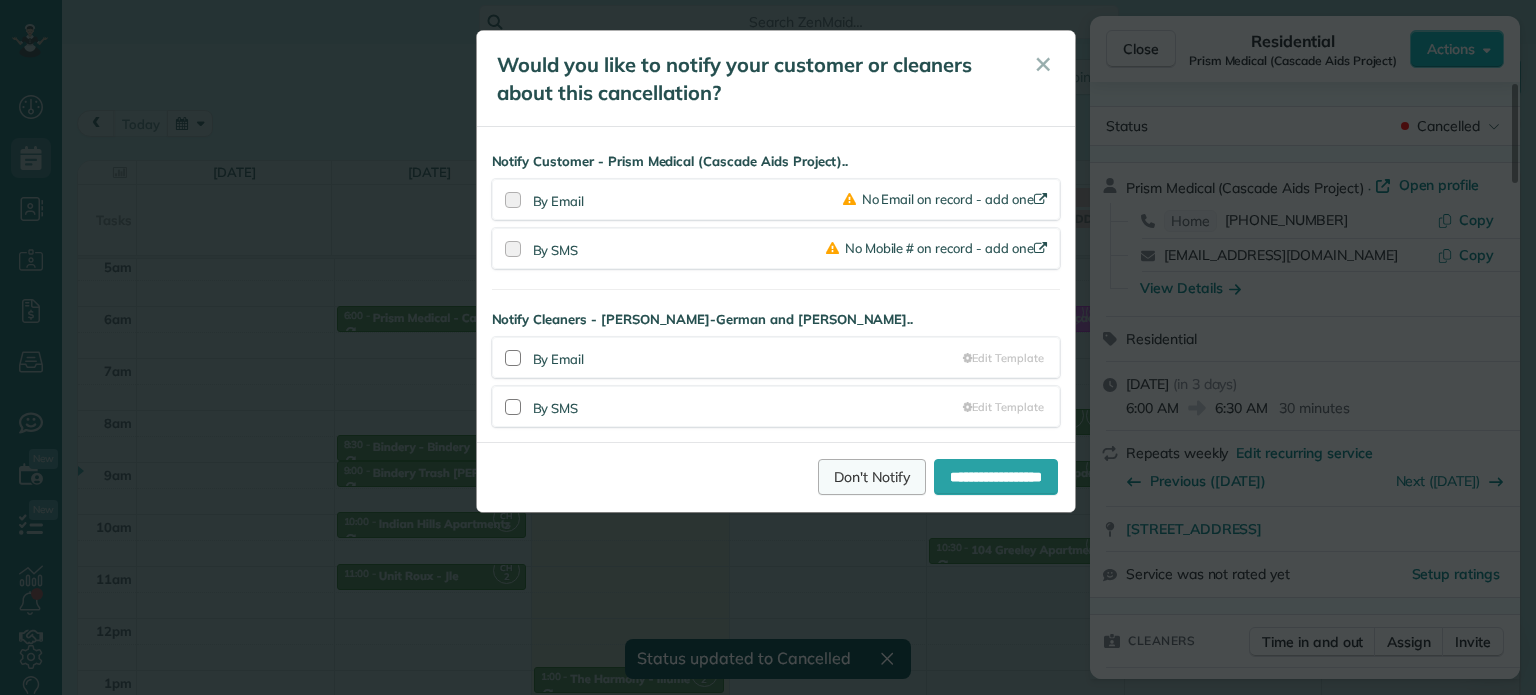 click on "Don't Notify" at bounding box center [872, 477] 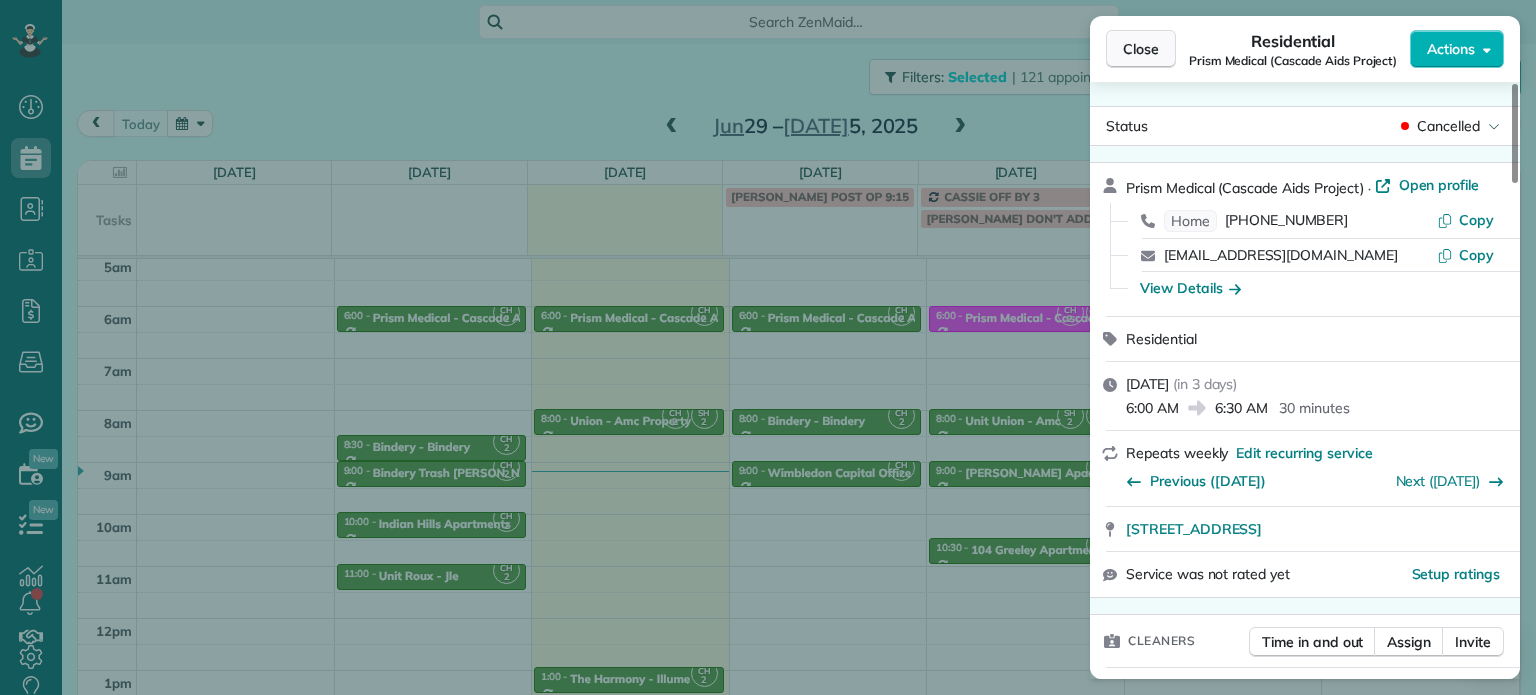 click on "Close" at bounding box center [1141, 49] 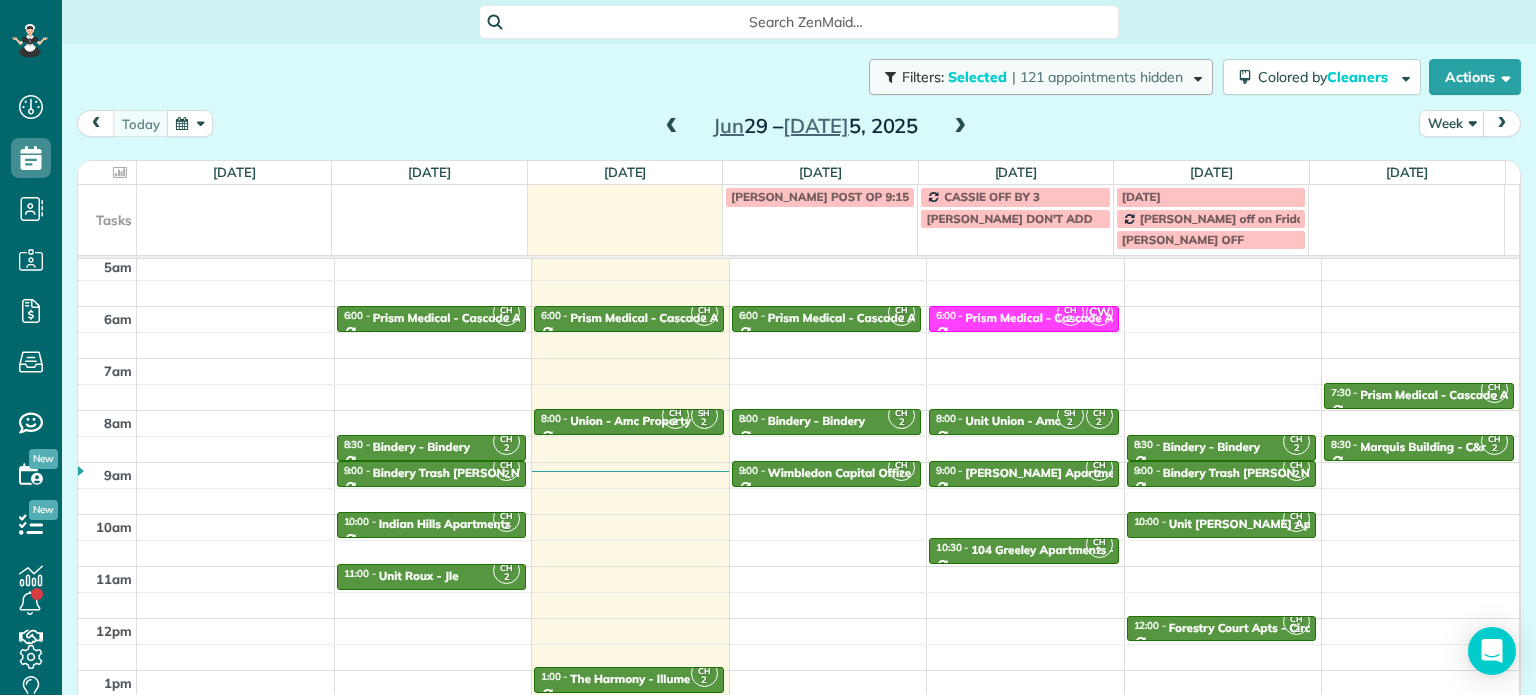 click on "|  121 appointments hidden" at bounding box center [1097, 77] 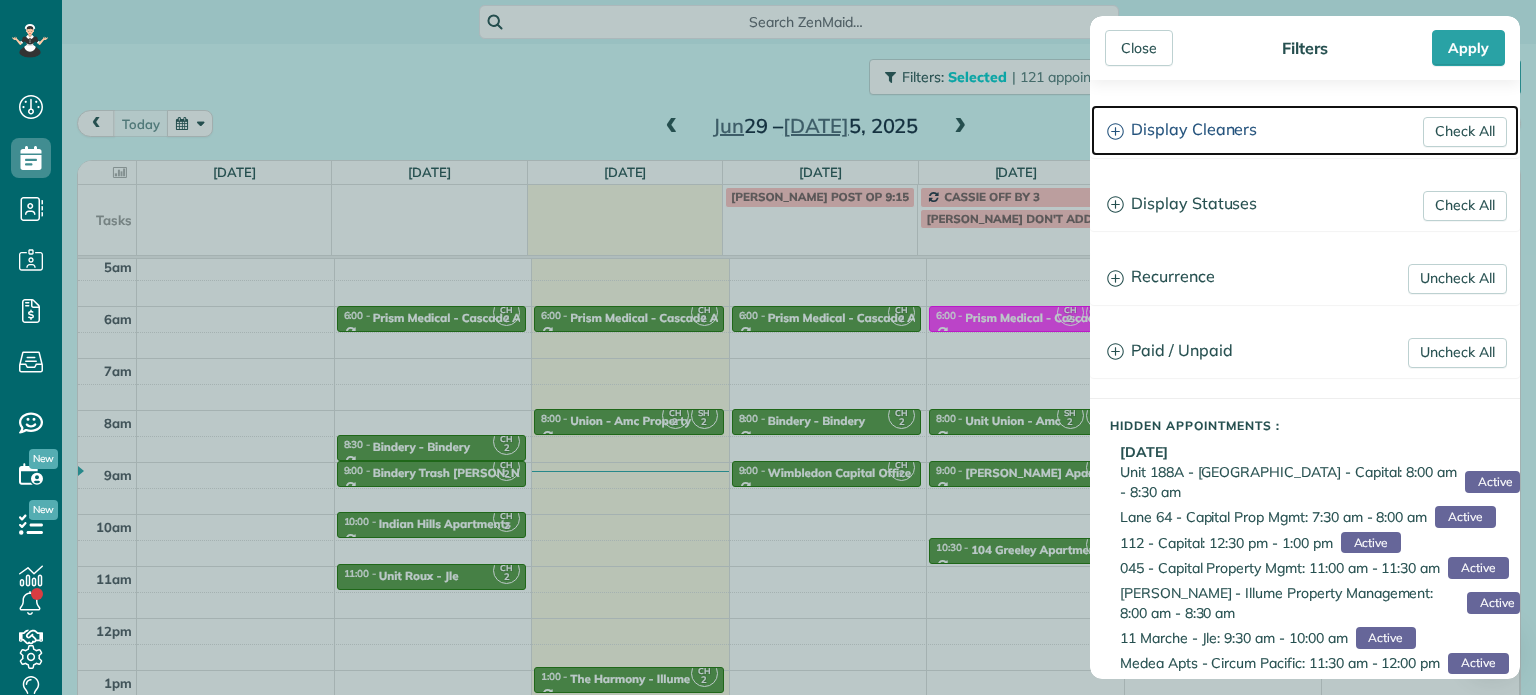 click on "Display Cleaners" at bounding box center [1305, 130] 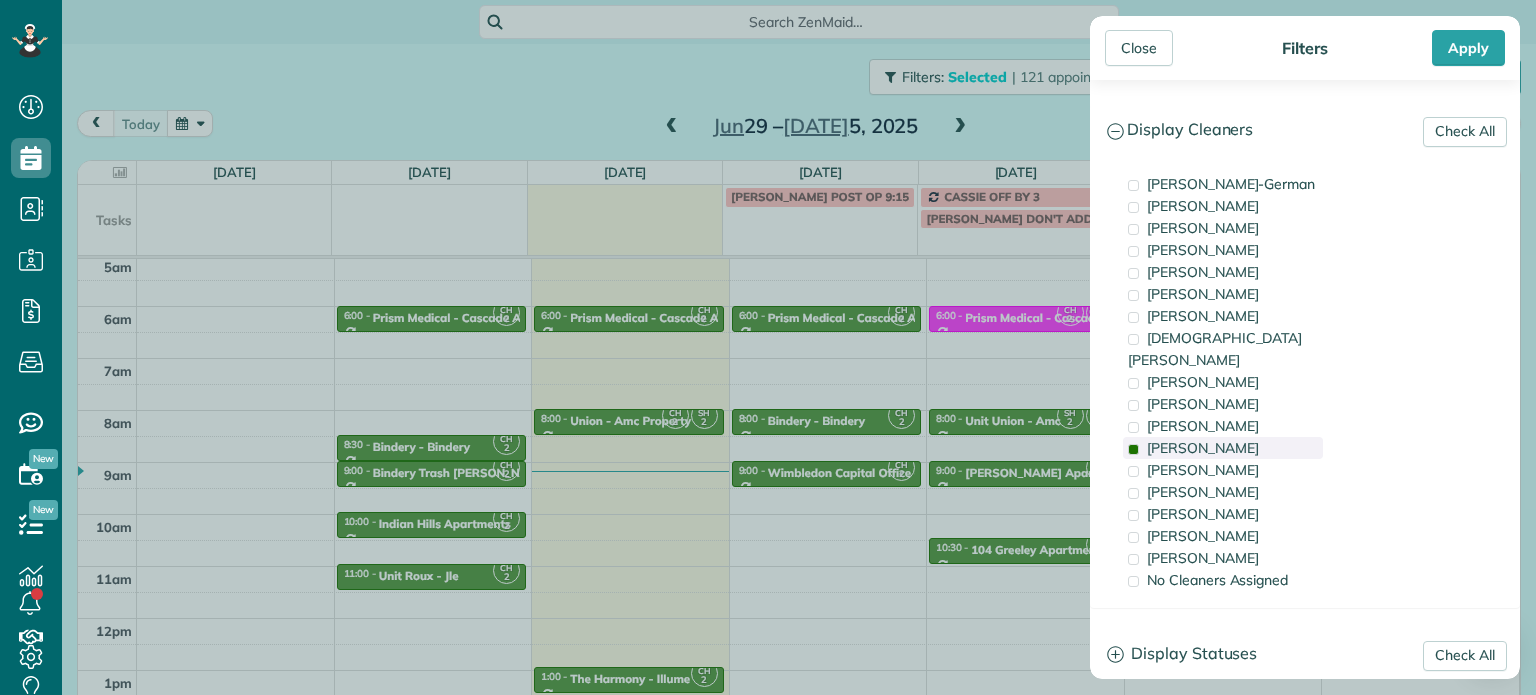 click on "Cyndi Holm" at bounding box center (1203, 448) 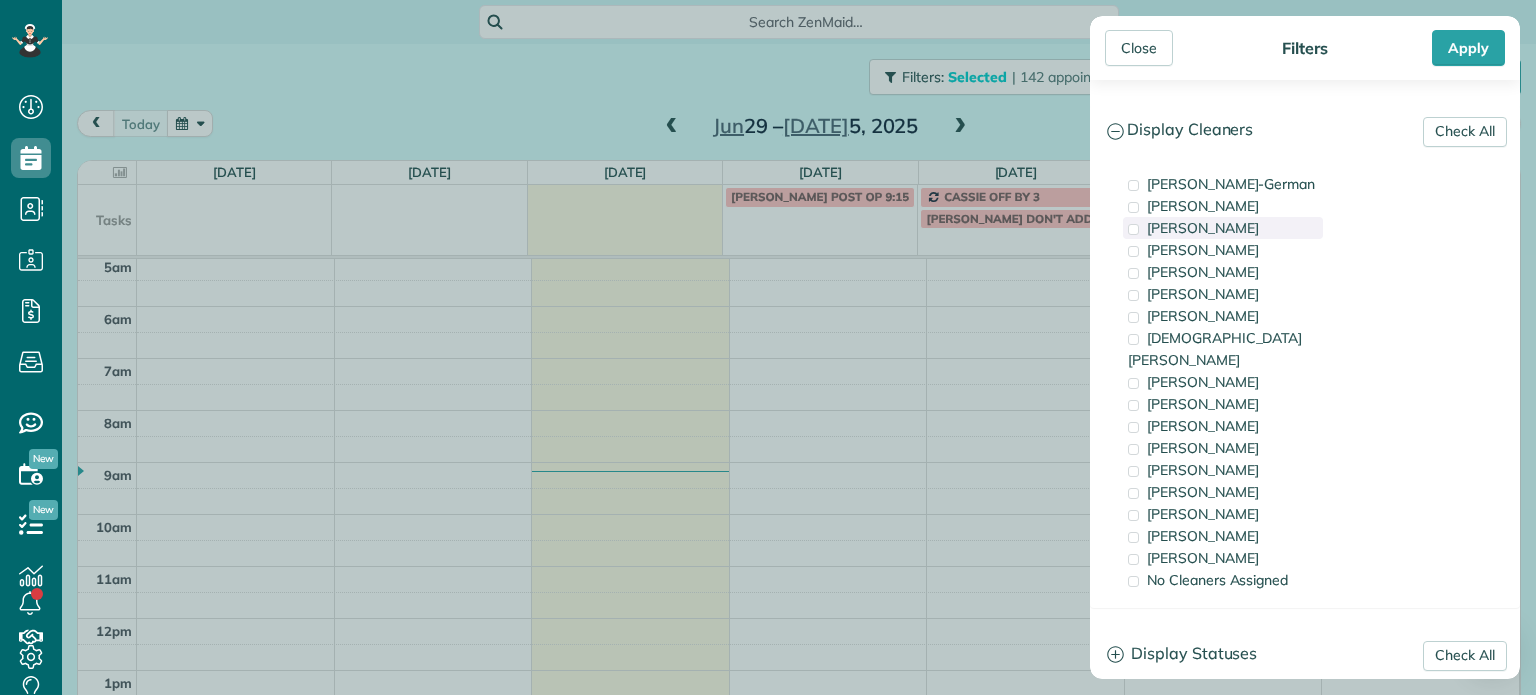 click on "Cassie Feliciano" at bounding box center [1203, 228] 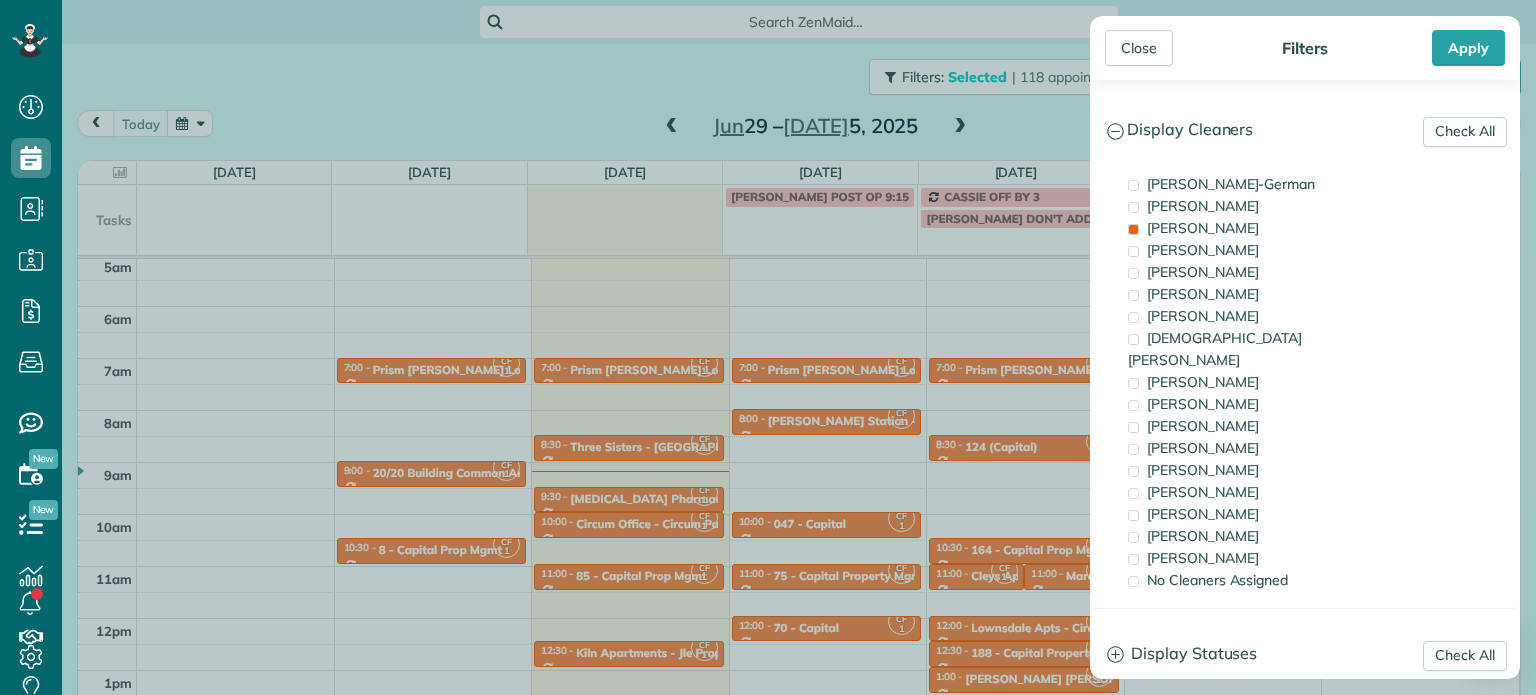 click on "Close
Filters
Apply
Check All
Display Cleaners
Christina Wright-German
Brie Killary
Cassie Feliciano
Tawnya Reynolds
Mark Zollo
Matthew Hatcher
Tony Middleton" at bounding box center (768, 347) 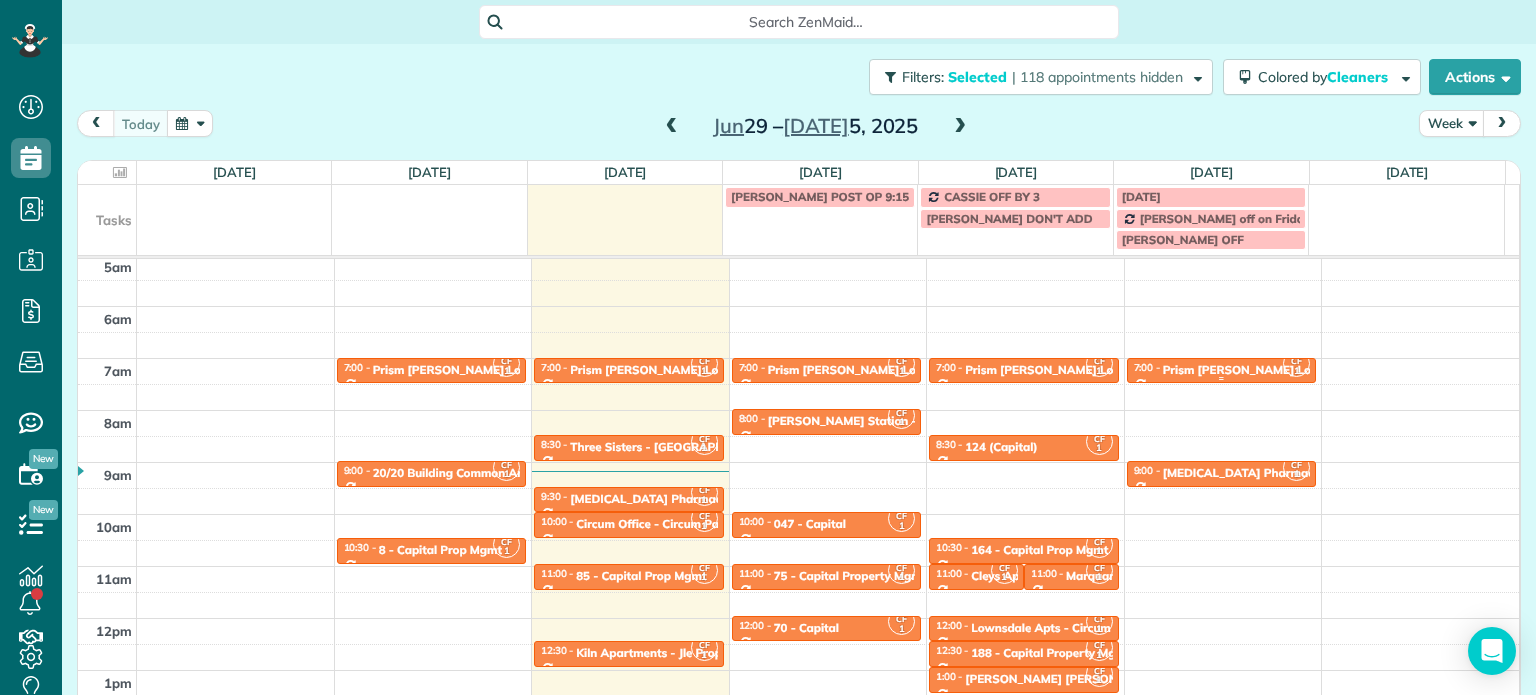 click on "7:00 - 7:30 Prism Morris Location" at bounding box center [1222, 369] 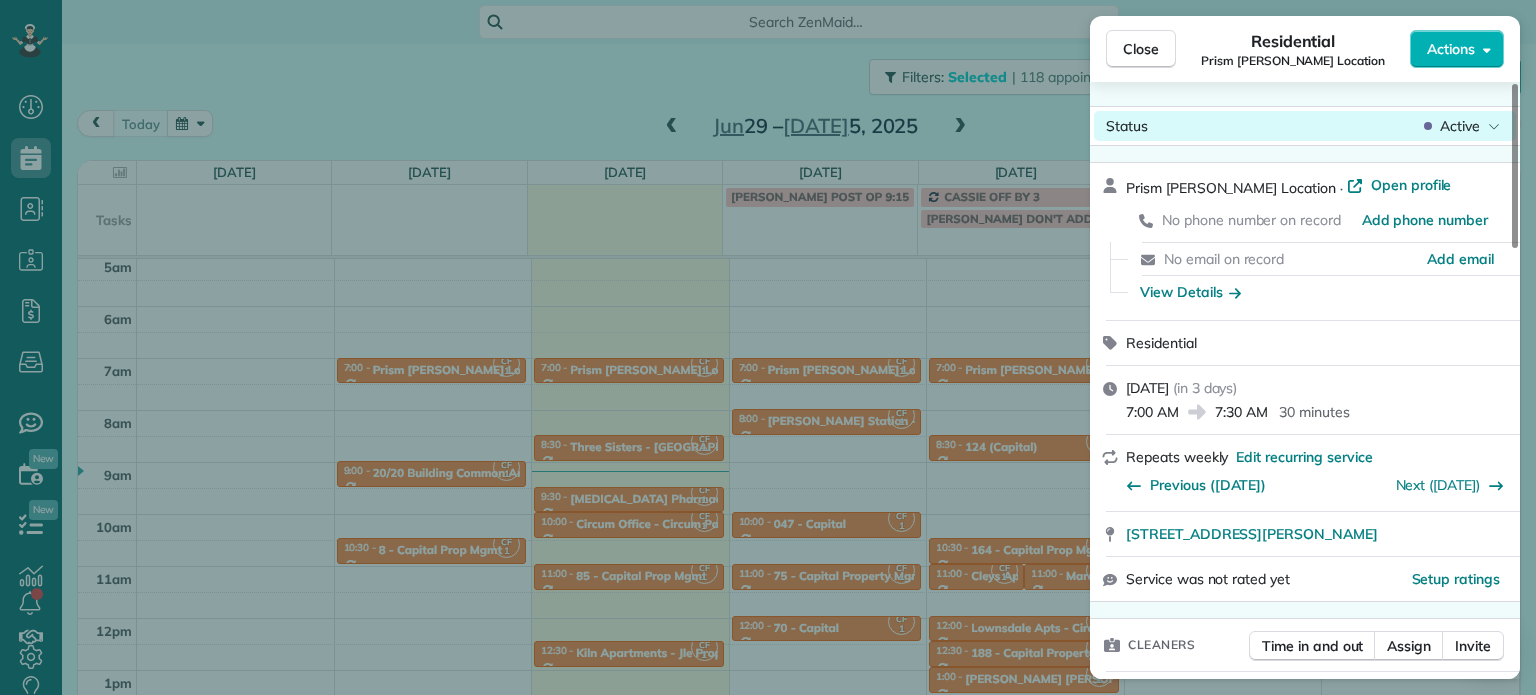 click on "Active" at bounding box center (1460, 126) 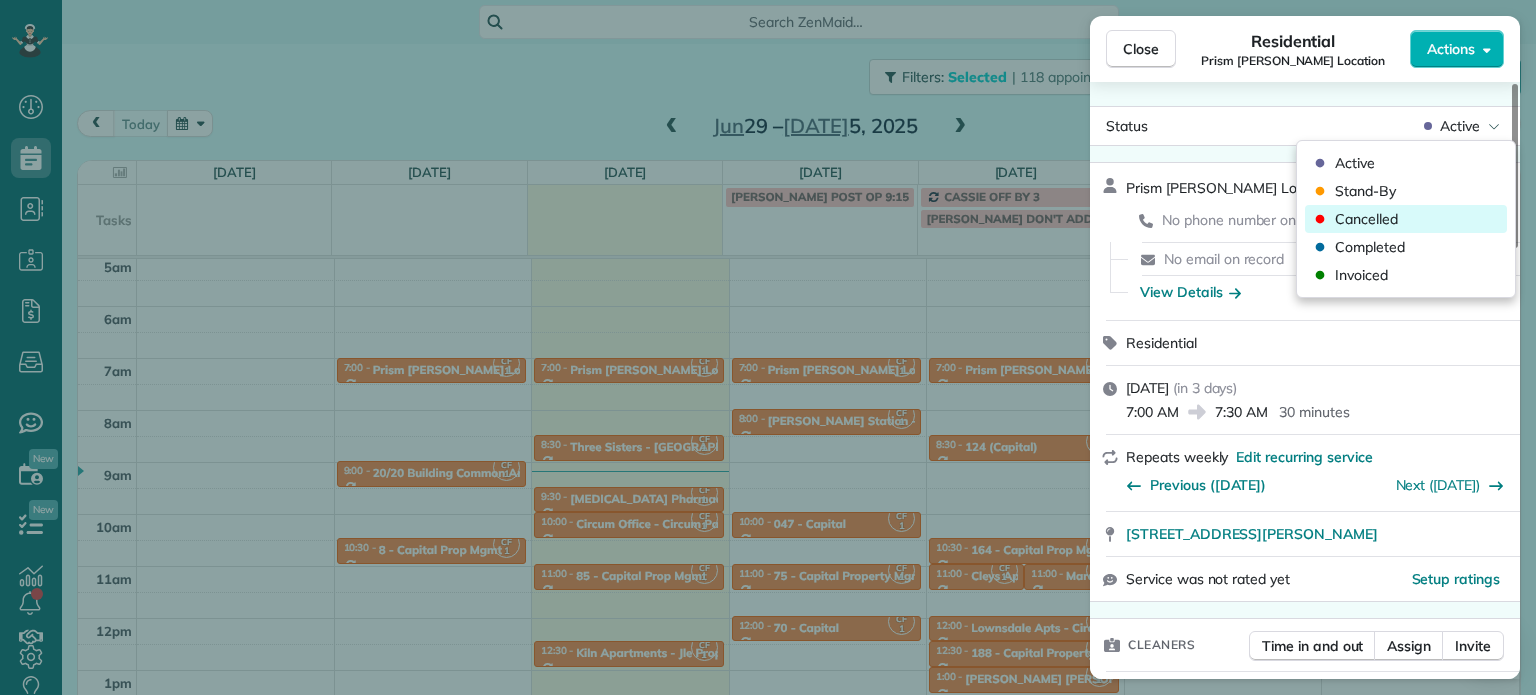 click on "Cancelled" at bounding box center (1406, 219) 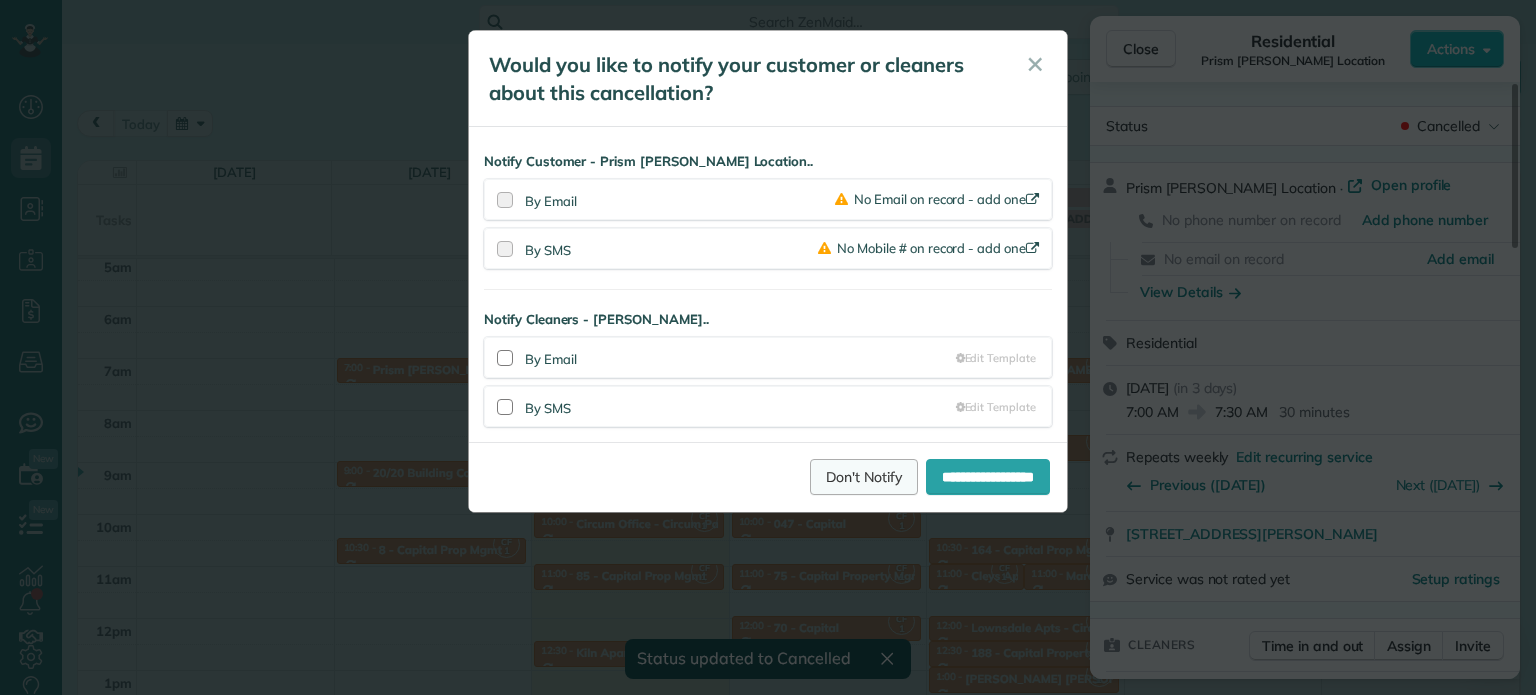 click on "Don't Notify" at bounding box center [864, 477] 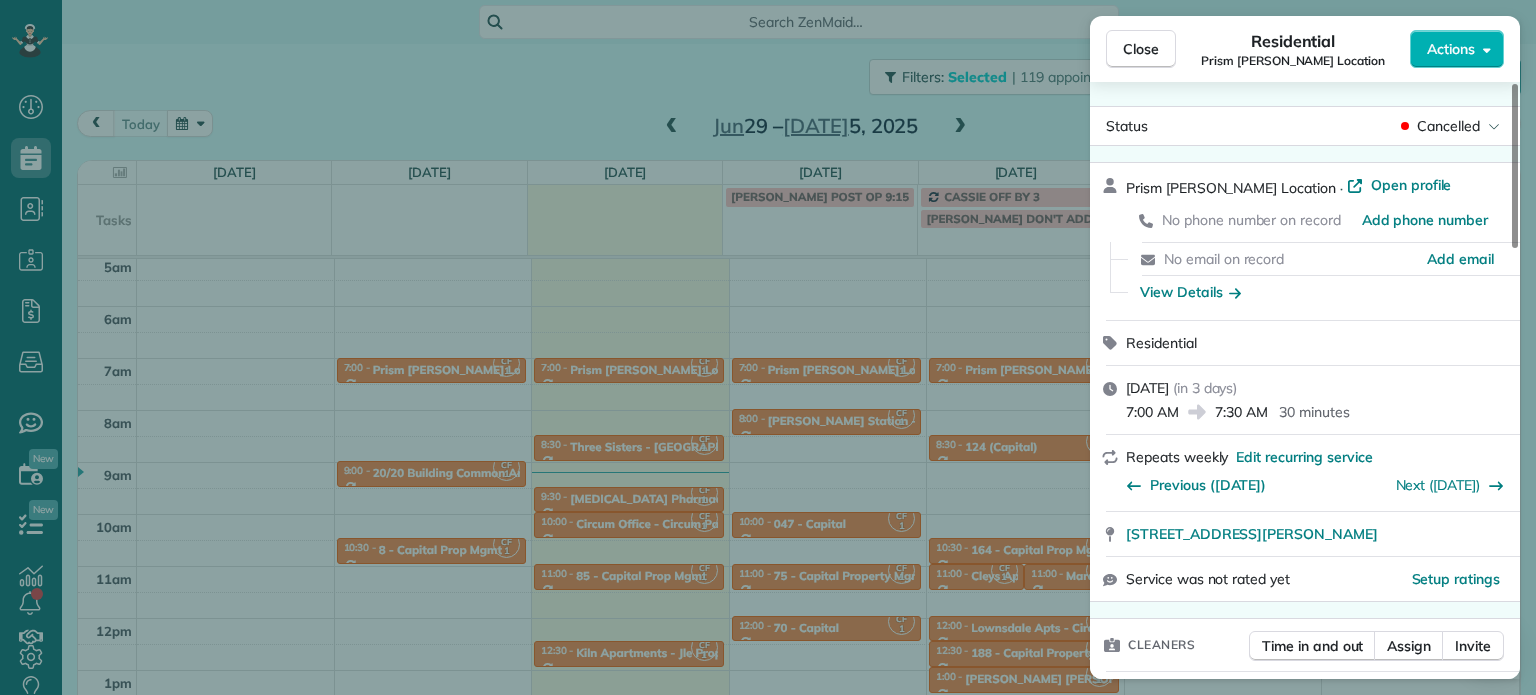click on "Close Residential Prism Morris Location Actions Status Cancelled Prism Morris Location · Open profile No phone number on record Add phone number No email on record Add email View Details Residential Friday, July 04, 2025 ( in 3 days ) 7:00 AM 7:30 AM 30 minutes Repeats weekly Edit recurring service Previous (Jun 27) Next (Jul 11) 15 North Morris Street Portland OR 97227 Service was not rated yet Setup ratings Cleaners Time in and out Assign Invite Cleaners Cassie   Feliciano 7:00 AM 7:30 AM Checklist Try Now Keep this appointment up to your standards. Stay on top of every detail, keep your cleaners organised, and your client happy. Assign a checklist Watch a 5 min demo Billing Billing actions Price $0.00 Overcharge $0.00 Discount $0.00 Coupon discount - Primary tax - Secondary tax - Total appointment price $0.00 Tips collected New feature! $0.00 Mark as paid Total including tip $0.00 Get paid online in no-time! Send an invoice and reward your cleaners with tips Charge customer credit card Work items Notes 0" at bounding box center [768, 347] 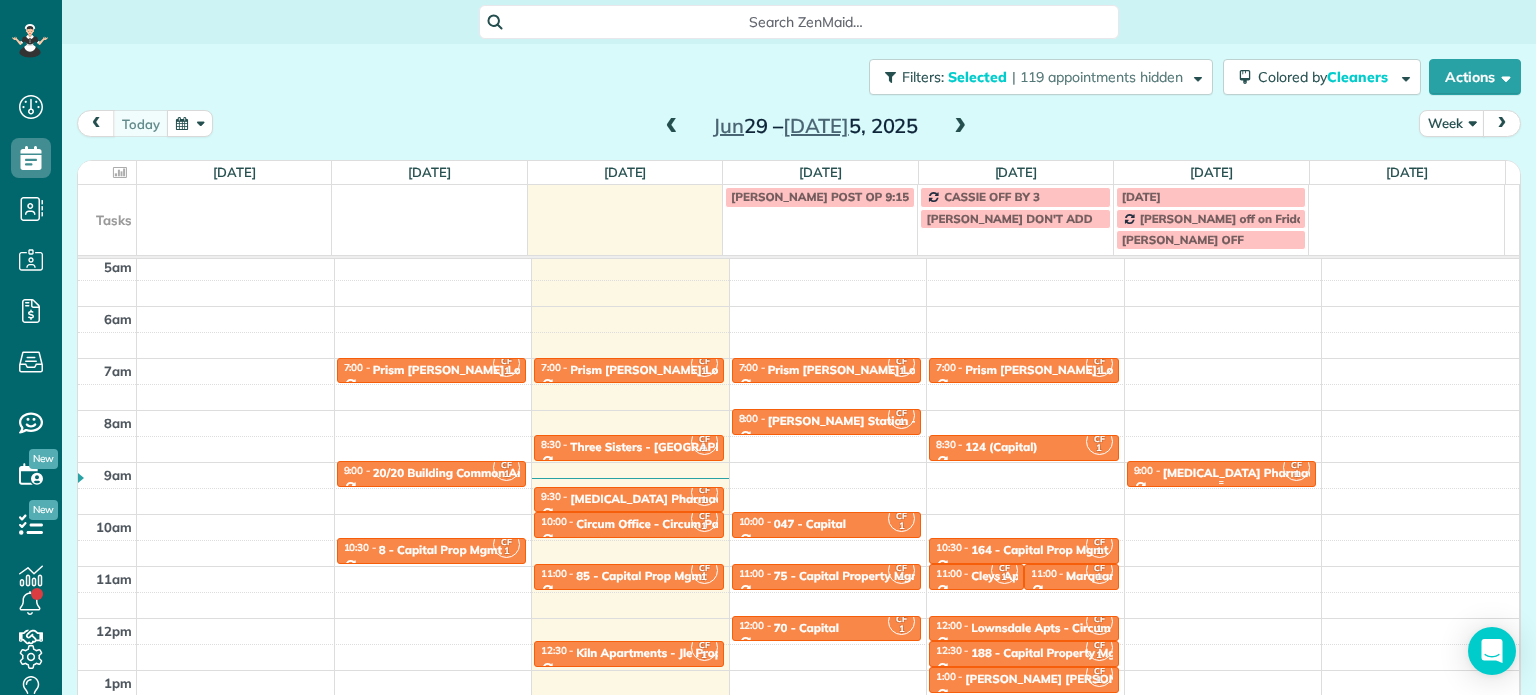 click on "9:00 - 9:30 Avita Pharmacy" at bounding box center [1222, 472] 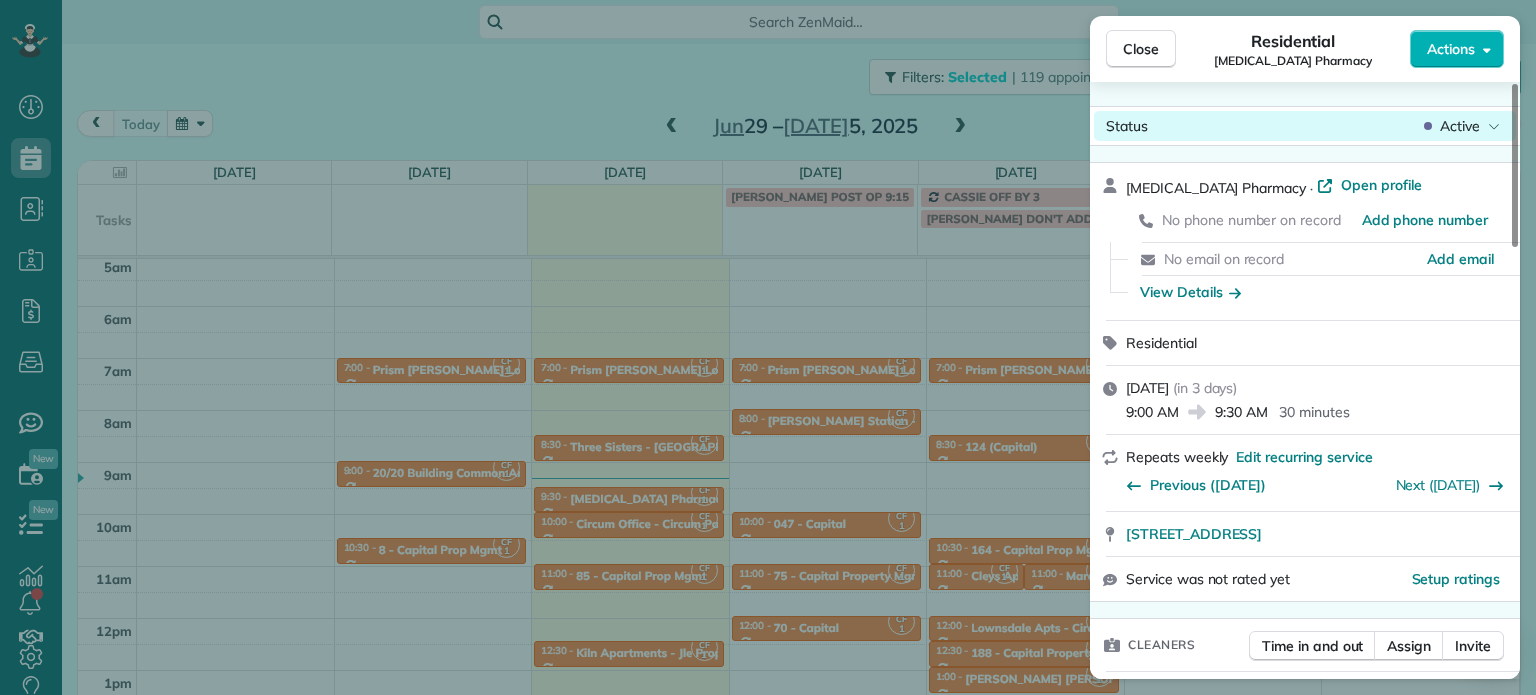 click on "Active" at bounding box center (1460, 126) 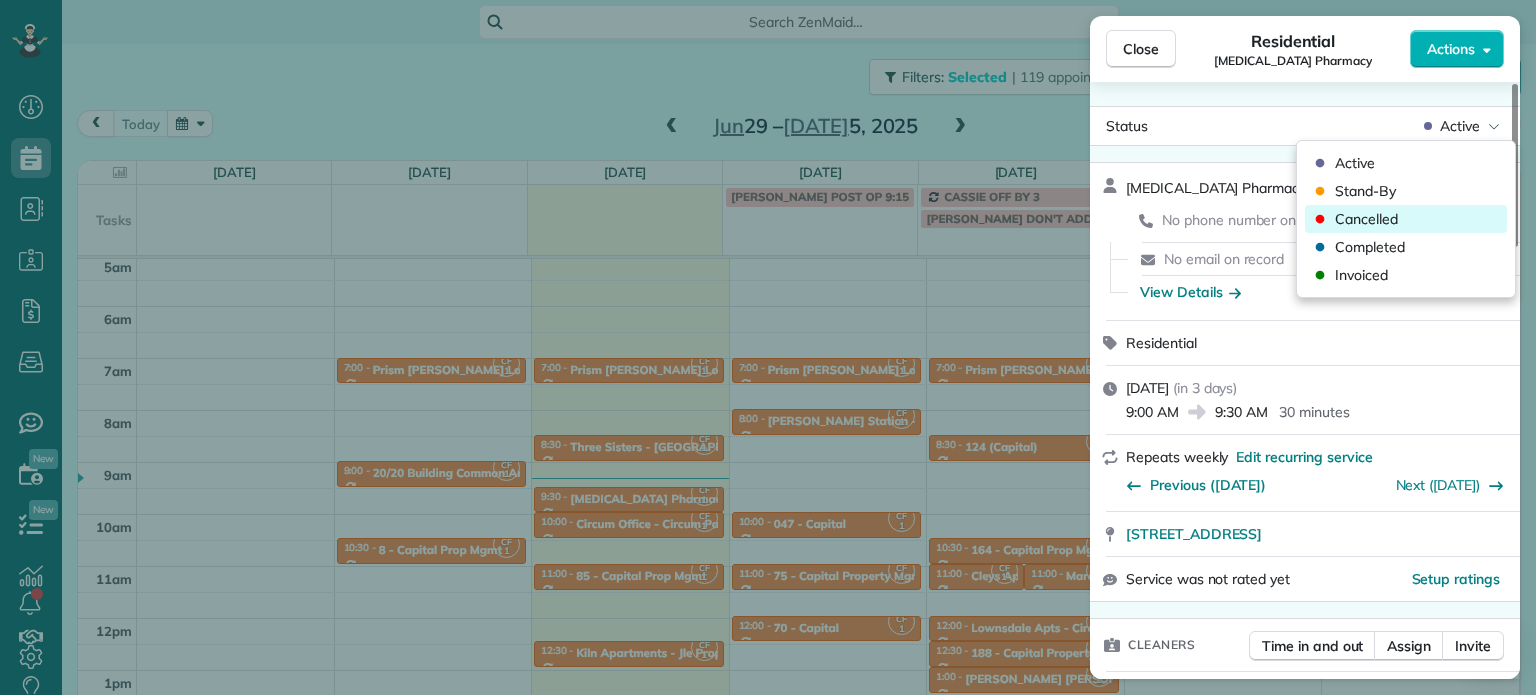 click on "Cancelled" at bounding box center (1406, 219) 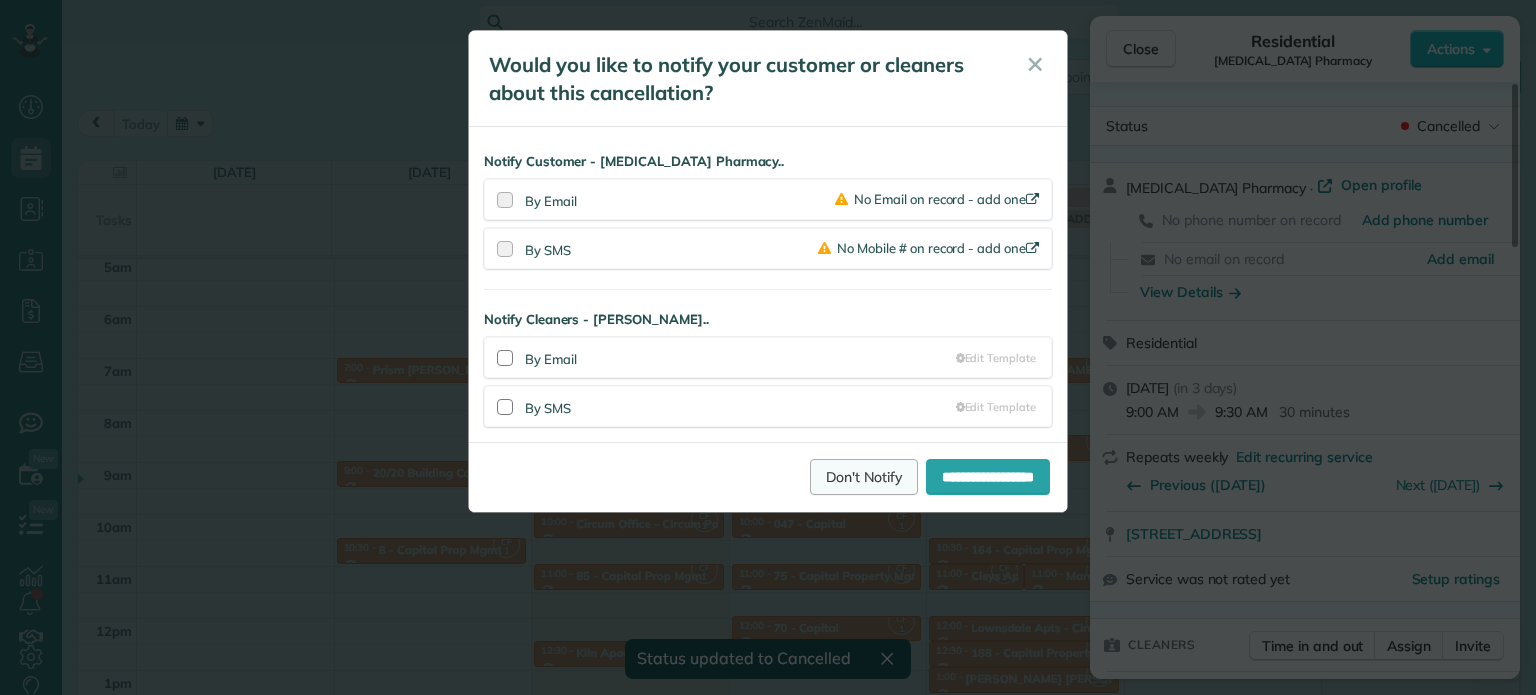 click on "Don't Notify" at bounding box center [864, 477] 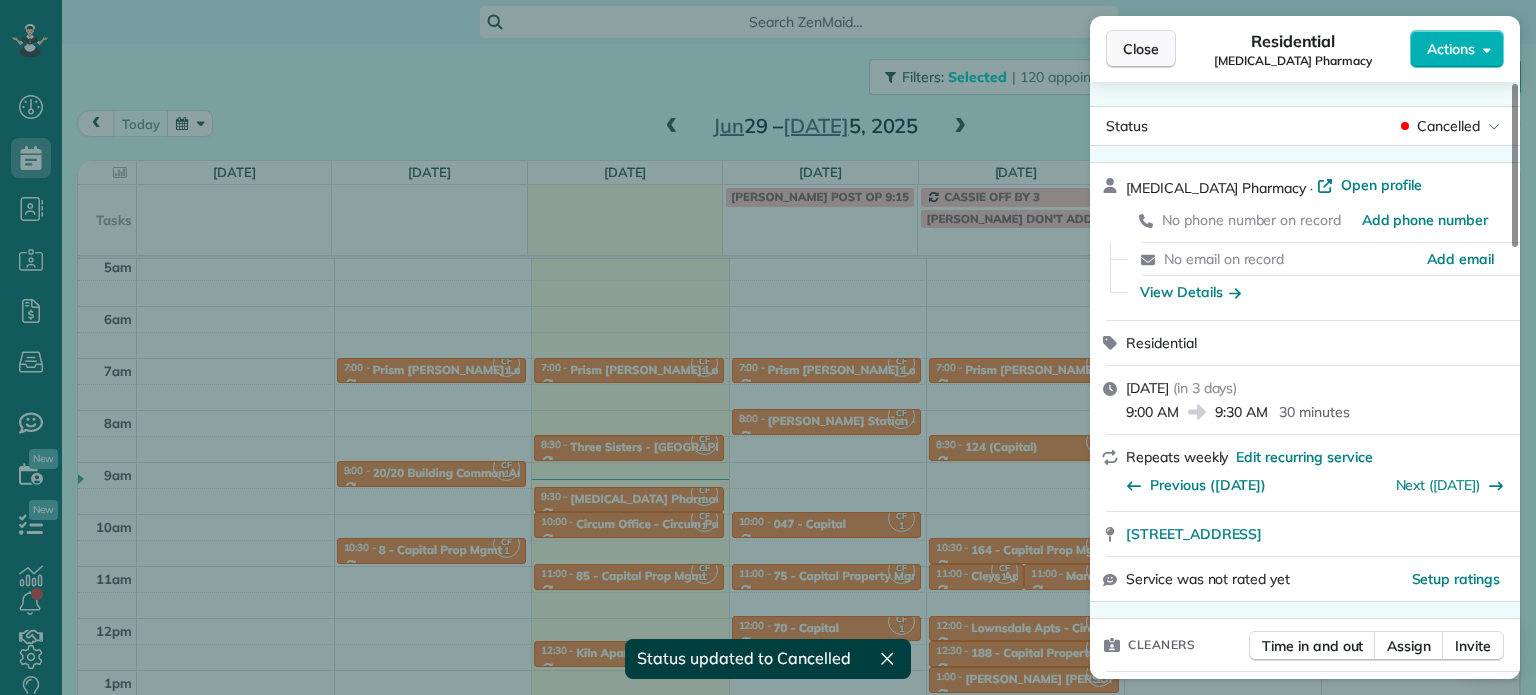 click on "Close" at bounding box center (1141, 49) 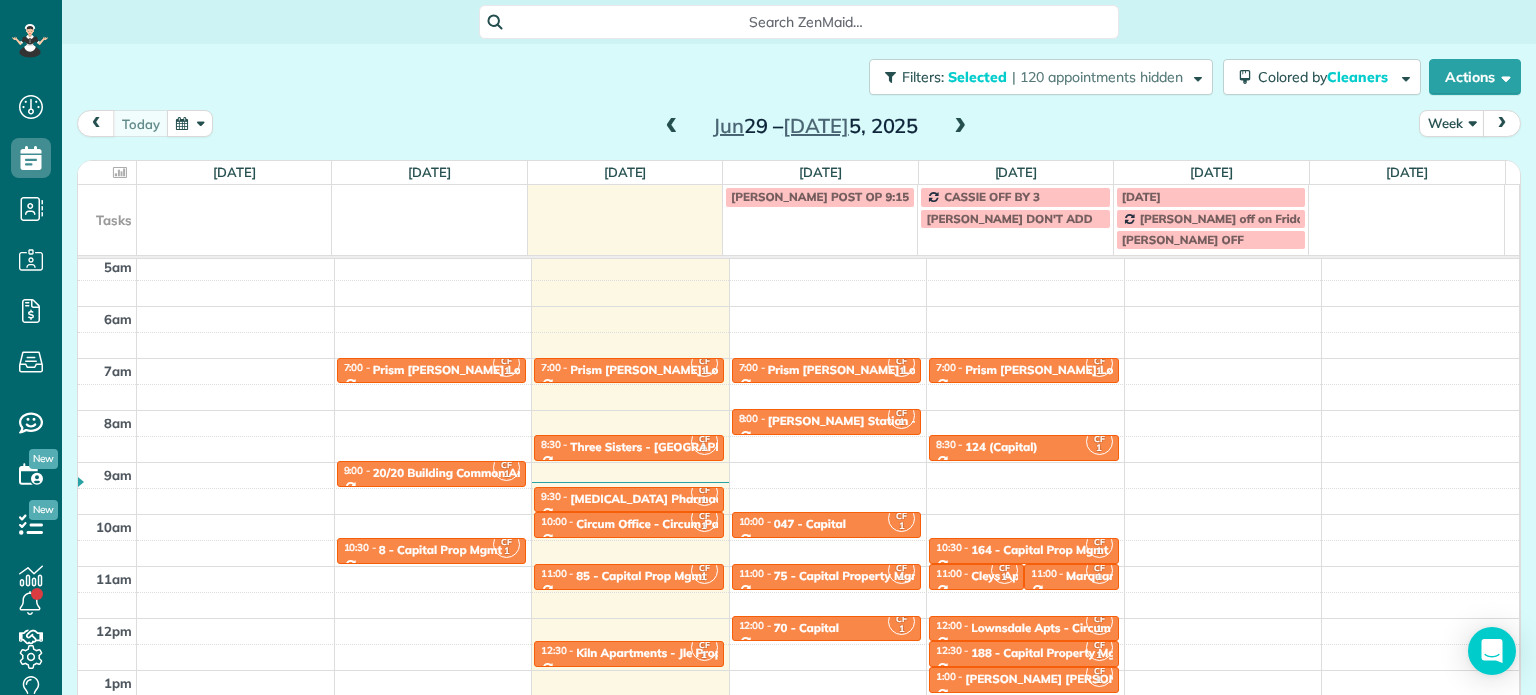 click at bounding box center (960, 127) 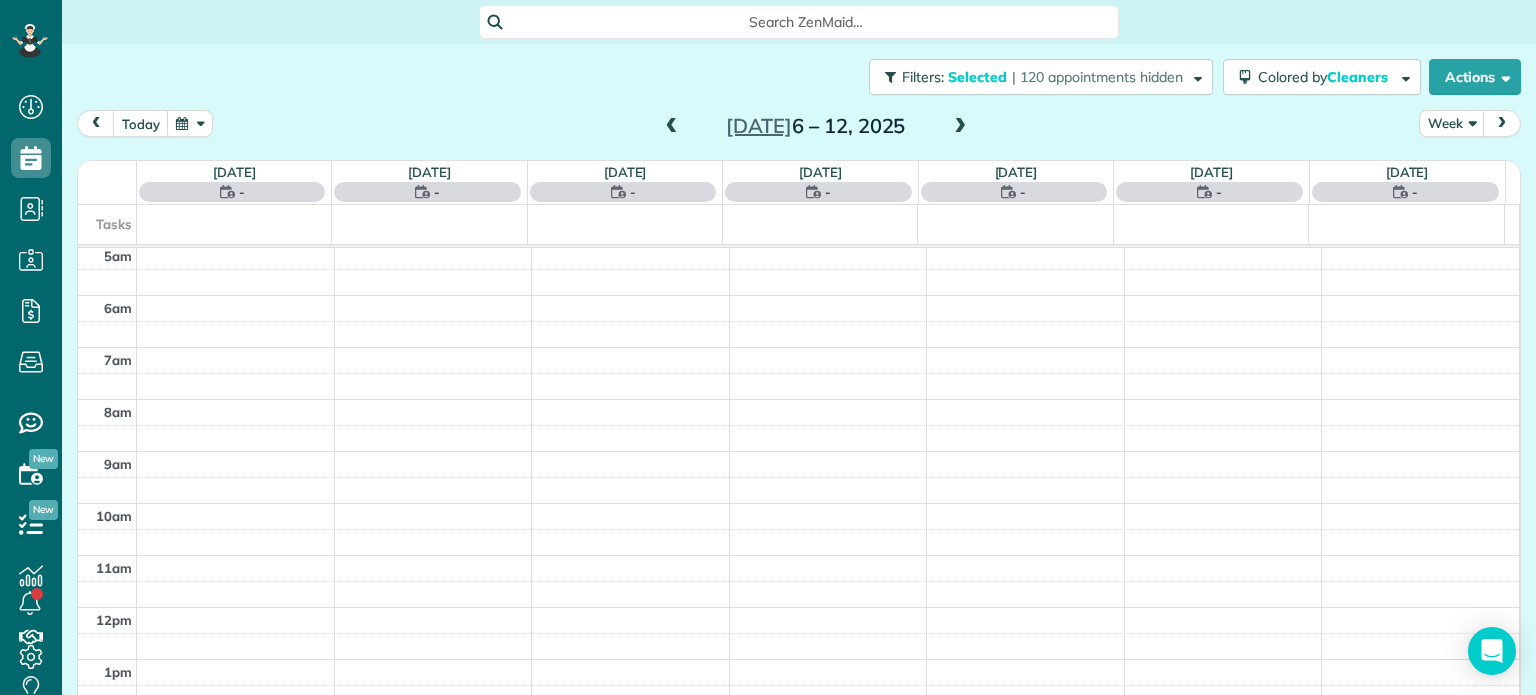 scroll, scrollTop: 156, scrollLeft: 0, axis: vertical 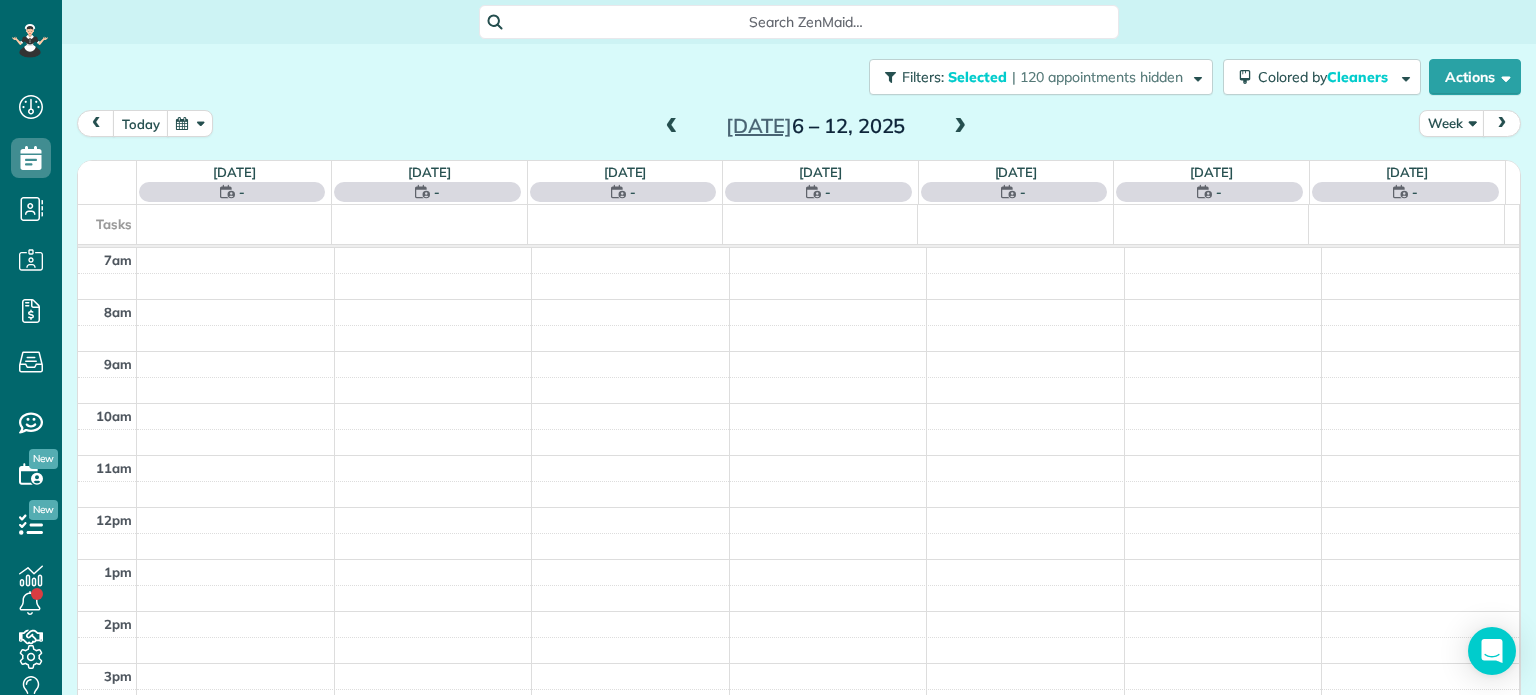 click at bounding box center [960, 127] 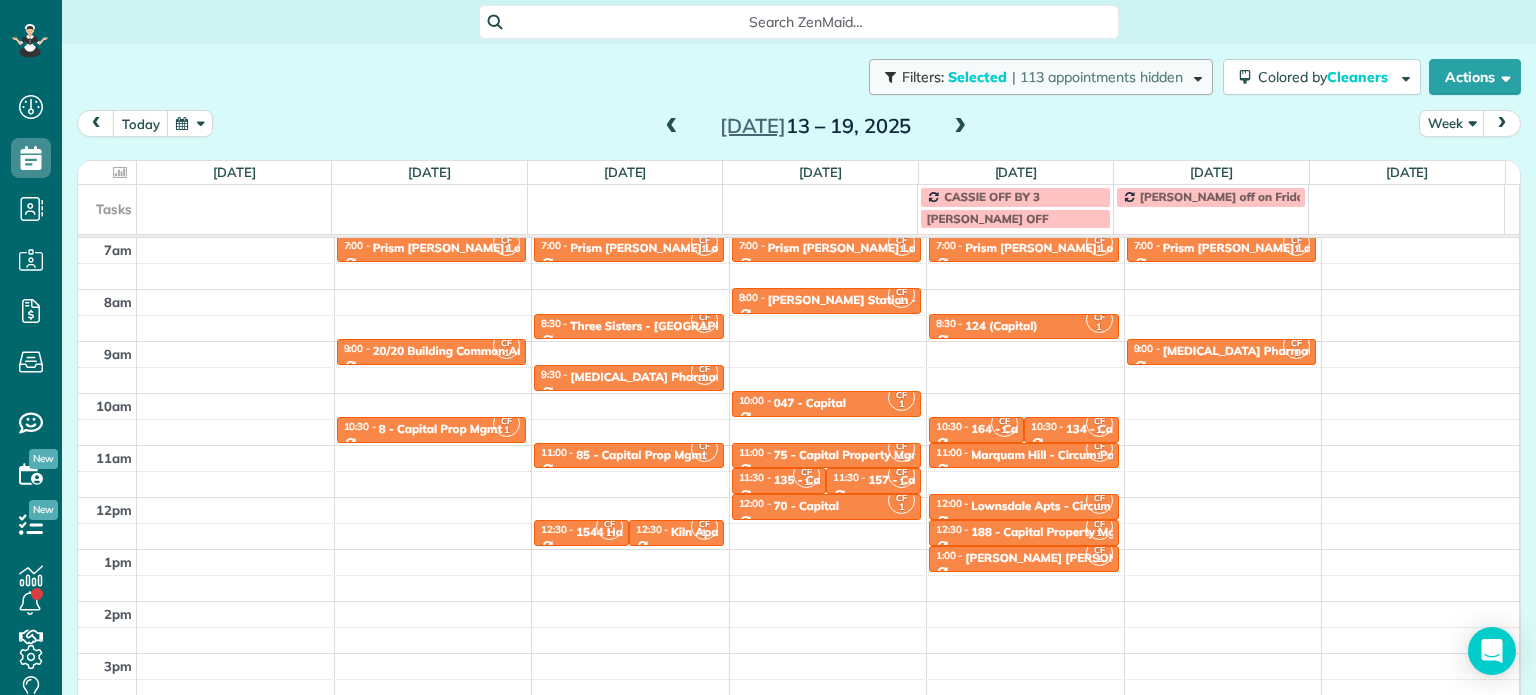 click on "|  113 appointments hidden" at bounding box center [1097, 77] 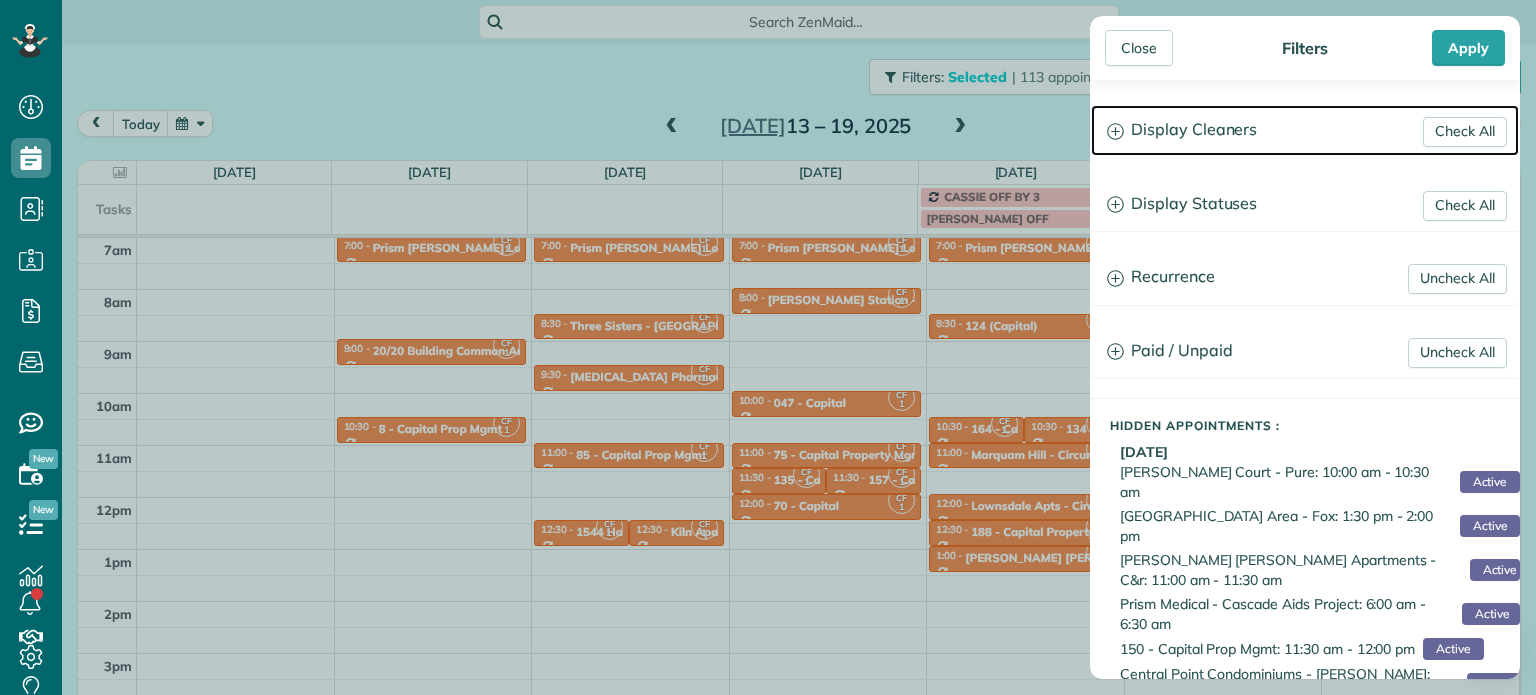 click on "Display Cleaners" at bounding box center [1305, 130] 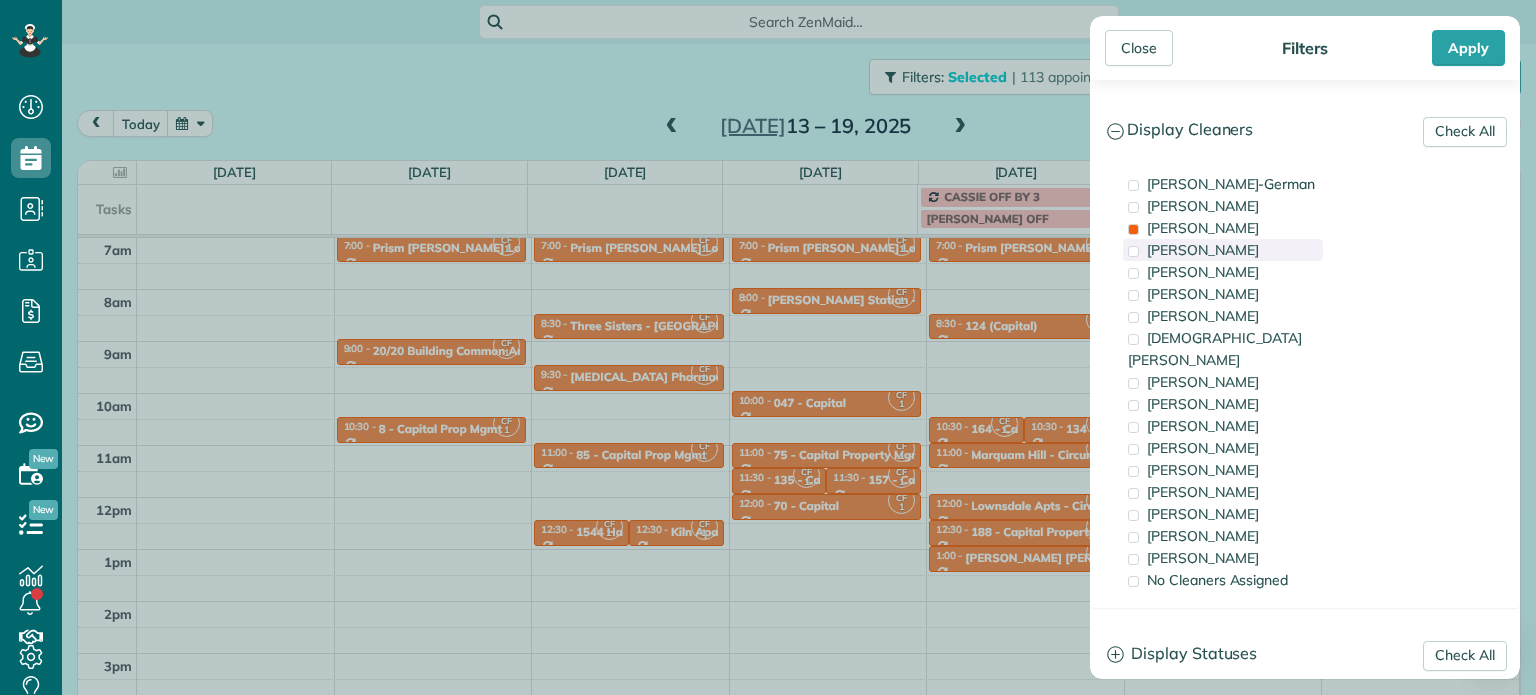 drag, startPoint x: 1208, startPoint y: 230, endPoint x: 1212, endPoint y: 240, distance: 10.770329 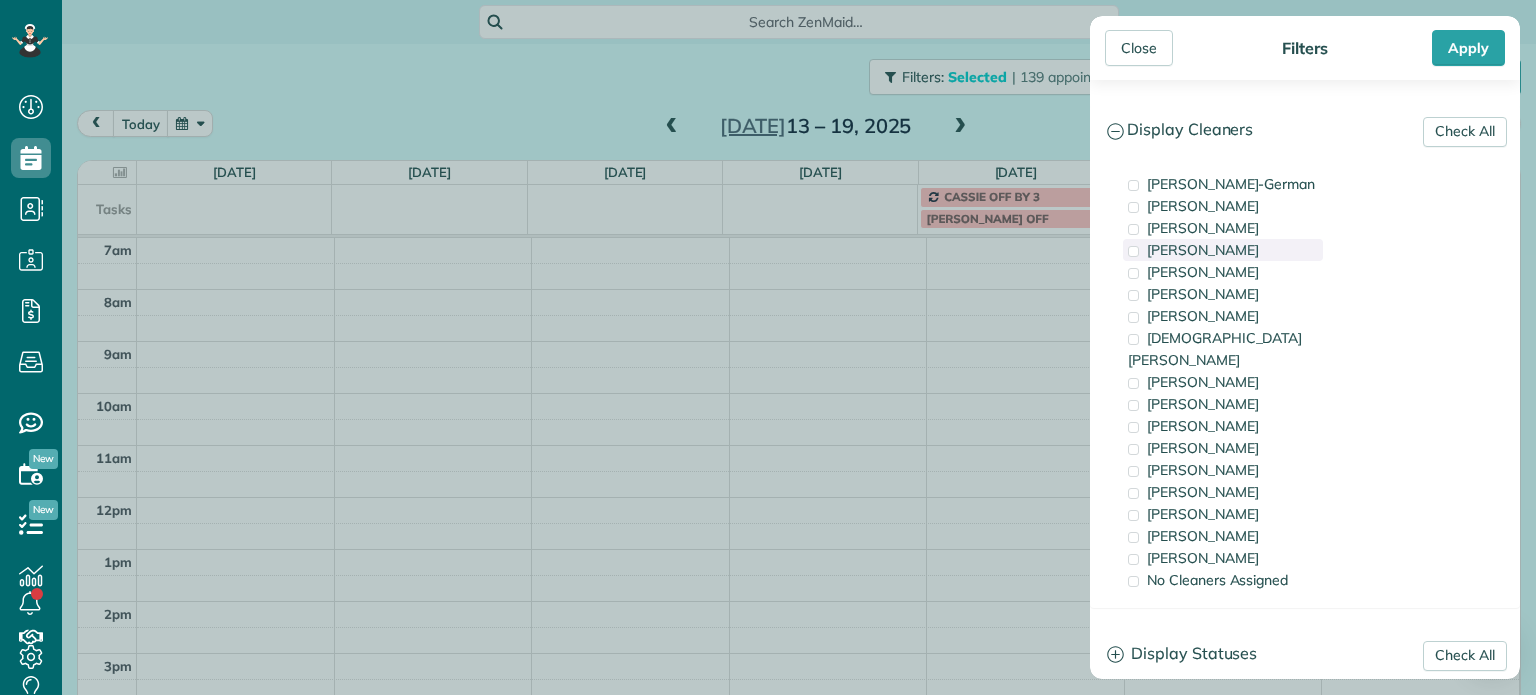 click on "Tawnya Reynolds" at bounding box center (1203, 250) 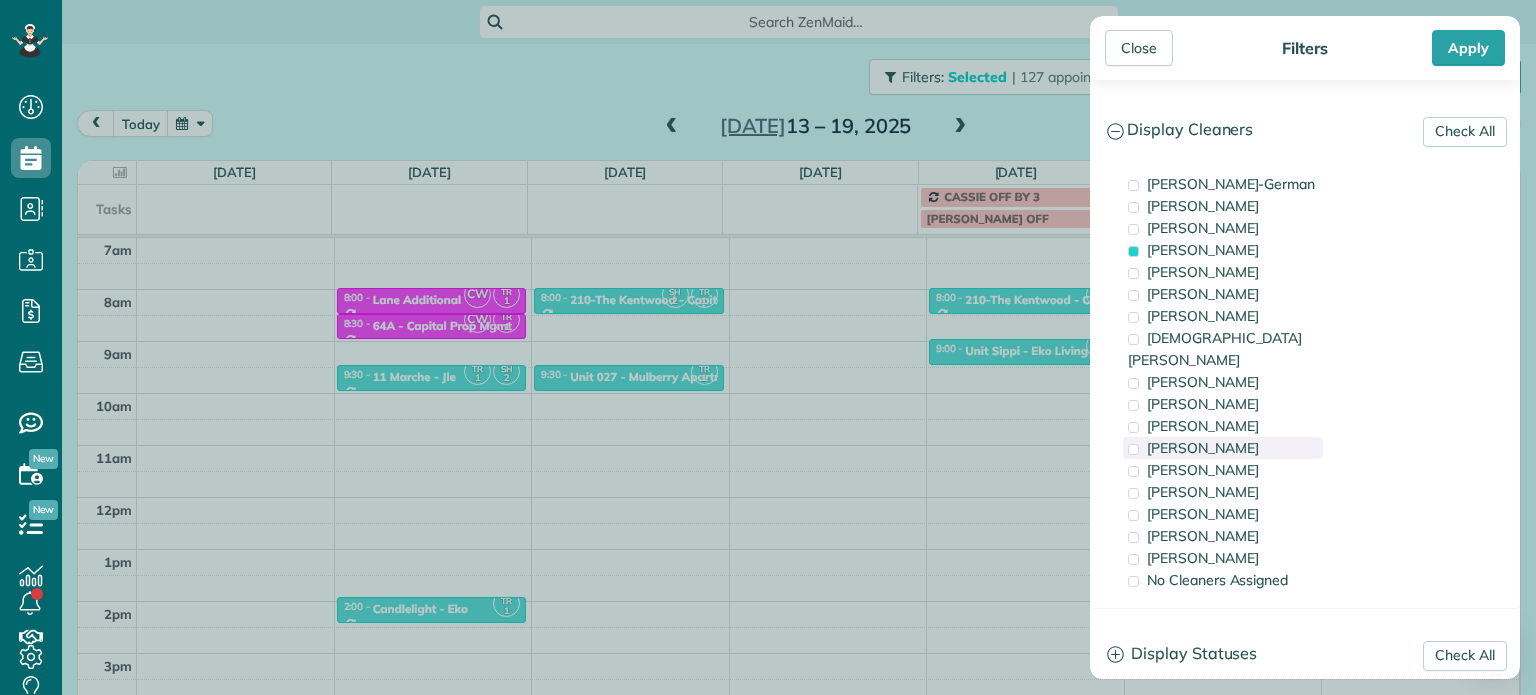 click on "Cyndi Holm" at bounding box center [1223, 448] 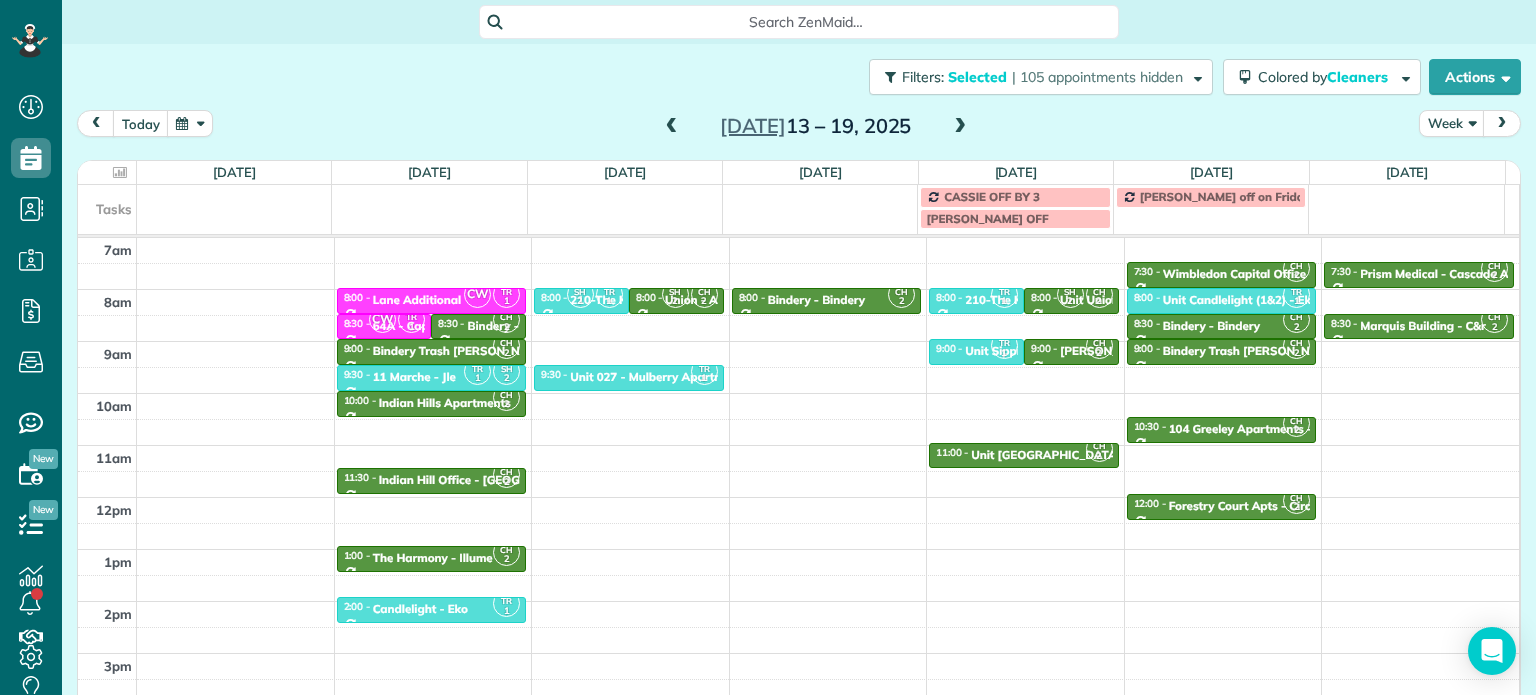 drag, startPoint x: 654, startPoint y: 368, endPoint x: 696, endPoint y: 298, distance: 81.63332 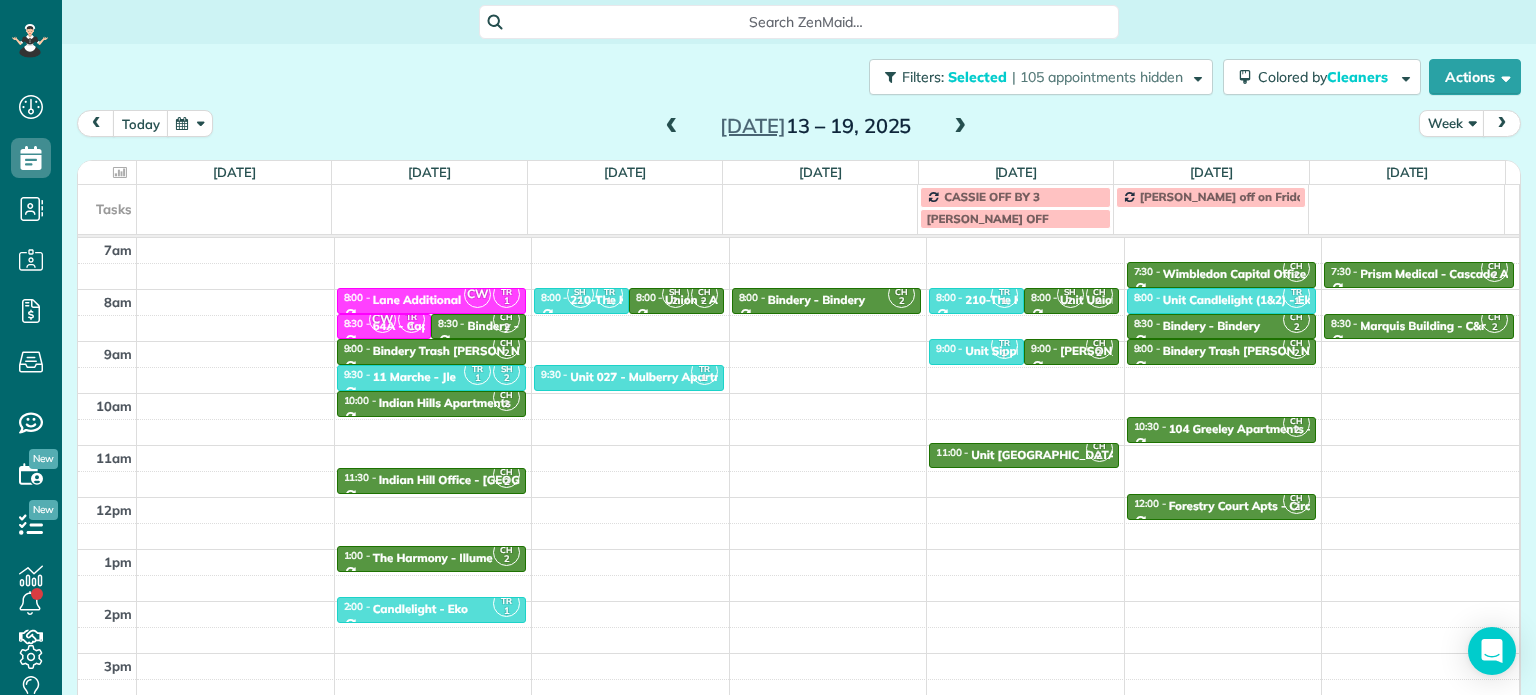 click on "Close
Filters
Apply
Check All
Display Cleaners
Christina Wright-German
Brie Killary
Cassie Feliciano
Tawnya Reynolds
Mark Zollo
Matthew Hatcher
Tony Middleton" at bounding box center [768, 347] 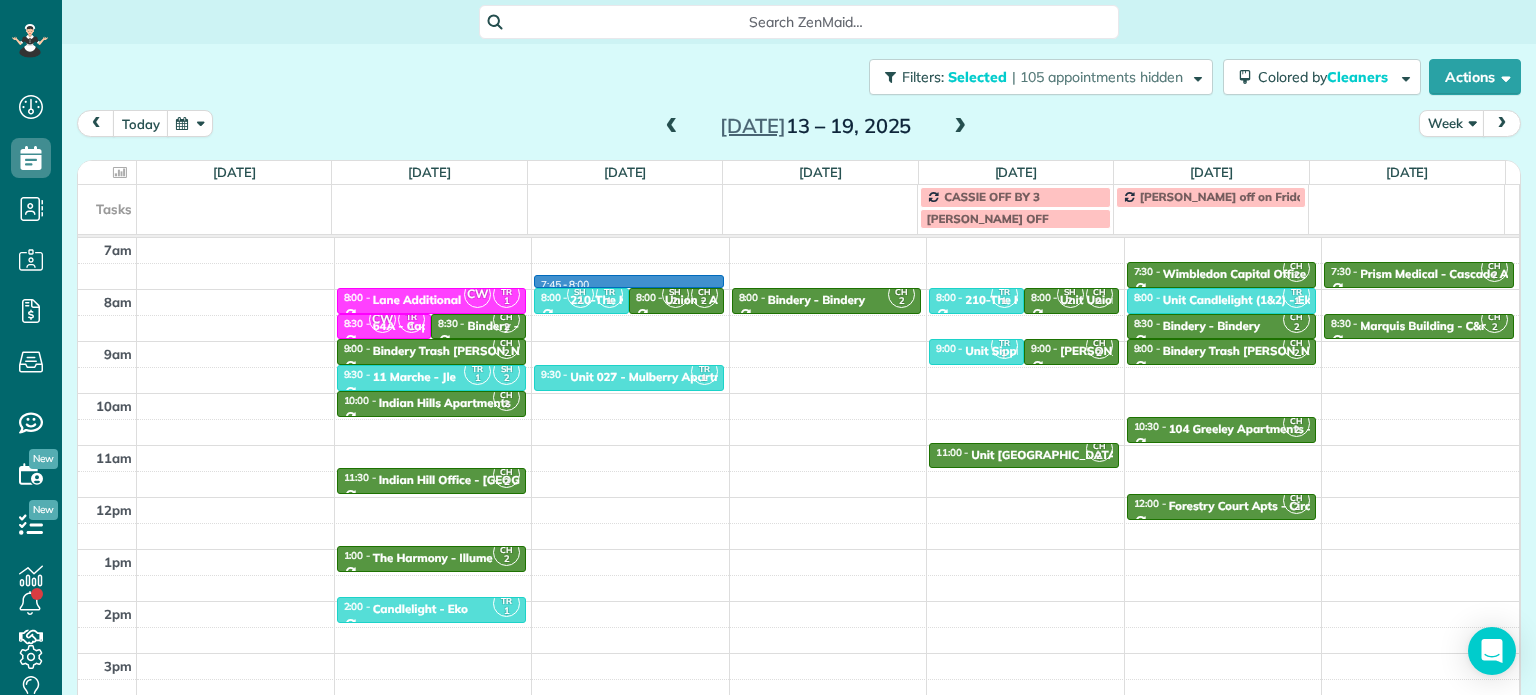 click on "4am 5am 6am 7am 8am 9am 10am 11am 12pm 1pm 2pm 3pm 4pm 5pm TR 1 SH 2 6:00 - 6:30 Eko Living Office - Eko Living 2234 Northwest 24th Avenue Portland, OR 97210 CH 2 6:00 - 6:30 Prism Medical - Cascade Aids Project (503) 223-5907 2236 Southeast Belmont Street Portland, OR 97214 CW TR 1 8:00 - 8:30 Lane Additional 1539 Northwest 19th Avenue Portland, OR 97209 CW TR 1 8:30 - 9:00 64A - Capital Prop Mgmt 1539 NW 19th Ave Portland, OR 97219 CH 2 8:30 - 9:00 Bindery - Bindery (971) 221-5747 1805 NE 2nd Ave Portland, OR 97212 CH 2 9:00 - 9:30 Bindery Trash Porter 1805 Northeast 2nd Avenue Portland, OR 97212 TR 1 SH 2 9:30 - 10:00 11 Marche - Jle 1115 Southwest Market Street Portland, OR 97201 CH 2 10:00 - 10:30 Indian Hills Apartments 9730 Southwest 35th Drive Portland, OR 97219 CH 2 11:30 - 12:00 Indian Hill Office - illume 9730 Southwest 35th Drive Portland, OR 97219 CH 2 1:00 - 1:30 The Harmony - Illume 3525 Southwest 122nd Avenue Beaverton, OR 97005 TR 1 2:00 - 2:30 Candlelight - Eko 51539 Southeast 2nd Street CH" at bounding box center (798, 445) 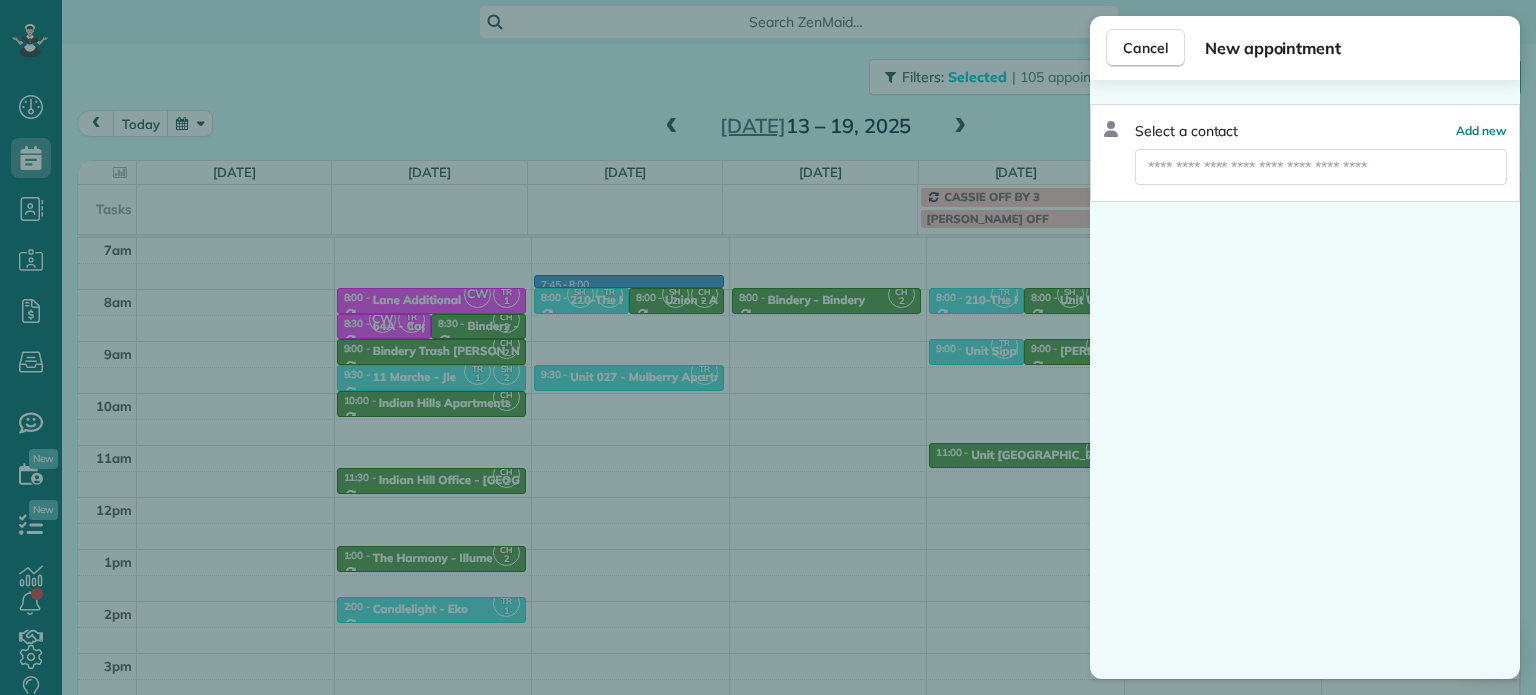 click on "Cancel New appointment Select a contact Add new" at bounding box center (768, 347) 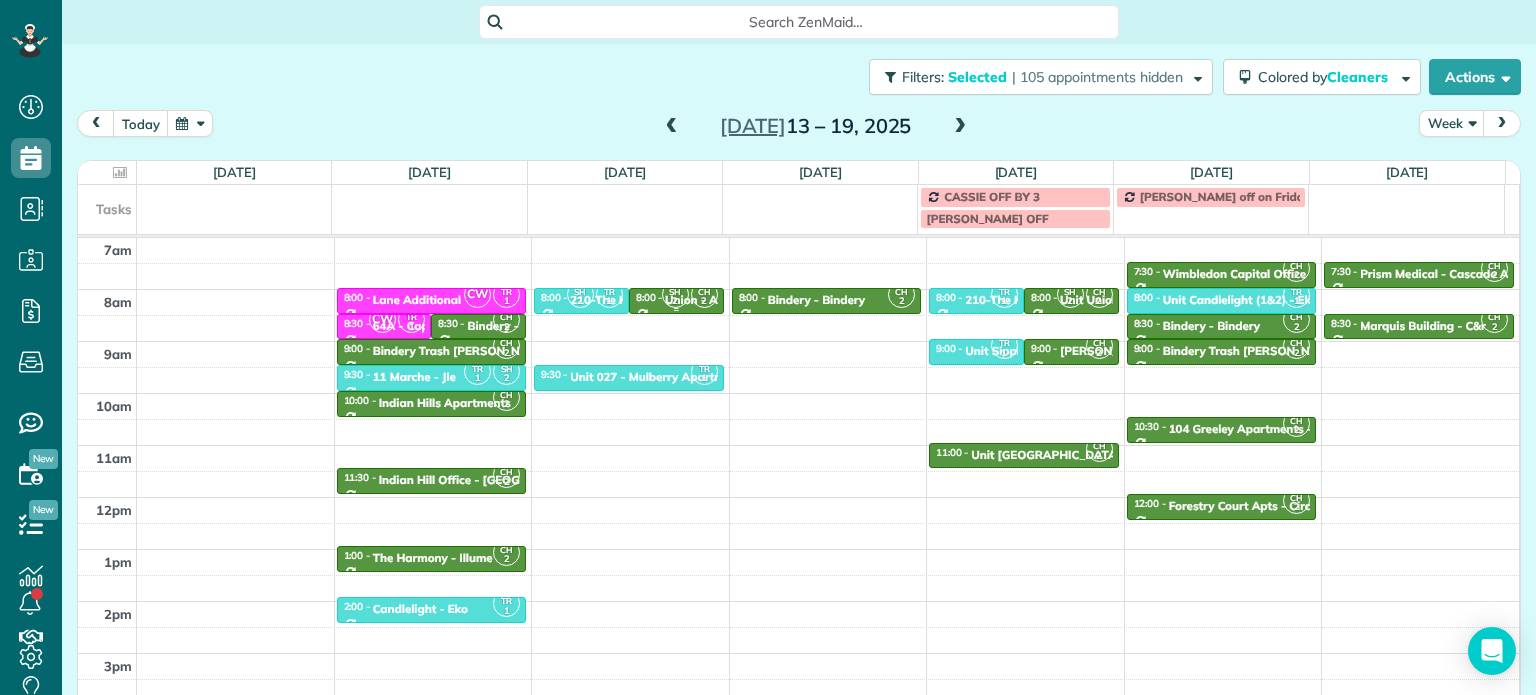 click on "2" at bounding box center (704, 301) 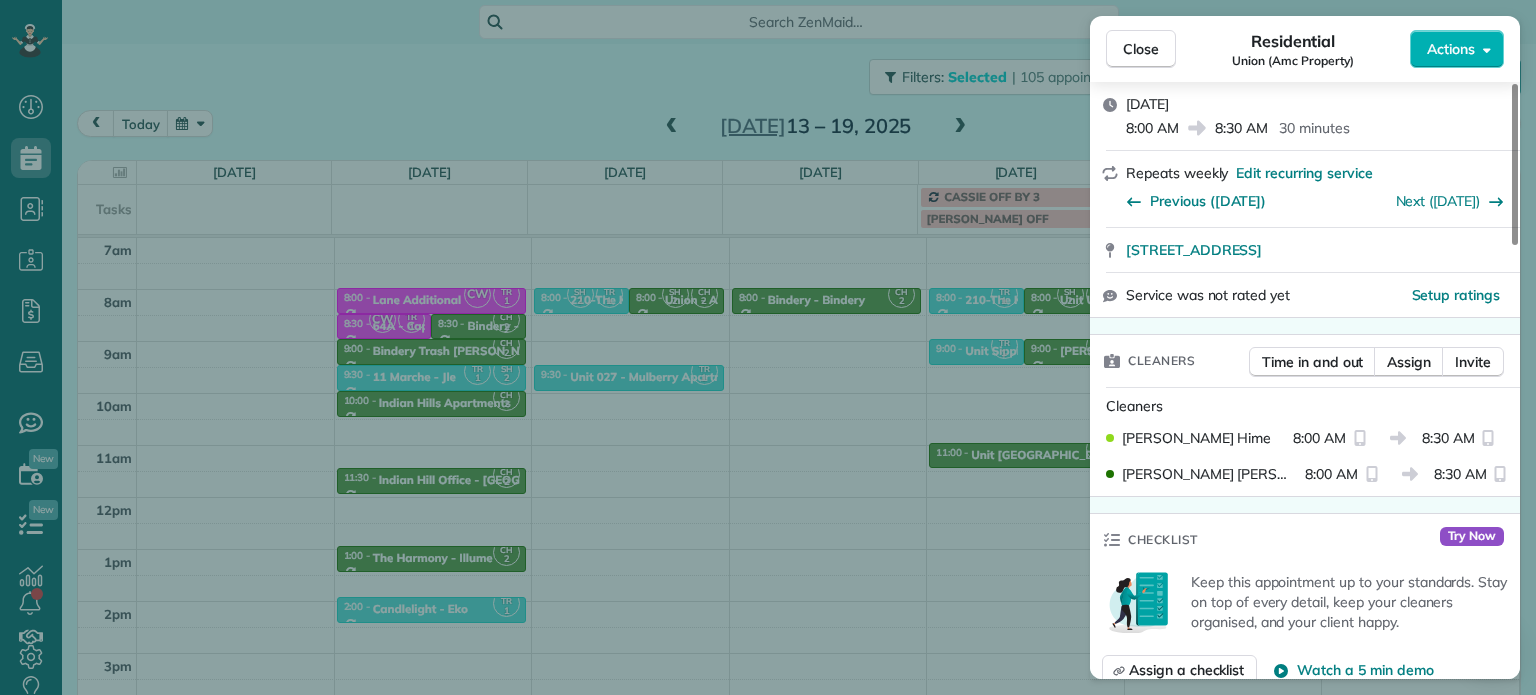 scroll, scrollTop: 100, scrollLeft: 0, axis: vertical 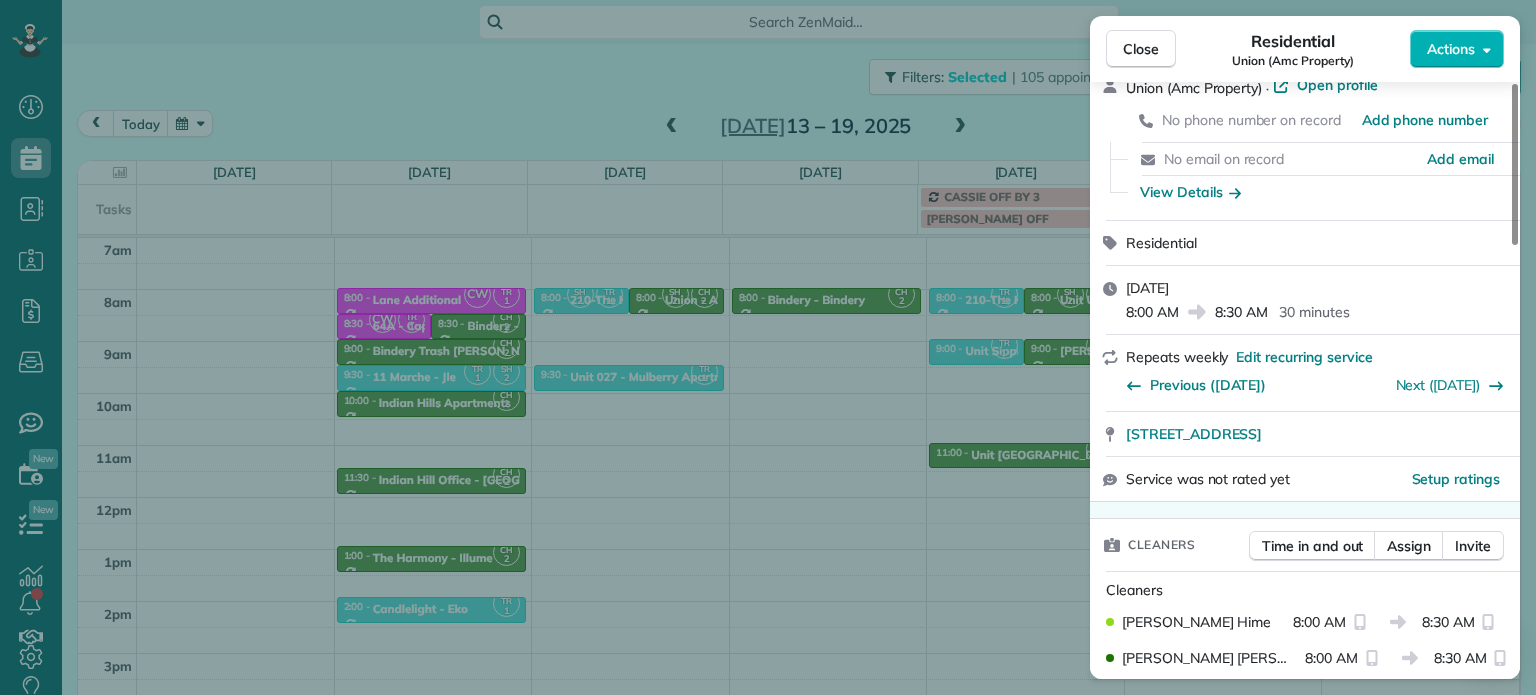 click on "Close Residential Union (Amc Property) Actions Status Active Union (Amc Property) · Open profile No phone number on record Add phone number No email on record Add email View Details Residential Tuesday, July 15, 2025 8:00 AM 8:30 AM 30 minutes Repeats weekly Edit recurring service Previous (Jul 08) Next (Jul 22) 304 Northeast Multnomah Street Portland OR 97232 Service was not rated yet Setup ratings Cleaners Time in and out Assign Invite Cleaners Sean   Hime 8:00 AM 8:30 AM Cyndi   Holm 8:00 AM 8:30 AM Checklist Try Now Keep this appointment up to your standards. Stay on top of every detail, keep your cleaners organised, and your client happy. Assign a checklist Watch a 5 min demo Billing Billing actions Price $0.00 Overcharge $0.00 Discount $0.00 Coupon discount - Primary tax - Secondary tax - Total appointment price $0.00 Tips collected New feature! $0.00 Mark as paid Total including tip $0.00 Get paid online in no-time! Send an invoice and reward your cleaners with tips Charge customer credit card Notes 0" at bounding box center [768, 347] 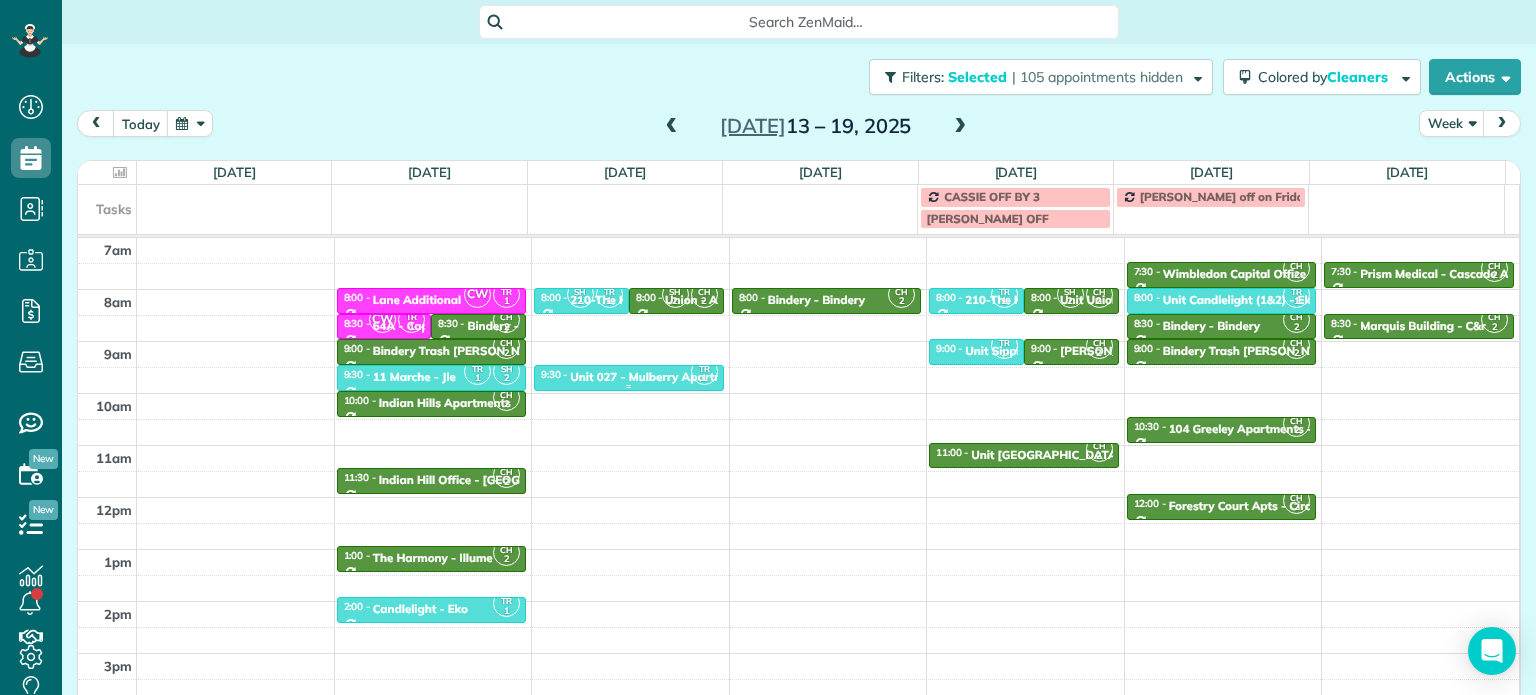 click on "1" at bounding box center (704, 378) 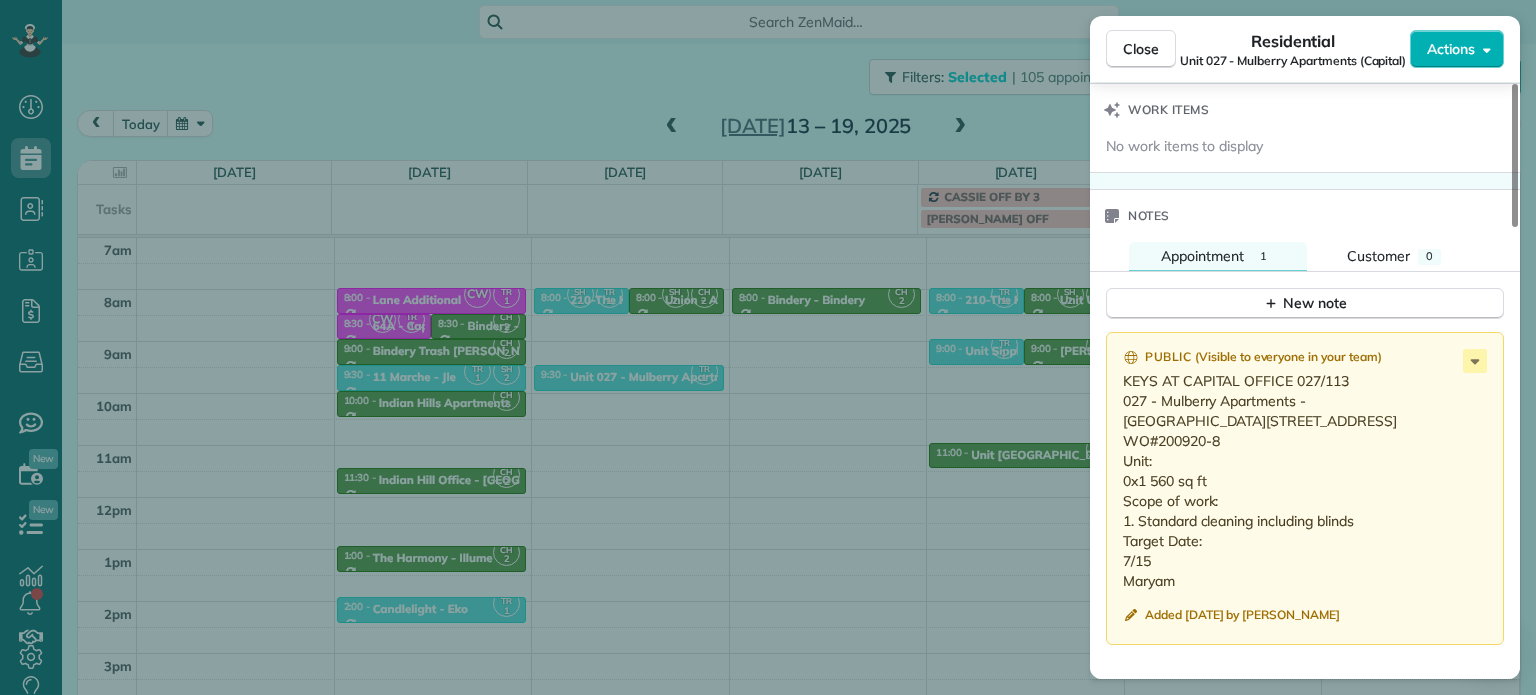 scroll, scrollTop: 1500, scrollLeft: 0, axis: vertical 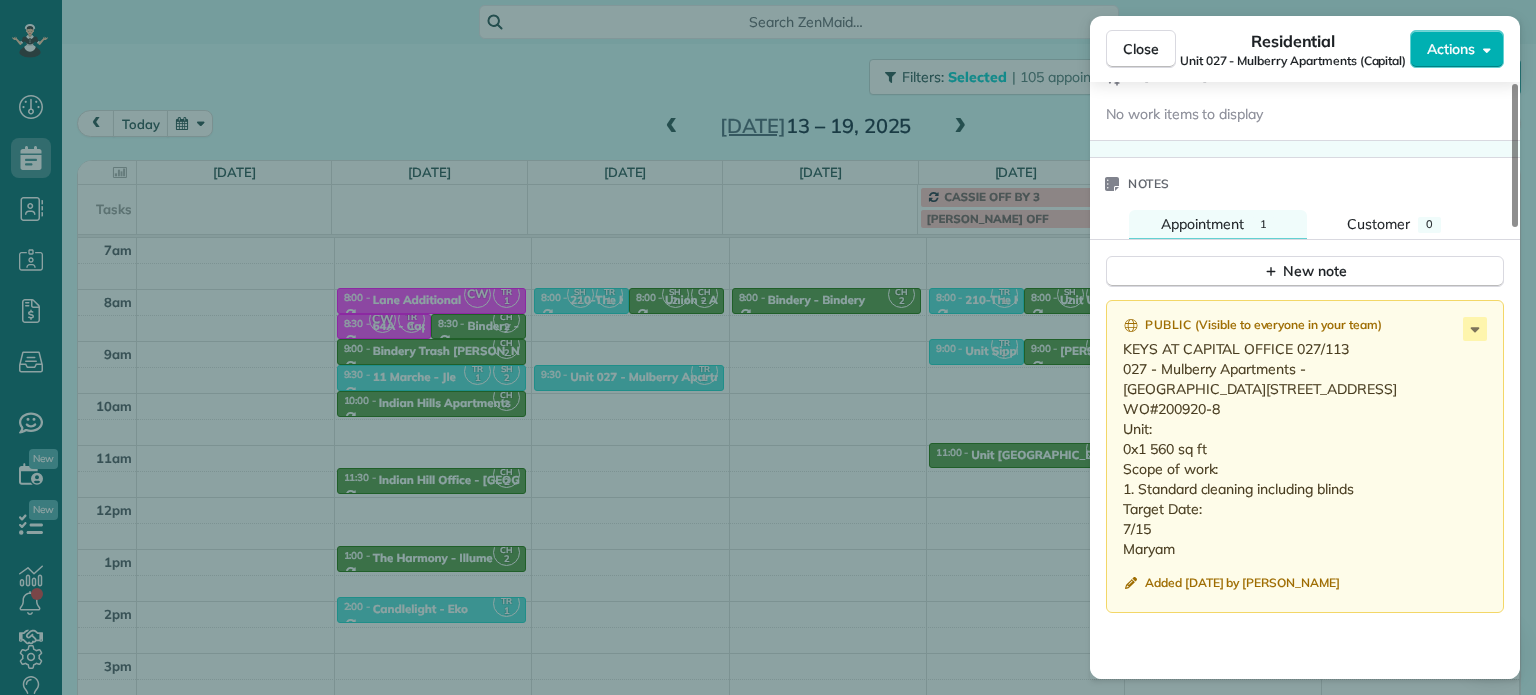 click on "Close Residential Unit 027 - Mulberry Apartments (Capital) Actions Status Active Unit 027 - Mulberry Apartments (Capital) · Open profile No phone number on record Add phone number No email on record Add email View Details Residential Tuesday, July 15, 2025 9:30 AM 10:00 AM 30 minutes One time 1638 Southeast 12th Avenue Portland OR 97214 Service was not rated yet Setup ratings Cleaners Time in and out Assign Invite Cleaners Tawnya   Reynolds 9:30 AM 10:00 AM Checklist Try Now Keep this appointment up to your standards. Stay on top of every detail, keep your cleaners organised, and your client happy. Assign a checklist Watch a 5 min demo Billing Billing actions Price $0.00 Overcharge $0.00 Discount $0.00 Coupon discount - Primary tax - Secondary tax - Total appointment price $0.00 Tips collected New feature! $0.00 Mark as paid Total including tip $0.00 Get paid online in no-time! Send an invoice and reward your cleaners with tips Charge customer credit card Appointment custom fields No custom fields to display" at bounding box center [768, 347] 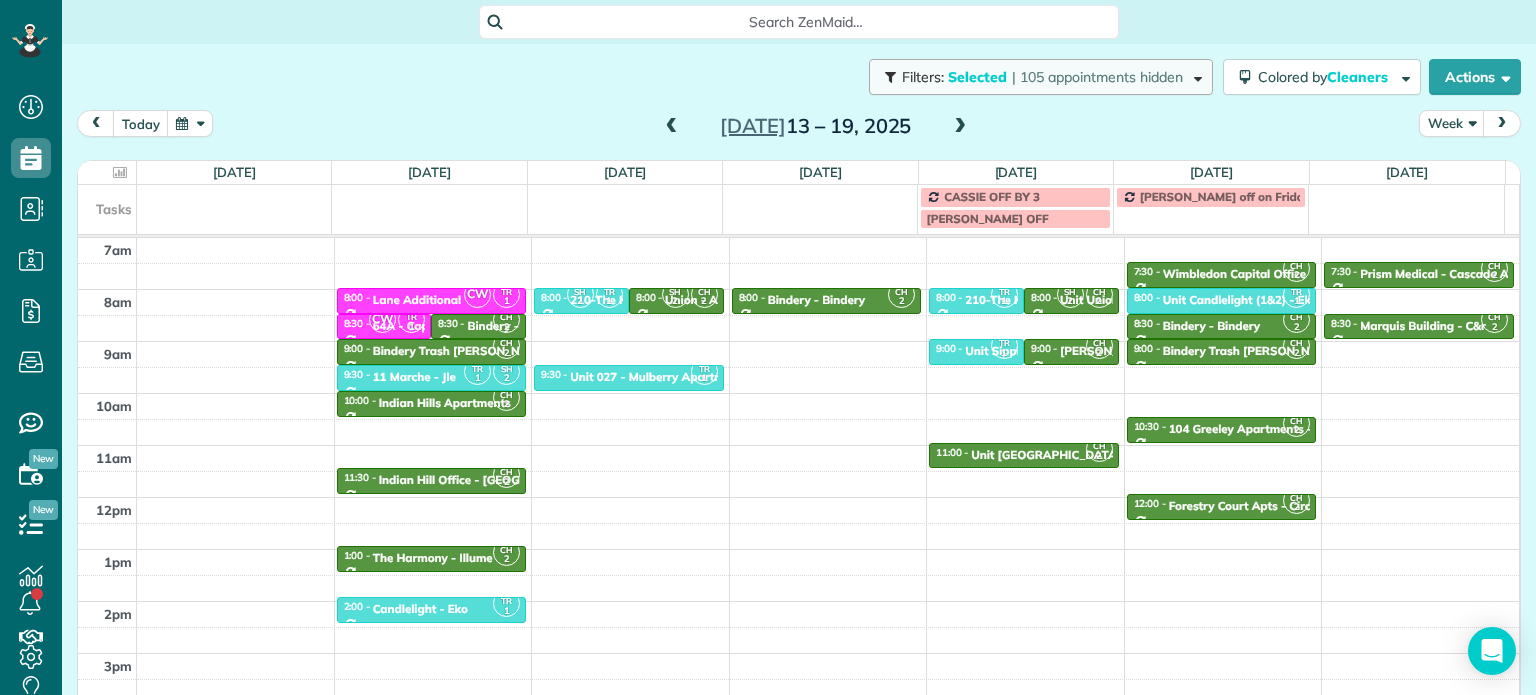 click on "|  105 appointments hidden" at bounding box center (1097, 77) 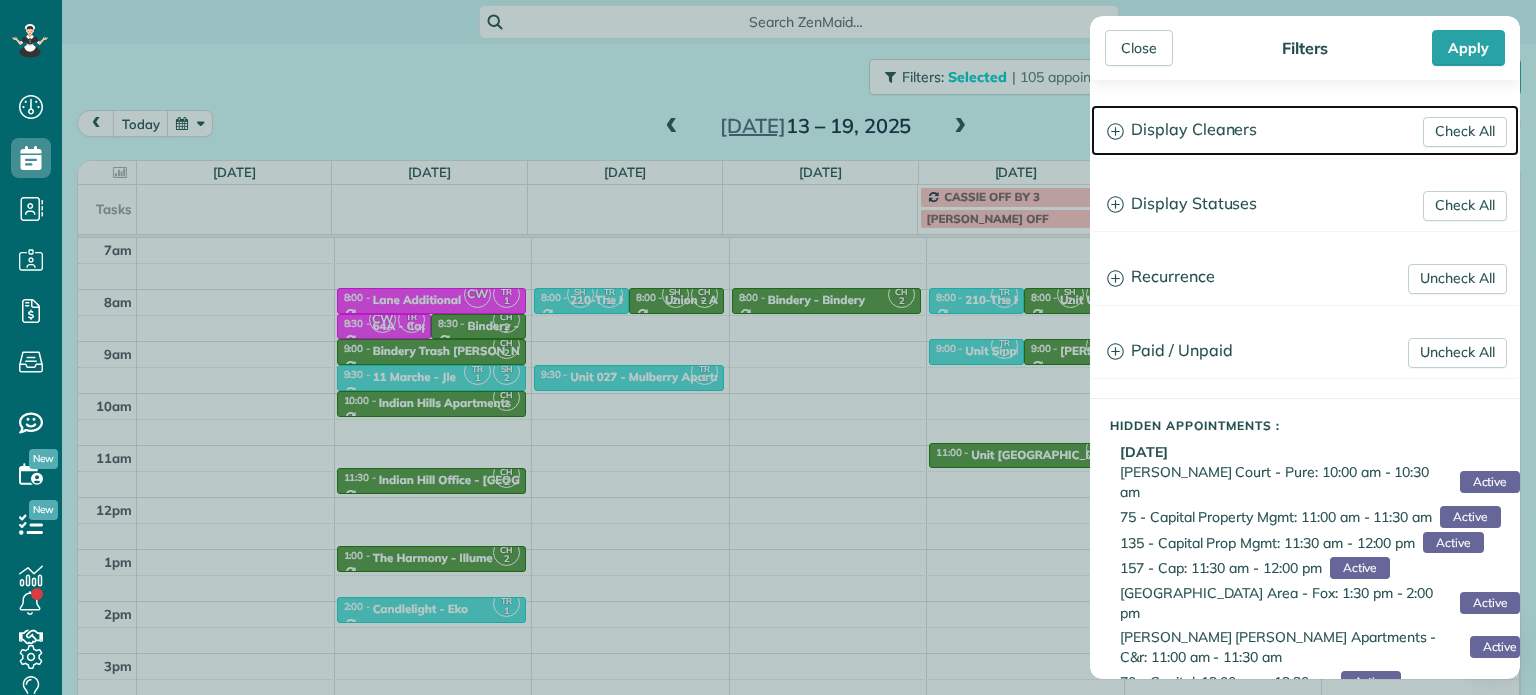 click on "Display Cleaners" at bounding box center [1305, 130] 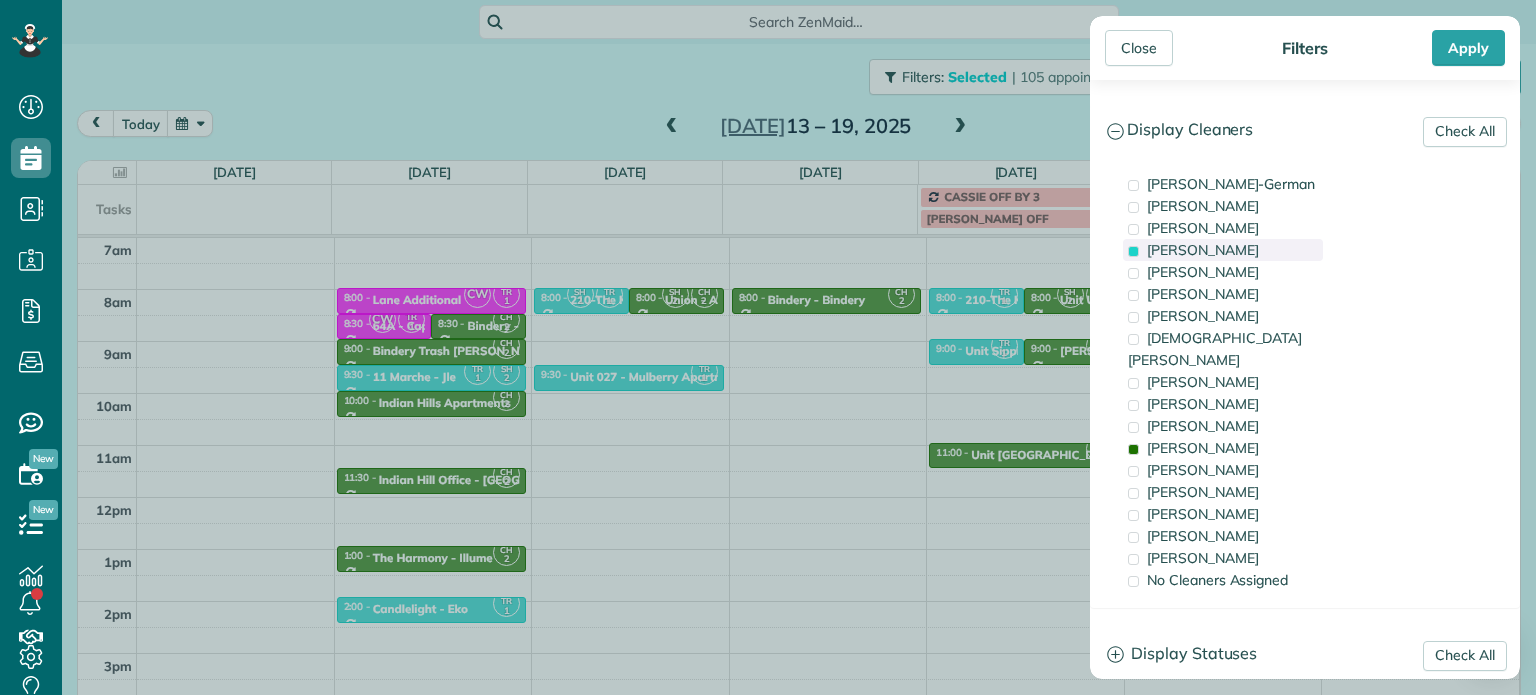click on "Tawnya Reynolds" at bounding box center [1203, 250] 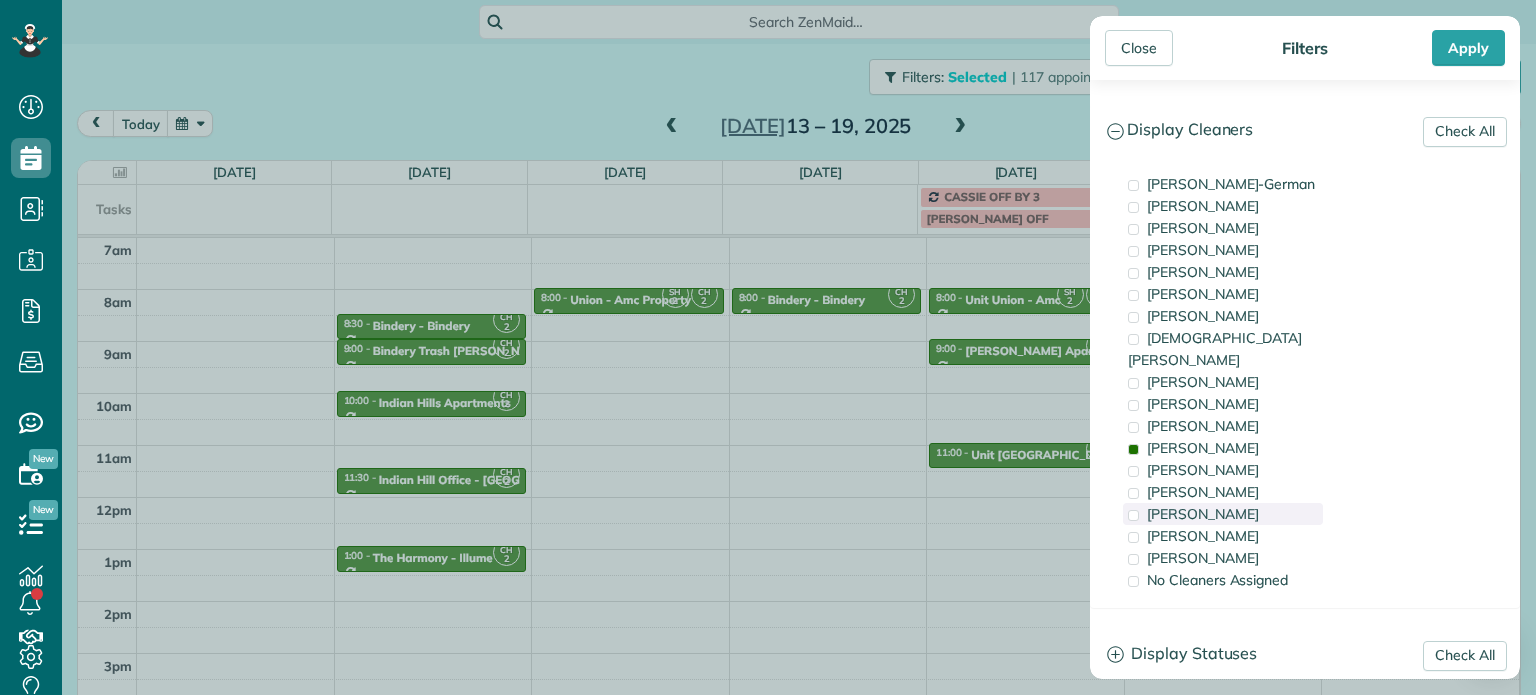 click on "Tammi Rue" at bounding box center [1223, 514] 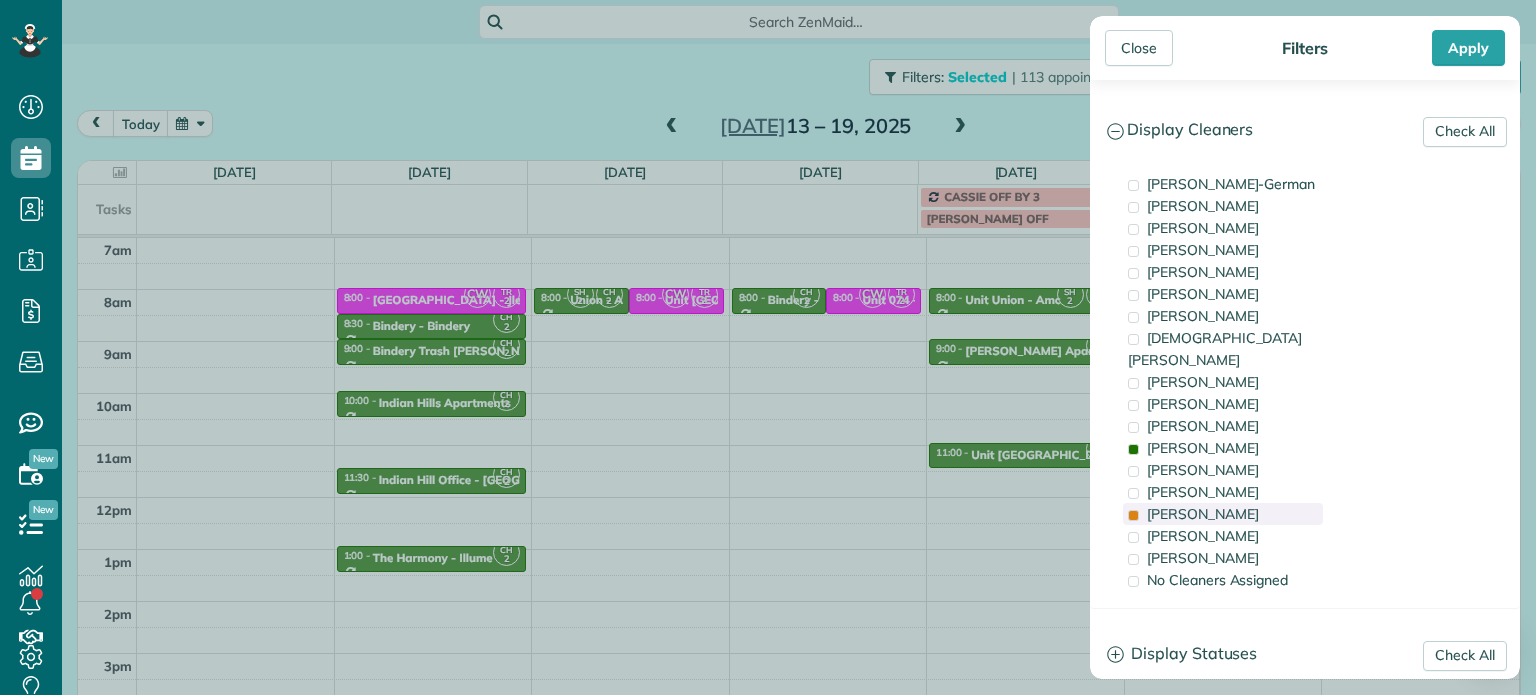 click on "Tammi Rue" at bounding box center (1223, 514) 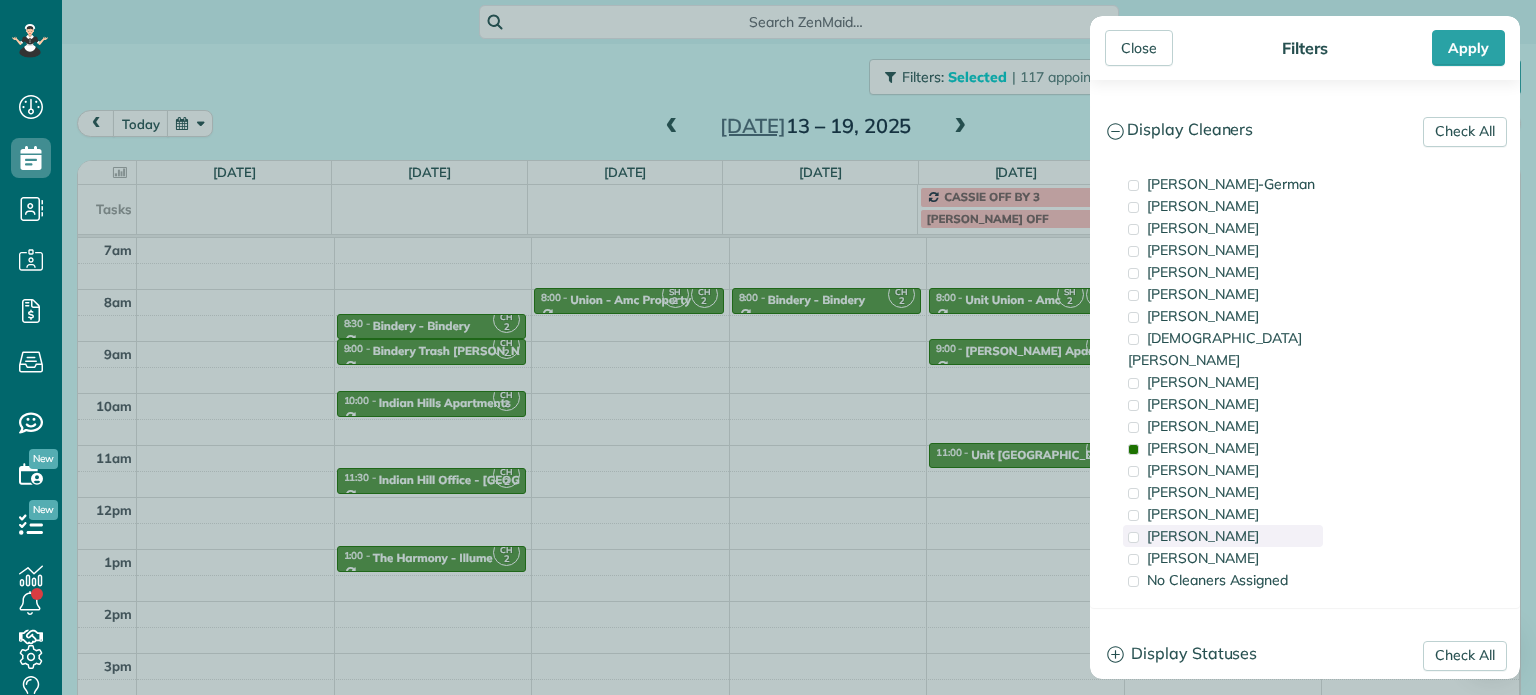 click on "Meralda Harris" at bounding box center [1223, 536] 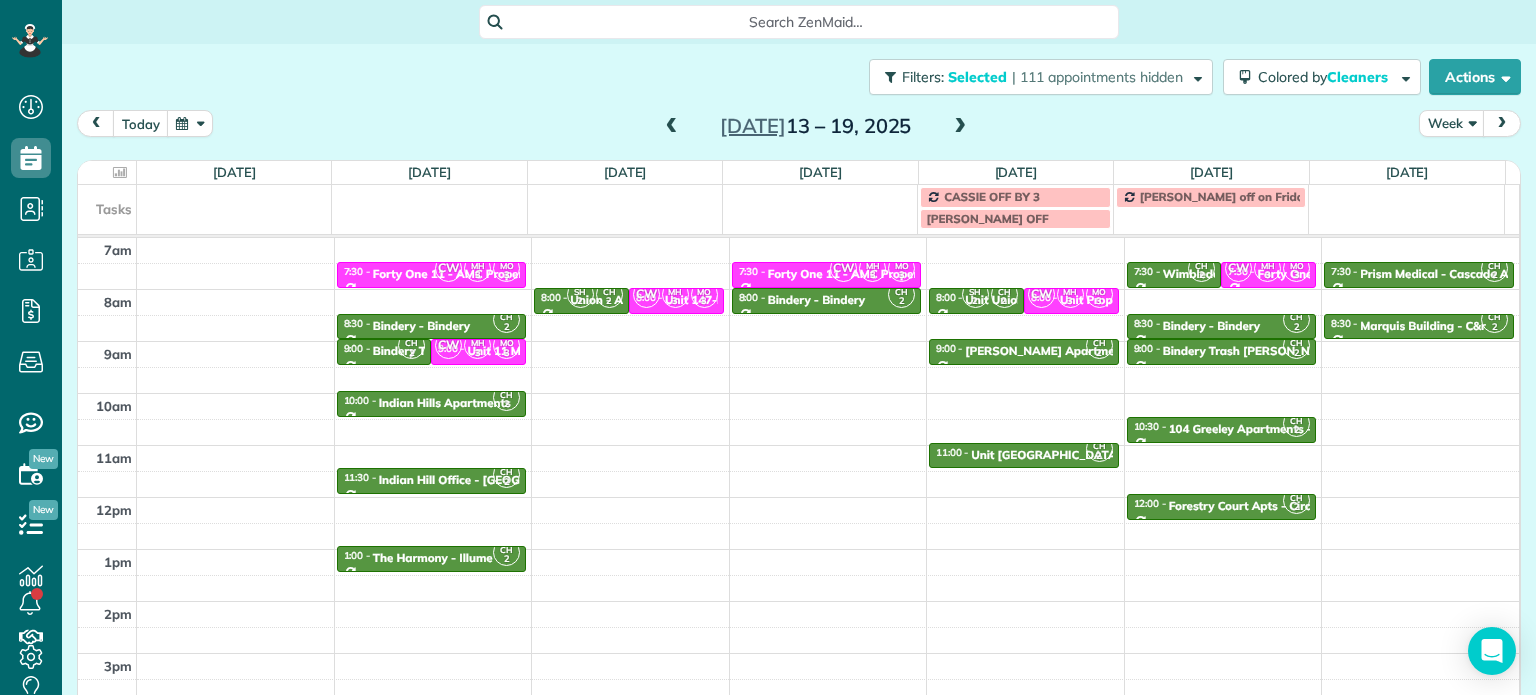click on "Close
Filters
Apply
Check All
Display Cleaners
Christina Wright-German
Brie Killary
Cassie Feliciano
Tawnya Reynolds
Mark Zollo
Matthew Hatcher
Tony Middleton" at bounding box center (768, 347) 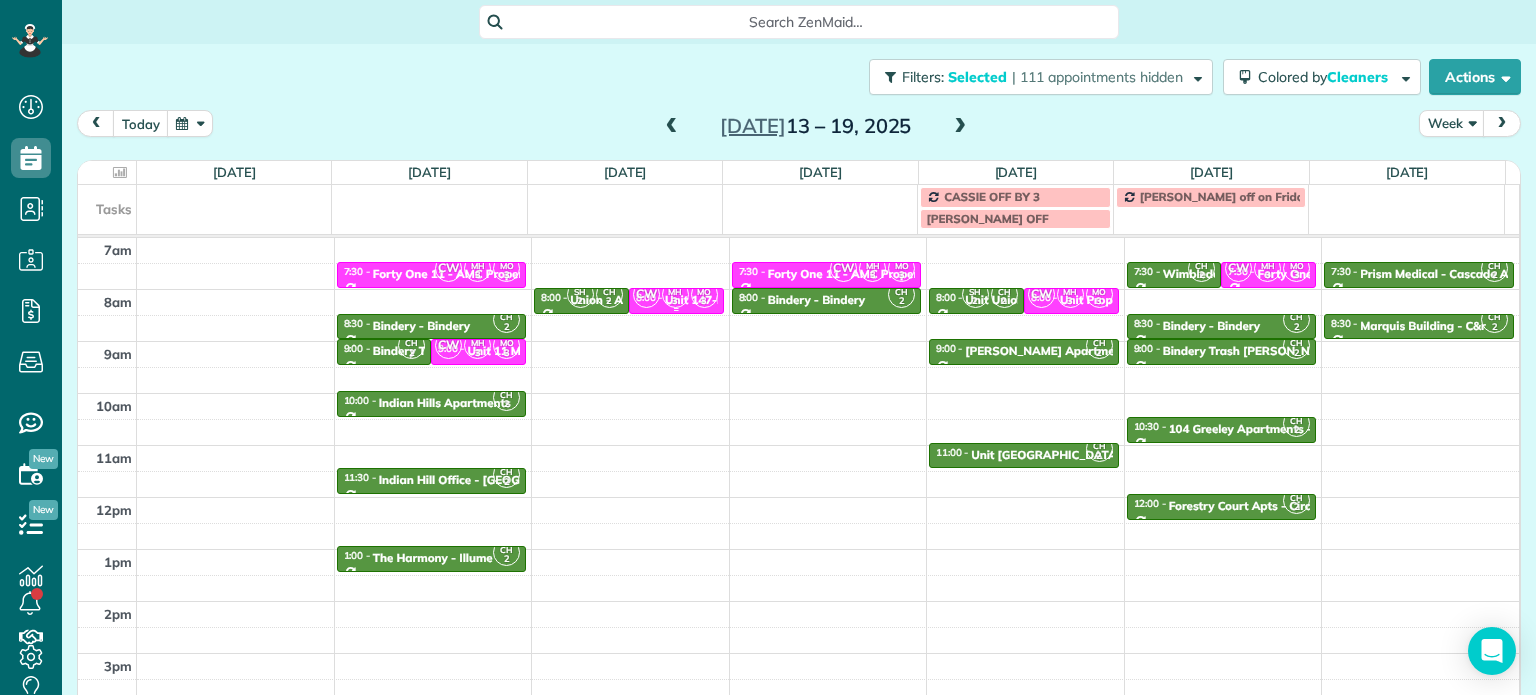 click on "3" at bounding box center [704, 301] 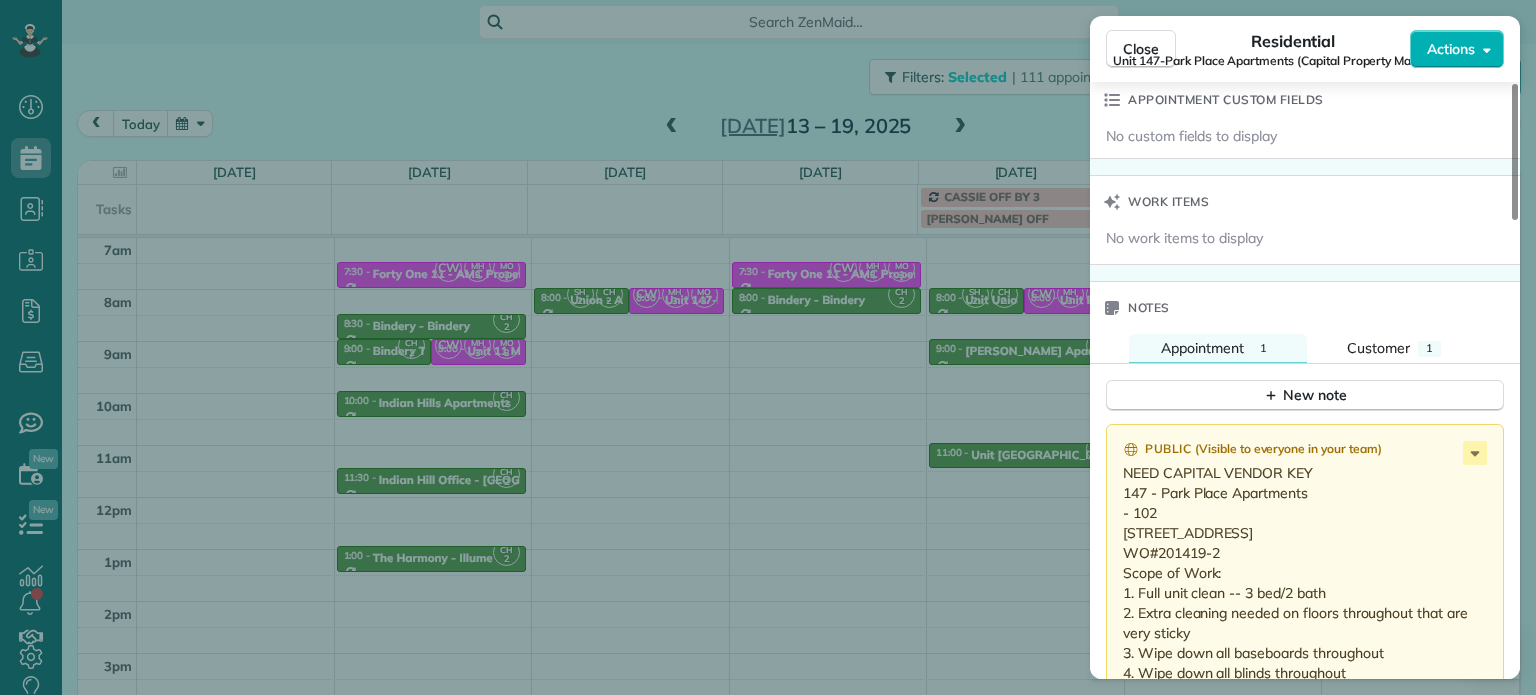 scroll, scrollTop: 1800, scrollLeft: 0, axis: vertical 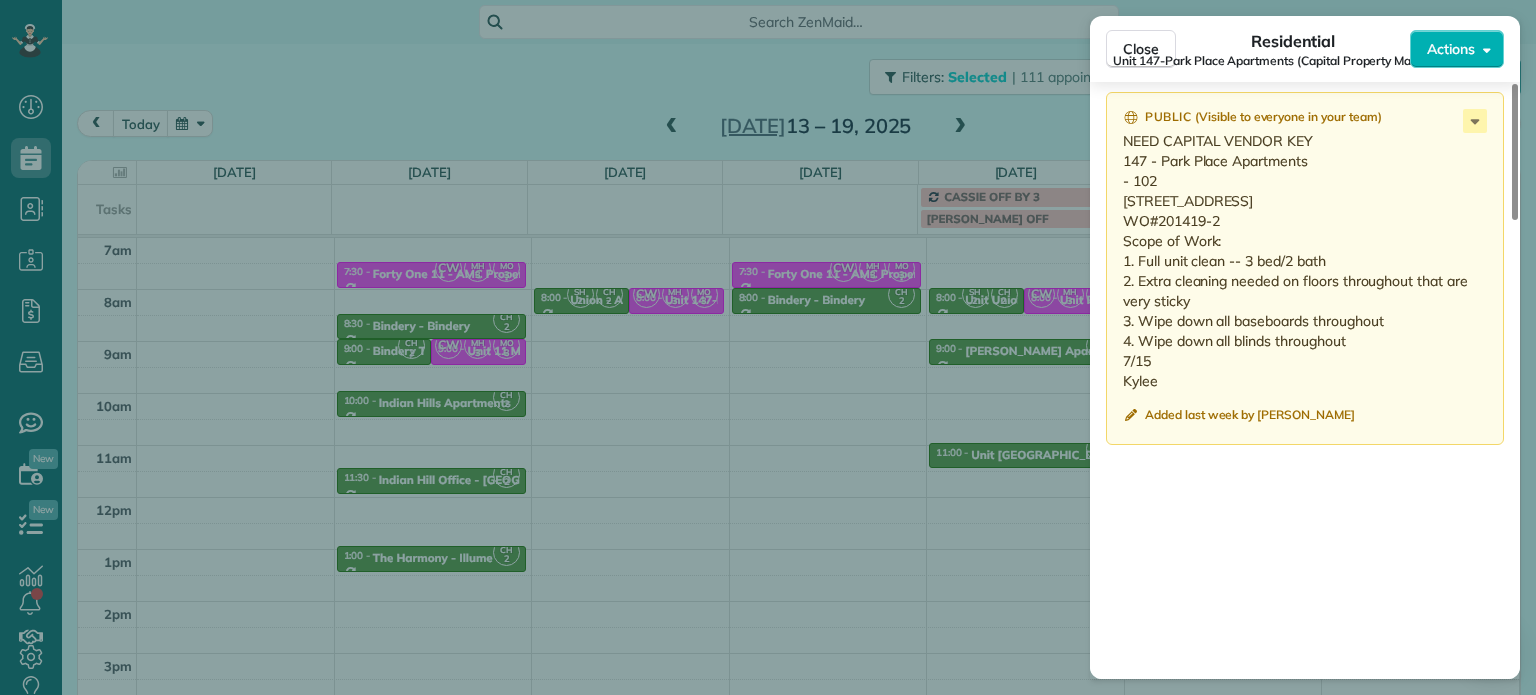 click on "Close Residential Unit 147-Park Place Apartments (Capital Property Management) Actions Status Active Unit 147-Park Place Apartments (Capital Property Management) · Open profile No phone number on record Add phone number No email on record Add email View Details Residential Tuesday, July 15, 2025 8:00 AM 8:30 AM 30 minutes One time 2628 Northeast Red Sunset Drive Gresham OR 97030 Service was not rated yet Setup ratings Cleaners Time in and out Assign Invite Cleaners Marina   Ostertag 8:00 AM 8:30 AM Meralda   Harris 8:00 AM 8:30 AM Christina   Wright-German 8:00 AM 8:30 AM Checklist Try Now Keep this appointment up to your standards. Stay on top of every detail, keep your cleaners organised, and your client happy. Assign a checklist Watch a 5 min demo Billing Billing actions Price $0.00 Overcharge $0.00 Discount $0.00 Coupon discount - Primary tax - Secondary tax - Total appointment price $0.00 Tips collected New feature! $0.00 Mark as paid Total including tip $0.00 Get paid online in no-time! Work items 1 1" at bounding box center [768, 347] 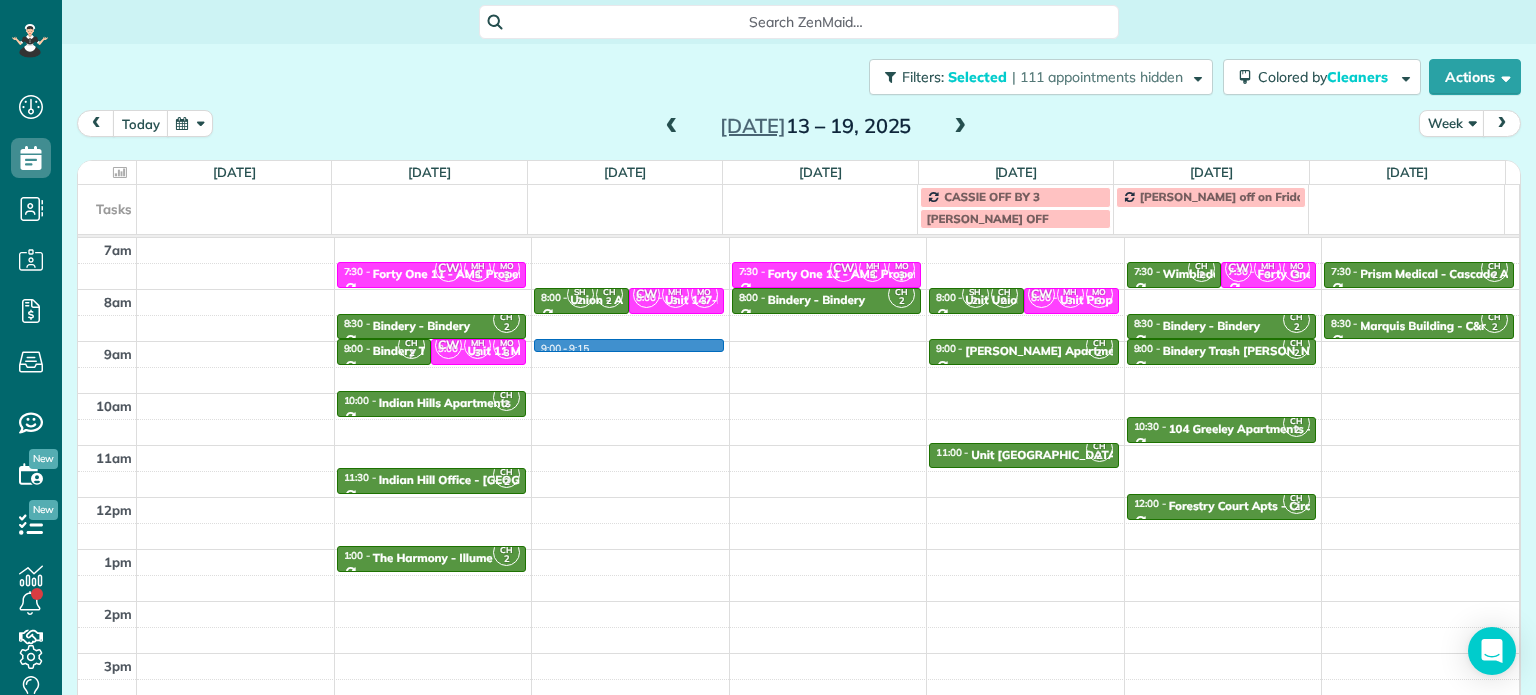 click on "4am 5am 6am 7am 8am 9am 10am 11am 12pm 1pm 2pm 3pm 4pm 5pm CH 2 6:00 - 6:30 Prism Medical - Cascade Aids Project (503) 223-5907 2236 Southeast Belmont Street Portland, OR 97214 CW MH 3 MO 3 7:30 - 8:00 Forty One 11 - AMC Property Management 4111 Northeast Martin Luther King Junior Boulevard Portland, OR 97211 CH 2 8:30 - 9:00 Bindery - Bindery (971) 221-5747 1805 NE 2nd Ave Portland, OR 97212 CH 2 9:00 - 9:30 Bindery Trash Porter 1805 Northeast 2nd Avenue Portland, OR 97212 CW MH 3 MO 3 9:00 - 9:30 Unit 11 Marche 1115 SW Market St Portland, OR 97201 CH 2 10:00 - 10:30 Indian Hills Apartments 9730 Southwest 35th Drive Portland, OR 97219 CH 2 11:30 - 12:00 Indian Hill Office - illume 9730 Southwest 35th Drive Portland, OR 97219 CH 2 1:00 - 1:30 The Harmony - Illume 3525 Southwest 122nd Avenue Beaverton, OR 97005 9:00 - 9:15 CH 2 6:00 - 6:30 Prism Medical - Cascade Aids Project (503) 223-5907 2236 Southeast Belmont Street Portland, OR 97214 SH 2 CH 2 8:00 - 8:30 Union - Amc Property Portland, OR 97232 CW MH 3 MO" at bounding box center (798, 445) 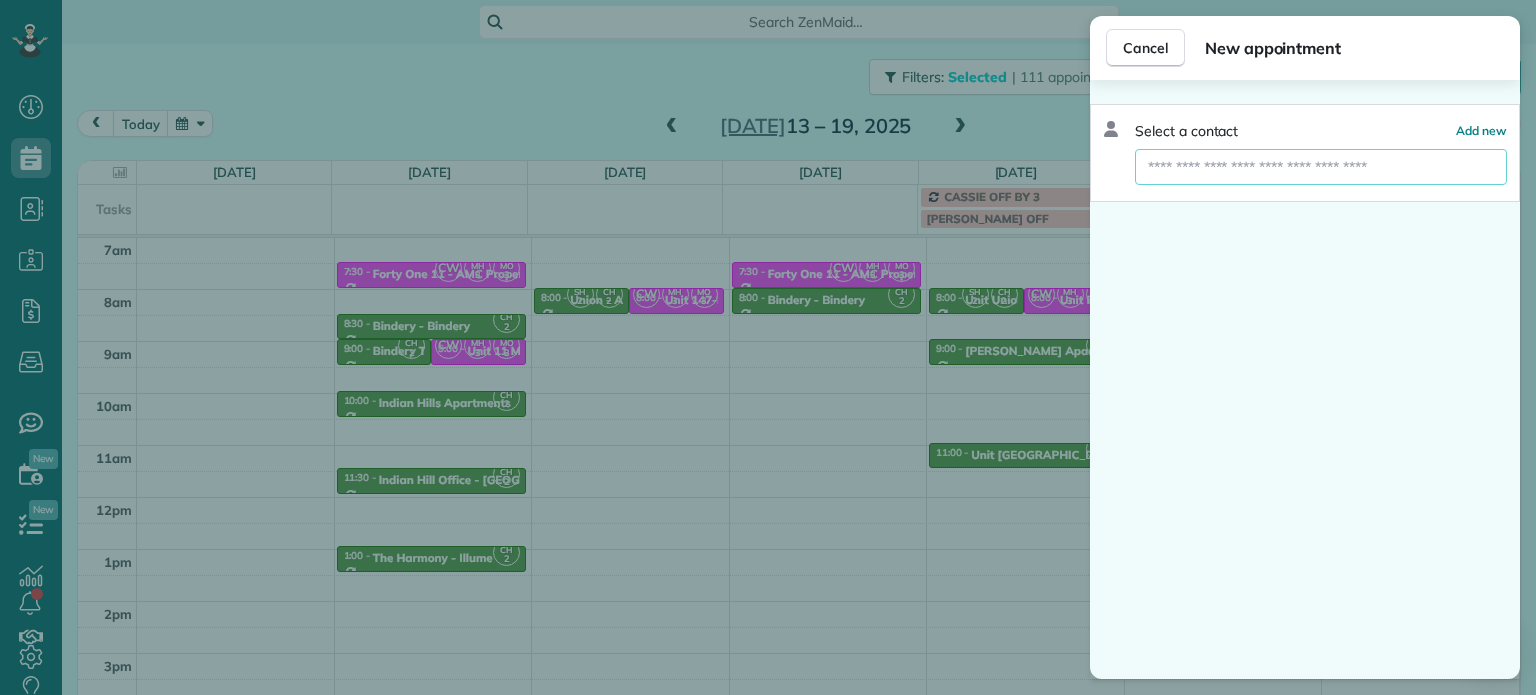 click at bounding box center [1321, 167] 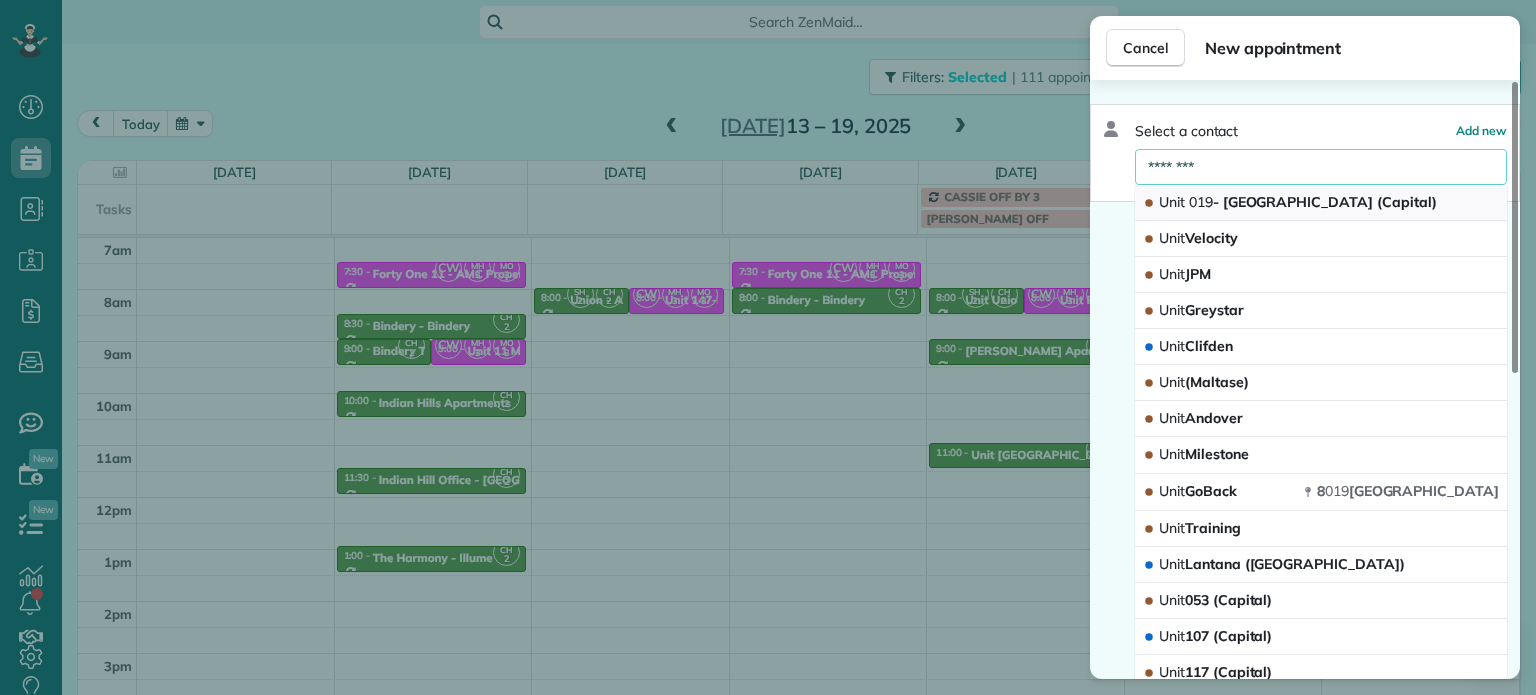 type on "********" 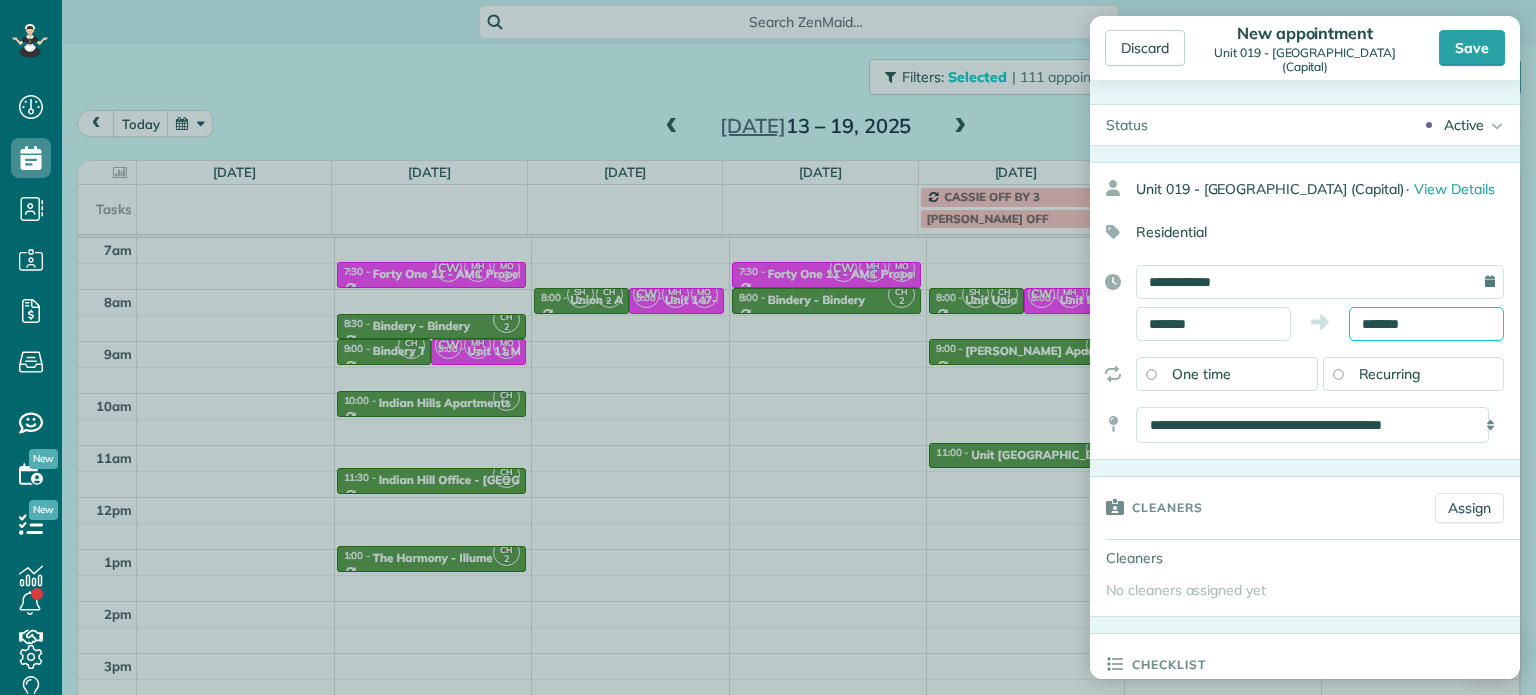 click on "*******" at bounding box center [1426, 324] 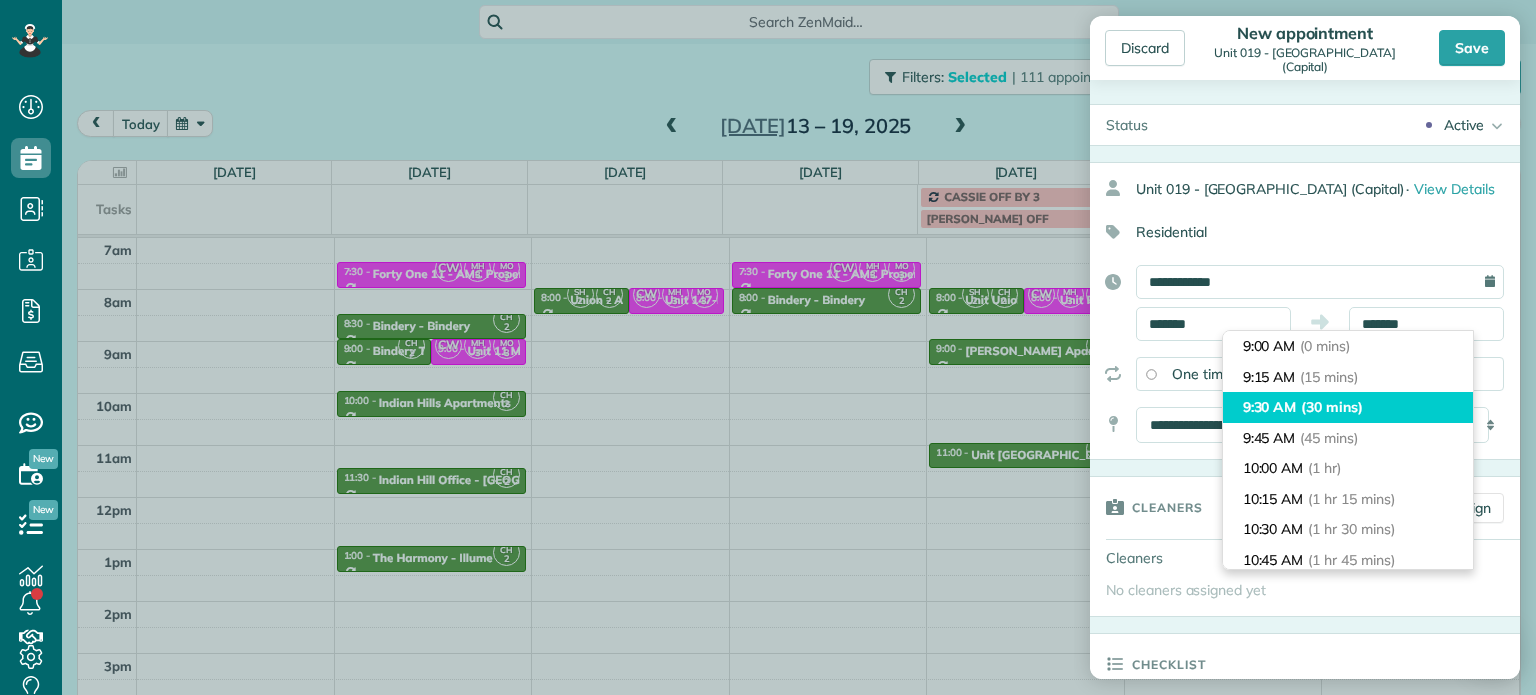type on "*******" 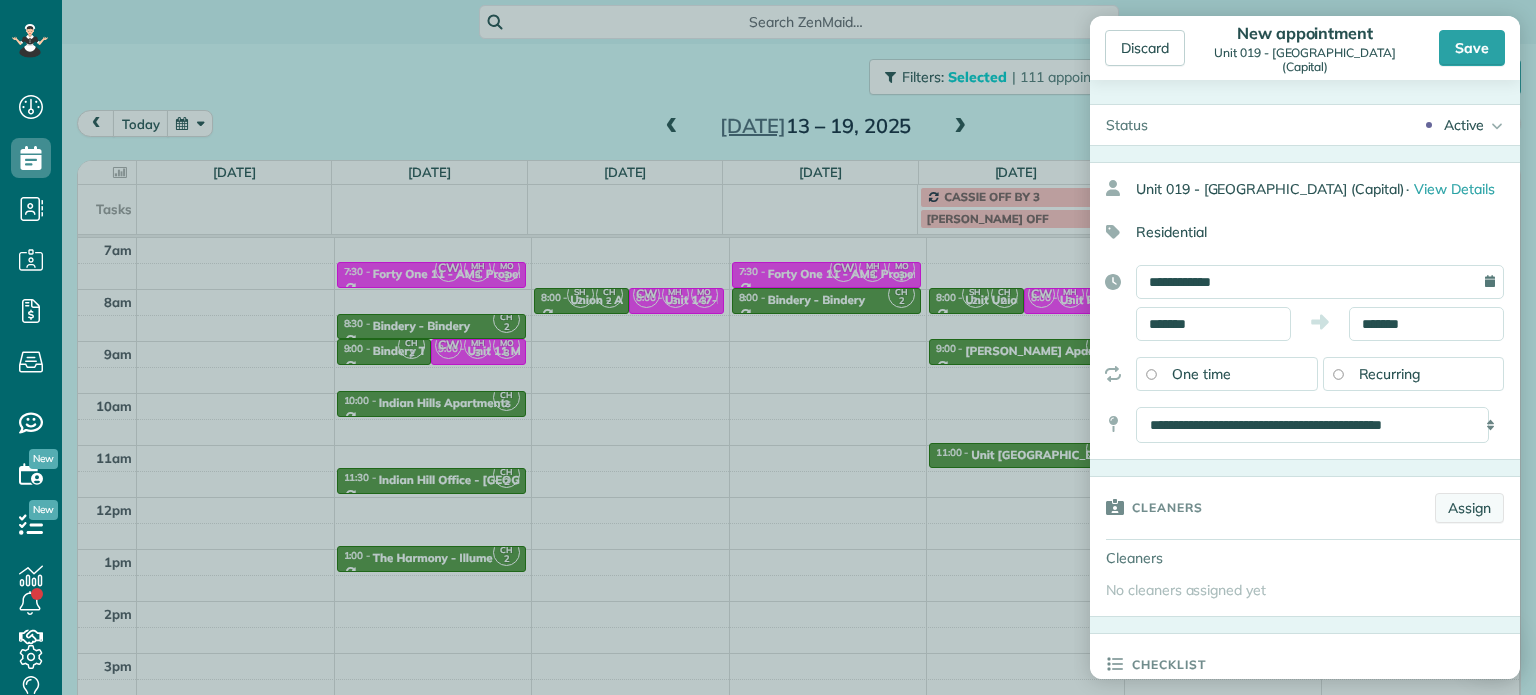 click on "Assign" at bounding box center (1469, 508) 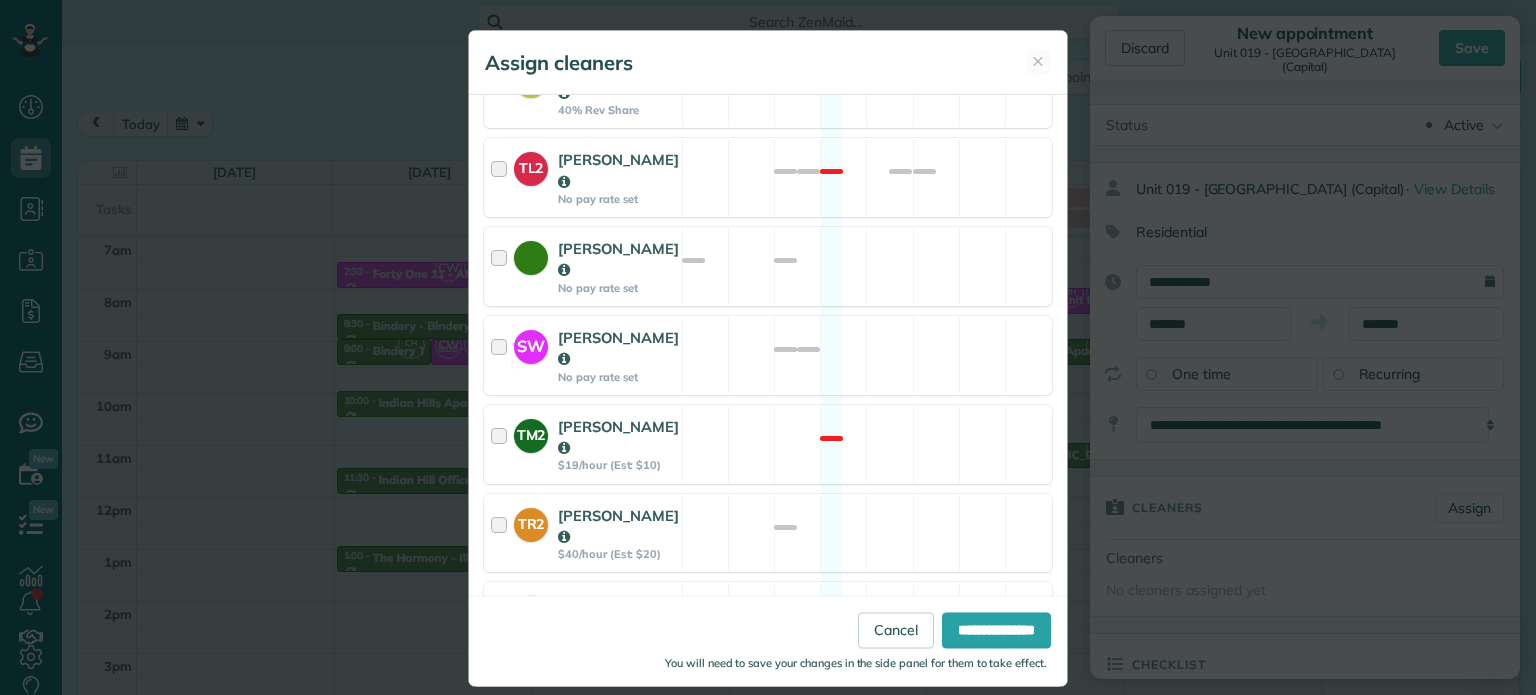 scroll, scrollTop: 1100, scrollLeft: 0, axis: vertical 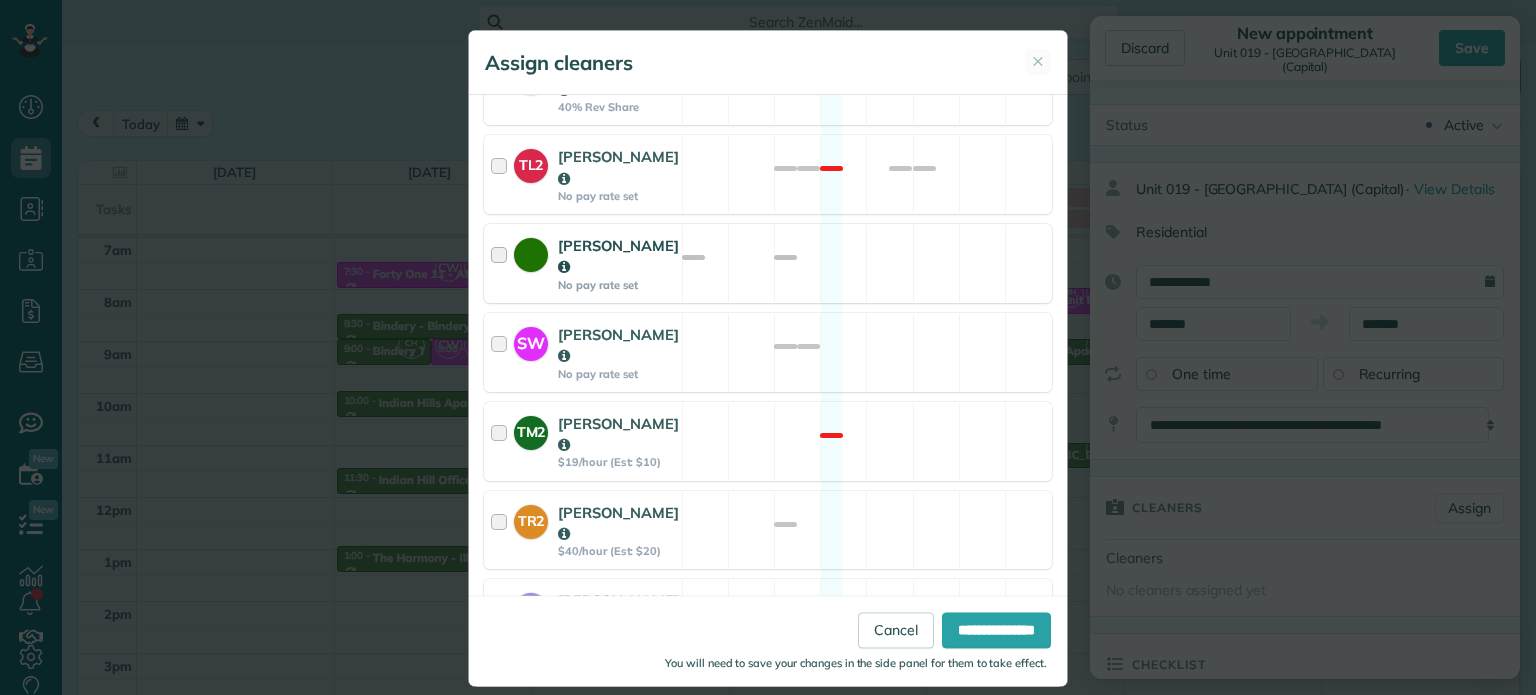 click on "Cyndi Holm
No pay rate set
Available" at bounding box center [768, 263] 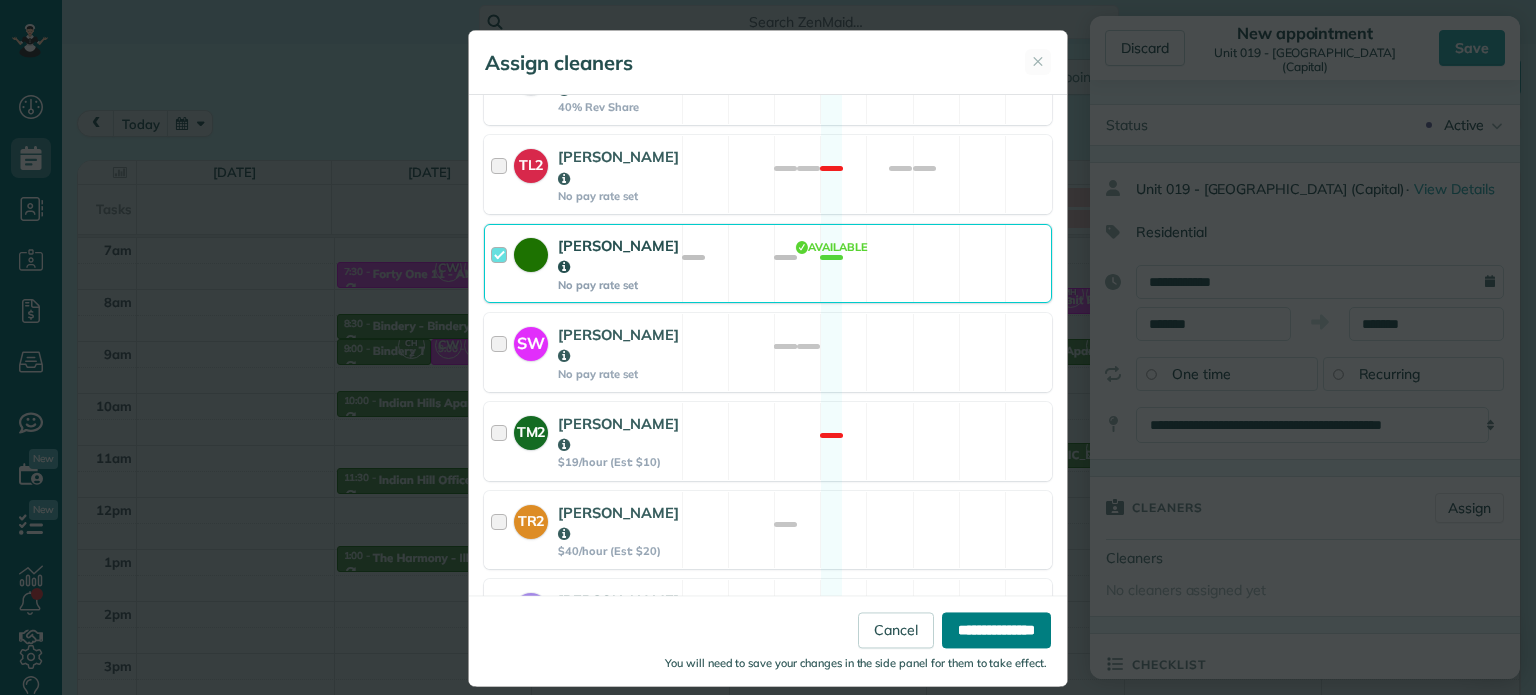 click on "**********" at bounding box center (996, 631) 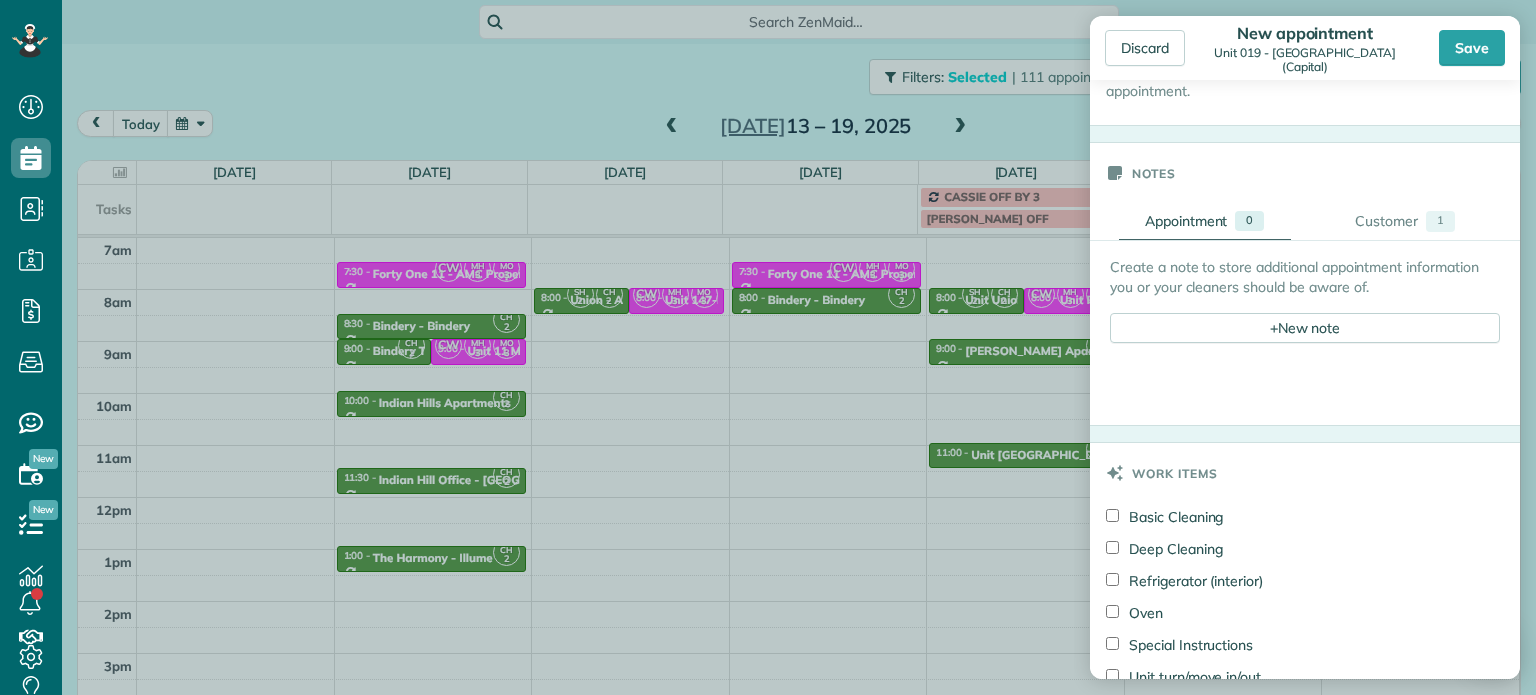 scroll, scrollTop: 700, scrollLeft: 0, axis: vertical 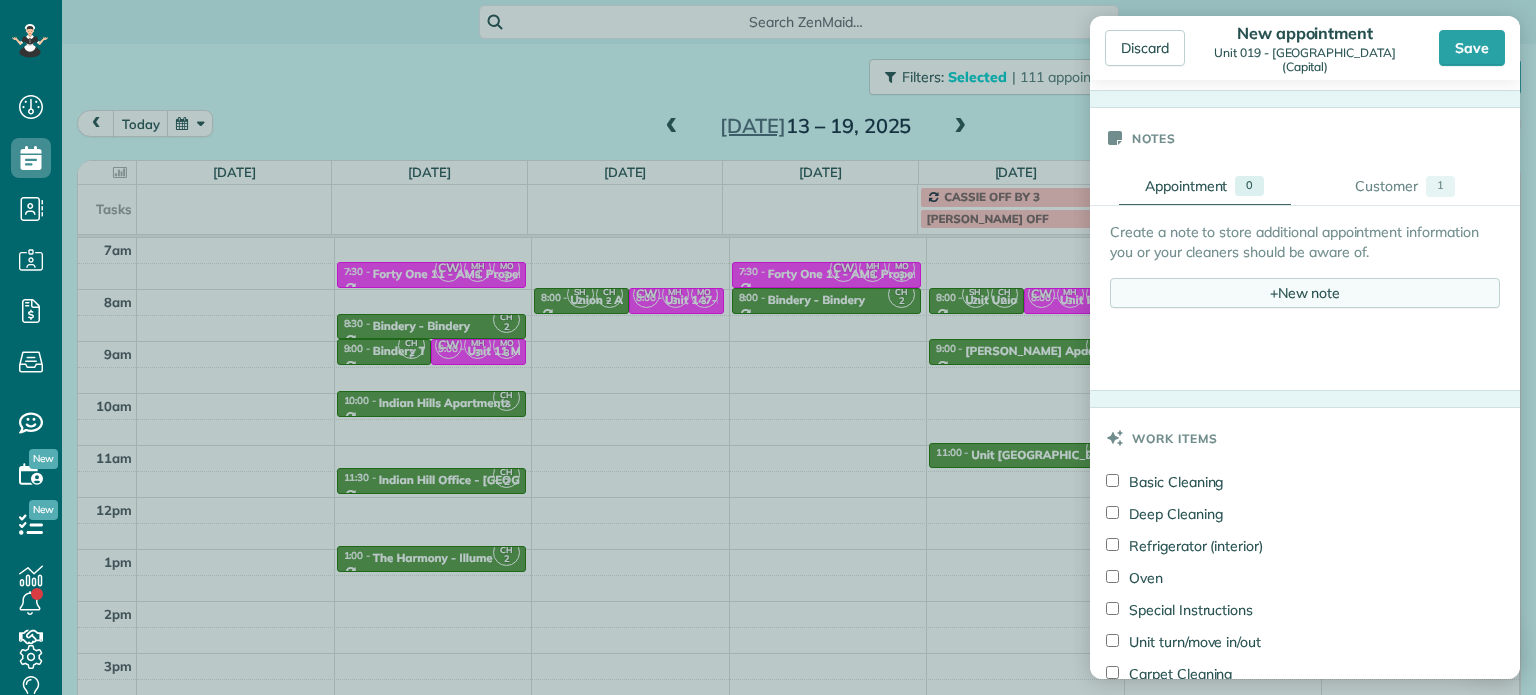 click on "+ New note" at bounding box center (1305, 293) 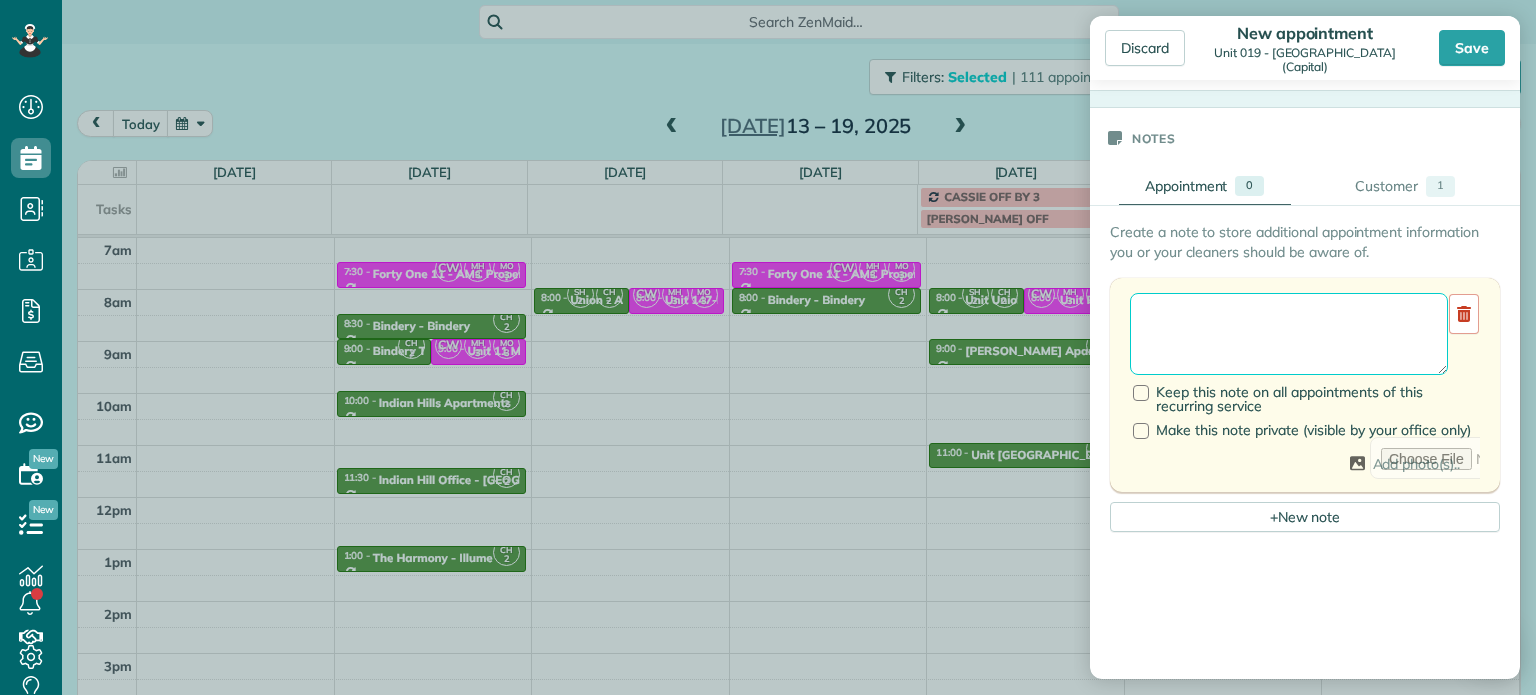 drag, startPoint x: 1308, startPoint y: 278, endPoint x: 1311, endPoint y: 306, distance: 28.160255 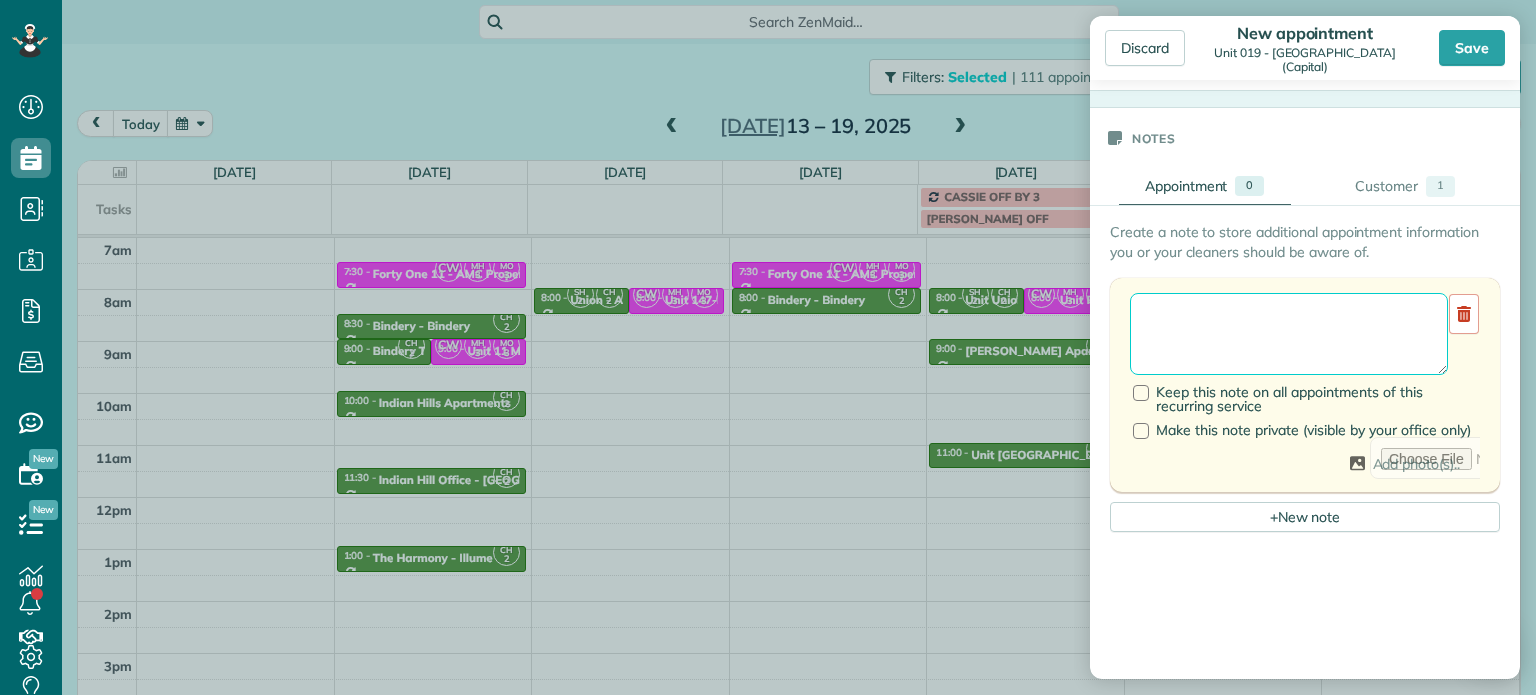 paste on "**********" 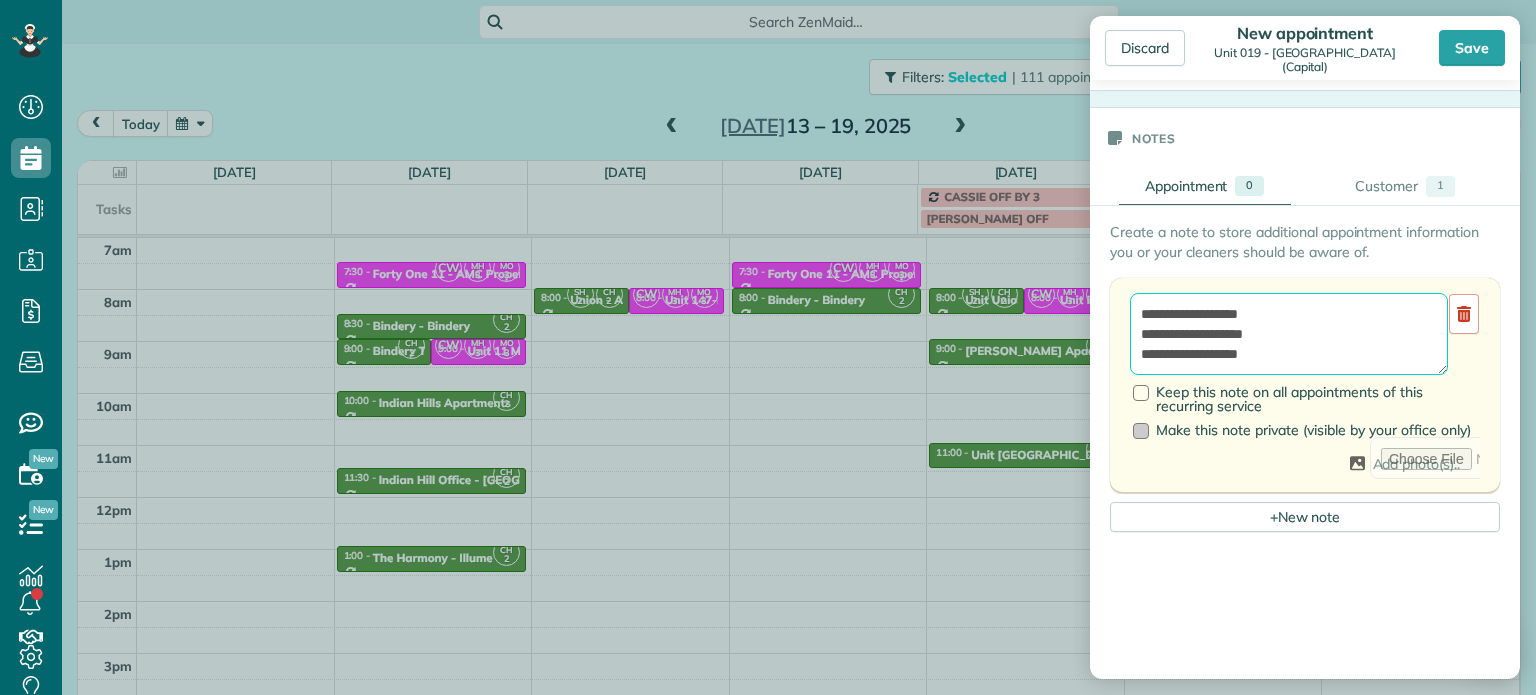 scroll, scrollTop: 8, scrollLeft: 0, axis: vertical 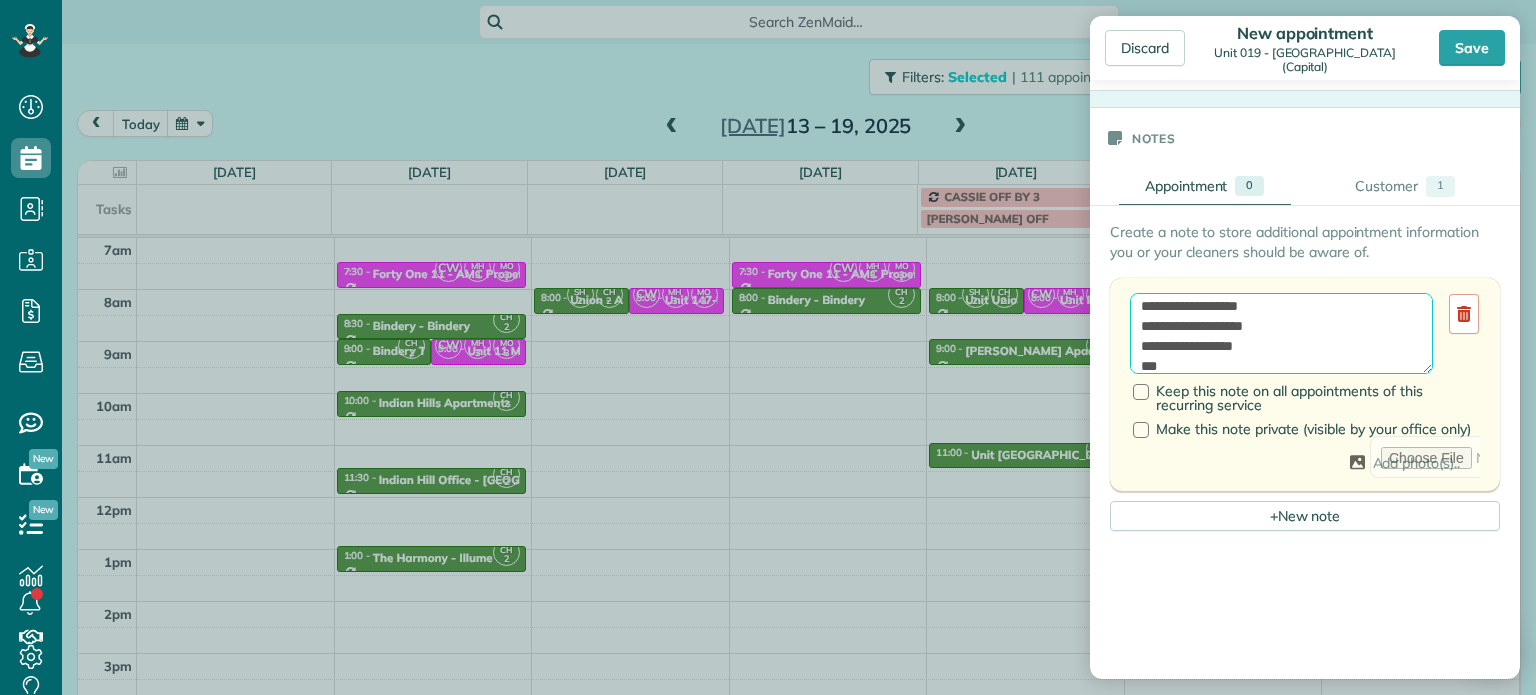 paste on "********" 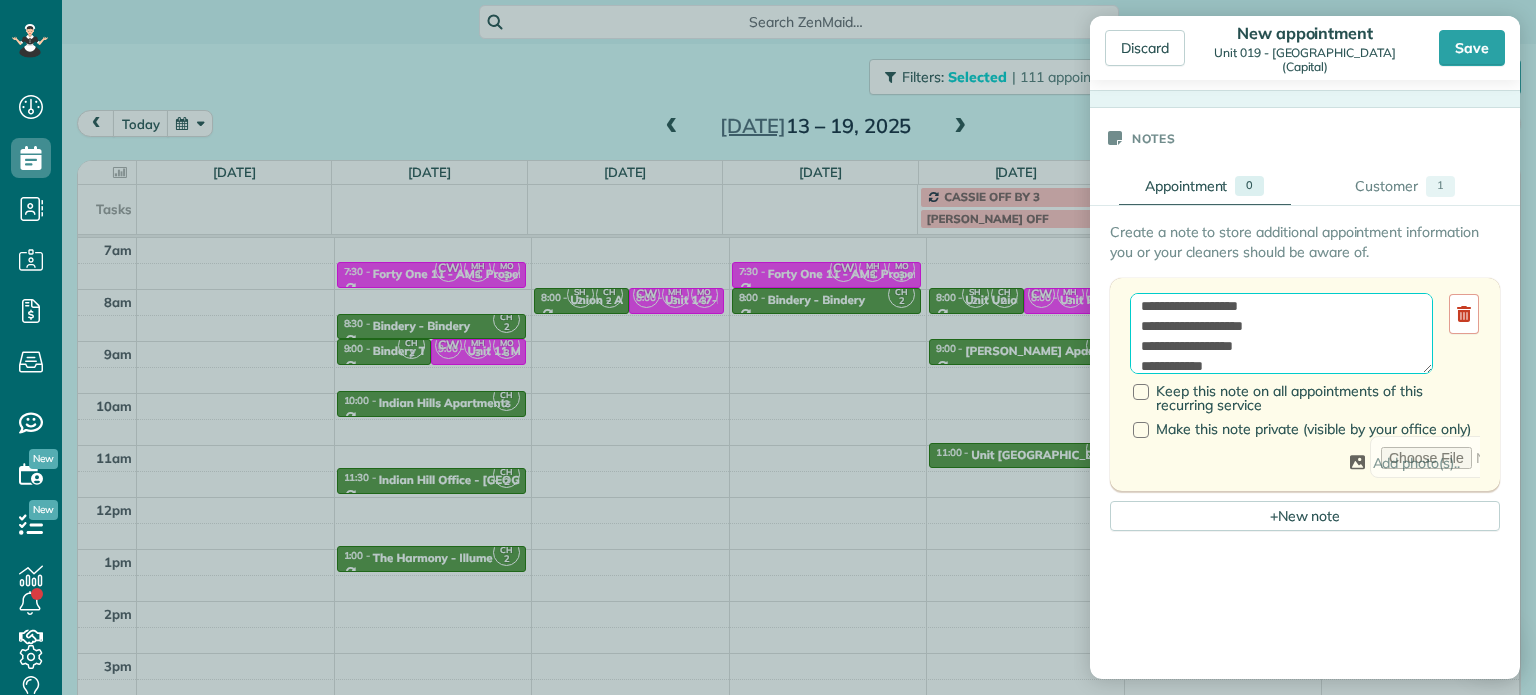 scroll, scrollTop: 28, scrollLeft: 0, axis: vertical 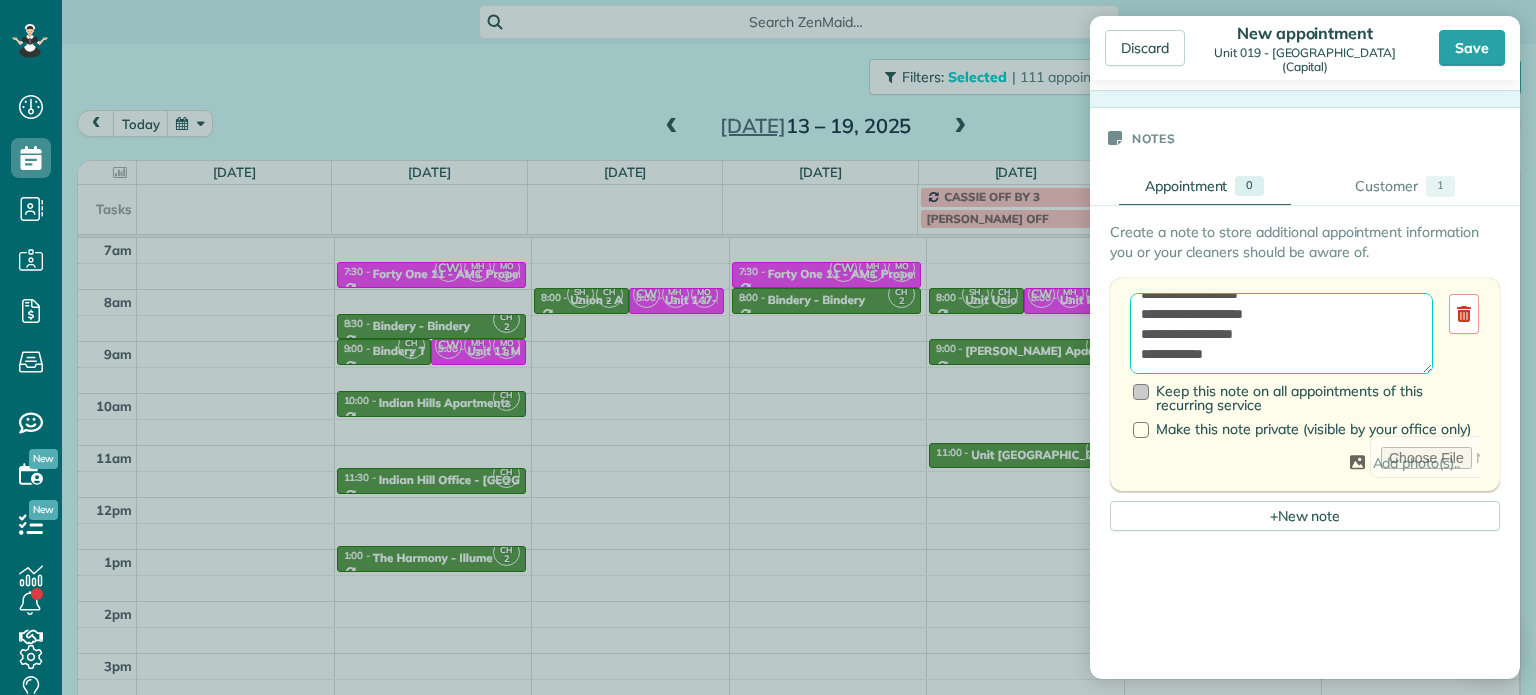 paste on "**********" 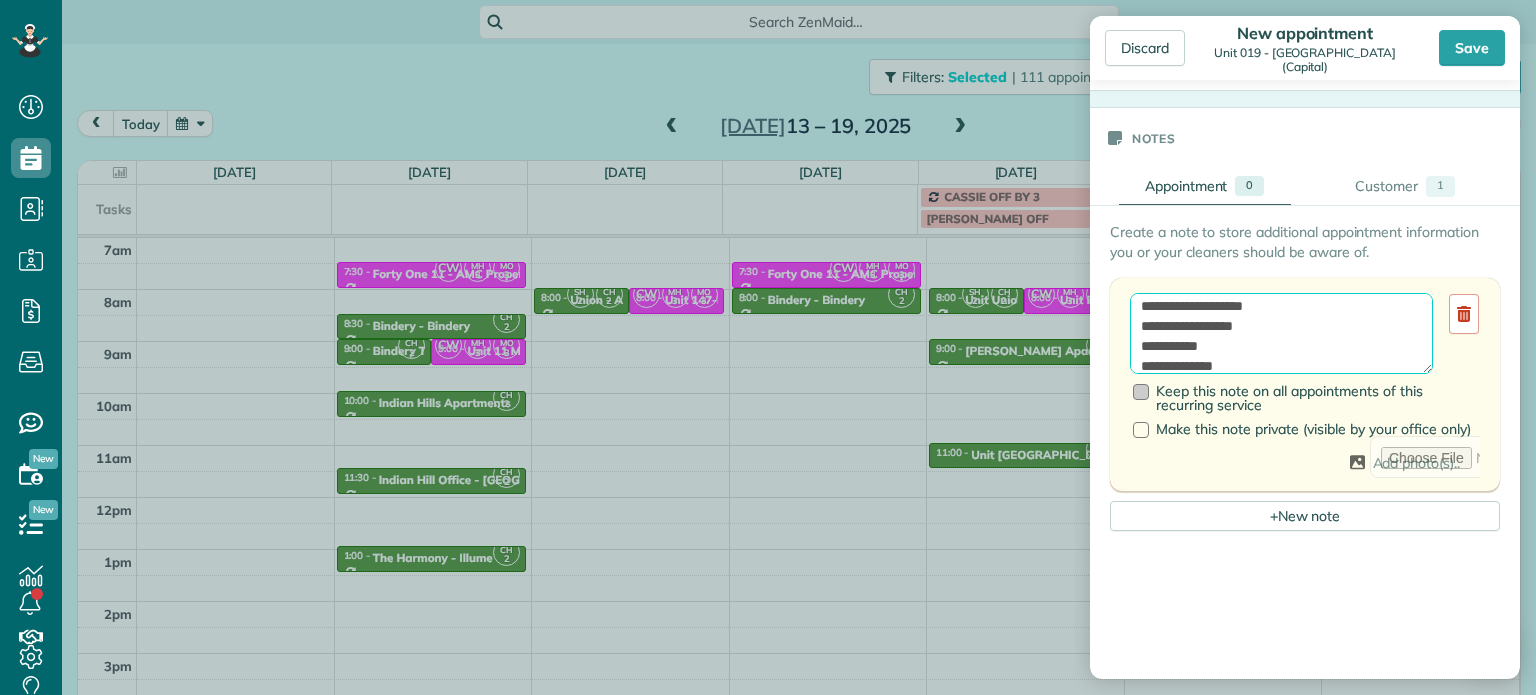scroll, scrollTop: 168, scrollLeft: 0, axis: vertical 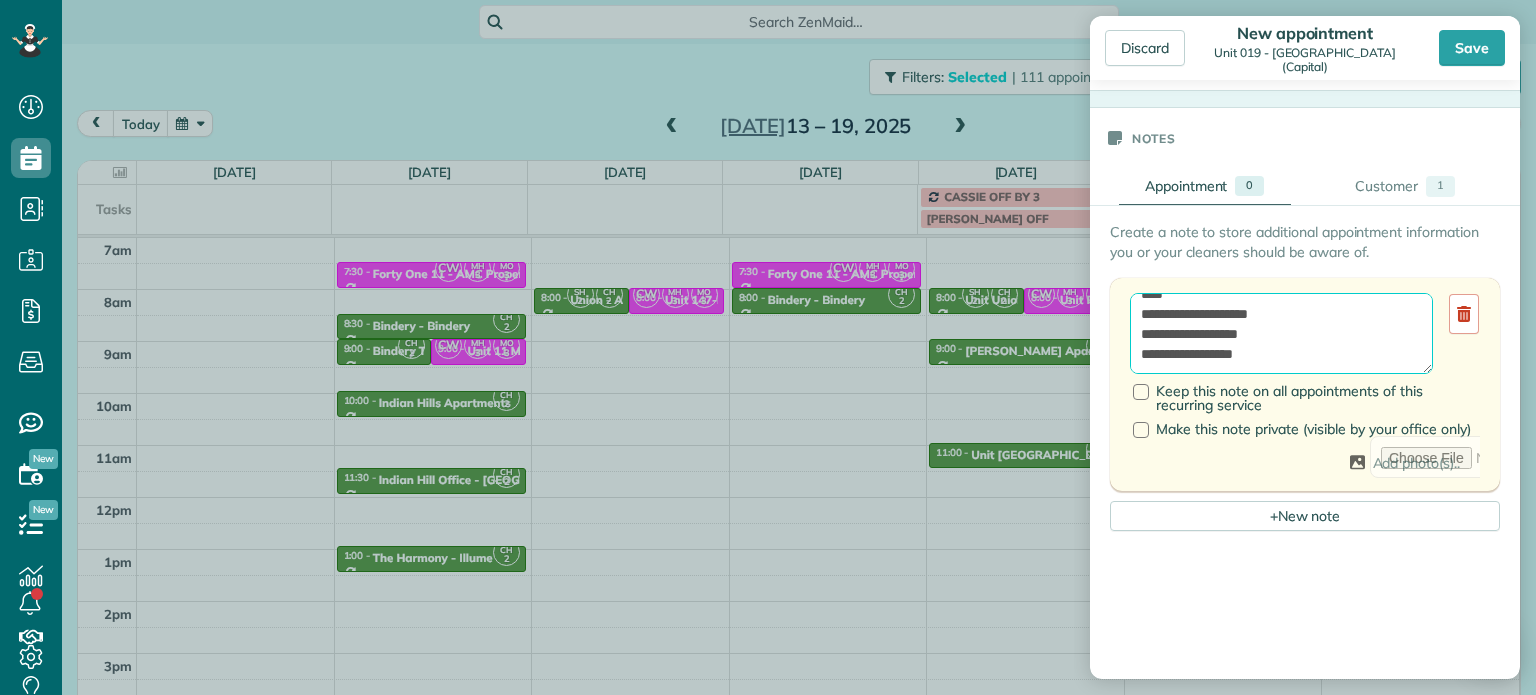 click on "**********" at bounding box center (1281, 334) 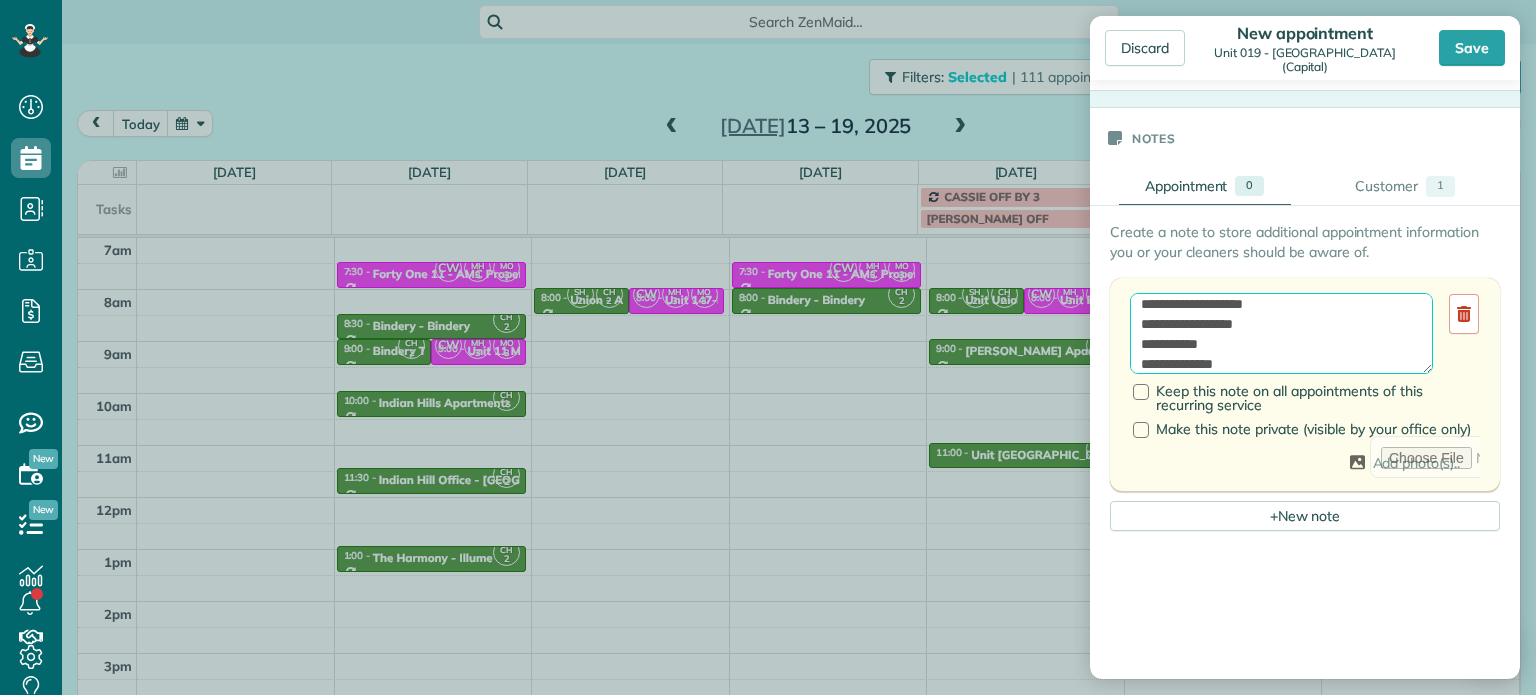scroll, scrollTop: 10, scrollLeft: 0, axis: vertical 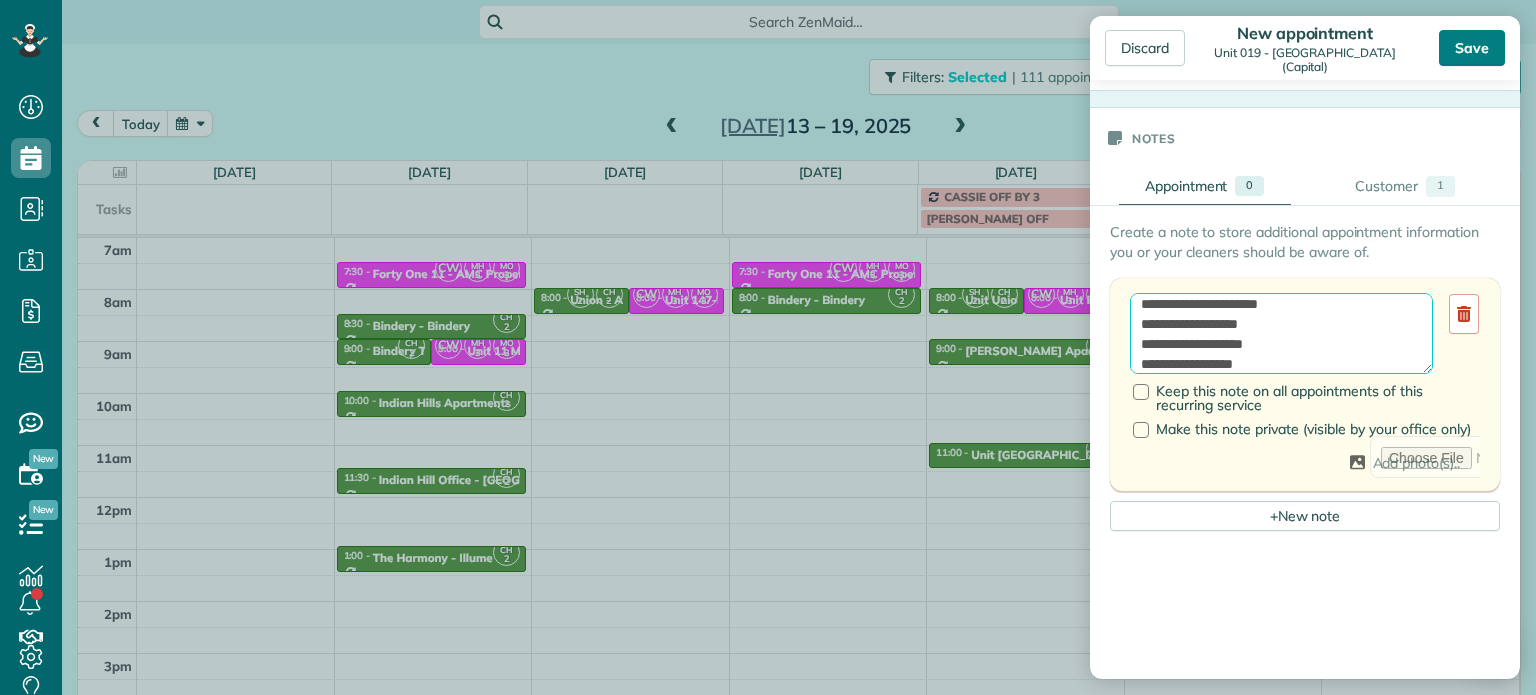 type on "**********" 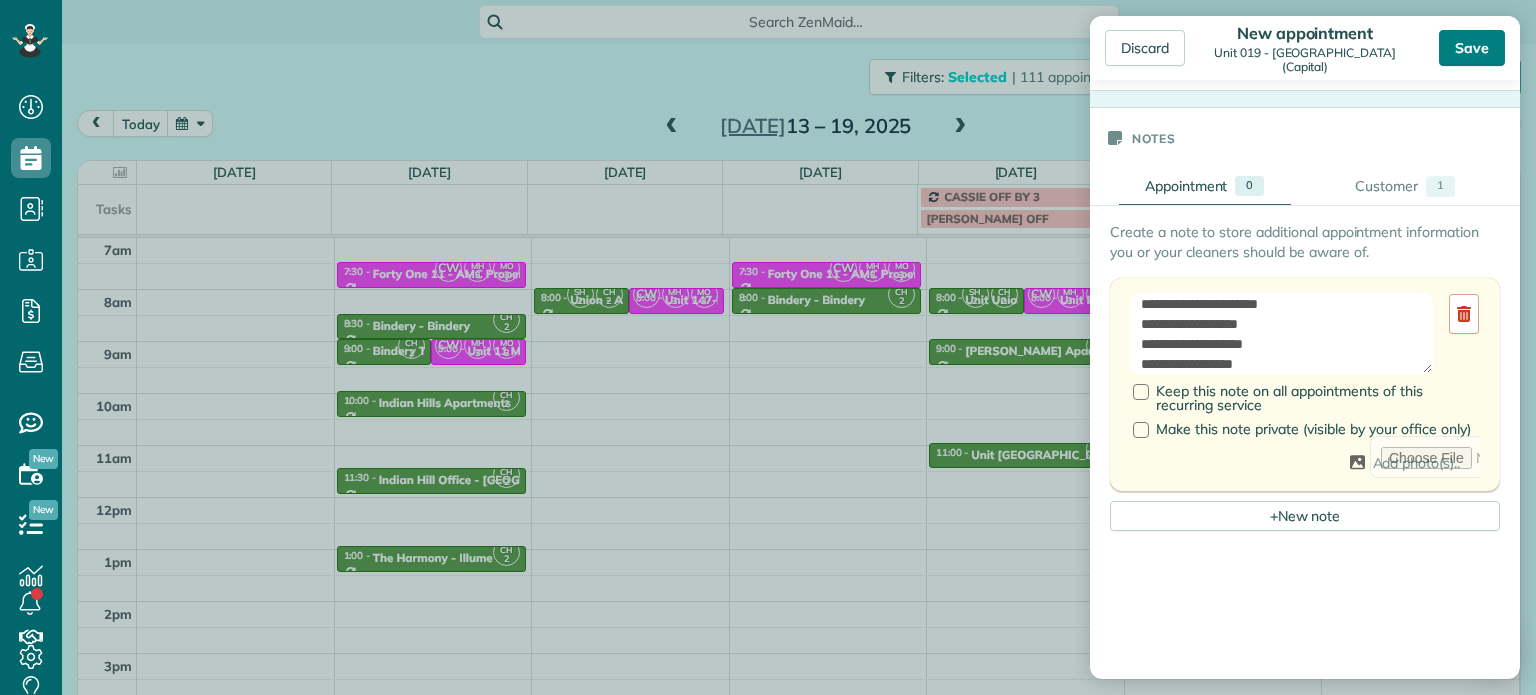click on "Save" at bounding box center [1472, 48] 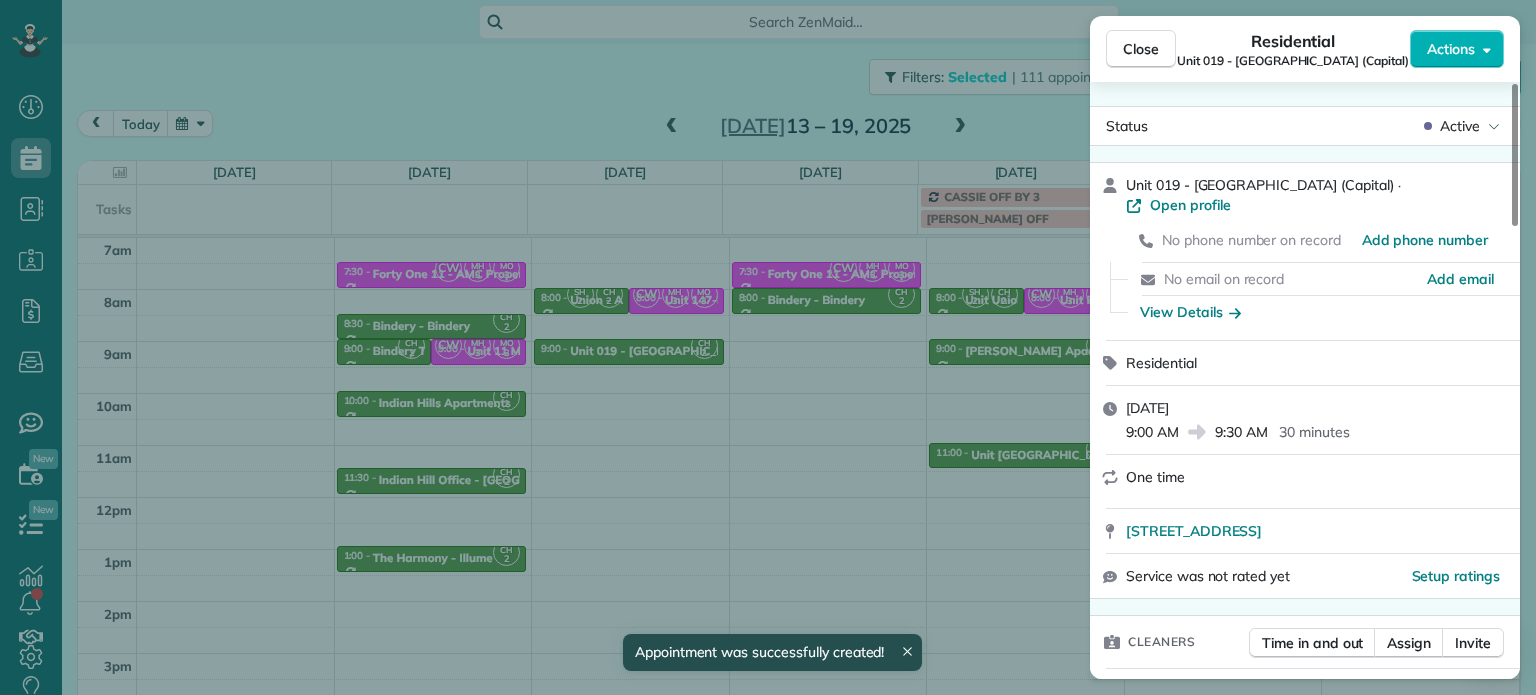 click on "Close Residential Unit 019 - Spokane (Capital) Actions Status Active Unit 019 - Spokane (Capital) · Open profile No phone number on record Add phone number No email on record Add email View Details Residential Tuesday, July 15, 2025 9:00 AM 9:30 AM 30 minutes One time 610 Southeast Spokane Street Portland OR 97202 Service was not rated yet Setup ratings Cleaners Time in and out Assign Invite Cleaners Cyndi   Holm 9:00 AM 9:30 AM Checklist Try Now Keep this appointment up to your standards. Stay on top of every detail, keep your cleaners organised, and your client happy. Assign a checklist Watch a 5 min demo Billing Billing actions Price $0.00 Overcharge $0.00 Discount $0.00 Coupon discount - Primary tax - Secondary tax - Total appointment price $0.00 Tips collected New feature! $0.00 Mark as paid Total including tip $0.00 Get paid online in no-time! Send an invoice and reward your cleaners with tips Charge customer credit card Appointment custom fields No custom fields to display Work items Notes Appointment" at bounding box center [768, 347] 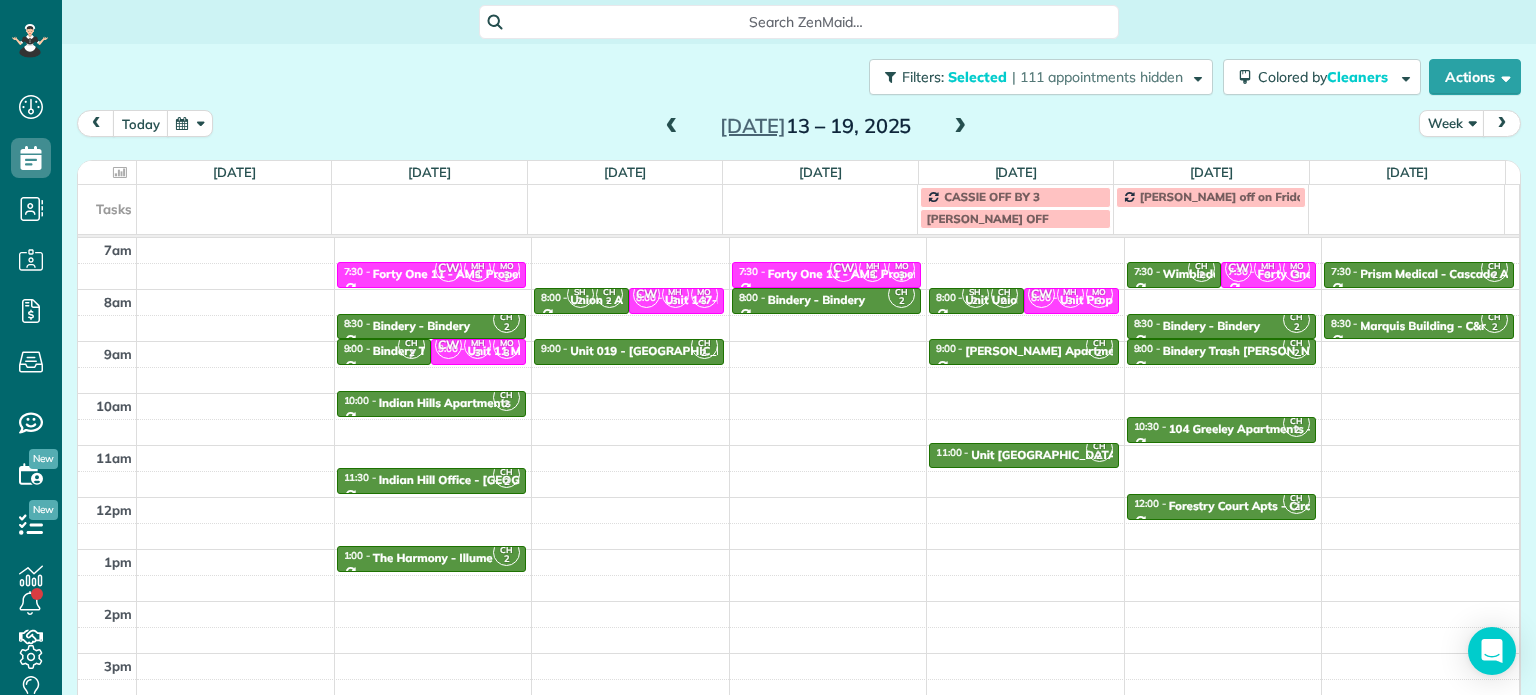 click at bounding box center (672, 127) 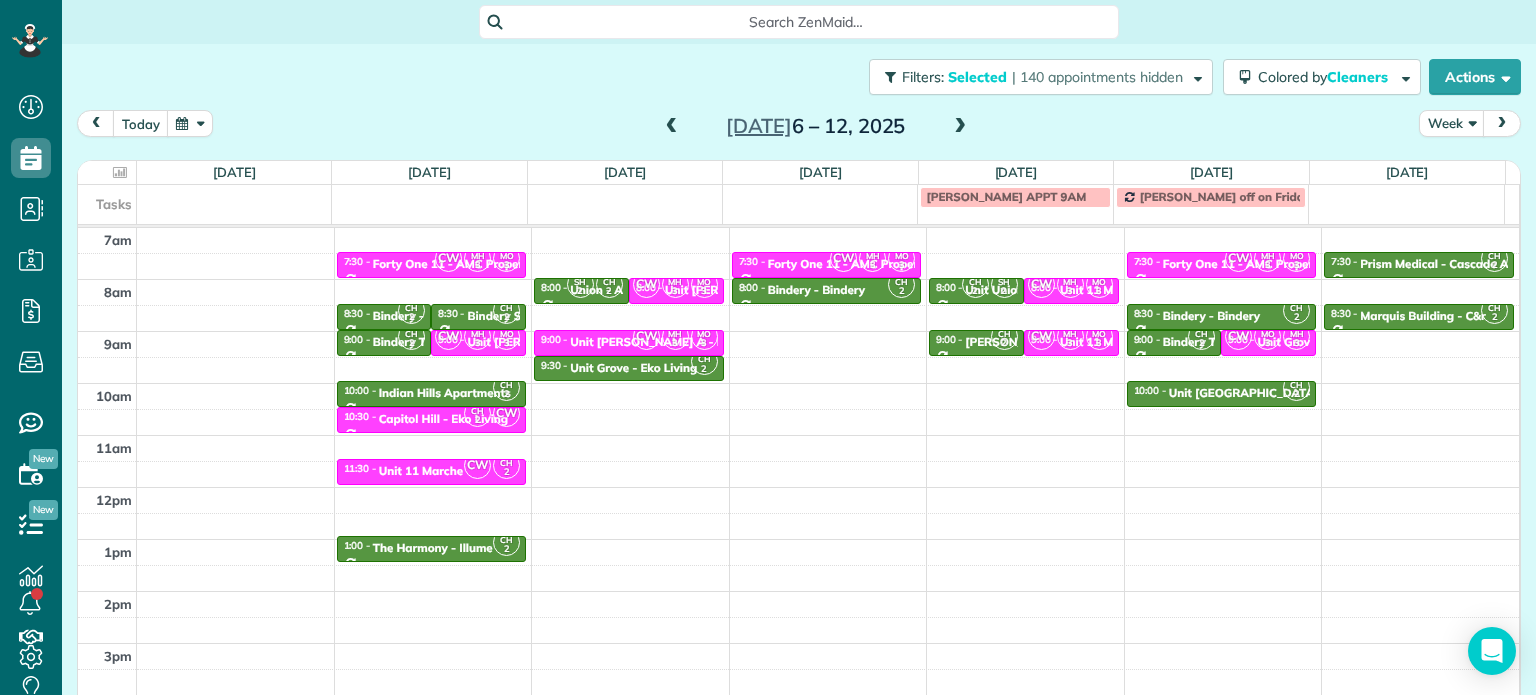 click at bounding box center [672, 127] 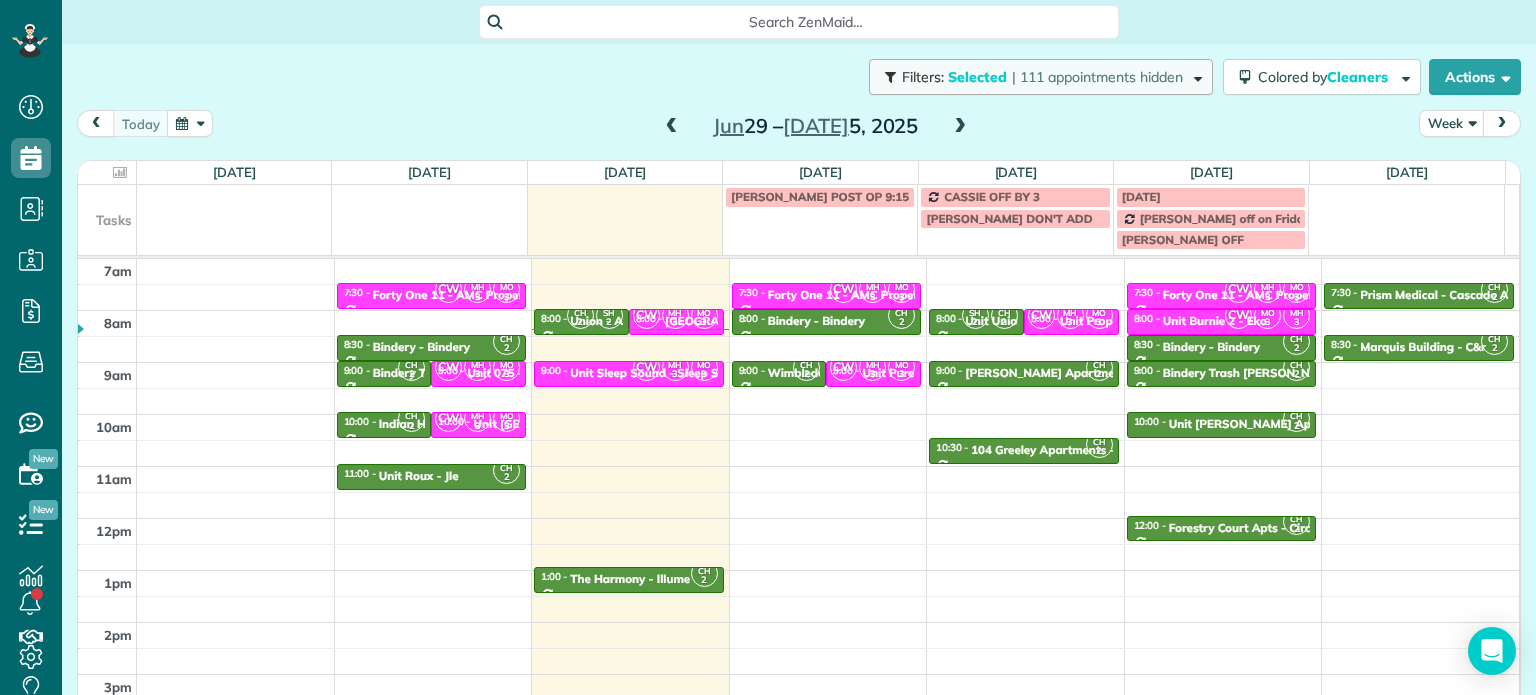 click on "|  111 appointments hidden" at bounding box center [1097, 77] 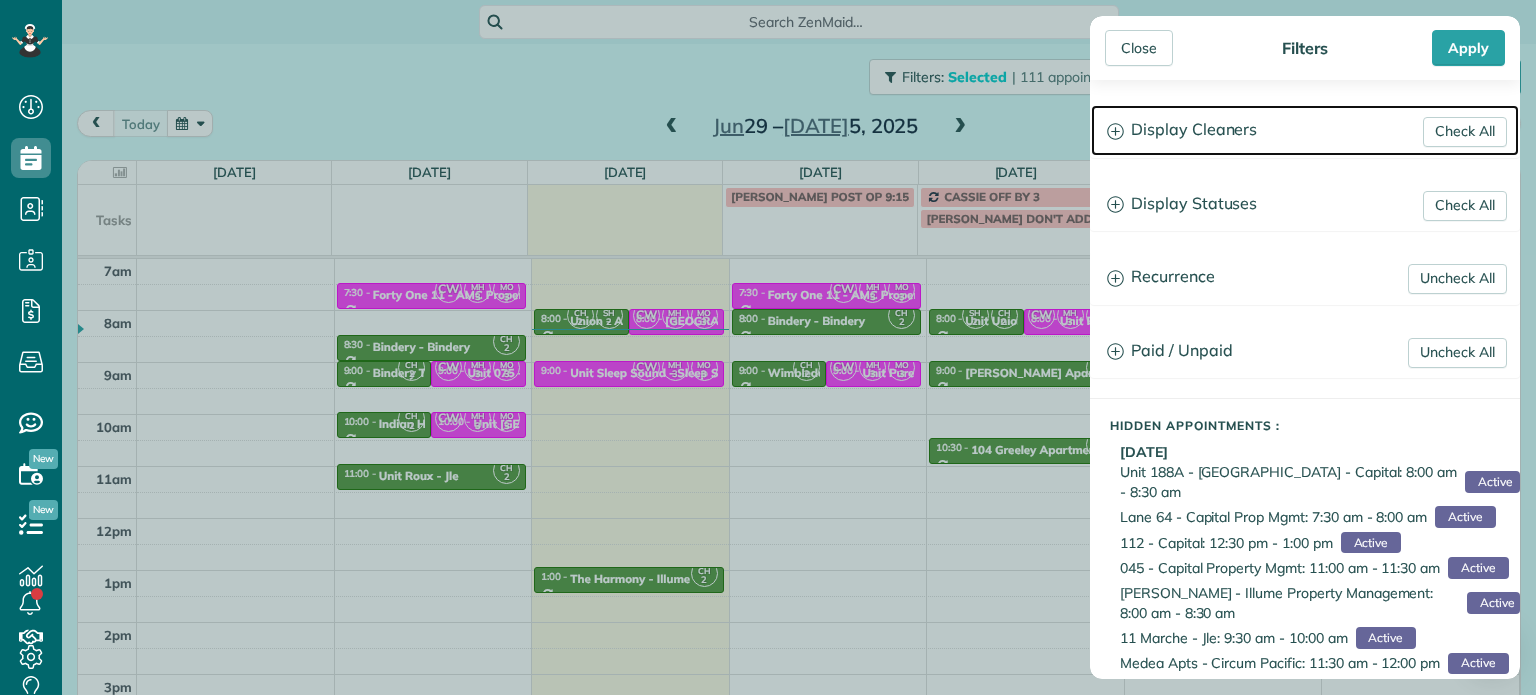 click on "Display Cleaners" at bounding box center (1305, 130) 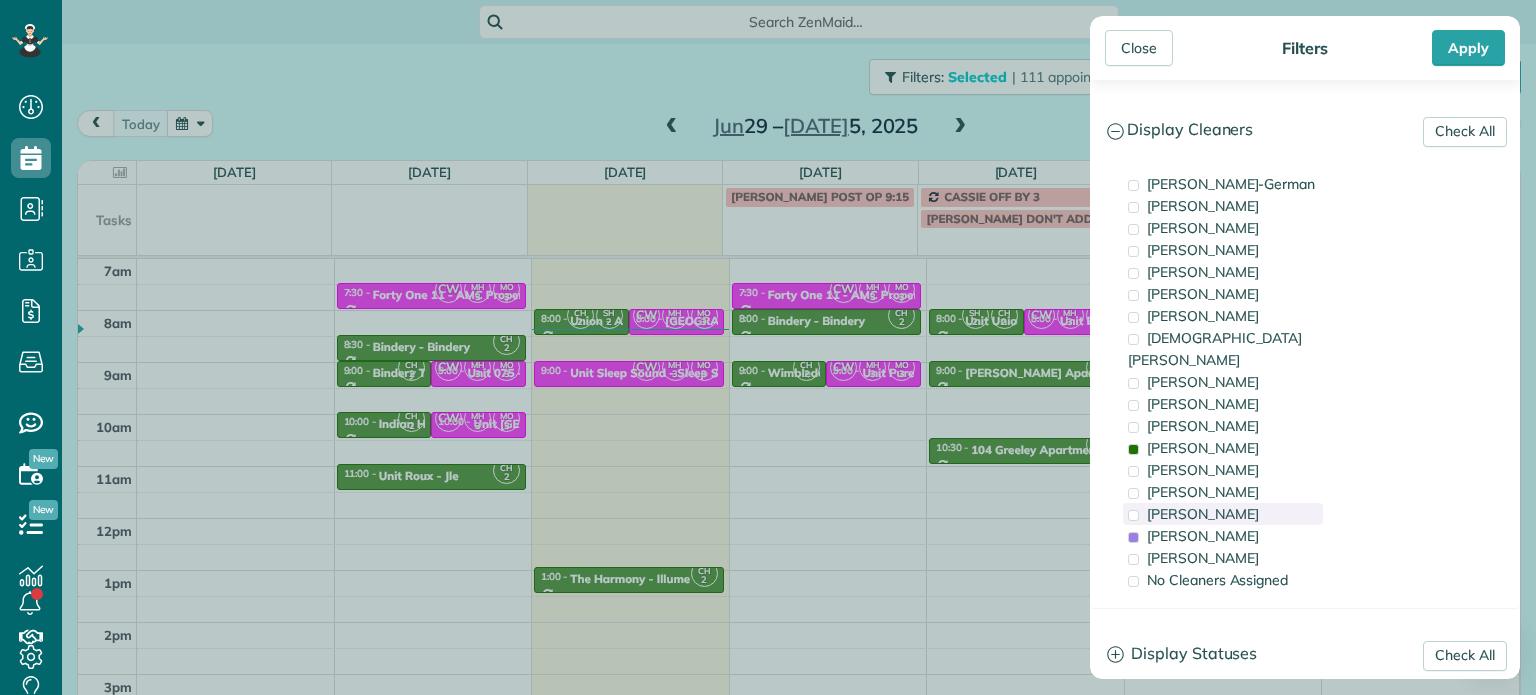 drag, startPoint x: 1169, startPoint y: 431, endPoint x: 1190, endPoint y: 501, distance: 73.082146 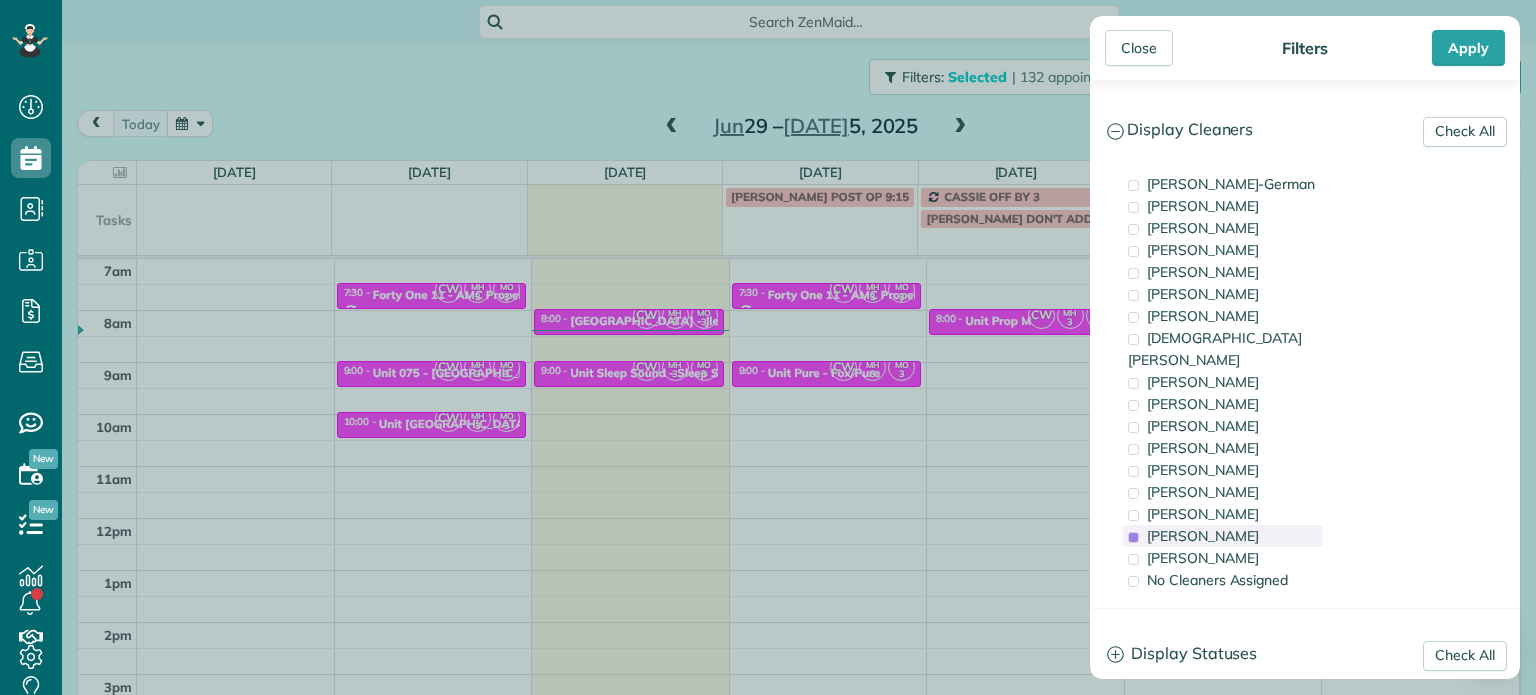click on "Meralda Harris" at bounding box center [1203, 536] 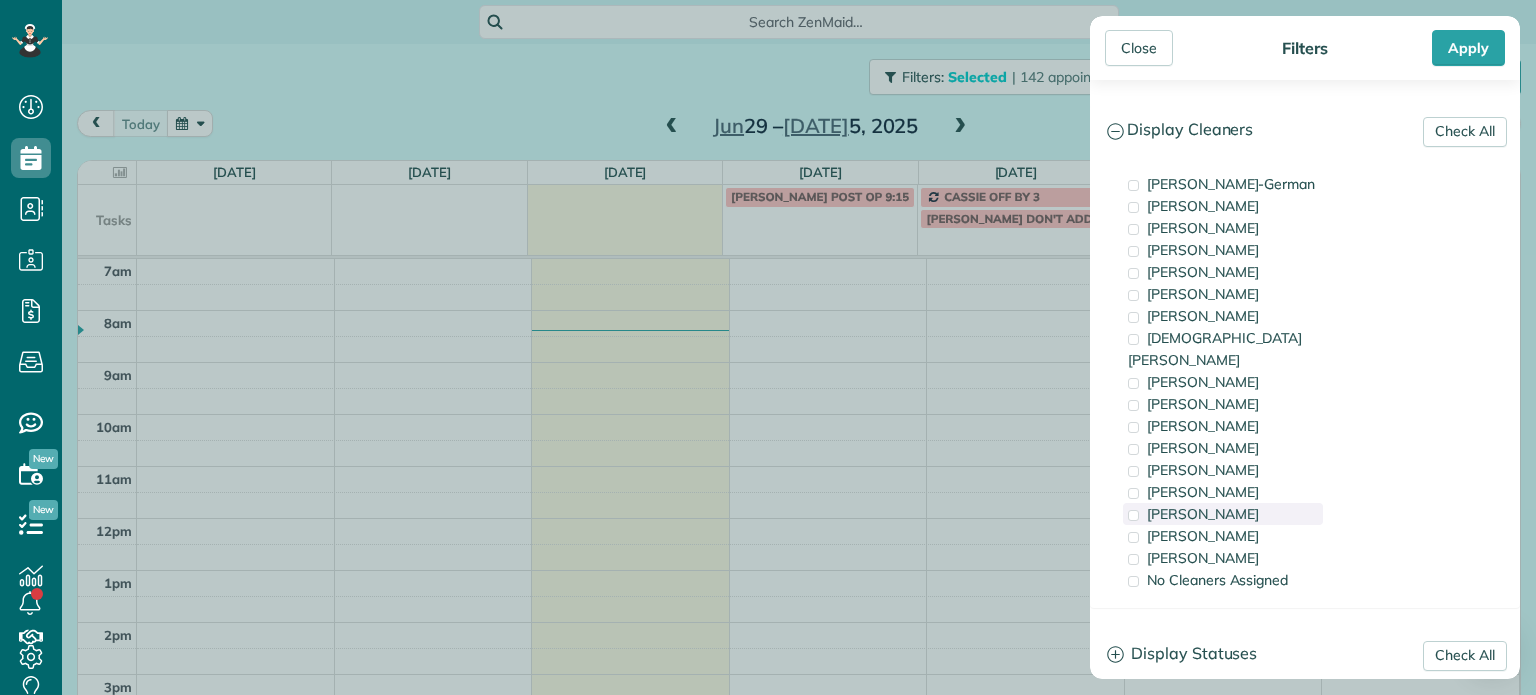 click on "Tammi Rue" at bounding box center (1203, 514) 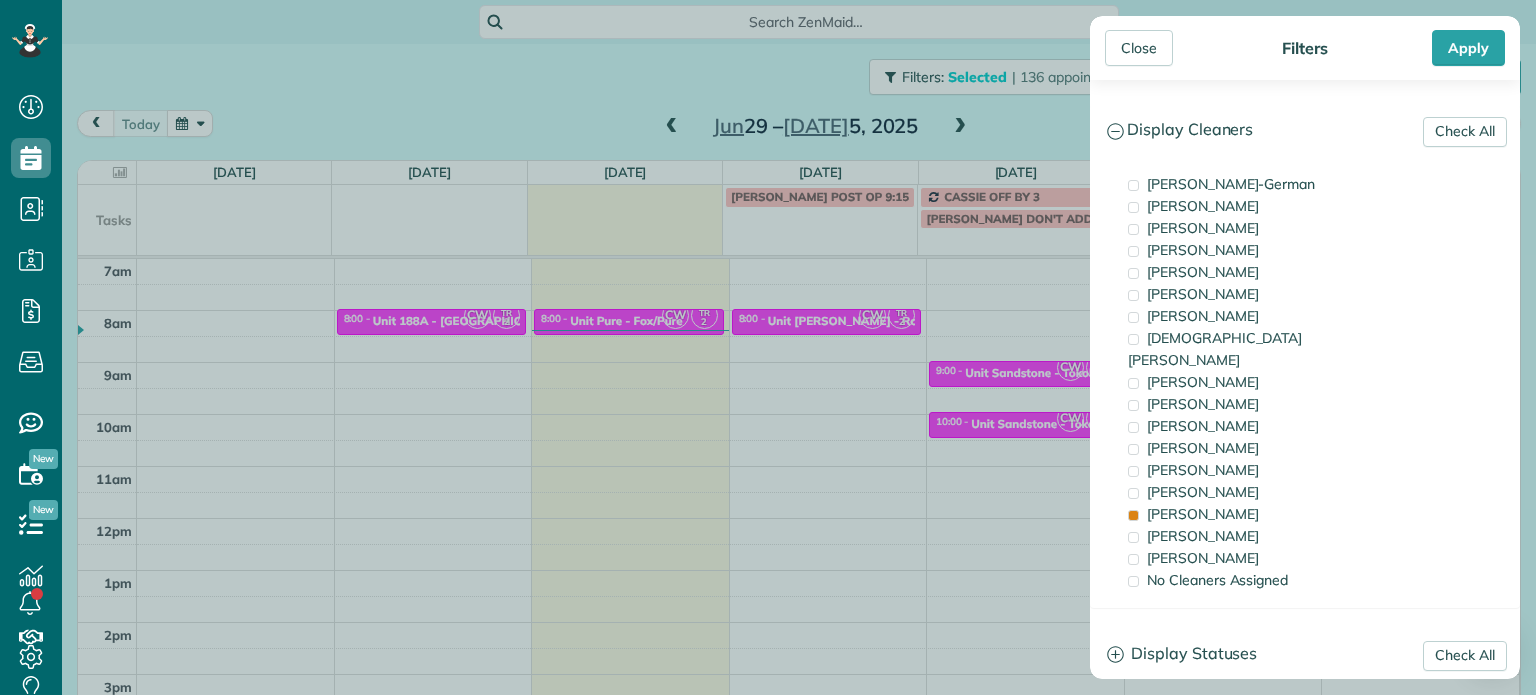 click on "Close
Filters
Apply
Check All
Display Cleaners
Christina Wright-German
Brie Killary
Cassie Feliciano
Tawnya Reynolds
Mark Zollo
Matthew Hatcher
Tony Middleton" at bounding box center [768, 347] 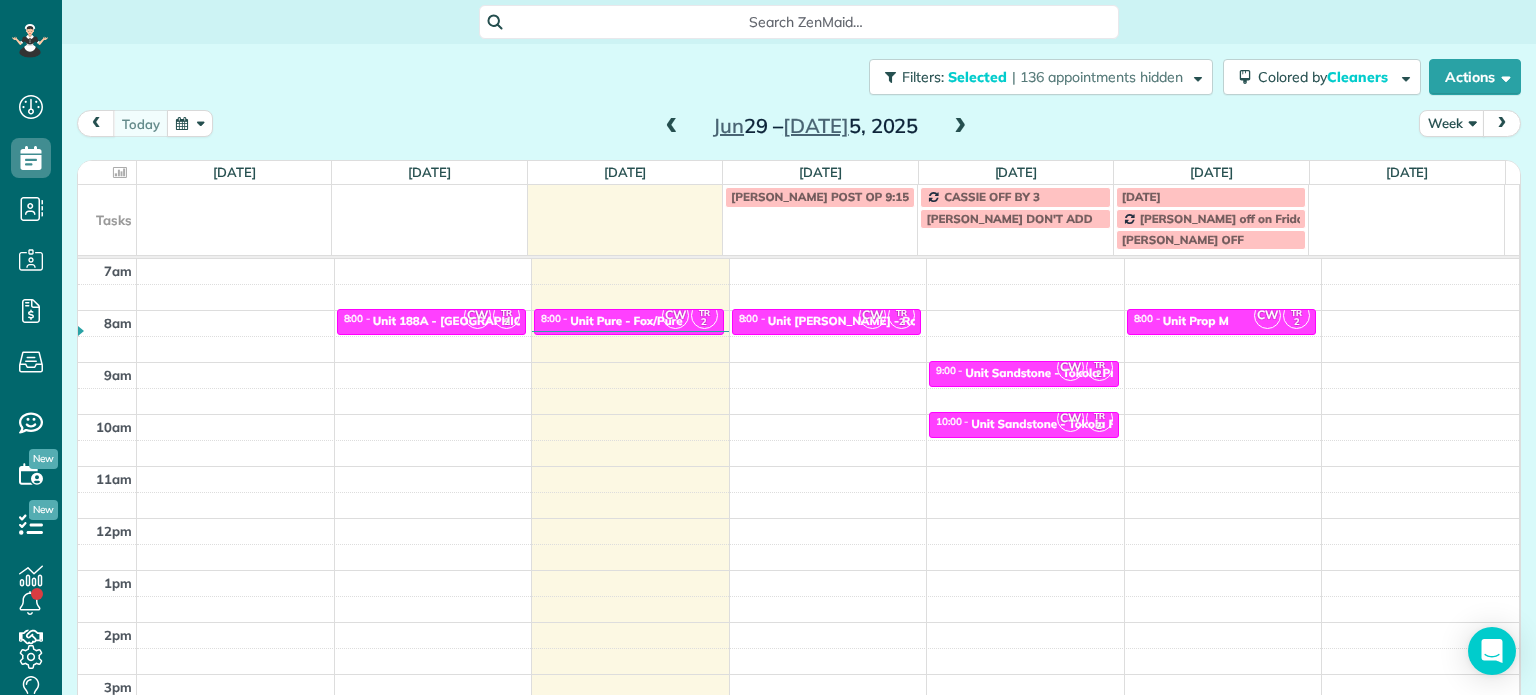 click on "4am 5am 6am 7am 8am 9am 10am 11am 12pm 1pm 2pm 3pm 4pm 5pm CW TR 2 8:00 - 8:30 Unit 188A - Portland Rose Apartments - Capital 2284 Northwest Everett Street Portland, OR 97210 CW TR 2 8:00 - 8:30 Unit Pure - Fox/Pure 2167 Southwest Yamhill Street Portland, OR 97205 CW TR 2 8:00 - 8:30 Unit Benford - Rcm Properties 1300 Northeast 181st Avenue Portland, OR 97230 CW TR 2 9:00 - 9:30 Unit Sandstone - Tokola Properties 16677 Northeast Russell Street portland, or 97236 CW TR 2 10:00 - 10:30 Unit Sandstone - Tokola Properties 16677 Northeast Russell Street portland, or 97236 CW TR 2 8:00 - 8:30 Unit Prop M 7442 South Virginia Avenue Portland, OR 97219" at bounding box center (798, 466) 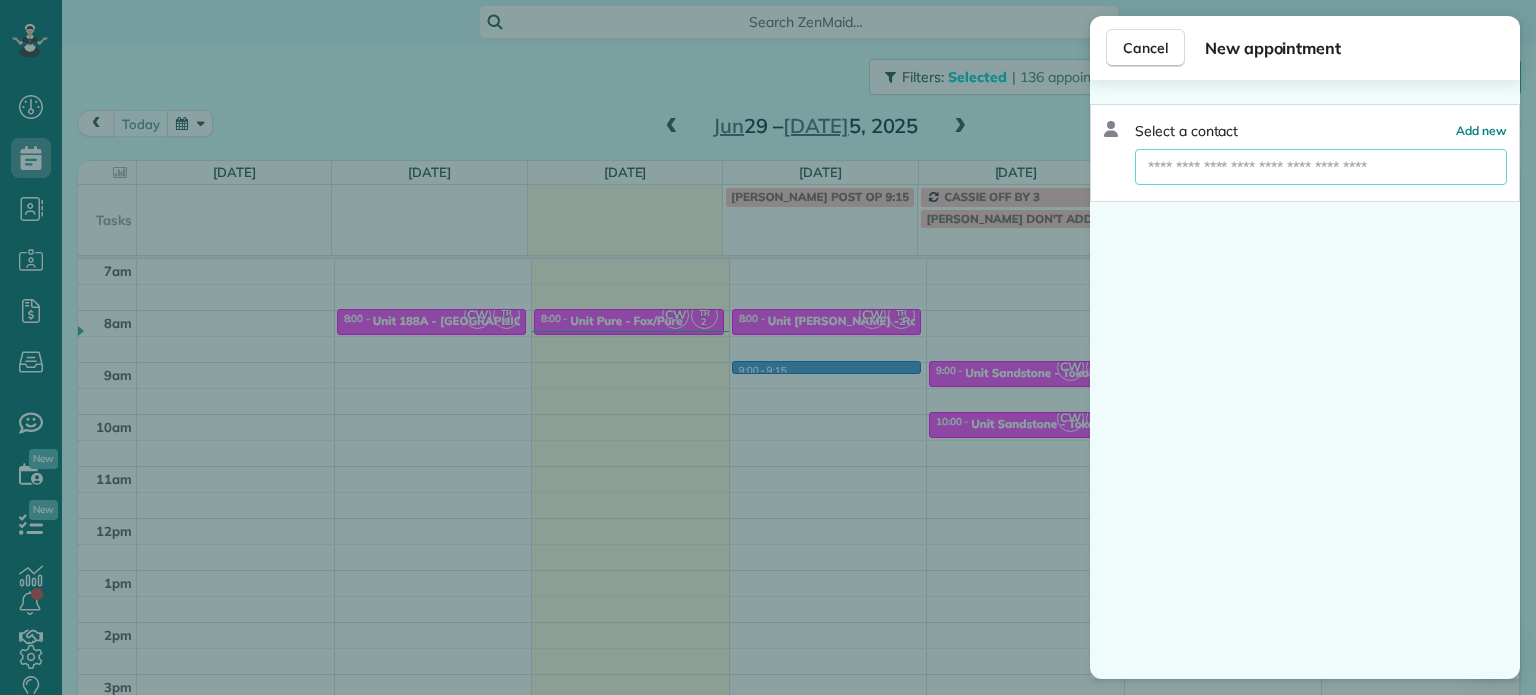 click at bounding box center [1321, 167] 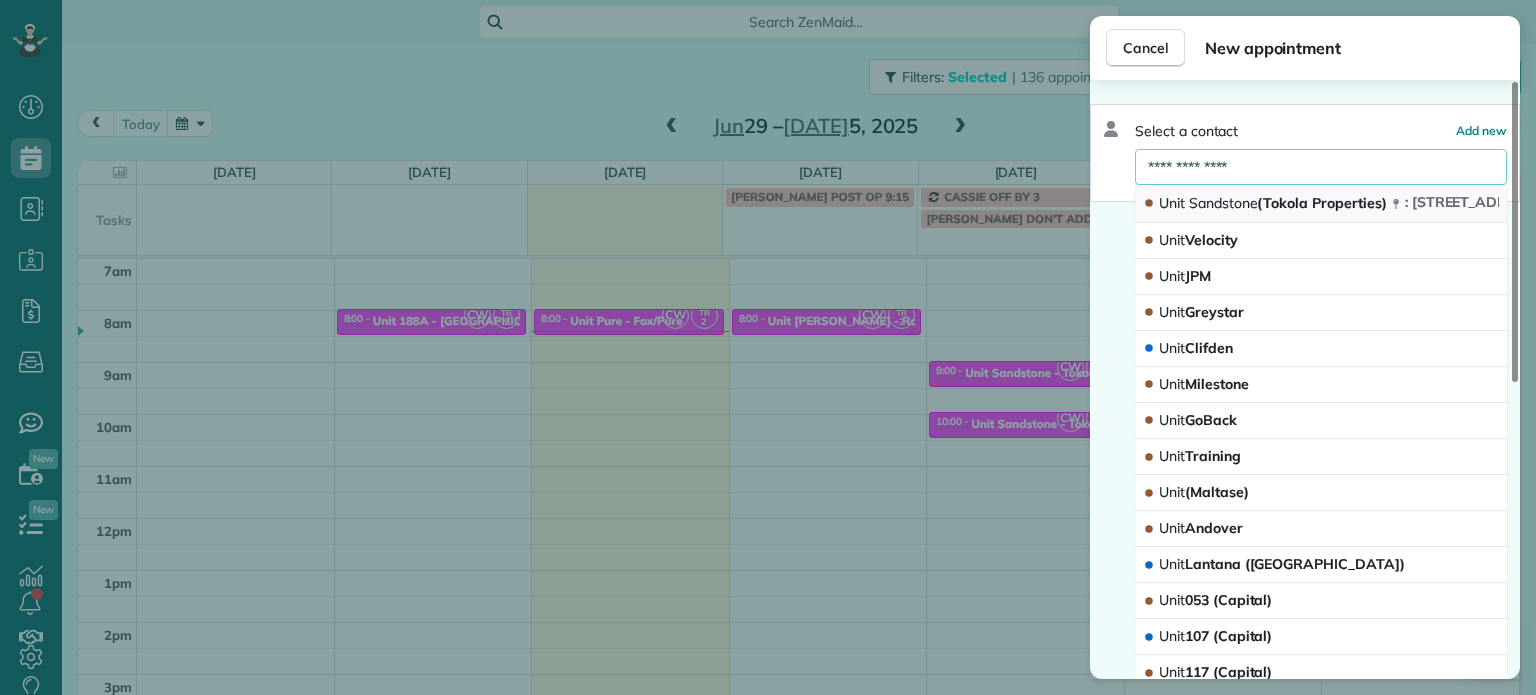 type on "**********" 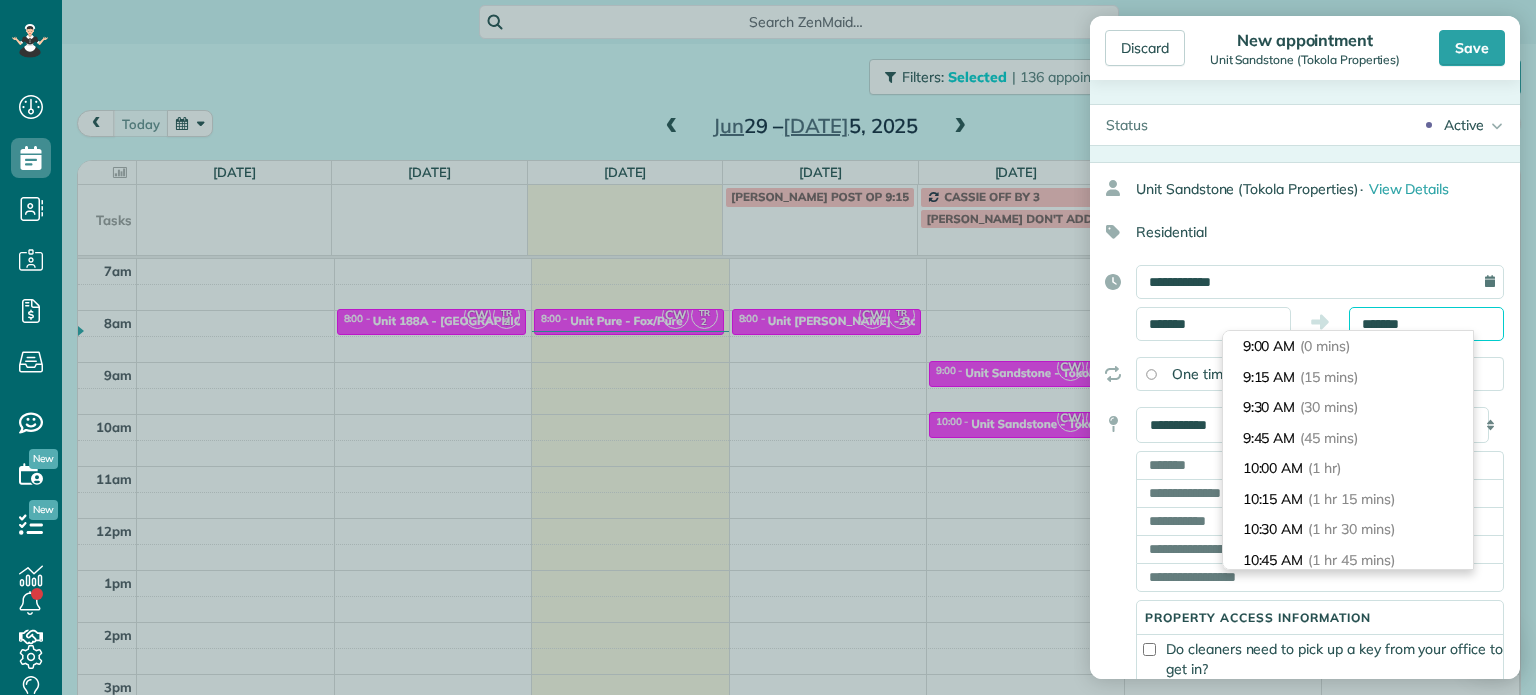 click on "*******" at bounding box center (1426, 324) 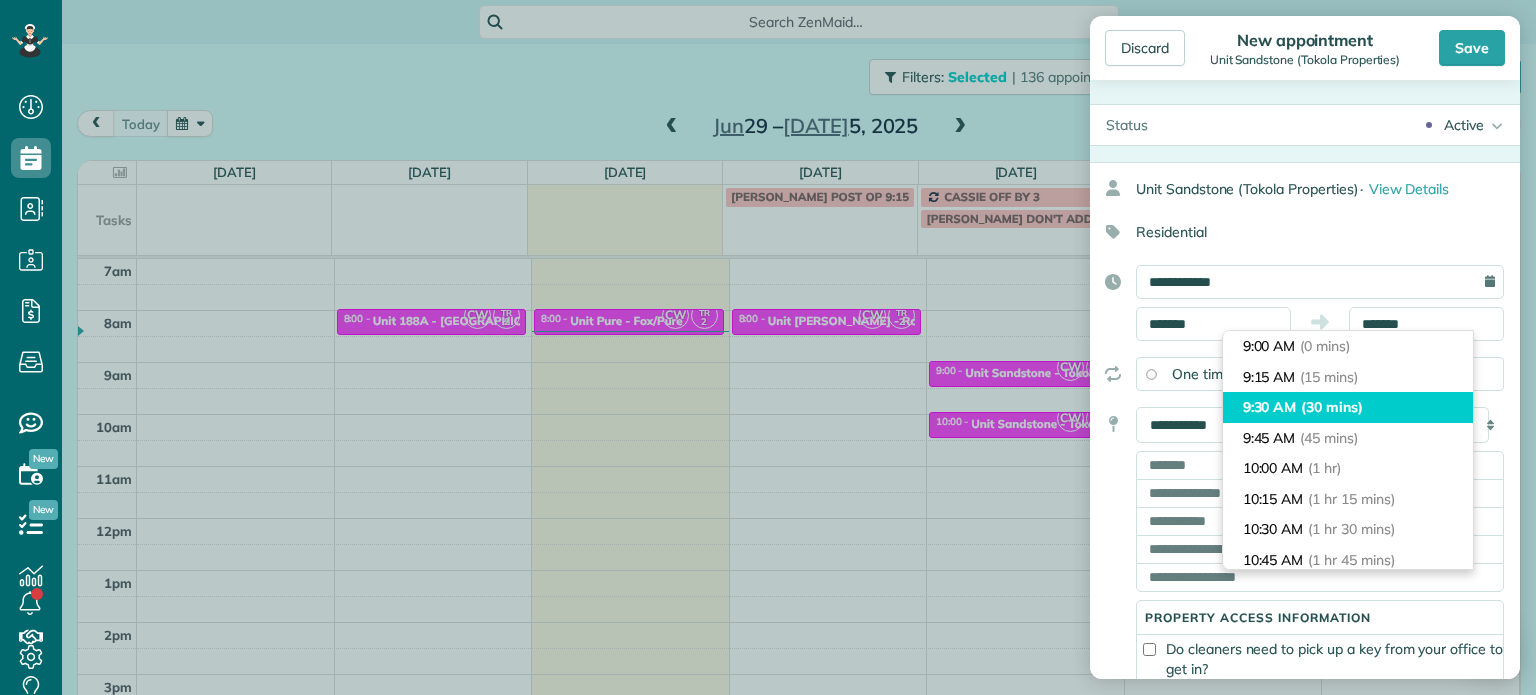 type on "*******" 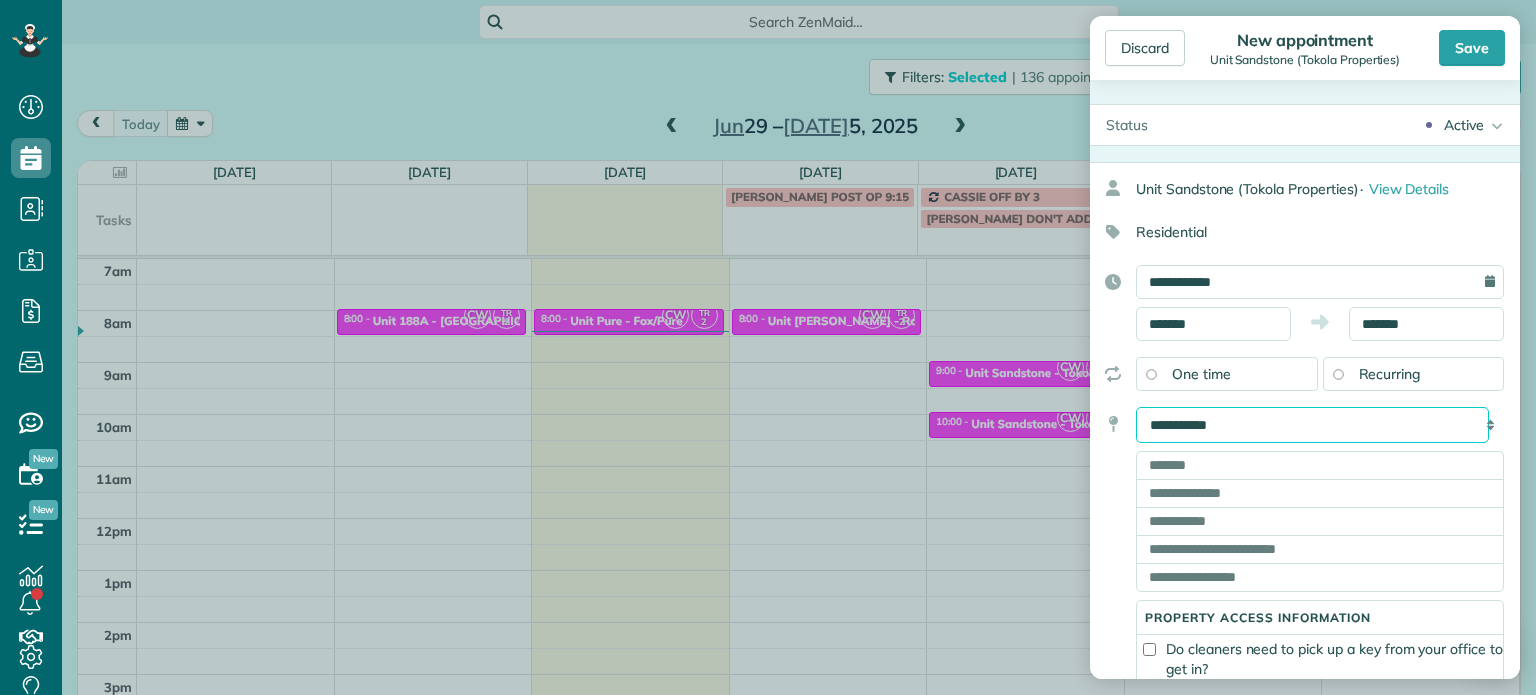 click on "**********" at bounding box center (1312, 425) 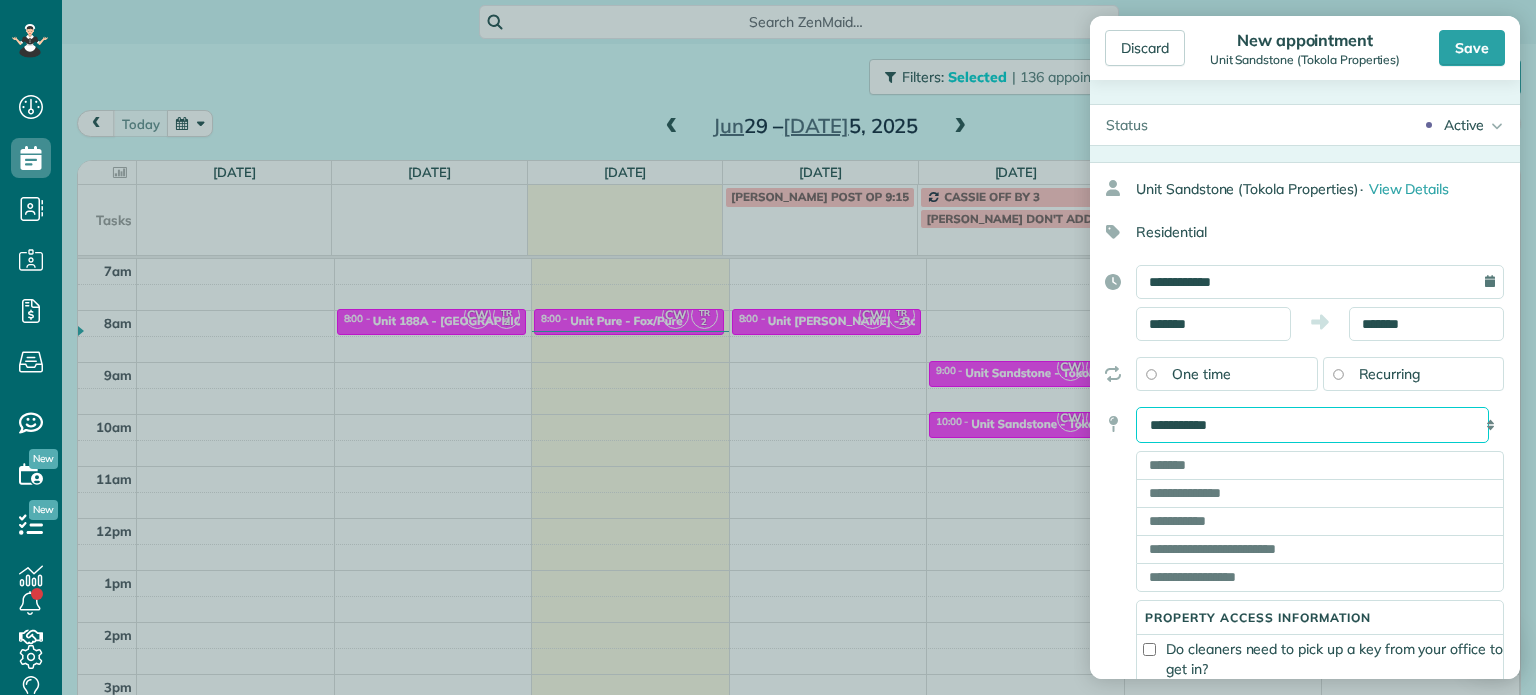 select on "******" 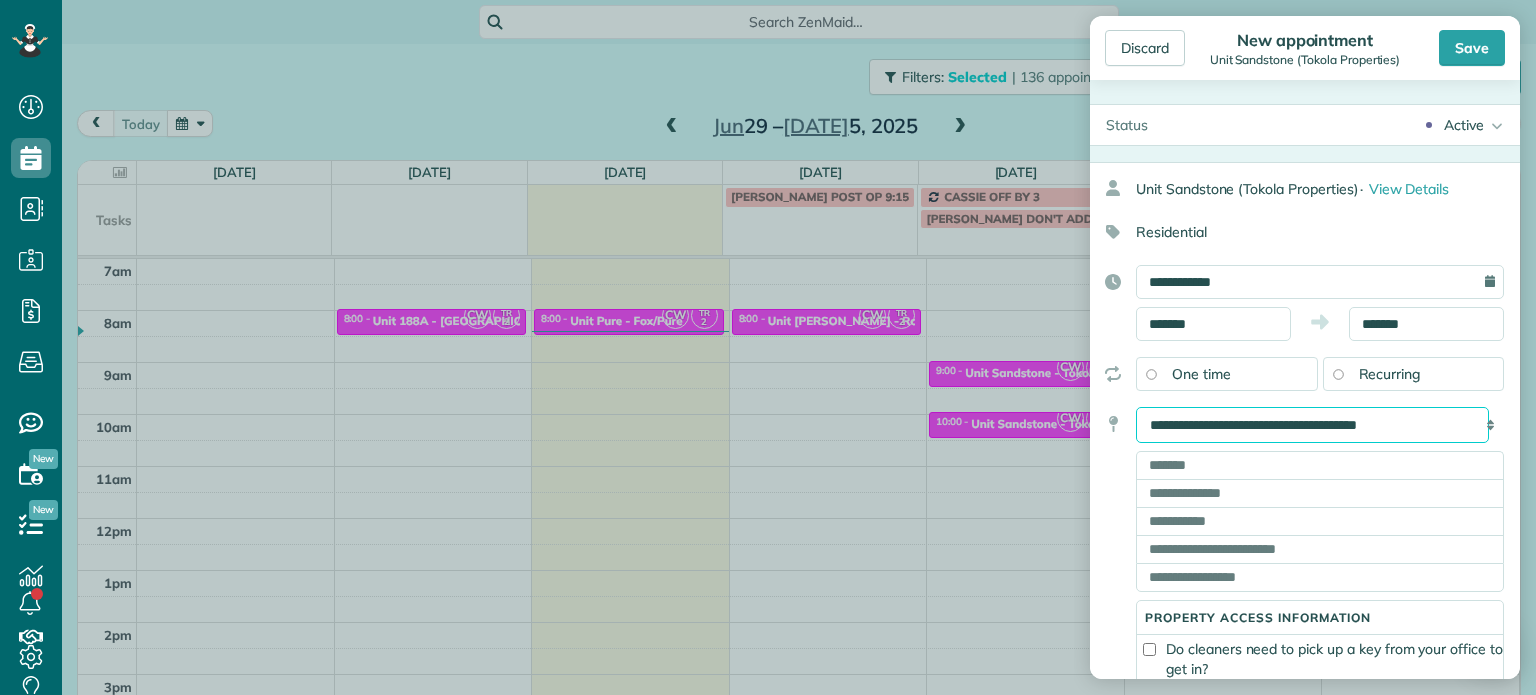 click on "**********" at bounding box center (1312, 425) 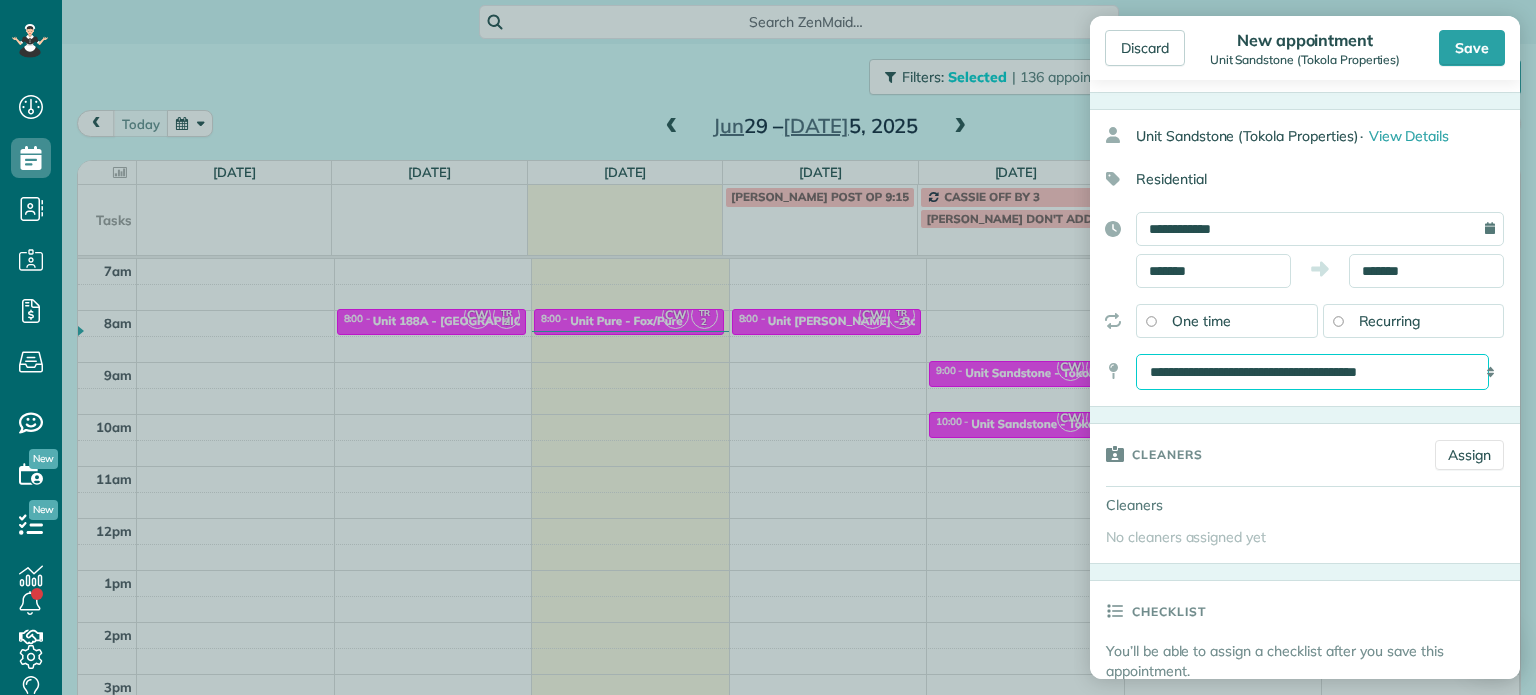 scroll, scrollTop: 100, scrollLeft: 0, axis: vertical 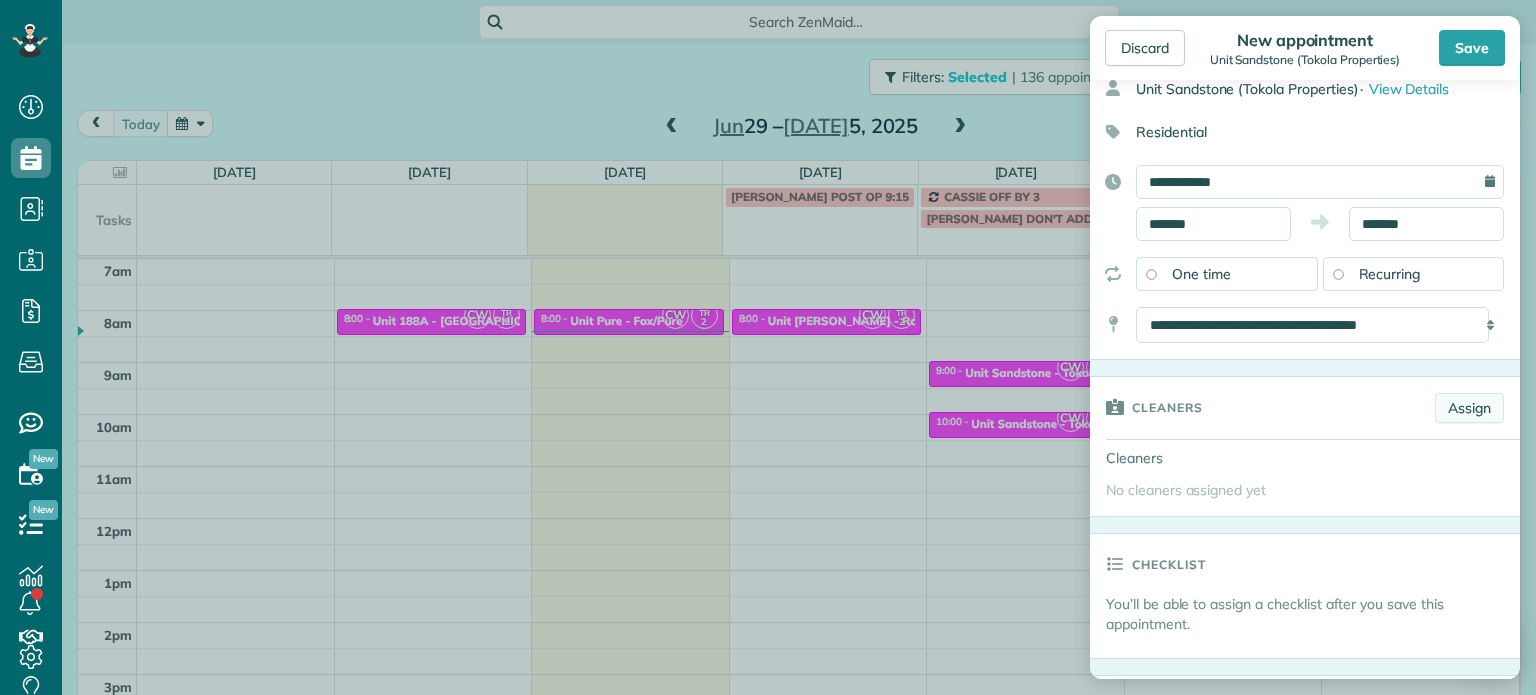 click on "Assign" at bounding box center [1469, 408] 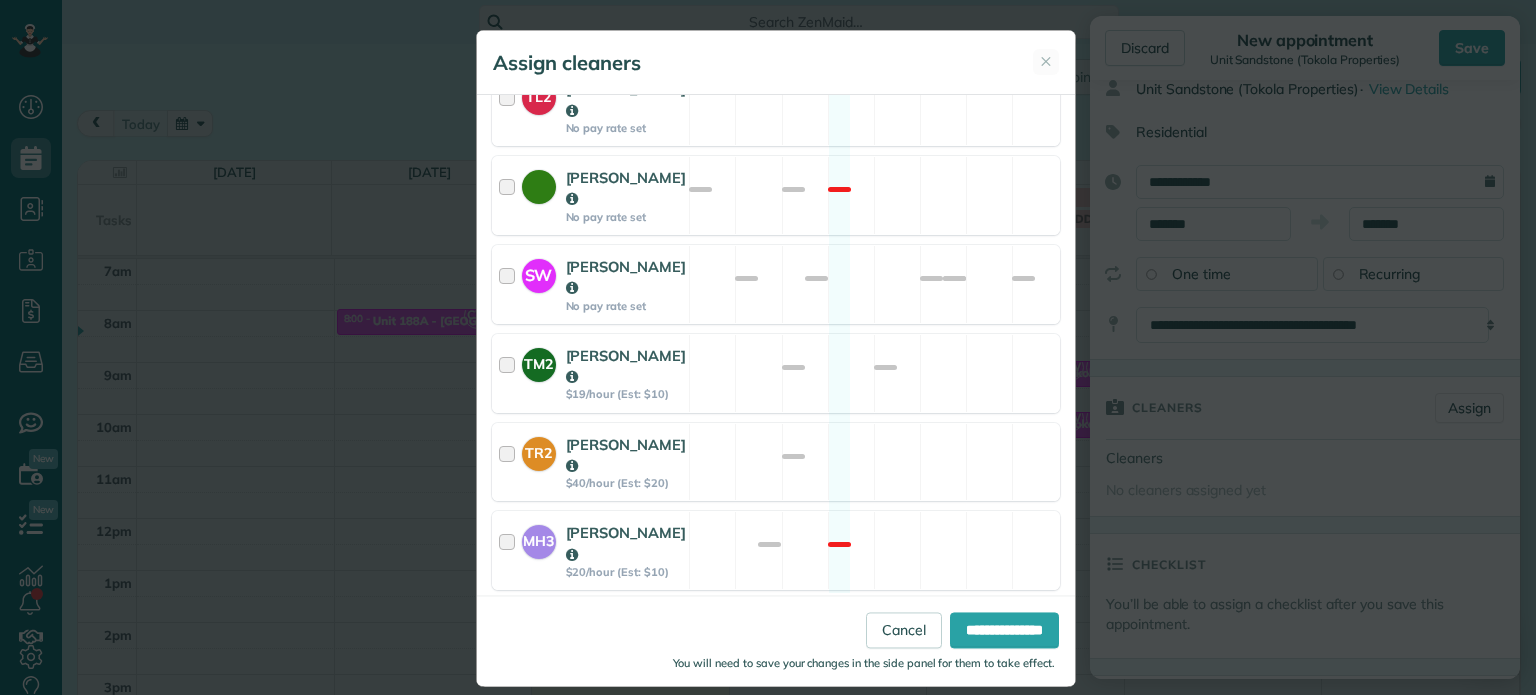scroll, scrollTop: 1170, scrollLeft: 0, axis: vertical 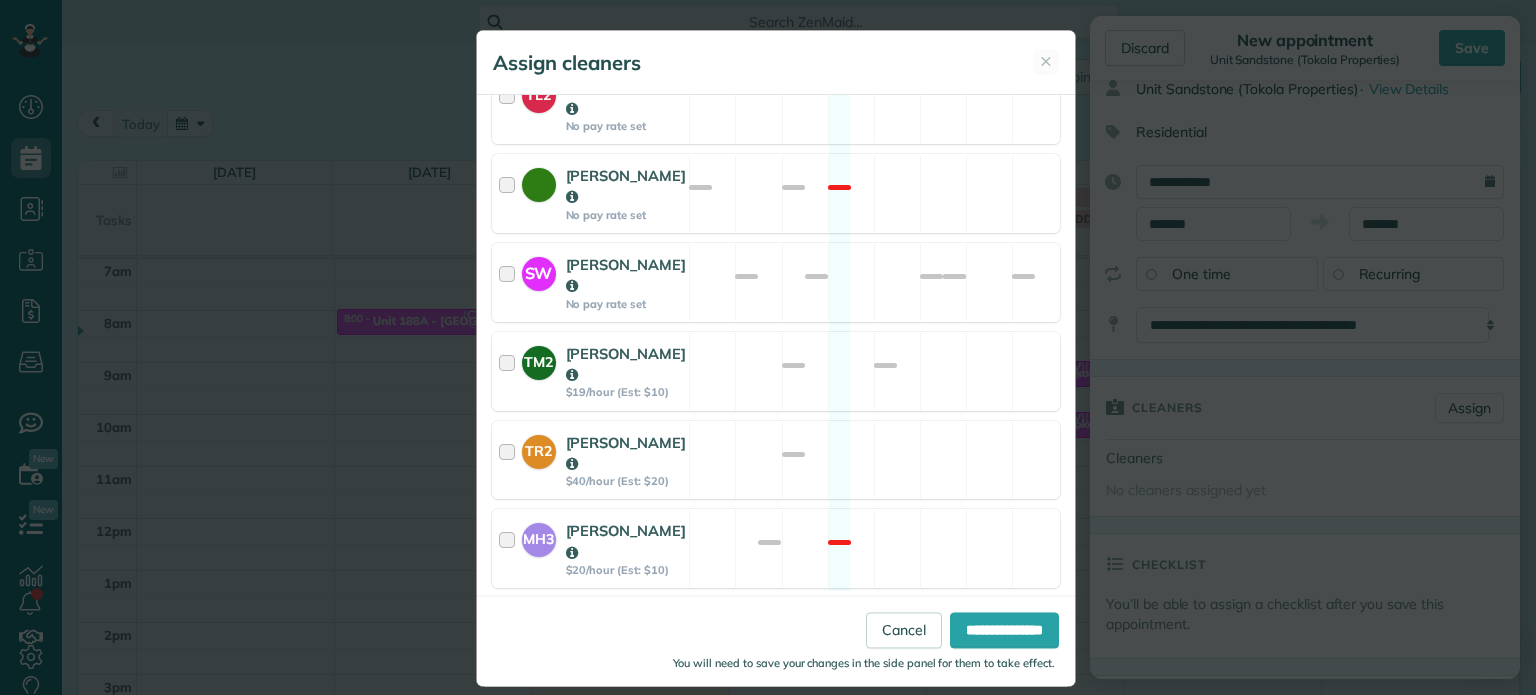 click on "TR2
Tammi Rue
$40/hour (Est: $20)
Available" at bounding box center [776, 460] 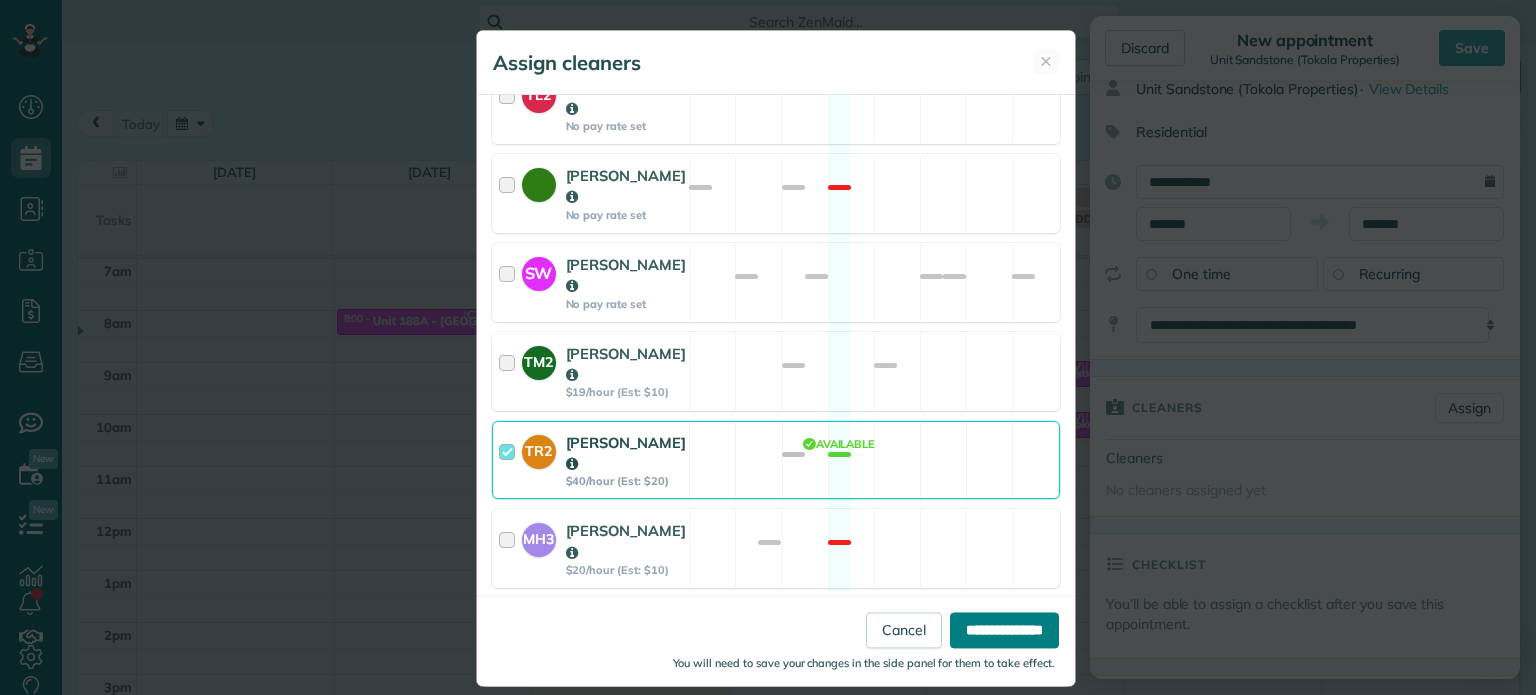 click on "**********" at bounding box center [1004, 631] 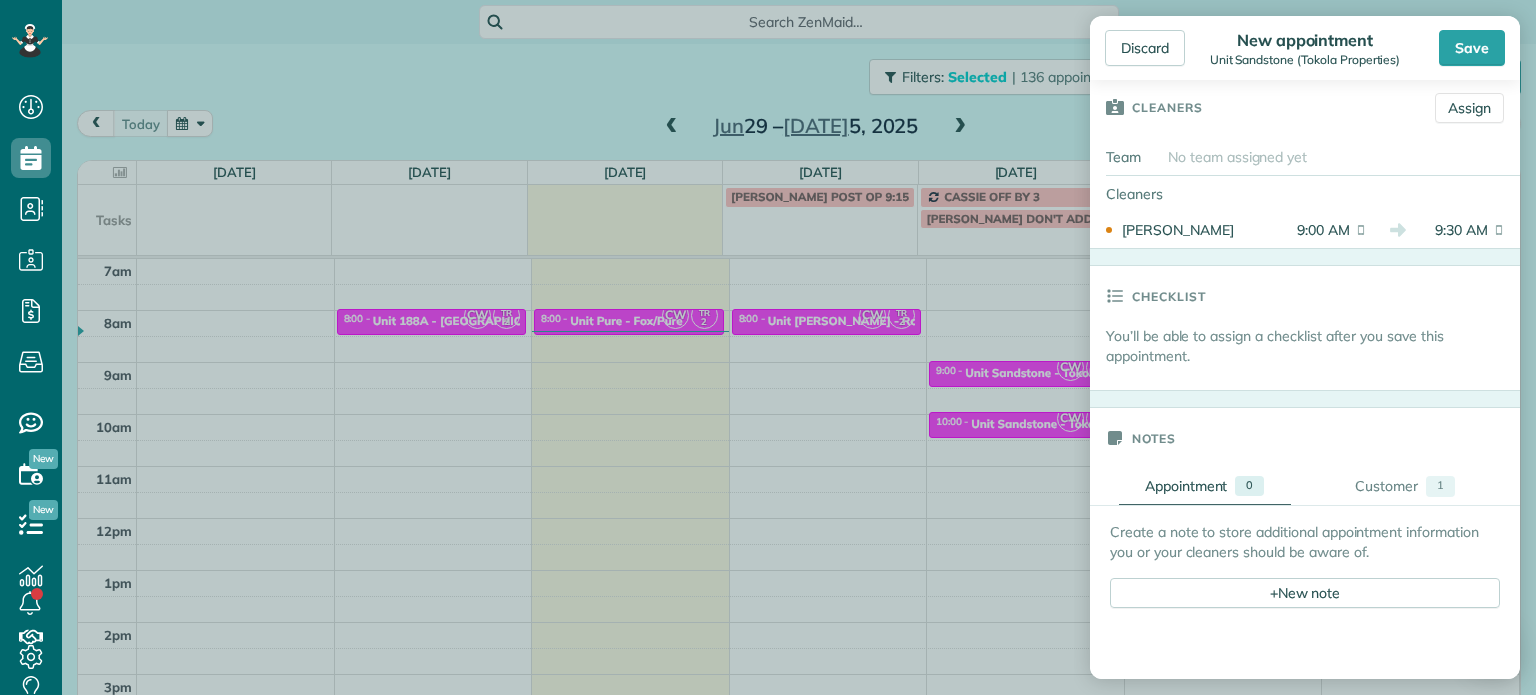 scroll, scrollTop: 700, scrollLeft: 0, axis: vertical 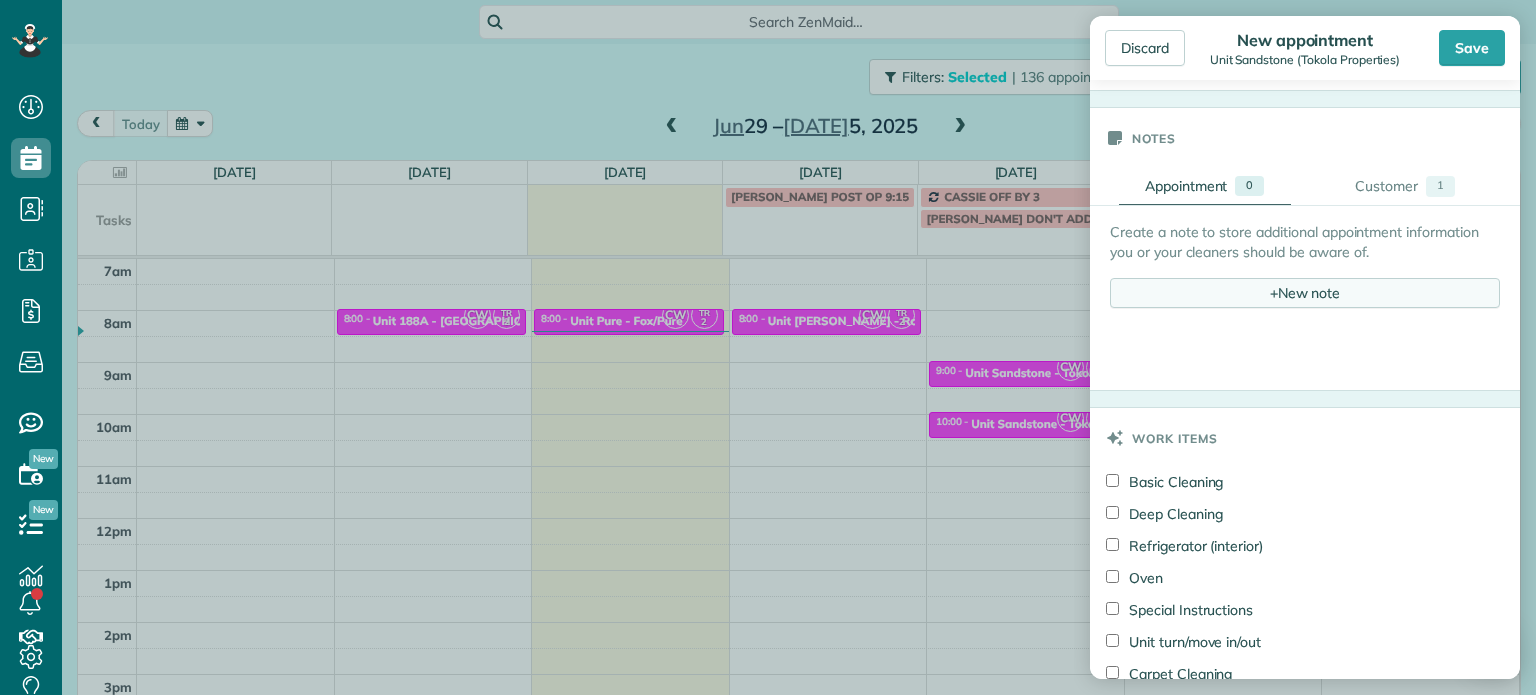 click on "+ New note" at bounding box center [1305, 293] 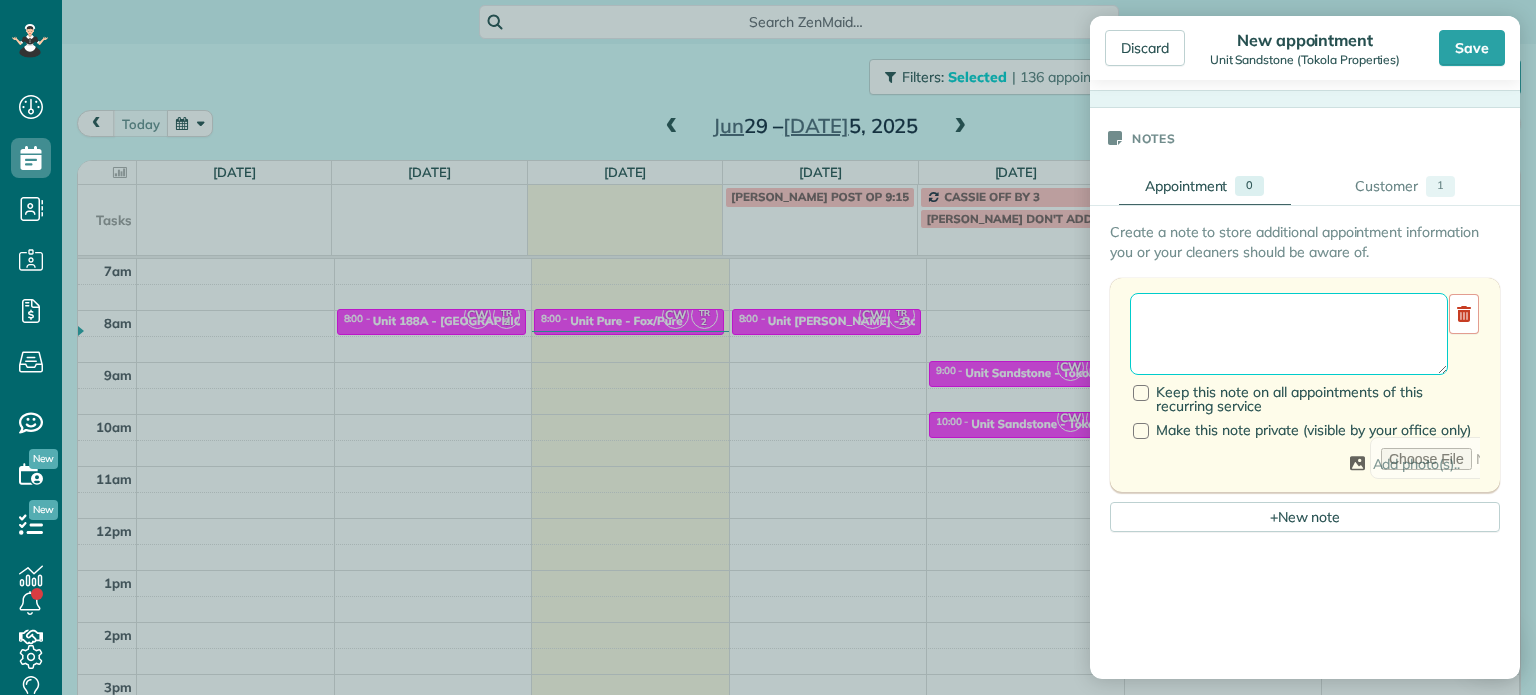 click at bounding box center [1289, 334] 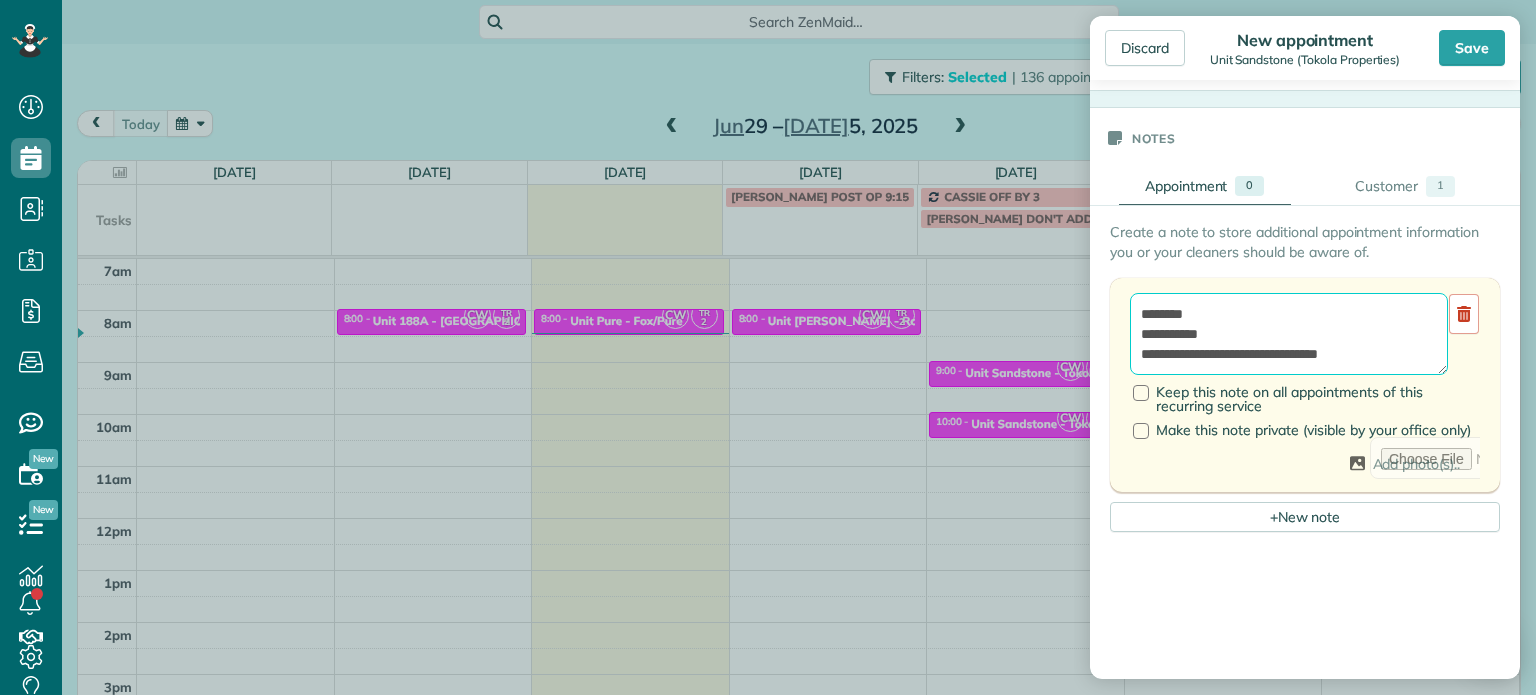 click on "**********" at bounding box center [1289, 334] 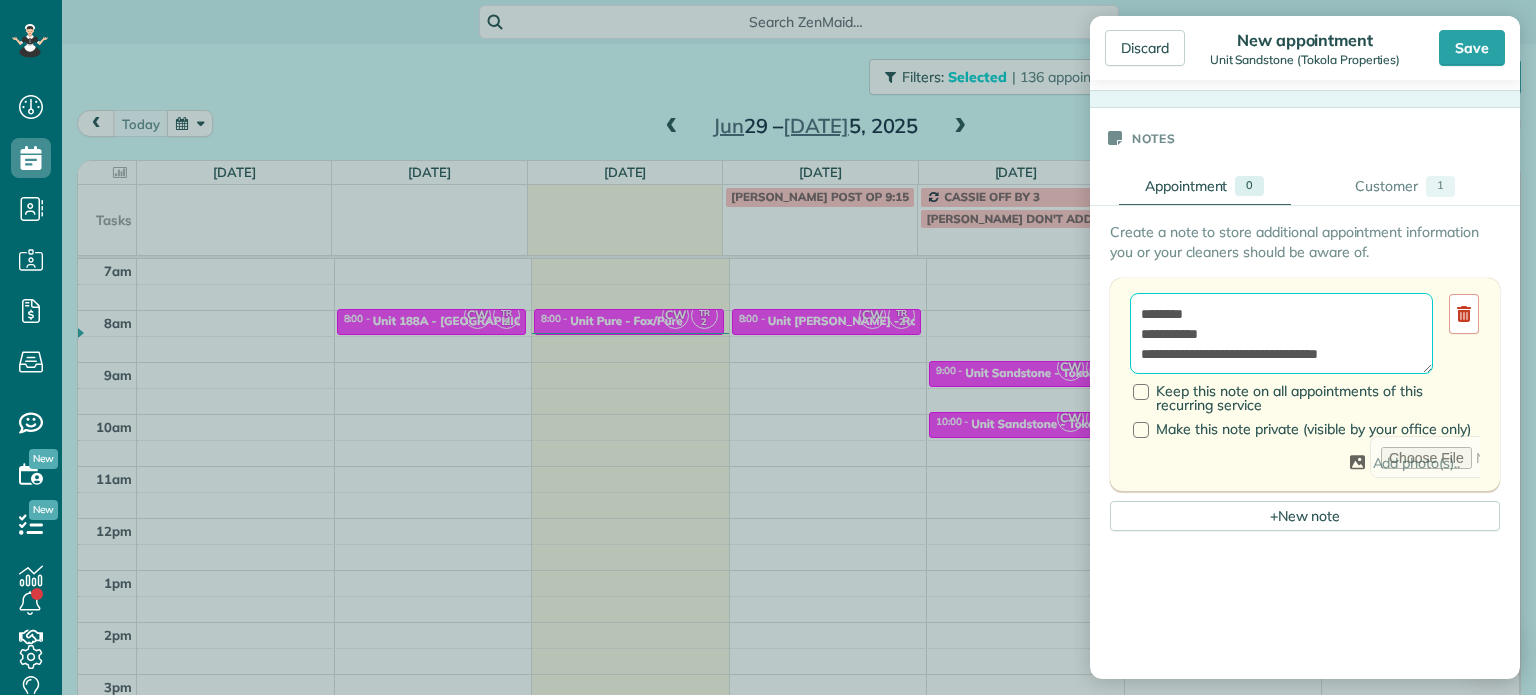scroll, scrollTop: 0, scrollLeft: 0, axis: both 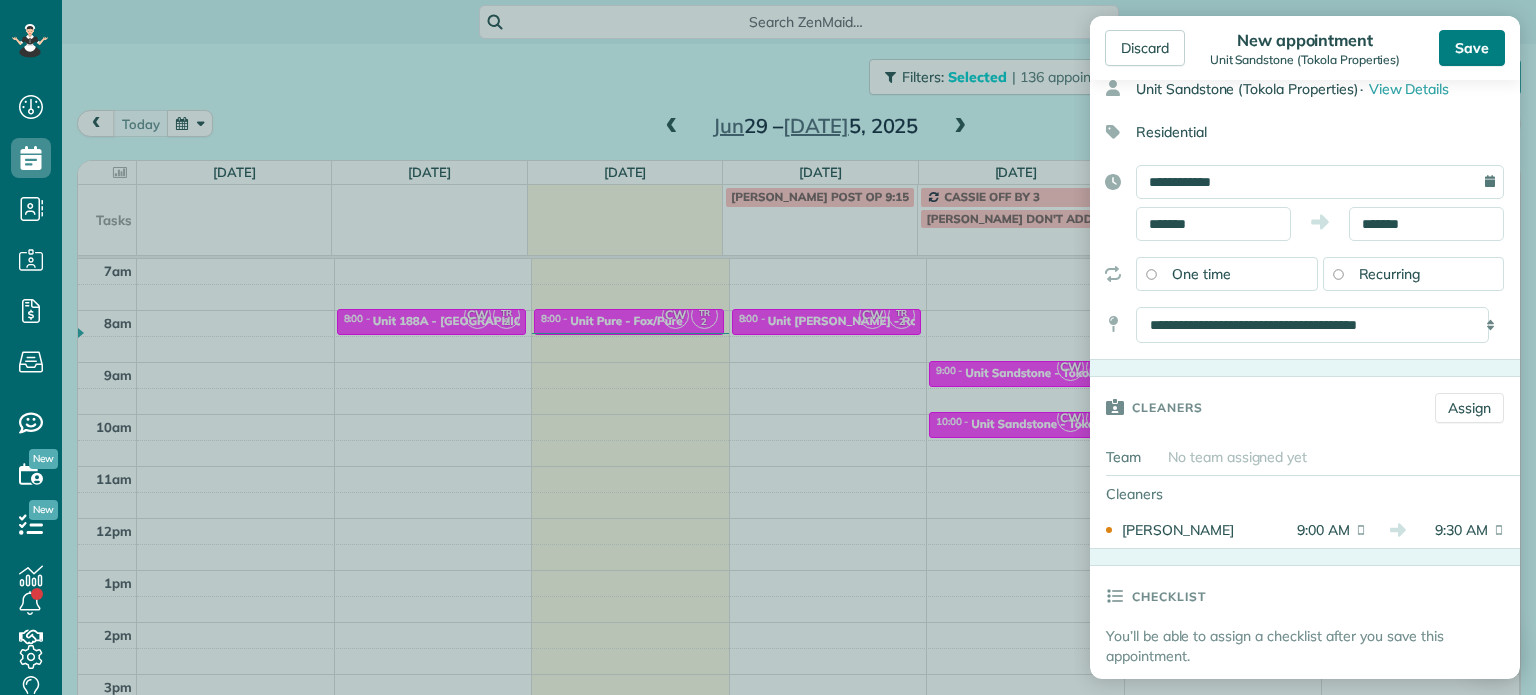 type on "**********" 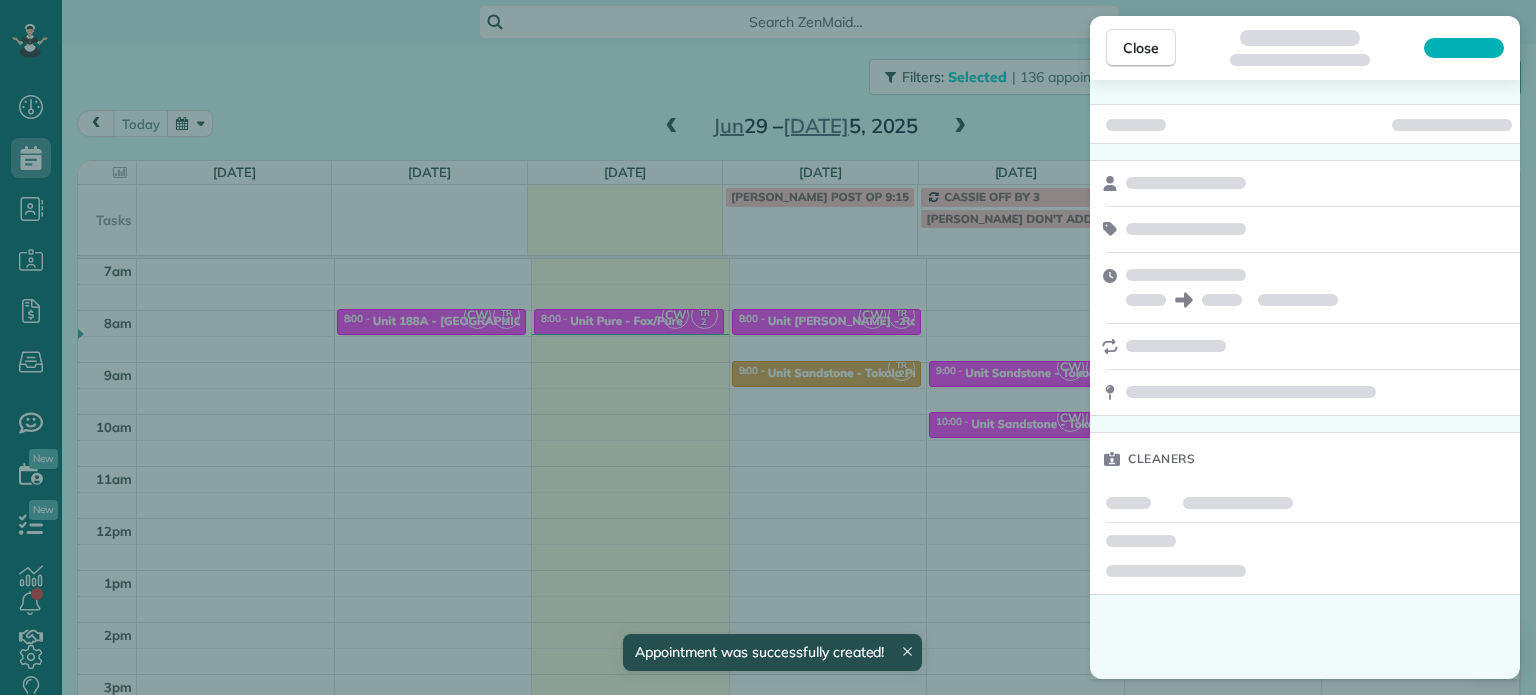 click on "Close   Cleaners" at bounding box center [768, 347] 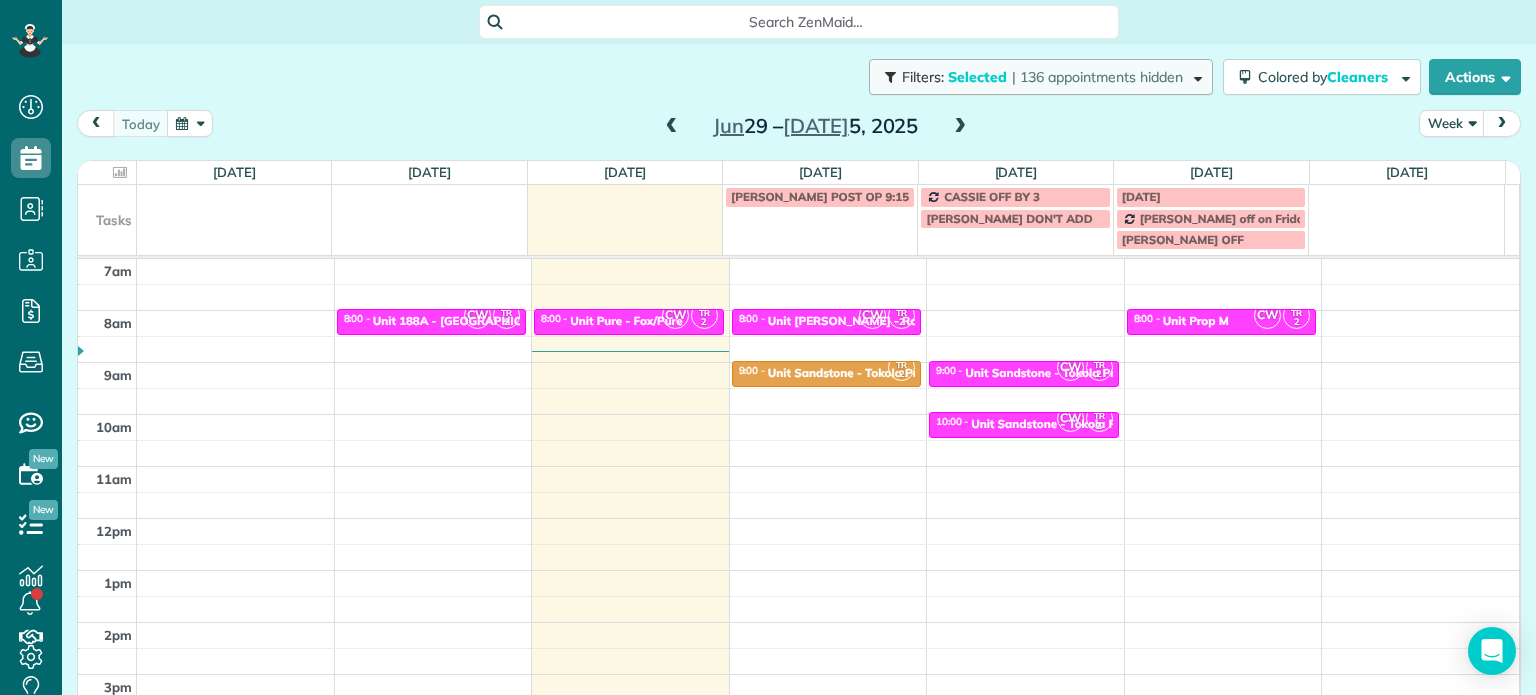 click on "|  136 appointments hidden" at bounding box center [1097, 77] 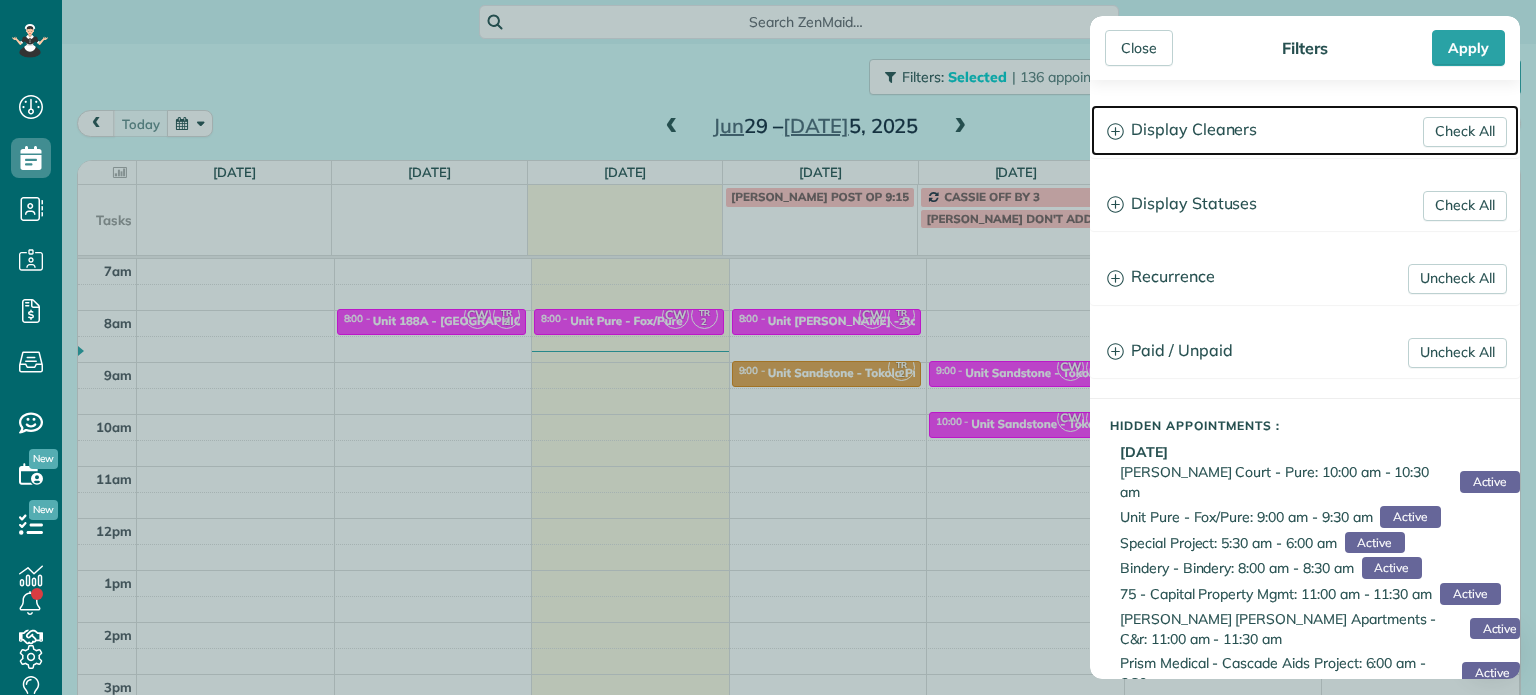 click on "Display Cleaners" at bounding box center (1305, 130) 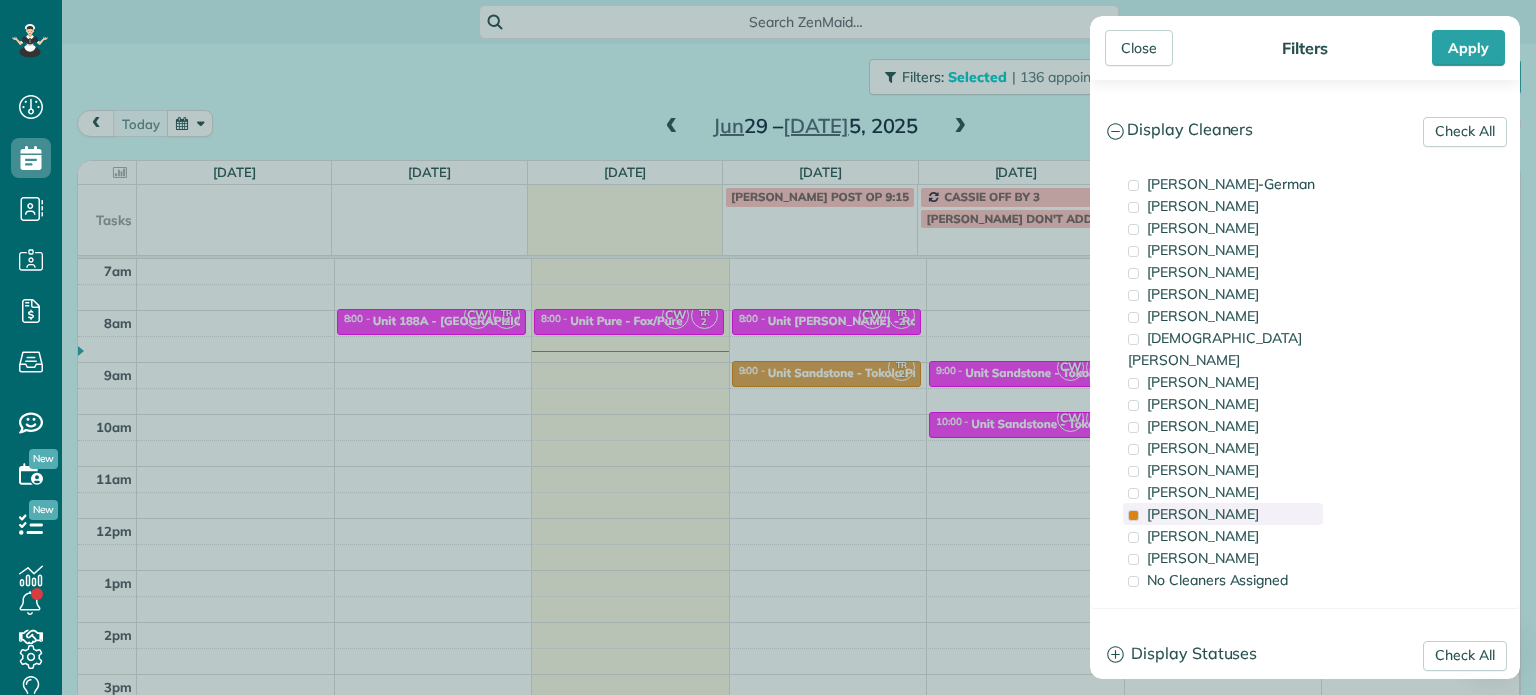 click on "Tammi Rue" at bounding box center (1223, 514) 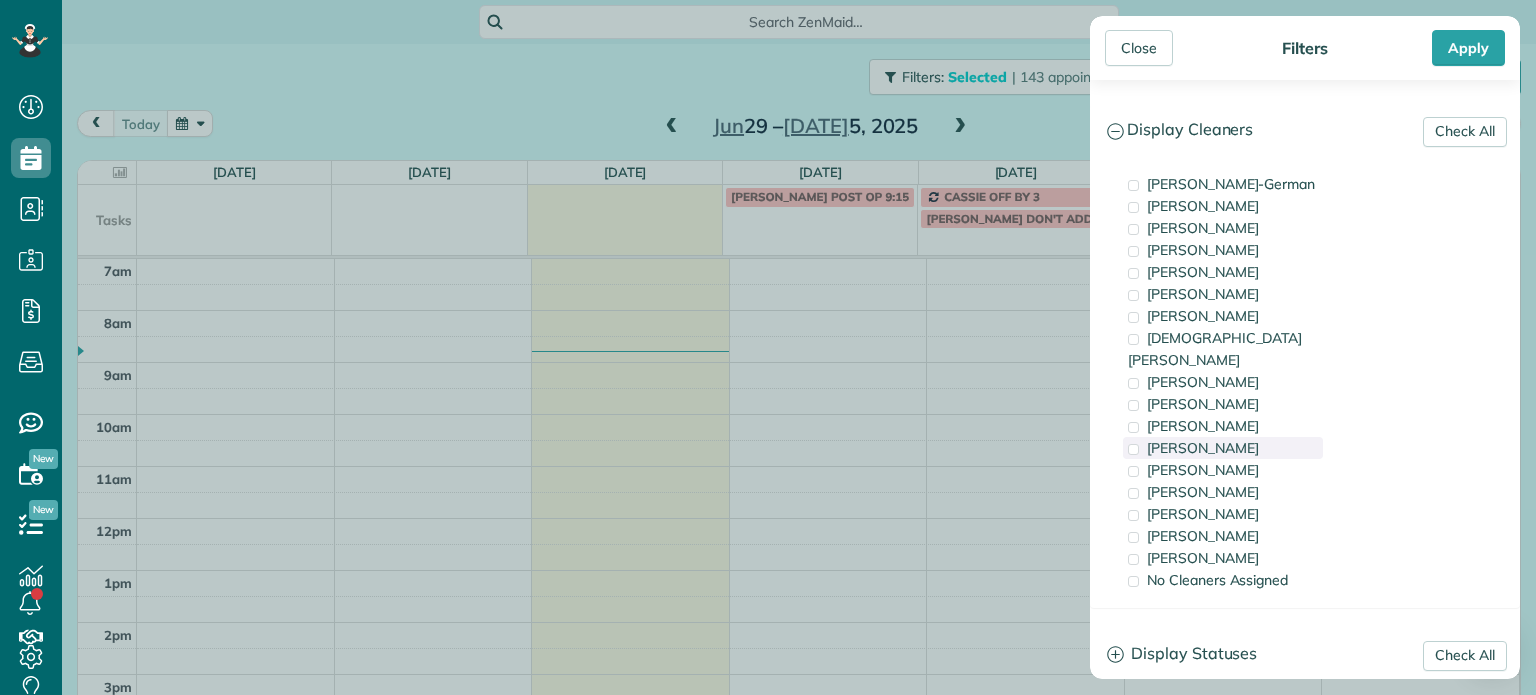 click on "Cyndi Holm" at bounding box center [1223, 448] 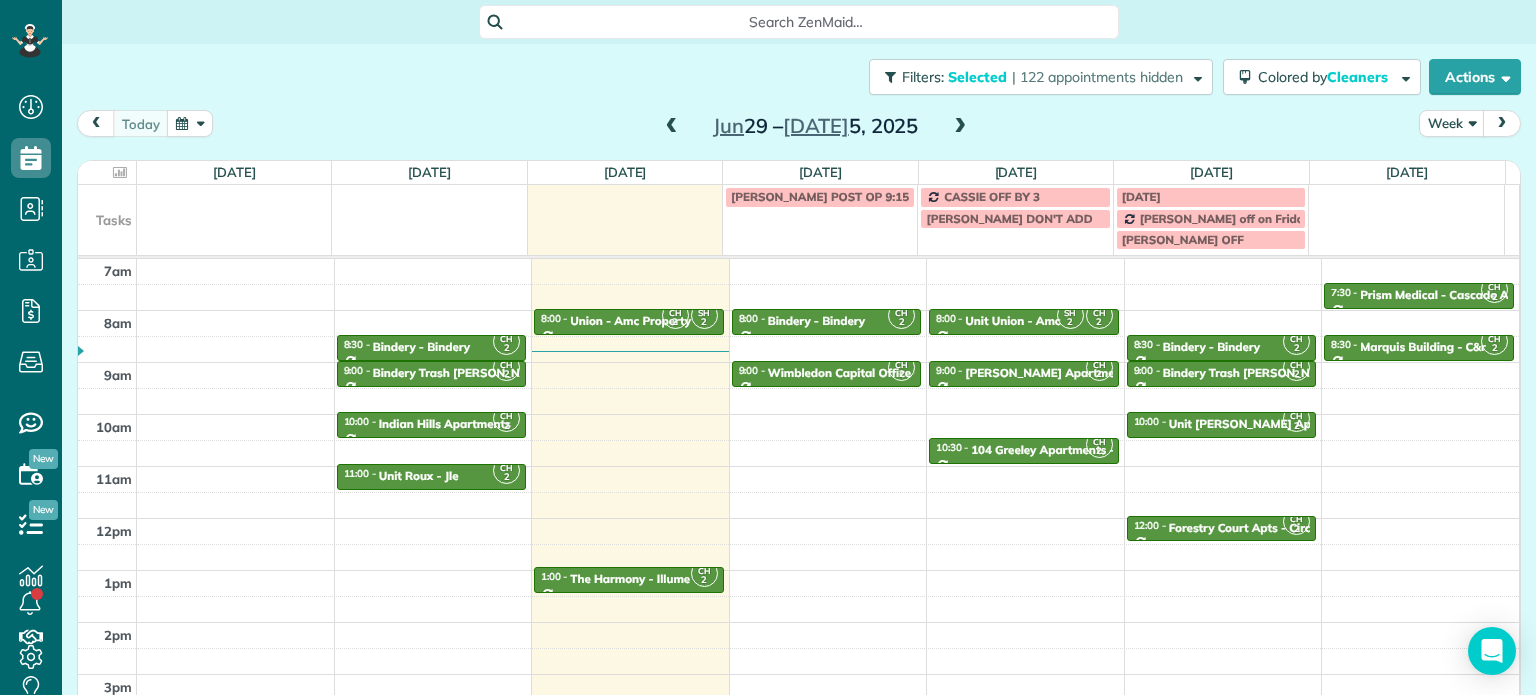 click on "Close
Filters
Apply
Check All
Display Cleaners
Christina Wright-German
Brie Killary
Cassie Feliciano
Tawnya Reynolds
Mark Zollo
Matthew Hatcher
Tony Middleton" at bounding box center (768, 347) 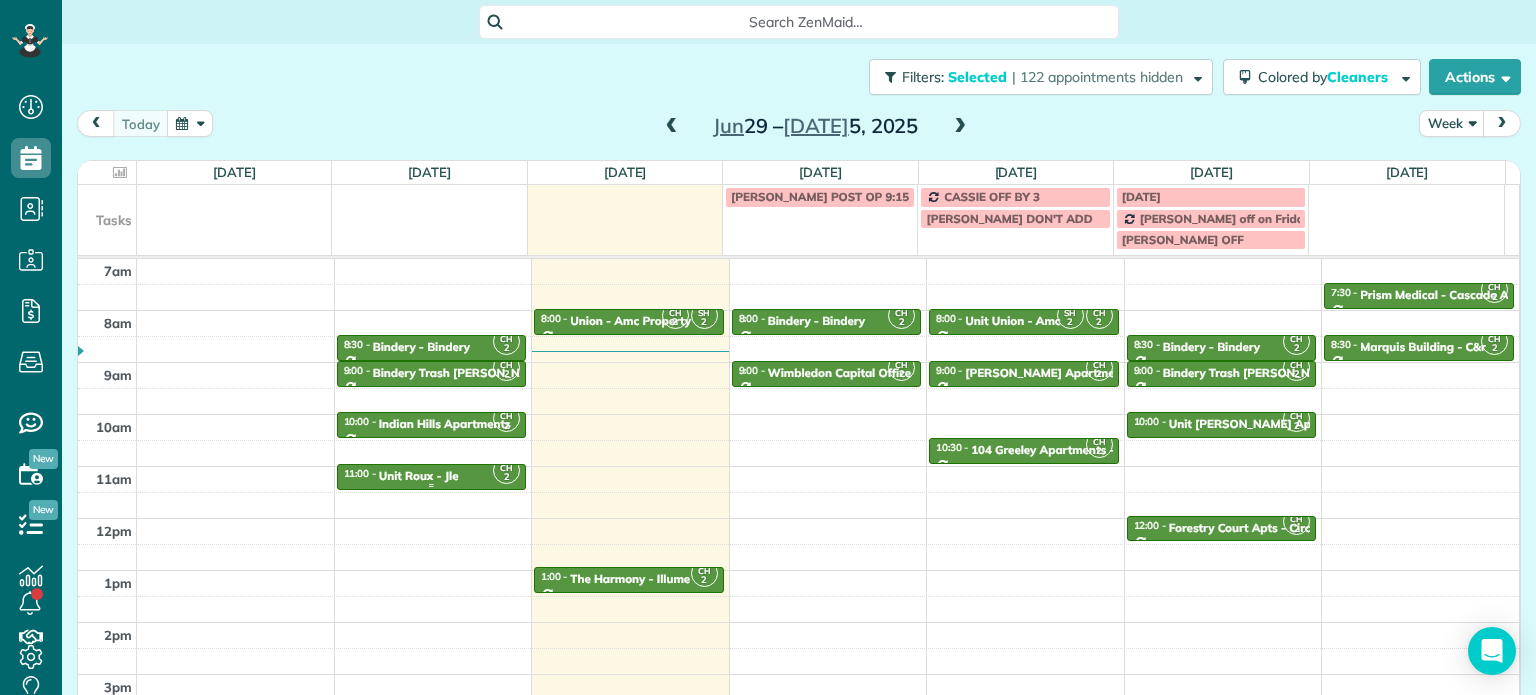 click on "Unit Roux - Jle" at bounding box center (419, 476) 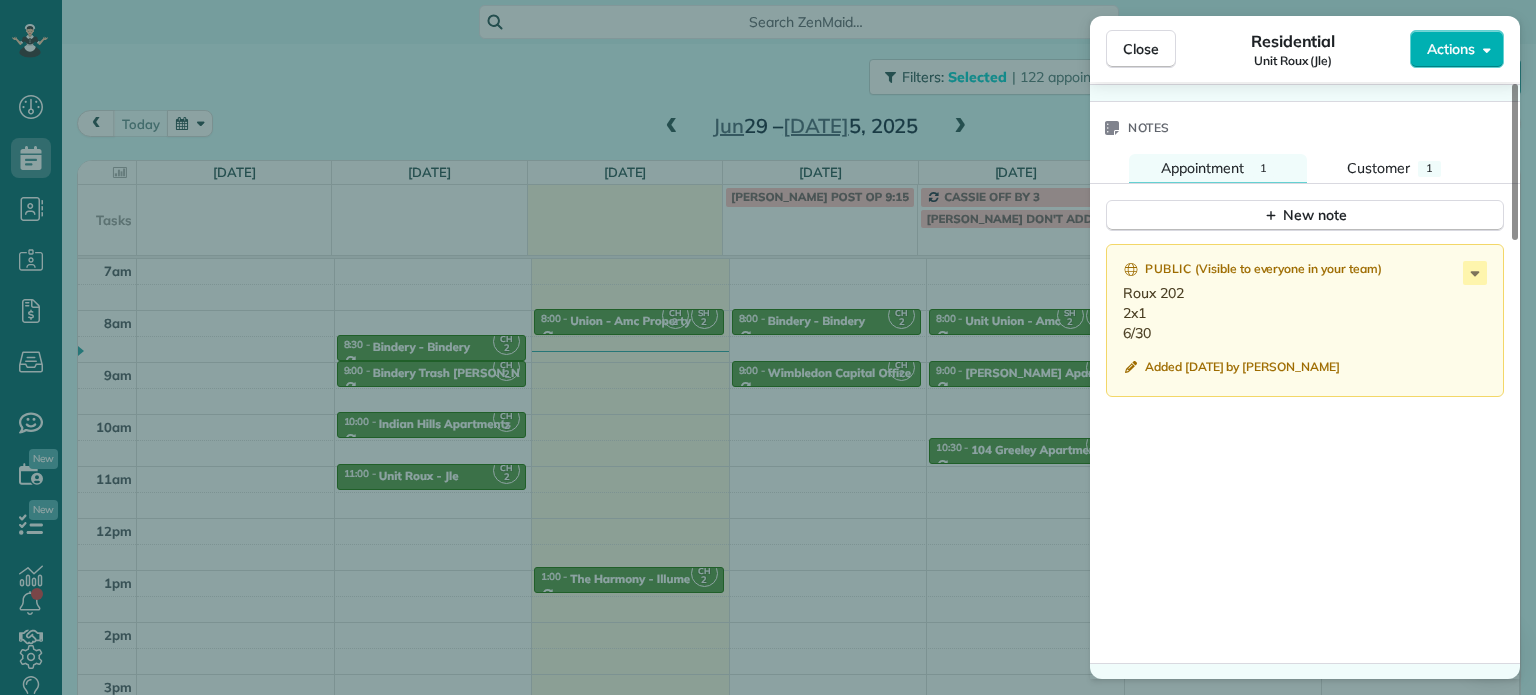 scroll, scrollTop: 1600, scrollLeft: 0, axis: vertical 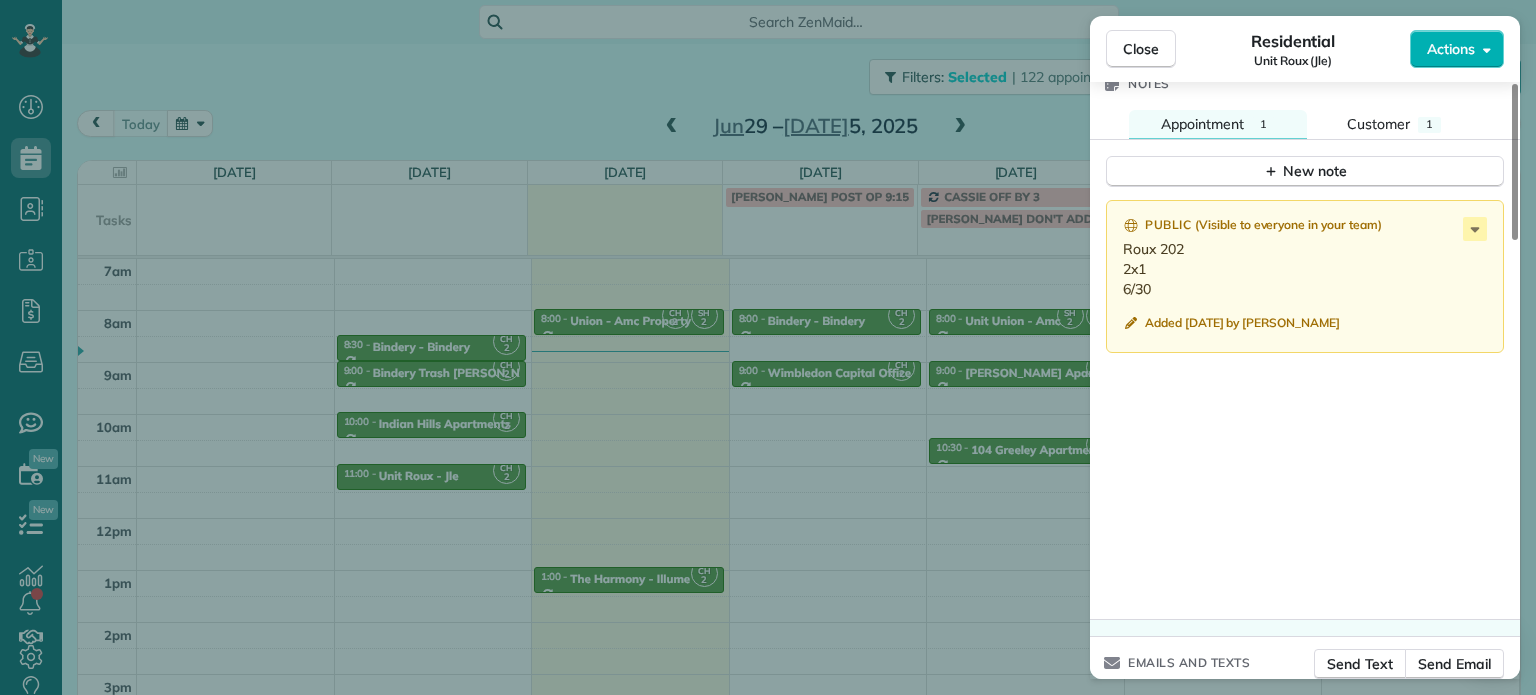 click 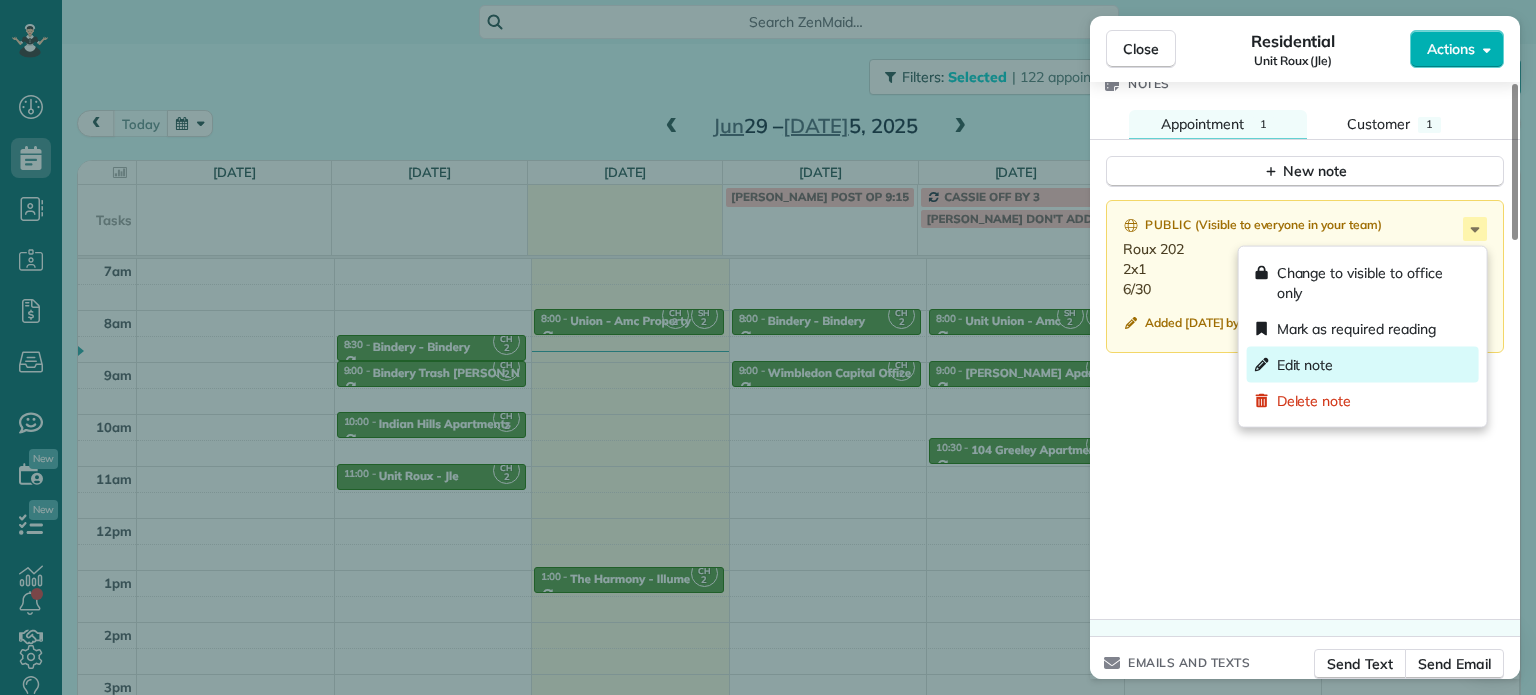 click on "Edit note" at bounding box center [1363, 365] 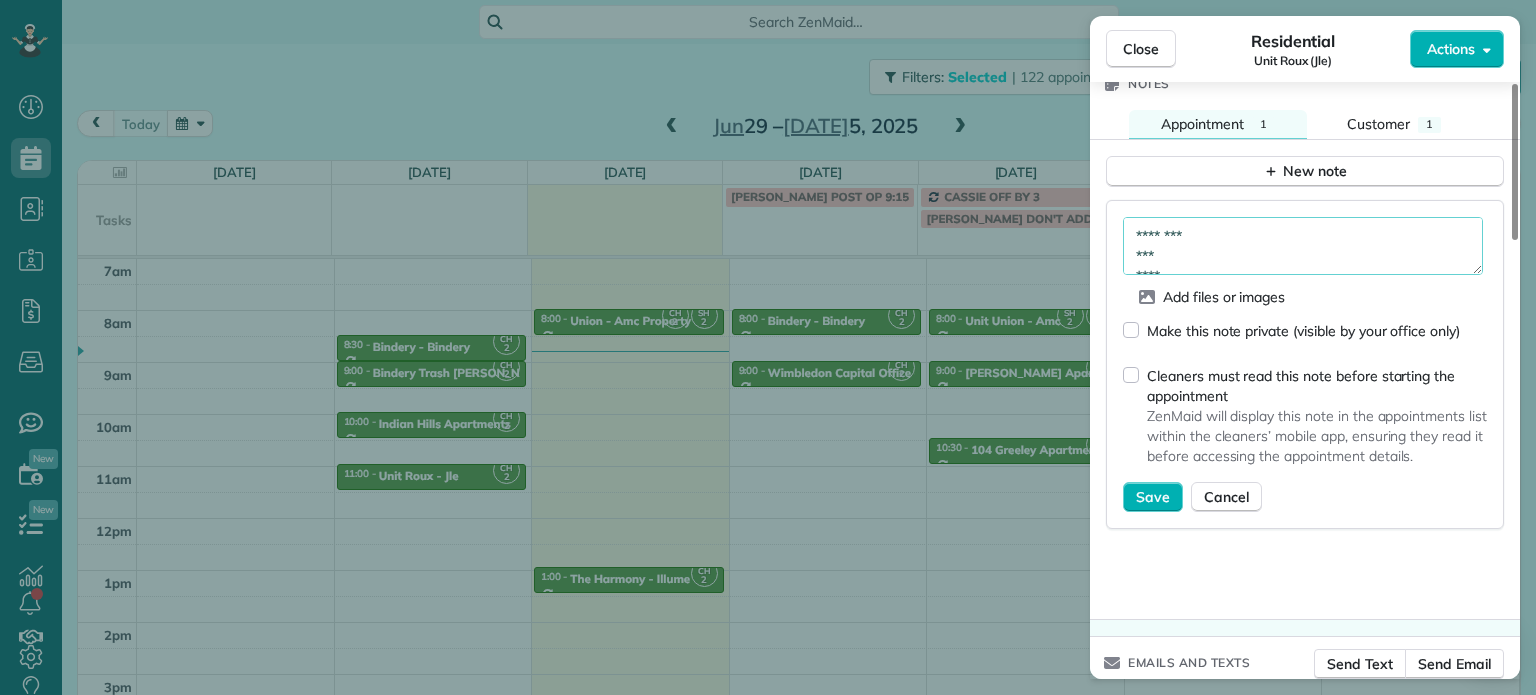 click on "********
***
****" at bounding box center [1303, 246] 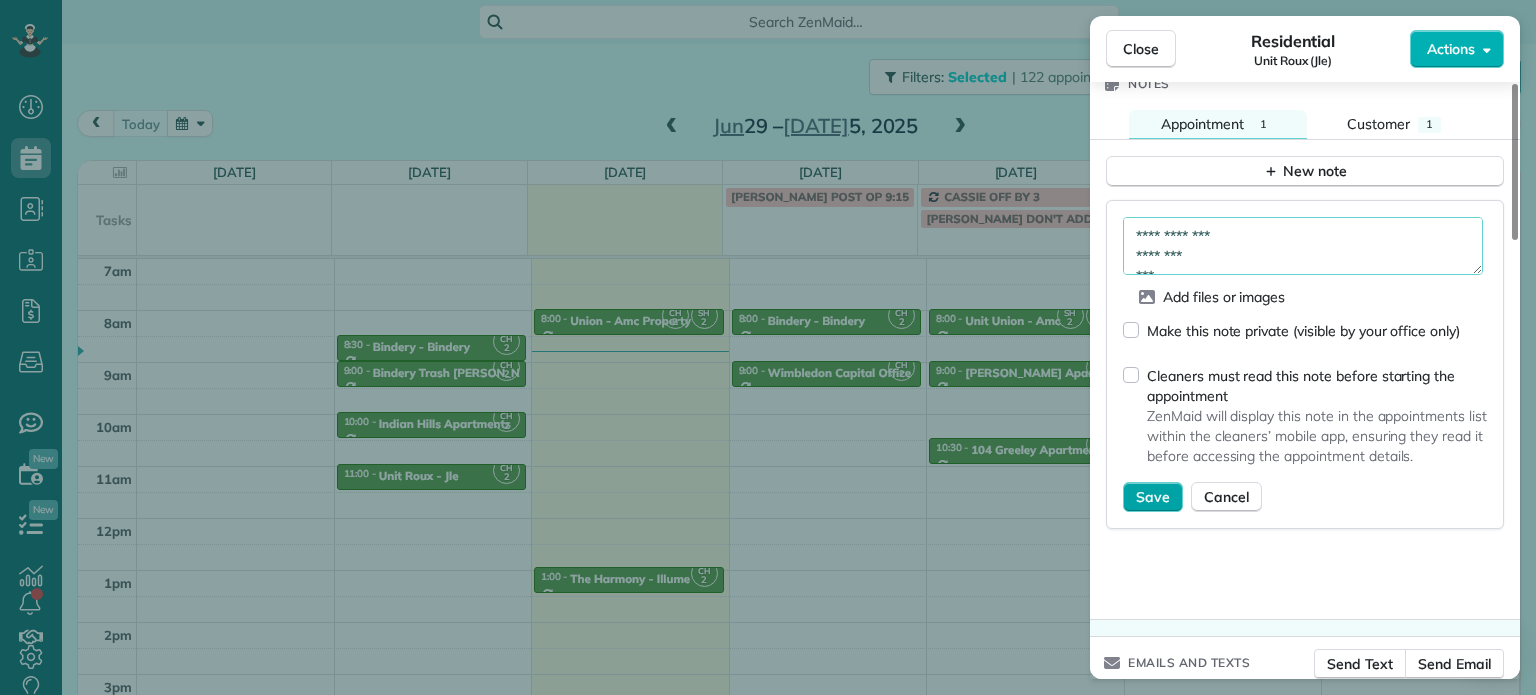 type on "**********" 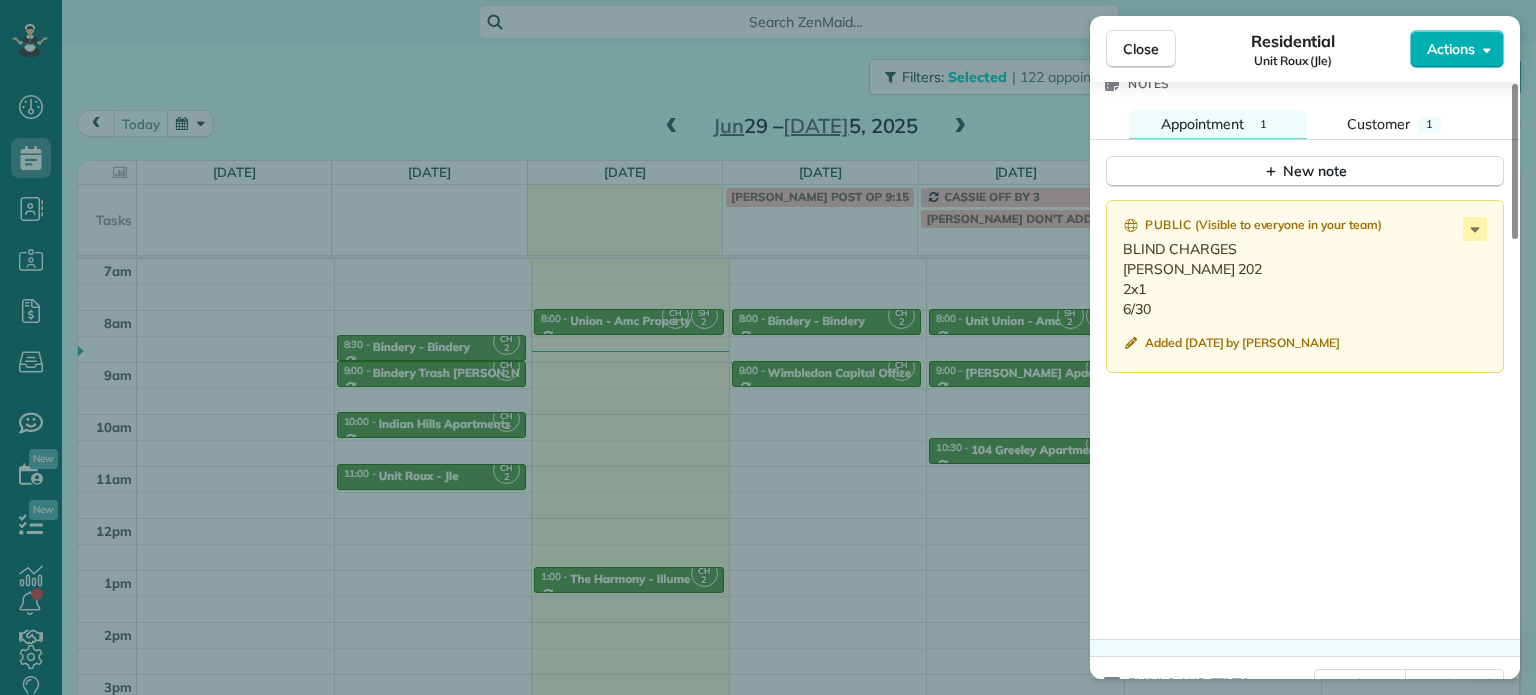 click on "Close Residential Unit Roux (Jle) Actions" at bounding box center [1305, 49] 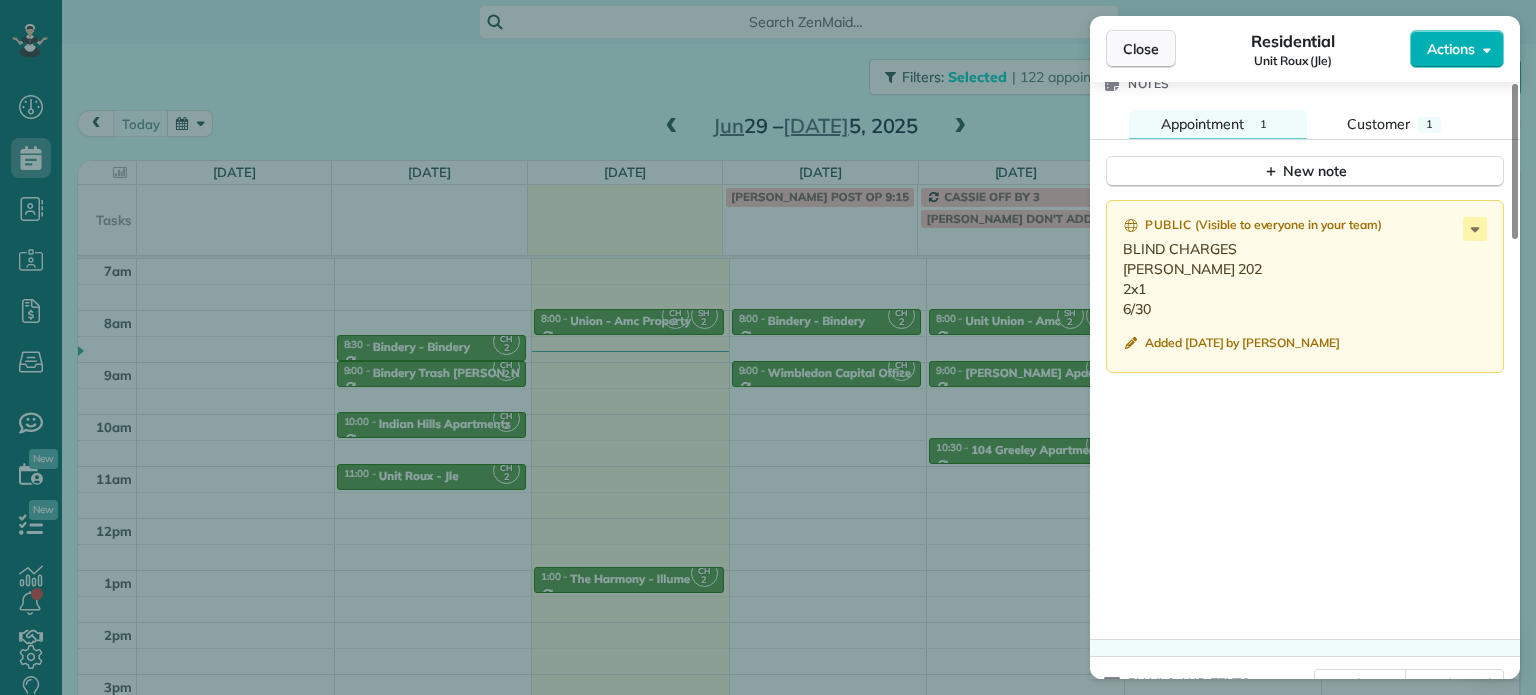click on "Close" at bounding box center [1141, 49] 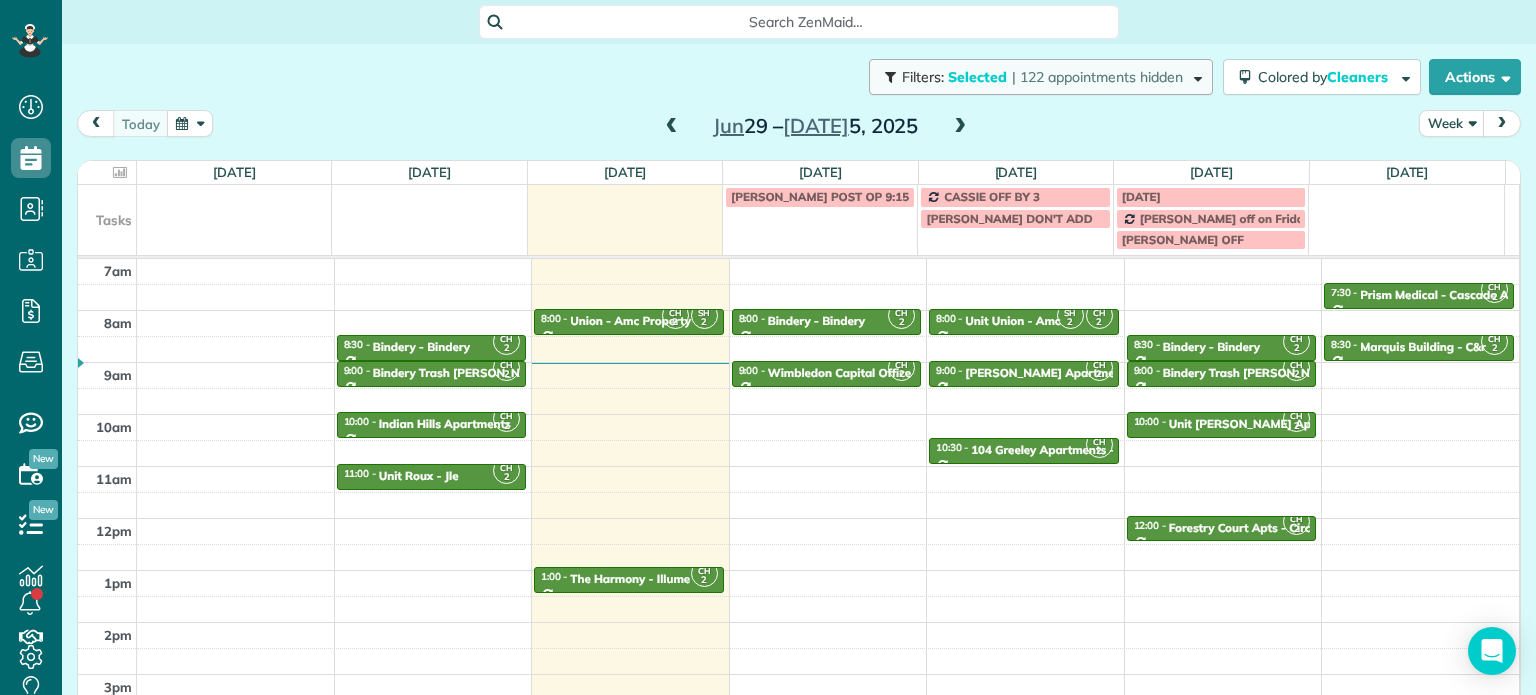 click on "|  122 appointments hidden" at bounding box center [1097, 77] 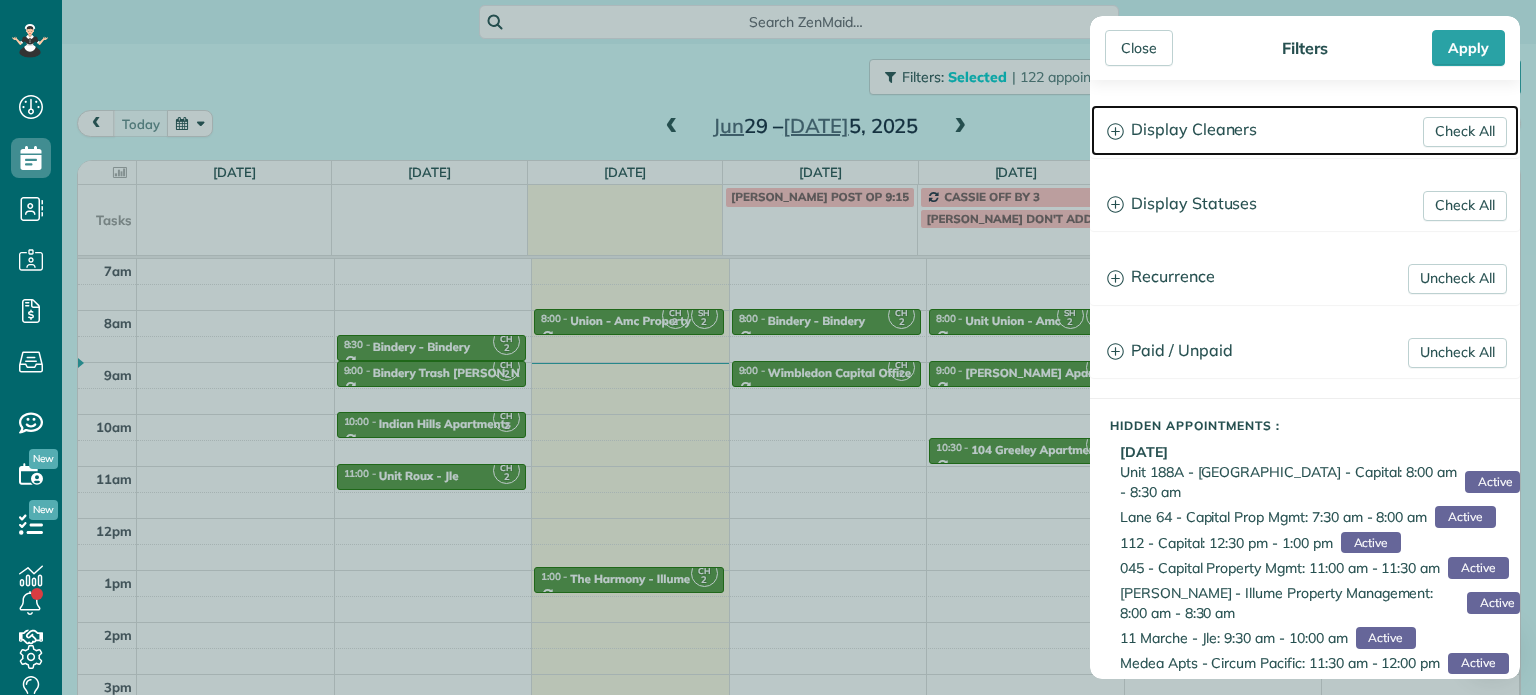 click on "Display Cleaners" at bounding box center (1305, 130) 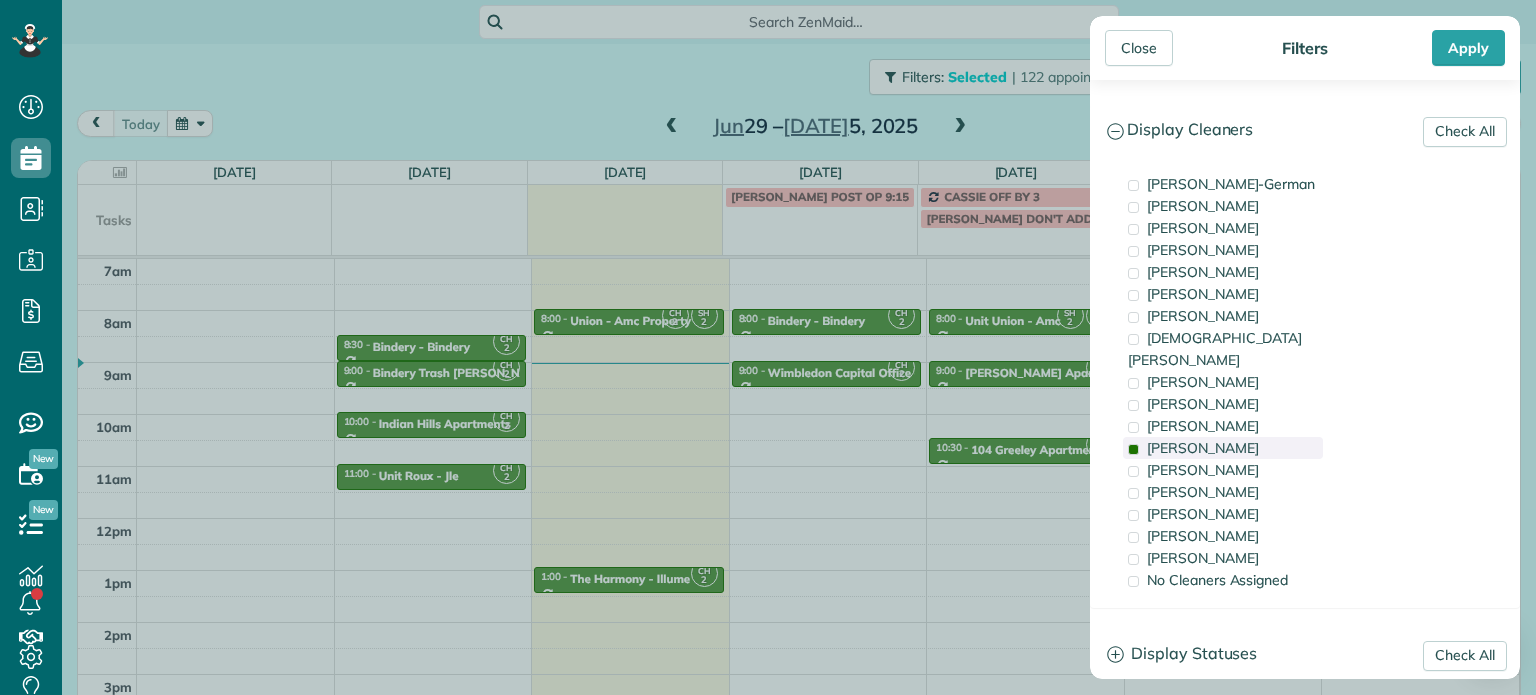 click on "Cyndi Holm" at bounding box center (1223, 448) 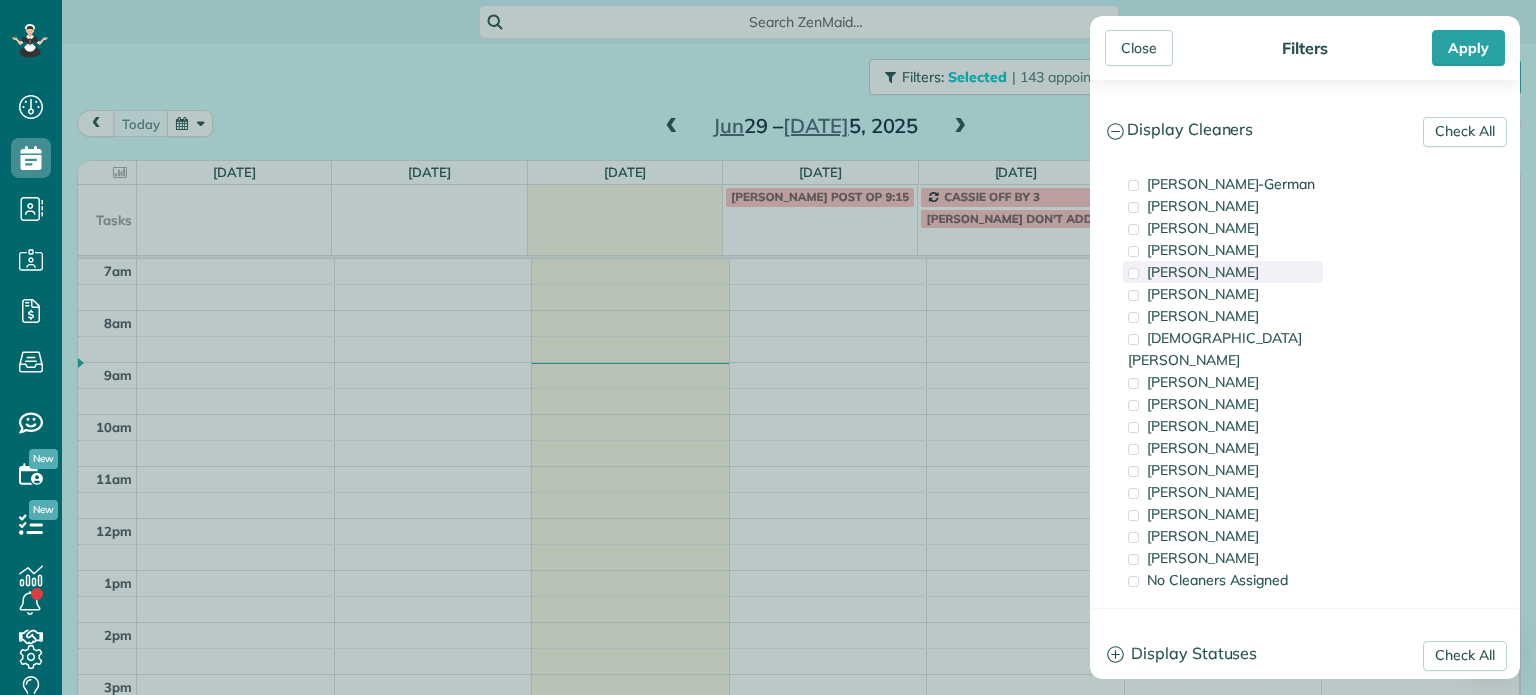 click on "Mark Zollo" at bounding box center (1223, 272) 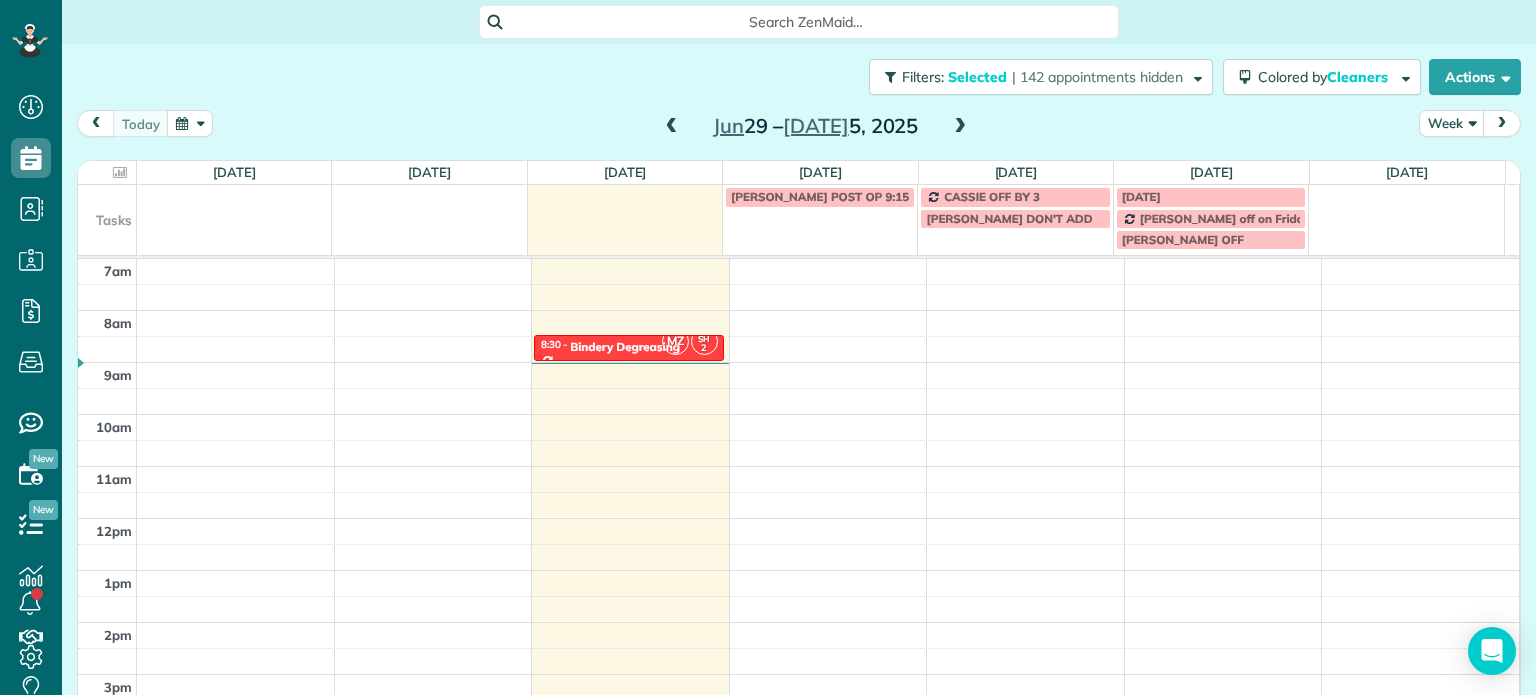 drag, startPoint x: 605, startPoint y: 399, endPoint x: 632, endPoint y: 342, distance: 63.07139 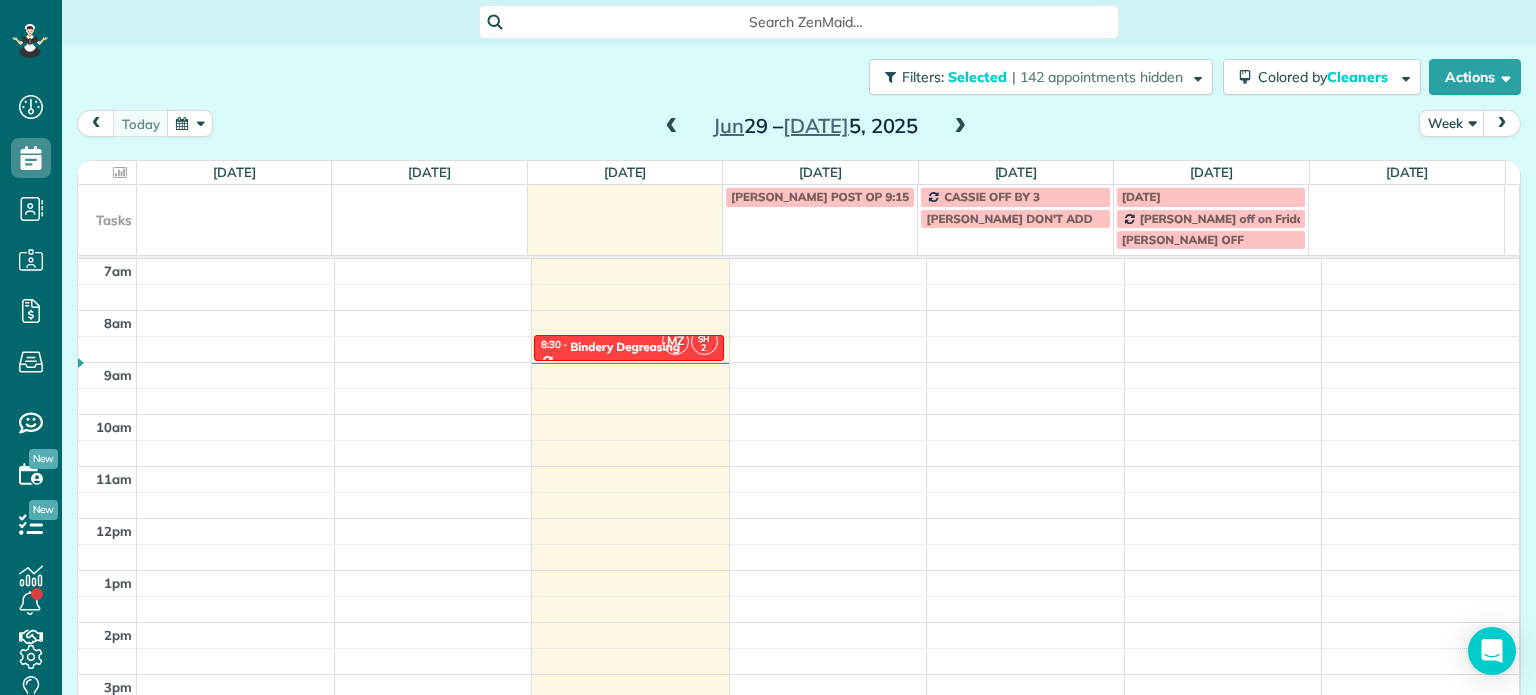 click on "Close
Filters
Apply
Check All
Display Cleaners
Christina Wright-German
Brie Killary
Cassie Feliciano
Tawnya Reynolds
Mark Zollo
Matthew Hatcher
Tony Middleton" at bounding box center (768, 347) 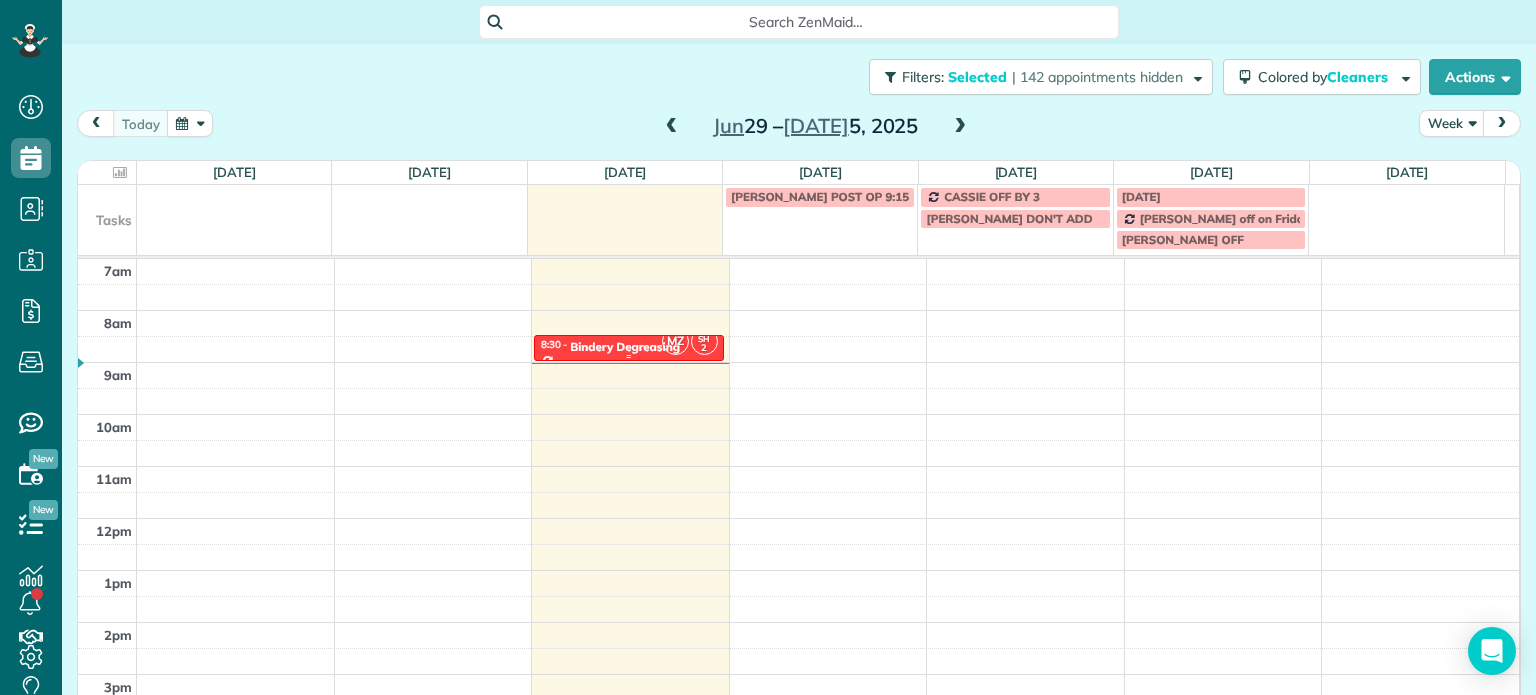 click on "8:30 - 9:00 Bindery Degreasing" at bounding box center [629, 346] 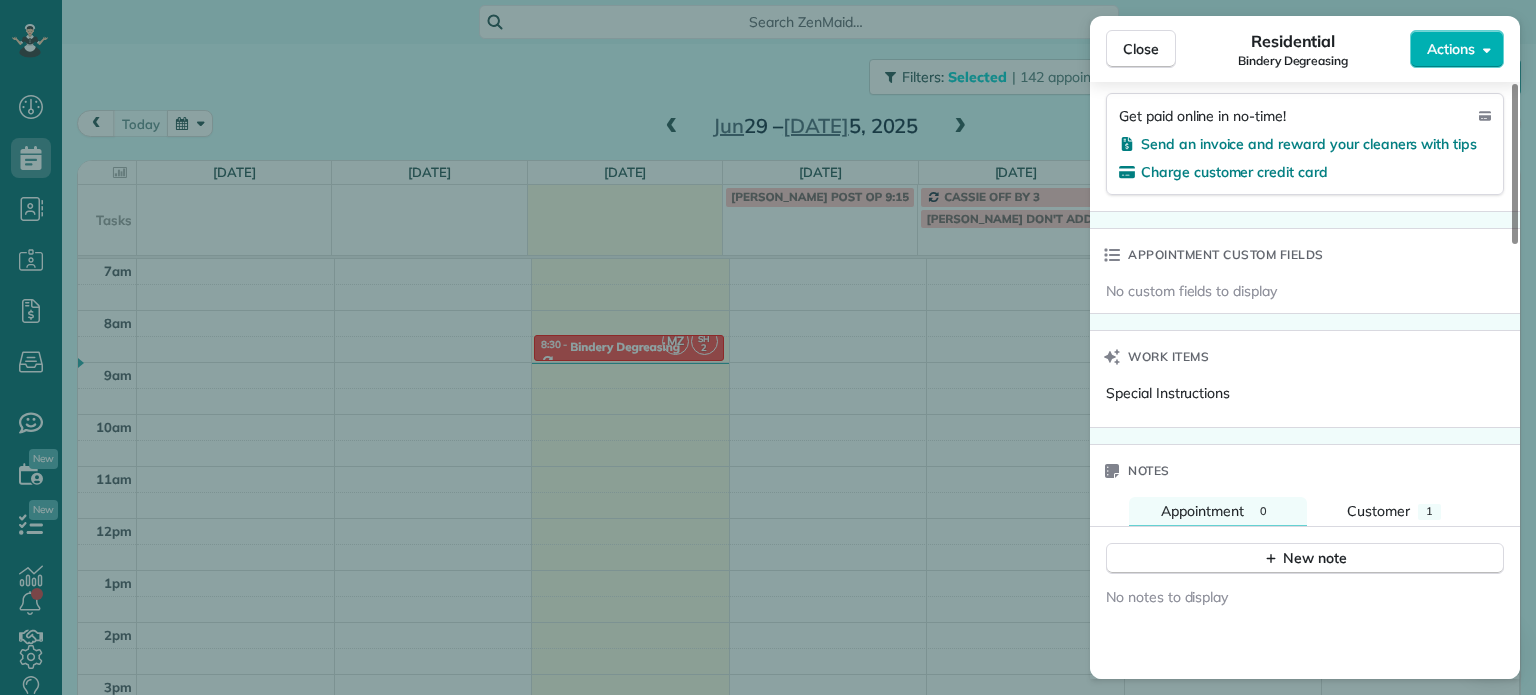 scroll, scrollTop: 1500, scrollLeft: 0, axis: vertical 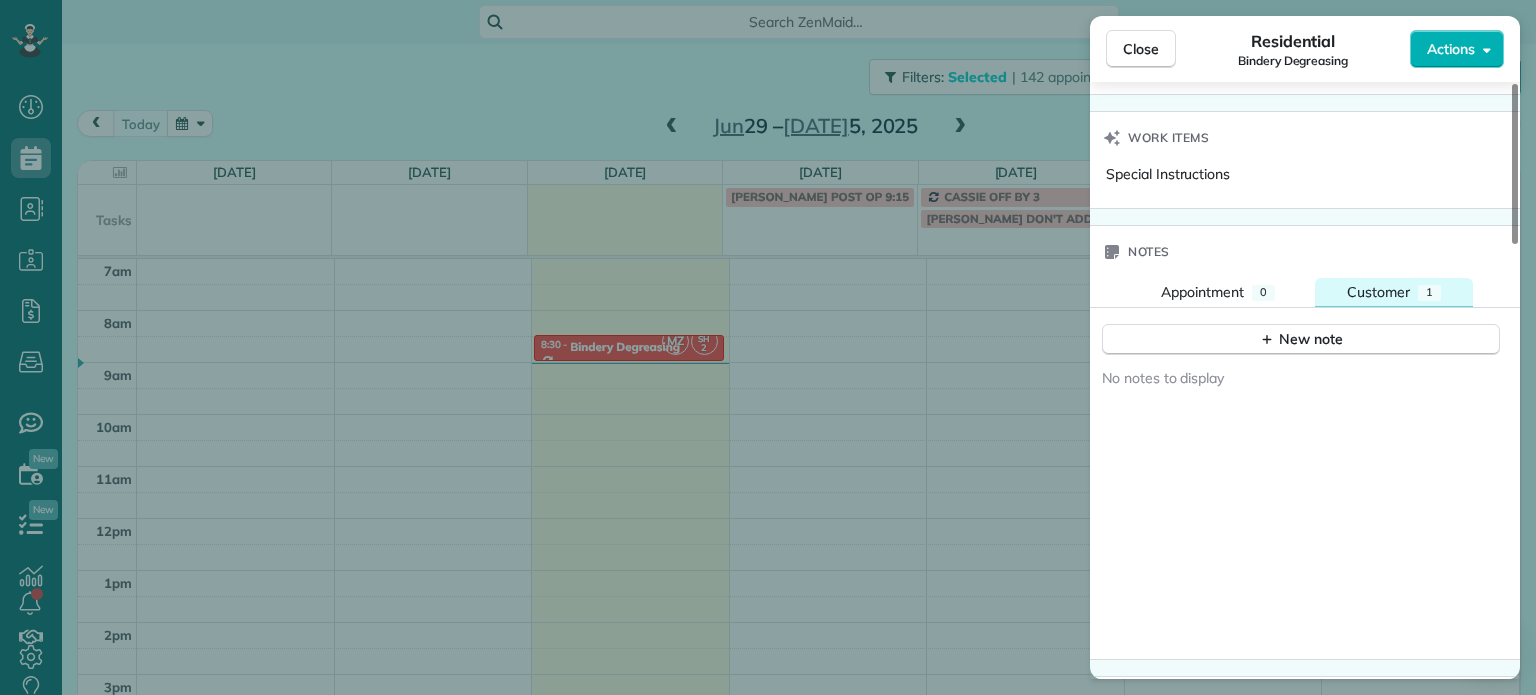 click on "Customer" at bounding box center [1378, 292] 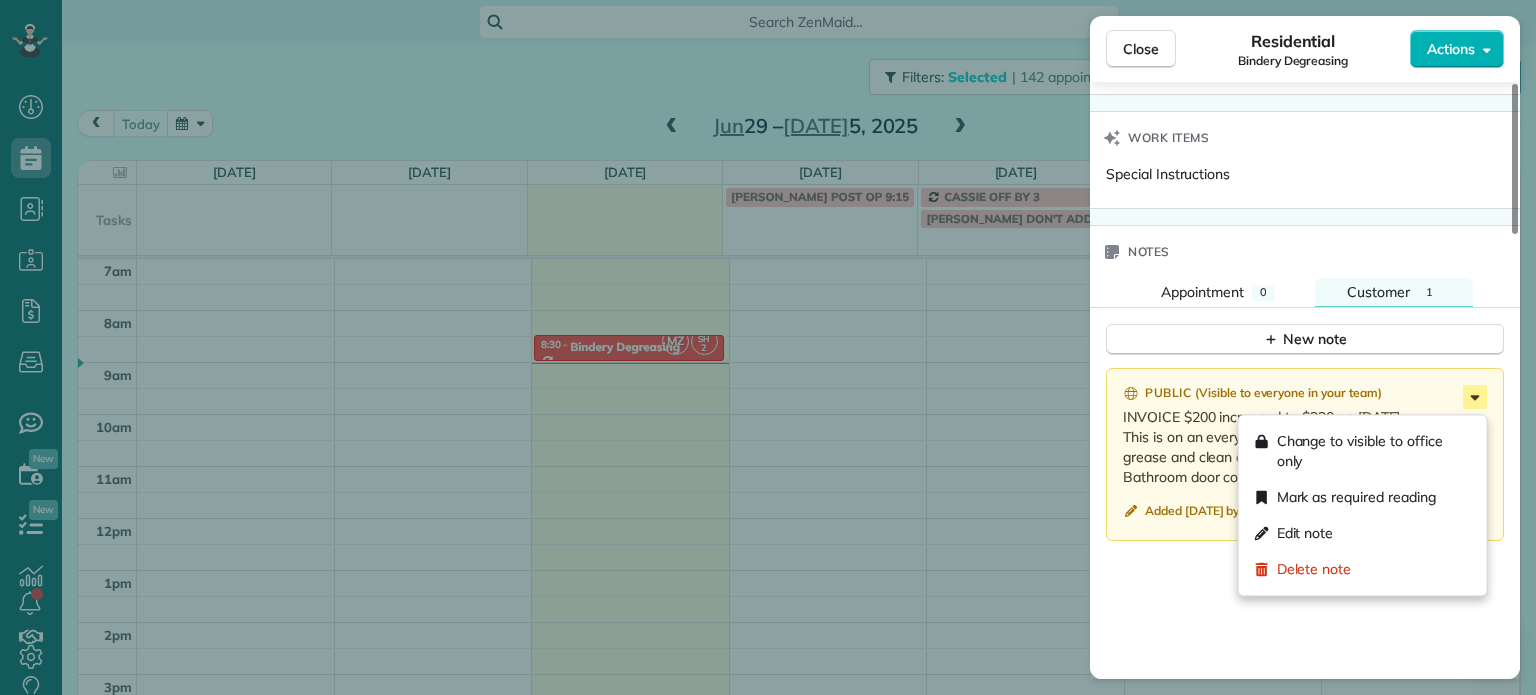 click 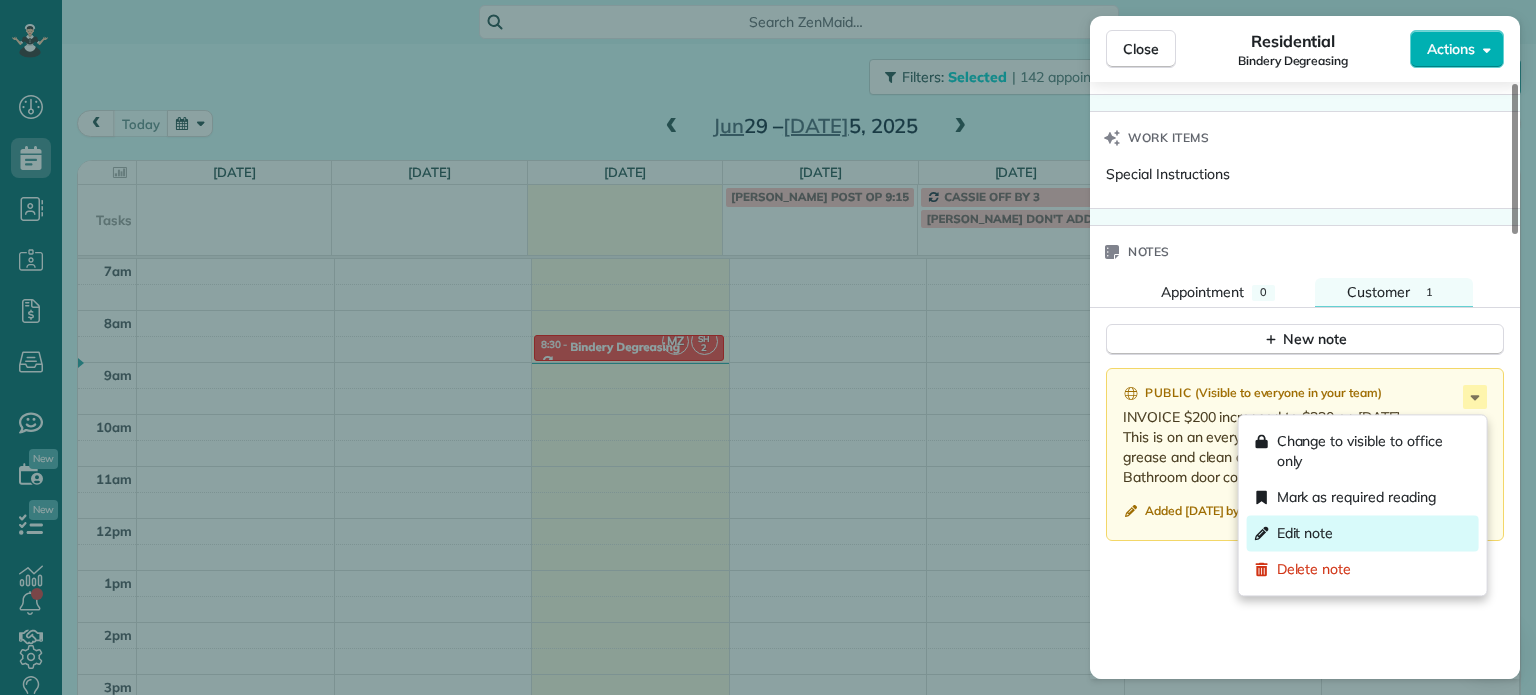click on "Edit note" at bounding box center (1363, 533) 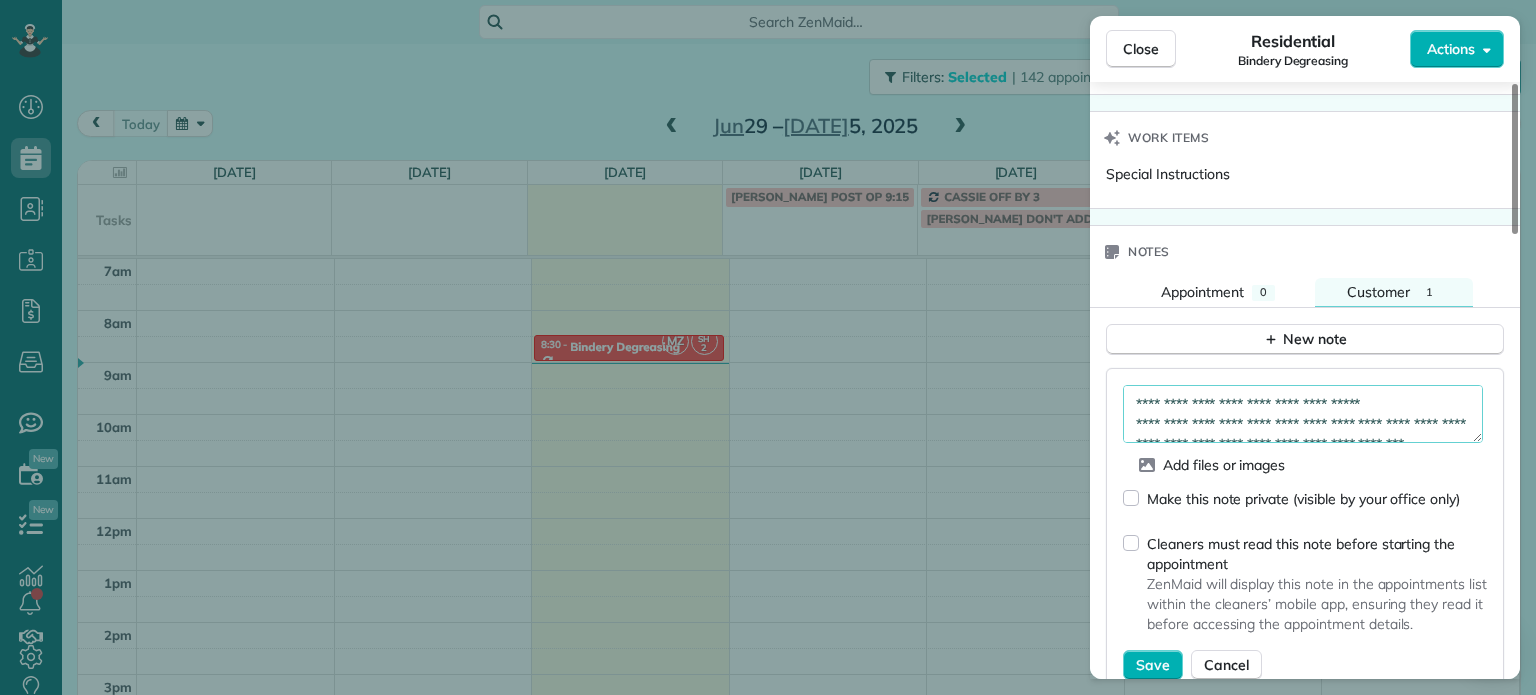 click on "**********" at bounding box center [1303, 414] 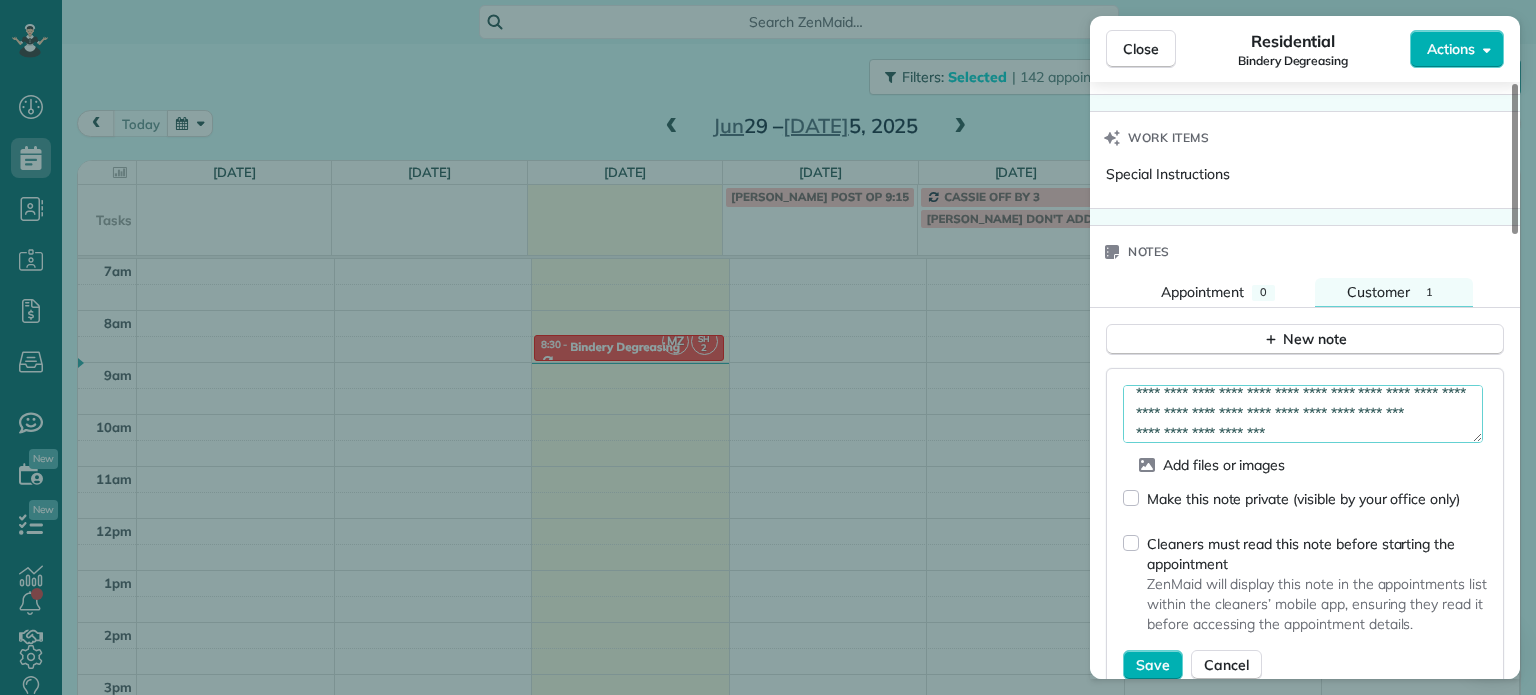 scroll, scrollTop: 51, scrollLeft: 0, axis: vertical 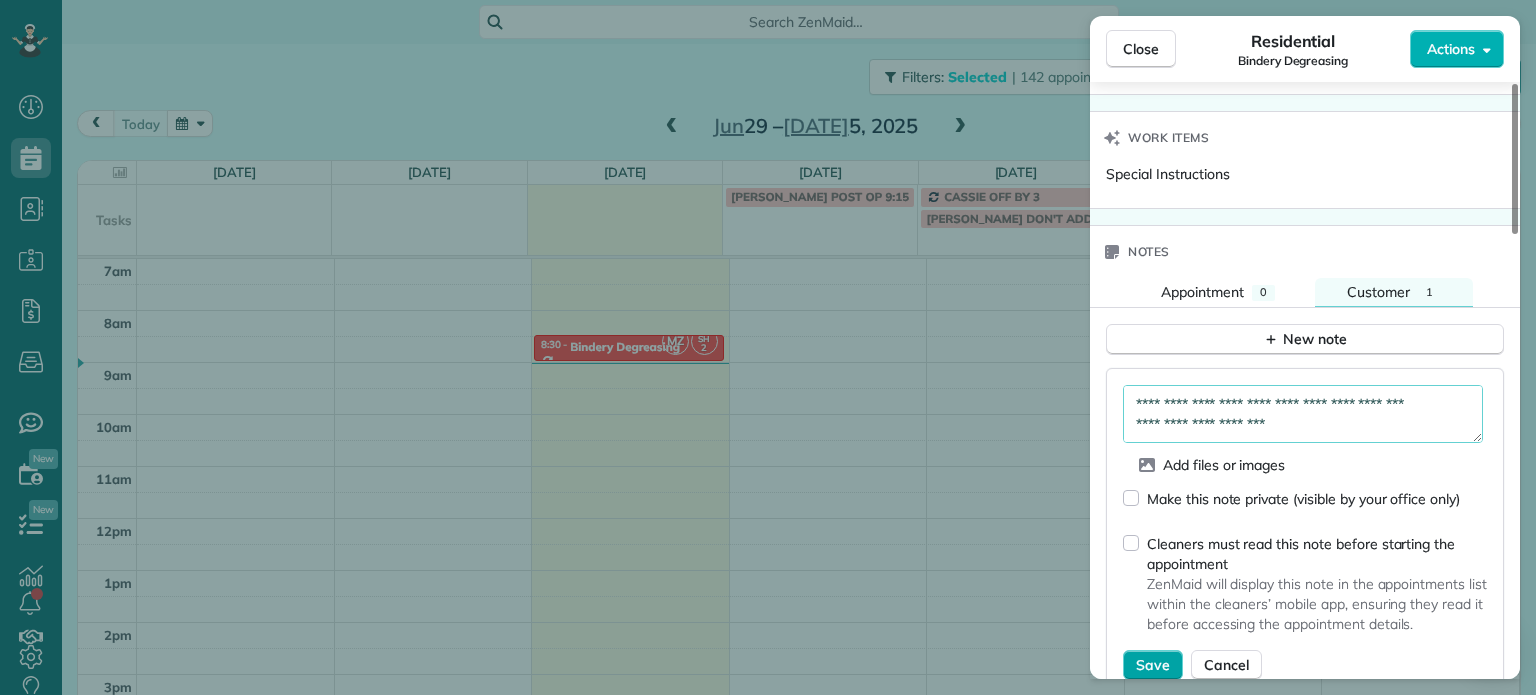 type on "**********" 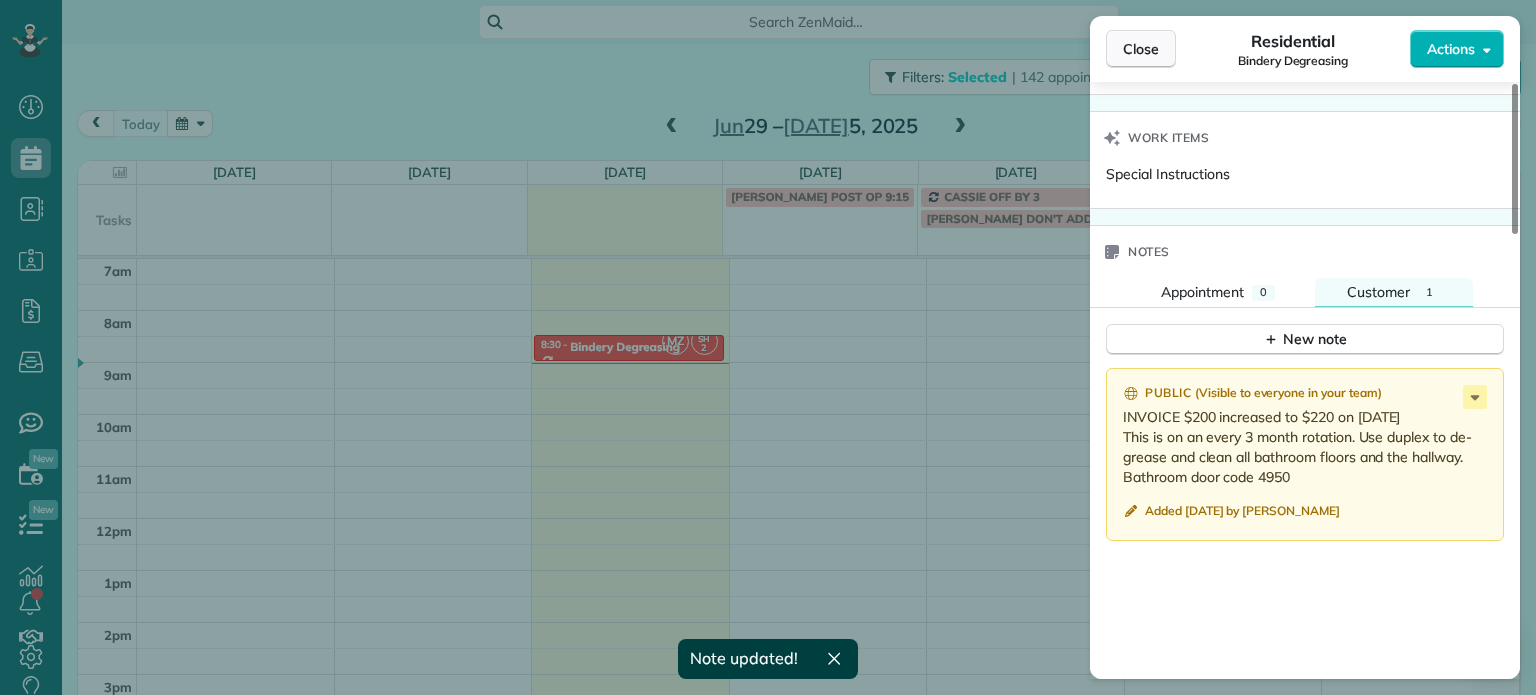 click on "Close" at bounding box center [1141, 49] 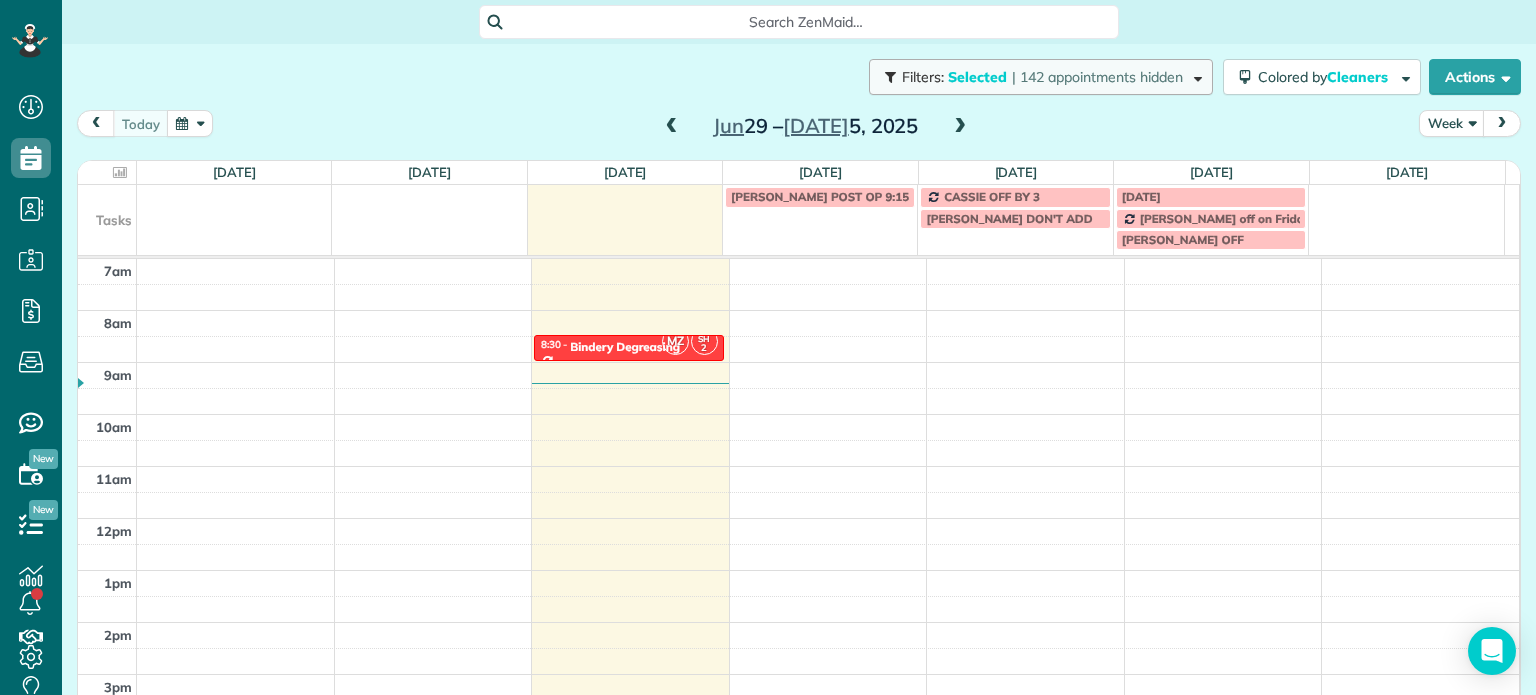 click on "|  142 appointments hidden" at bounding box center (1097, 77) 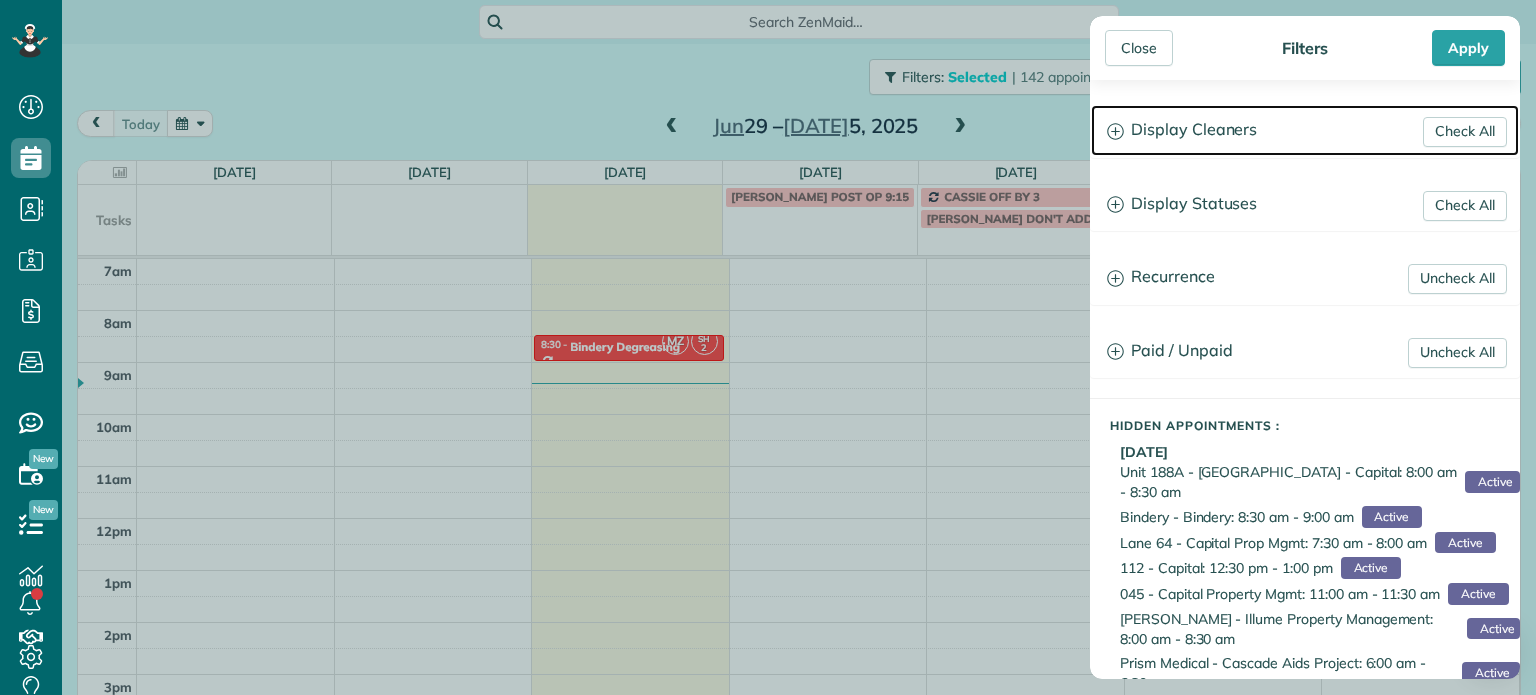 click on "Display Cleaners" at bounding box center [1305, 130] 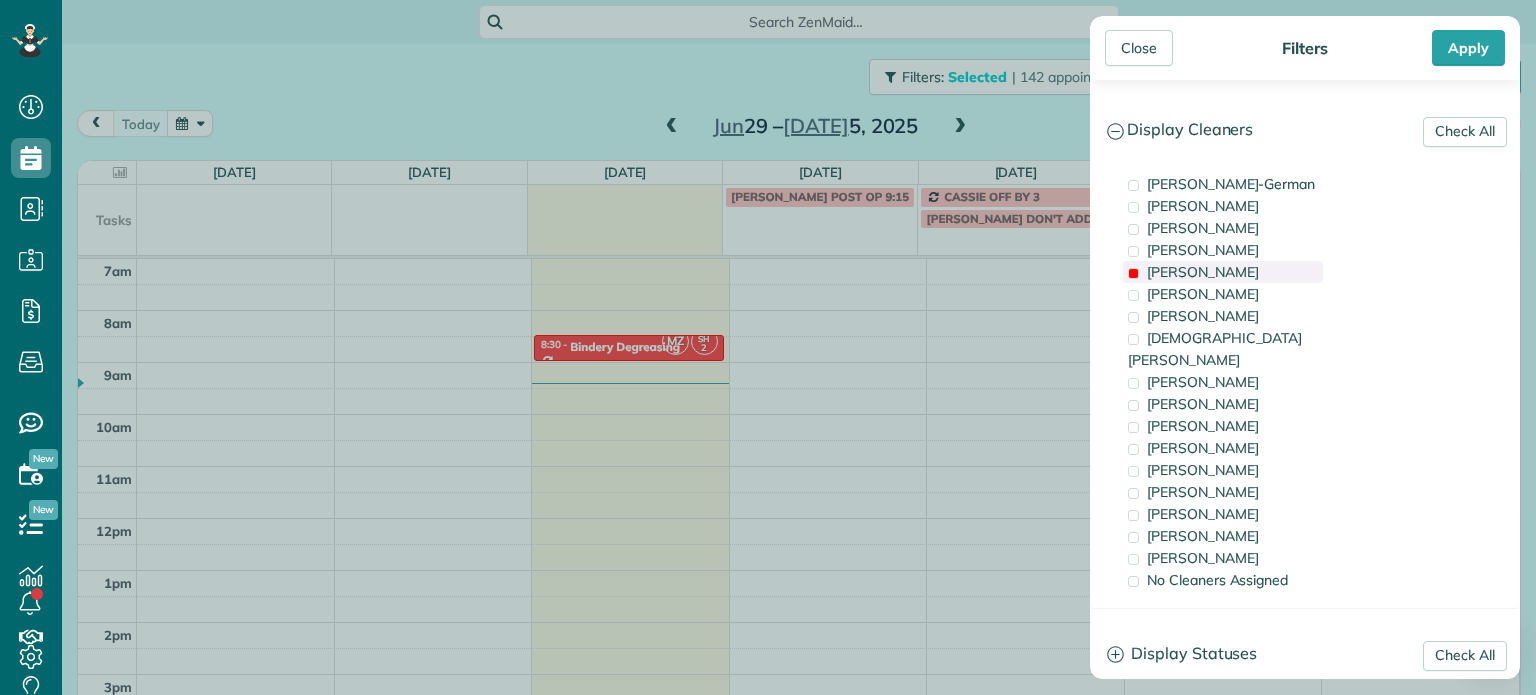 click on "Mark Zollo" at bounding box center (1223, 272) 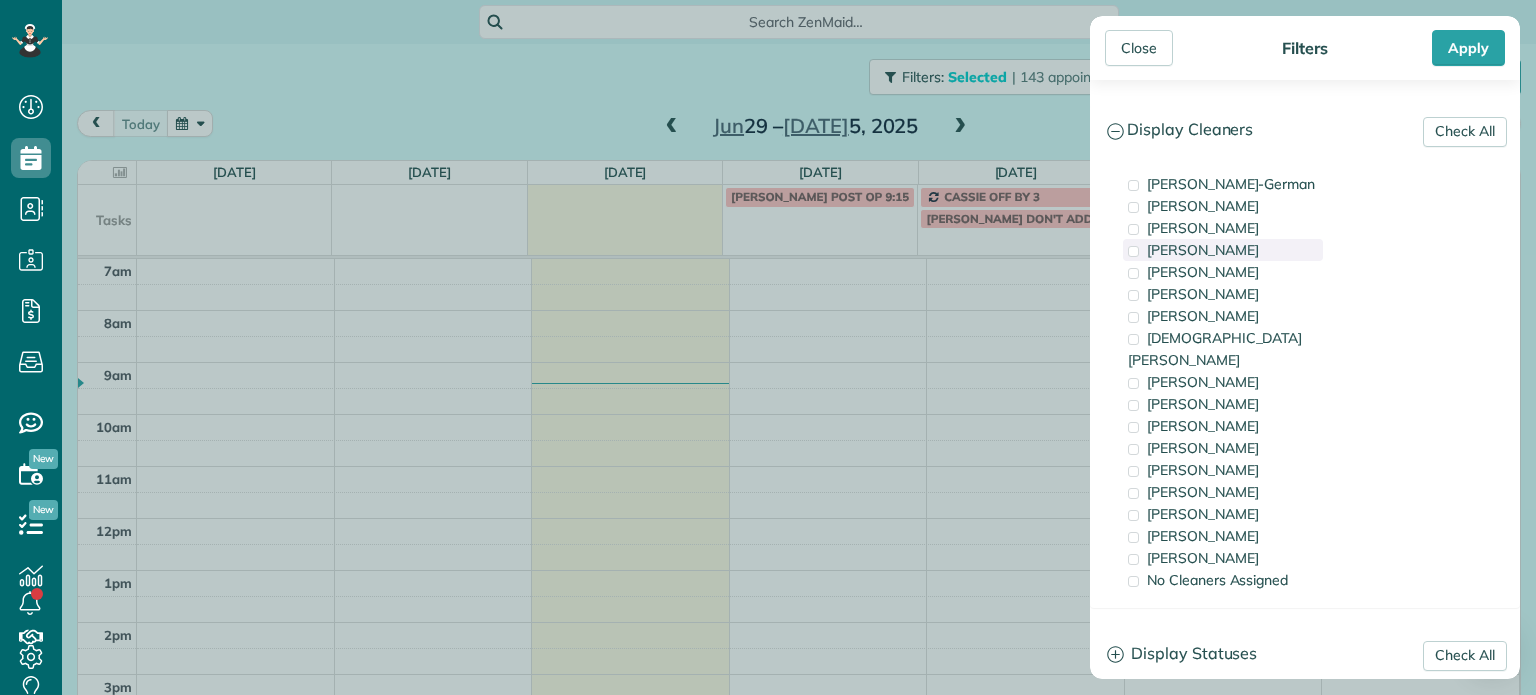 click on "Tawnya Reynolds" at bounding box center (1203, 250) 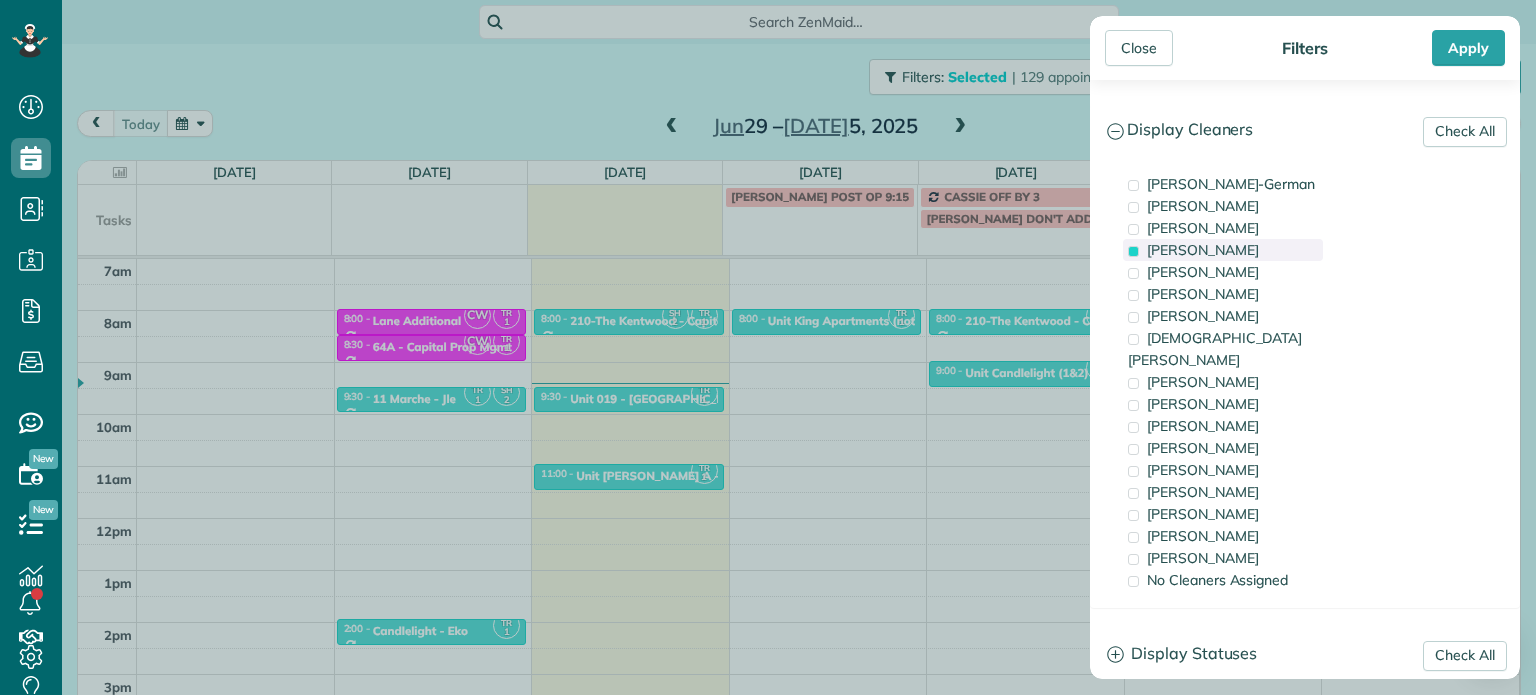 click on "Tawnya Reynolds" at bounding box center [1203, 250] 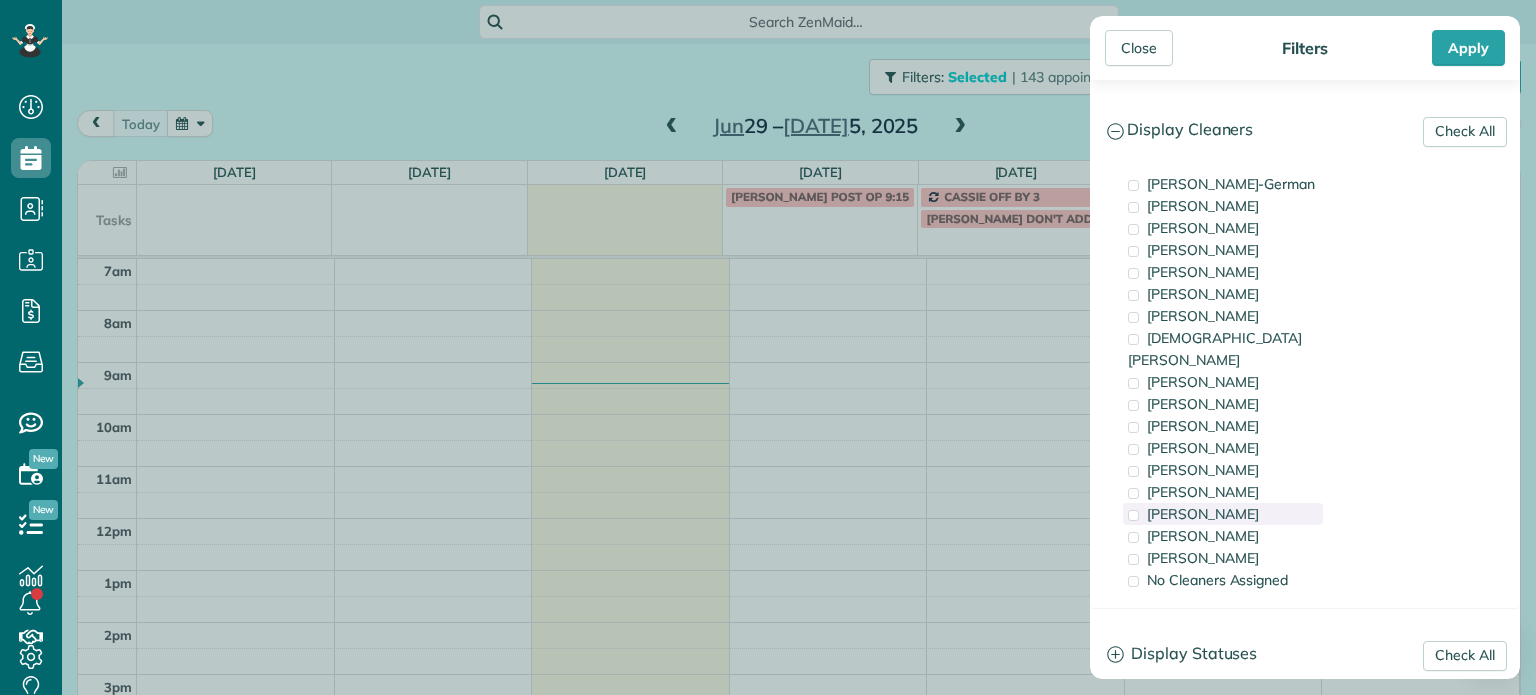 click on "Tammi Rue" at bounding box center (1223, 514) 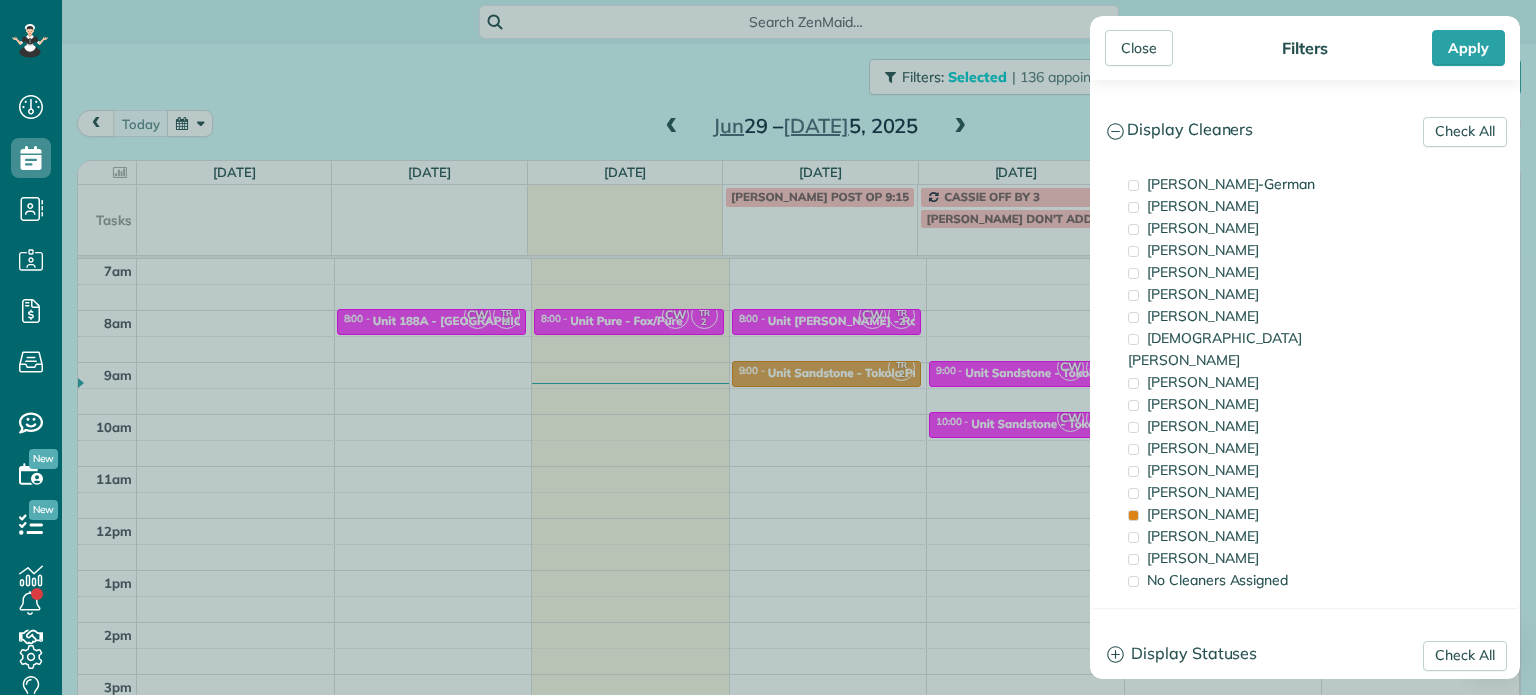 click on "Close
Filters
Apply
Check All
Display Cleaners
Christina Wright-German
Brie Killary
Cassie Feliciano
Tawnya Reynolds
Mark Zollo
Matthew Hatcher
Tony Middleton" at bounding box center (768, 347) 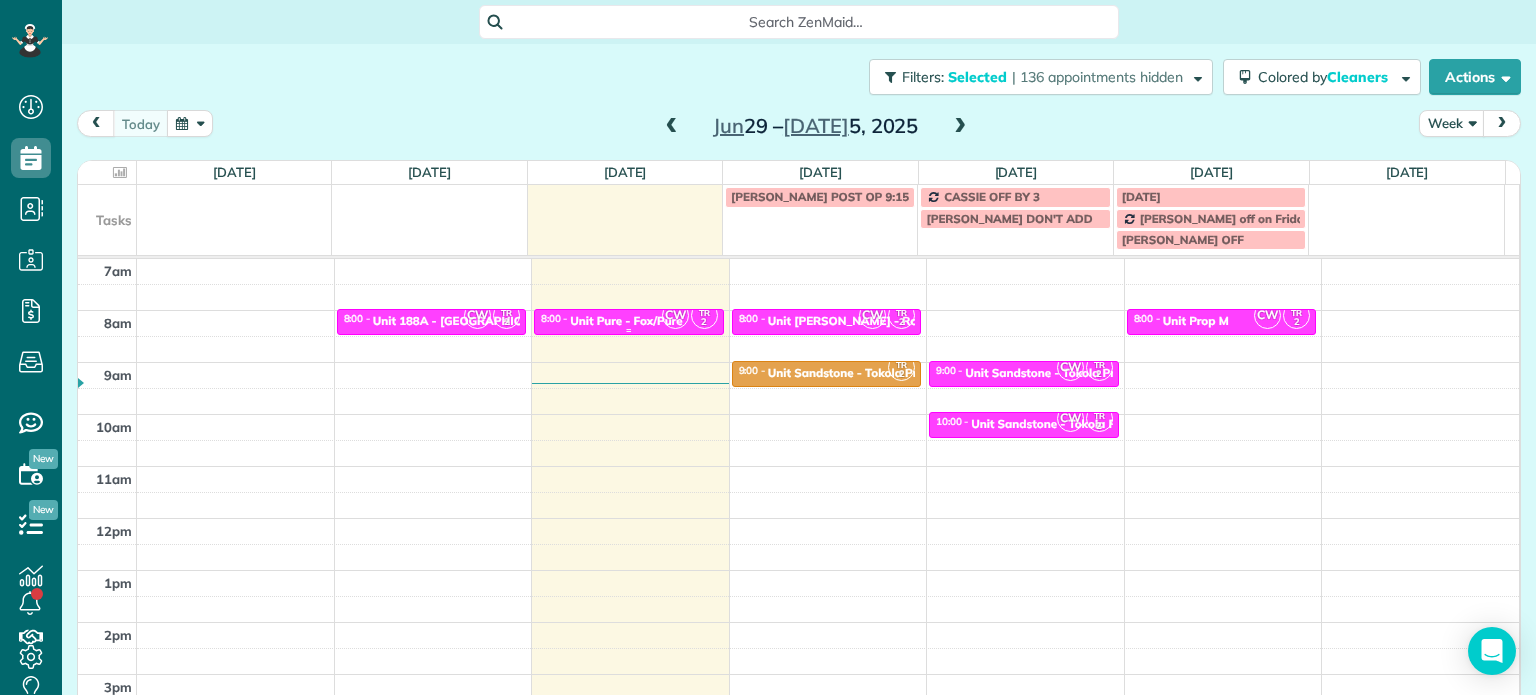 click on "Unit Pure - Fox/Pure" at bounding box center (626, 321) 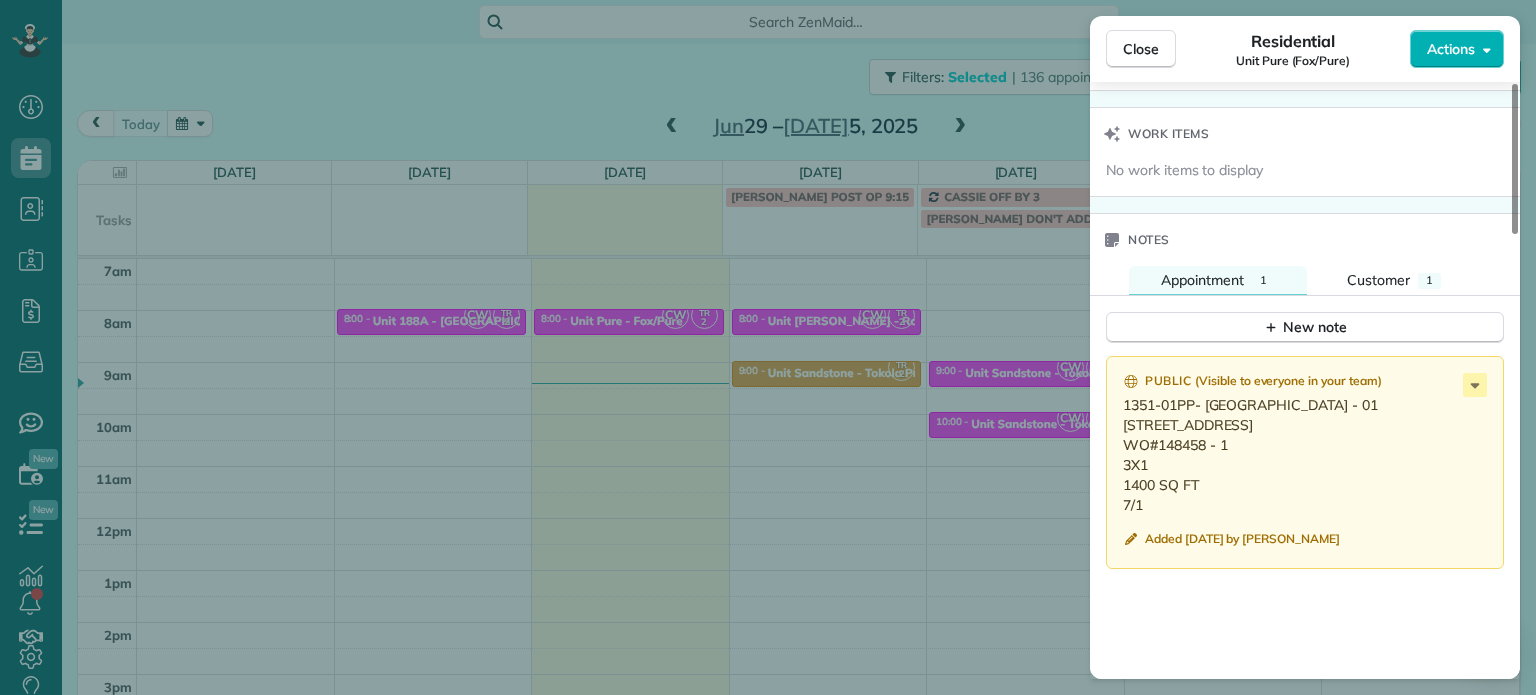 scroll, scrollTop: 1600, scrollLeft: 0, axis: vertical 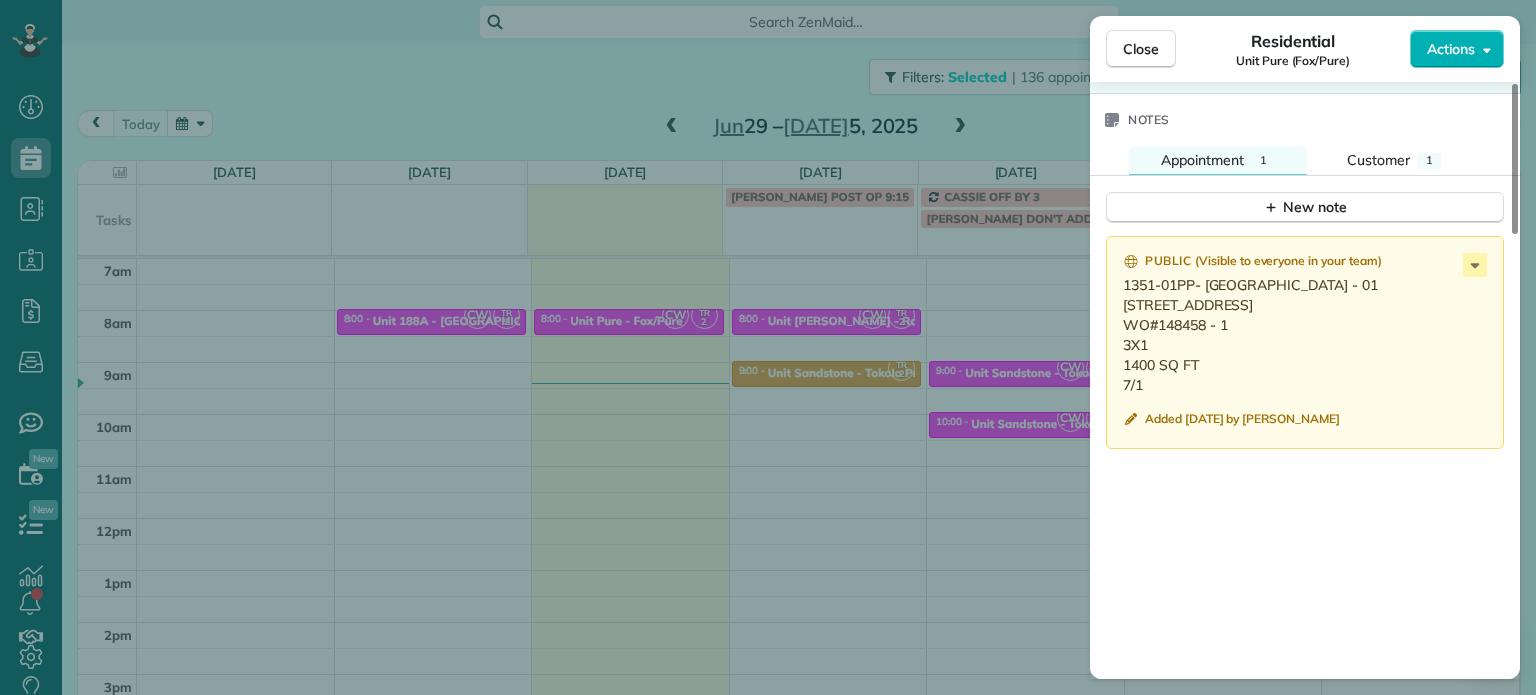 drag, startPoint x: 1282, startPoint y: 311, endPoint x: 1121, endPoint y: 314, distance: 161.02795 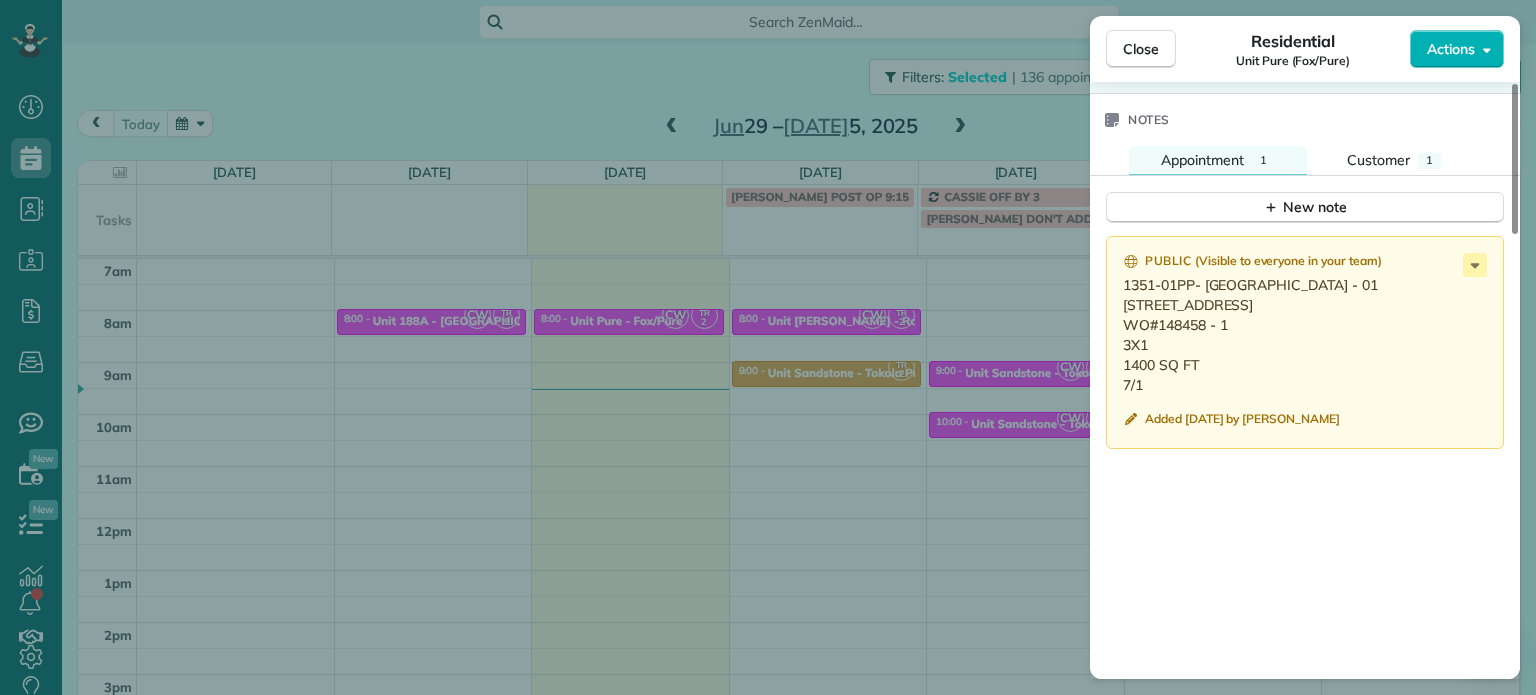 scroll, scrollTop: 1500, scrollLeft: 0, axis: vertical 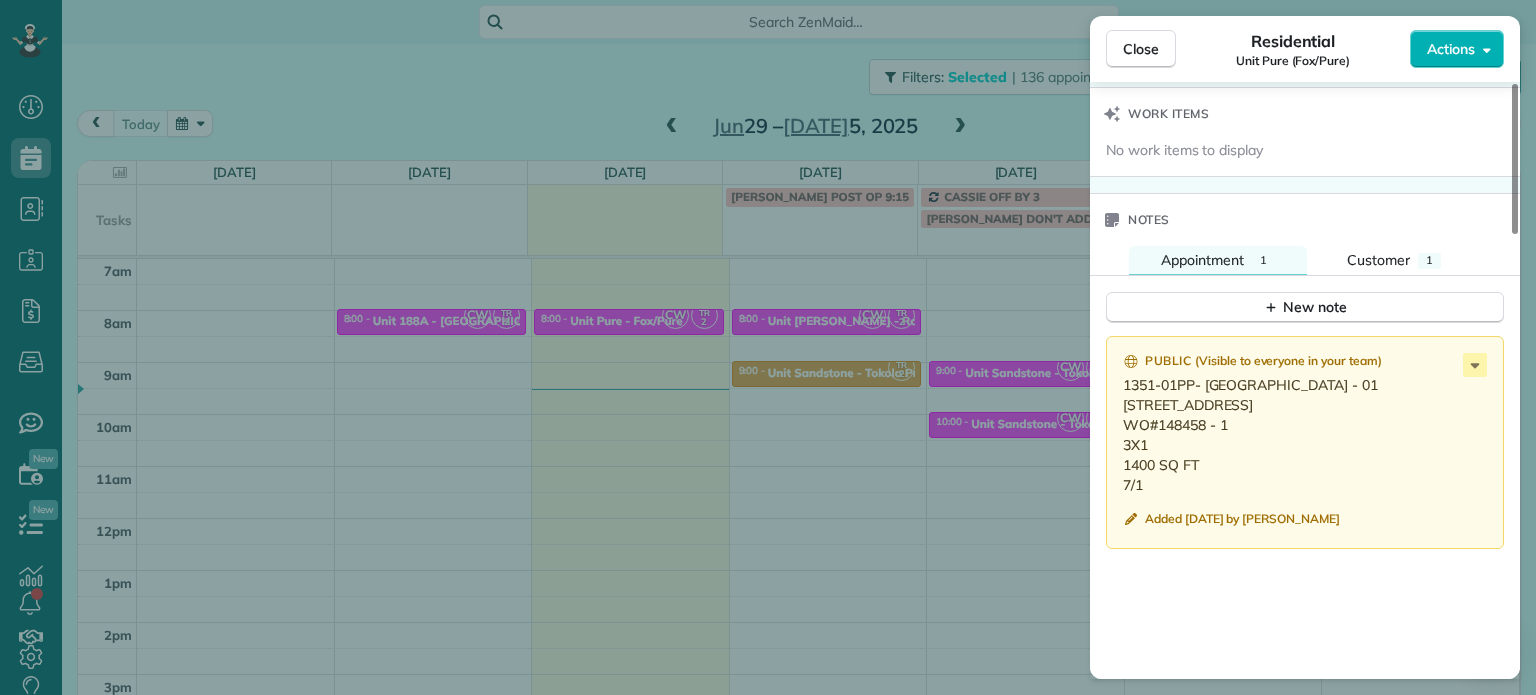 click on "1351-01PP- Yamhill Manor - 01
2167 SW Yamhill St. - 01, Portland OR 97205
WO#148458 - 1
3X1
1400 SQ FT
7/1" at bounding box center [1307, 435] 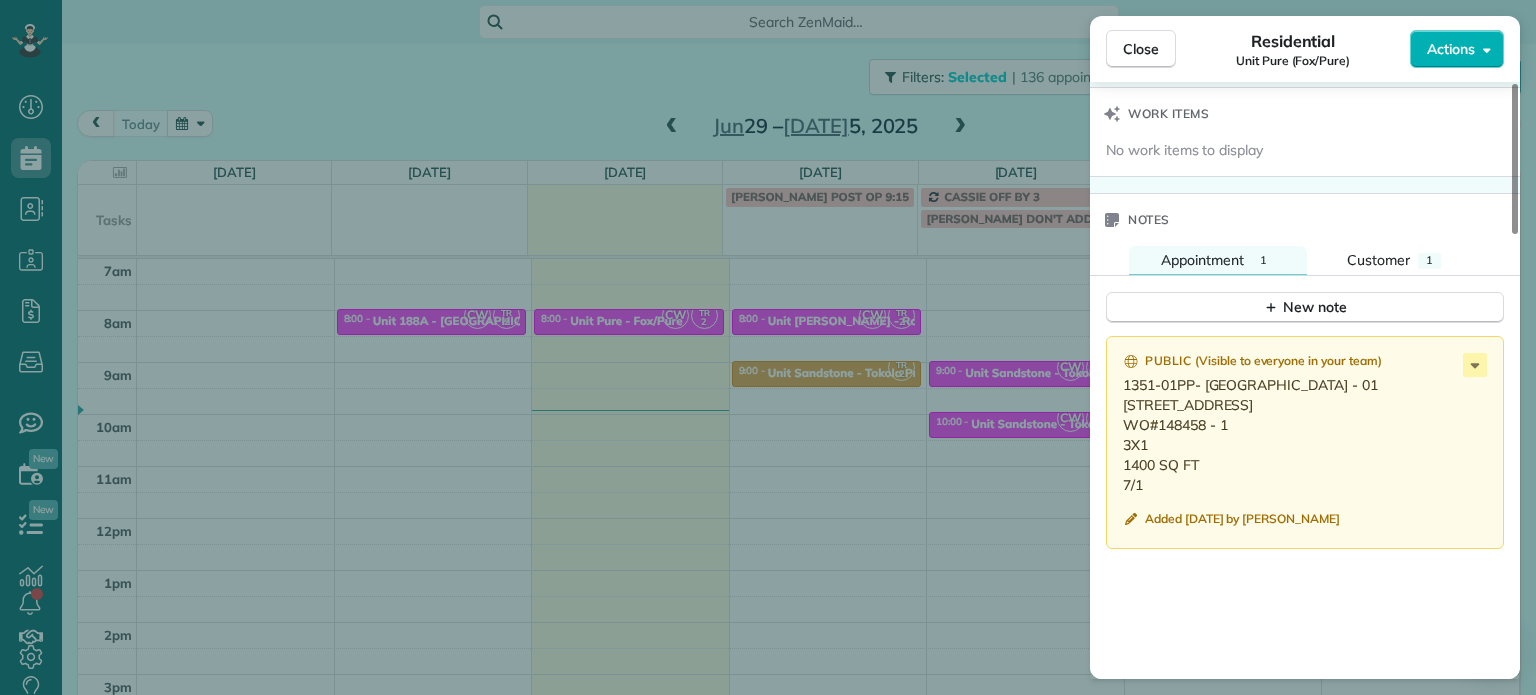click on "Close Residential Unit Pure (Fox/Pure) Actions Status Active Unit Pure (Fox/Pure) · Open profile No phone number on record Add phone number No email on record Add email View Details Residential Tuesday, July 01, 2025 ( today ) 8:00 AM 8:30 AM 30 minutes One time 2167 Southwest Yamhill Street Portland OR 97205 Service was not rated yet Setup ratings Cleaners Time in and out Assign Invite Cleaners Christina   Wright-German 8:00 AM 8:30 AM Tammi   Rue 8:00 AM 8:30 AM Checklist Try Now Keep this appointment up to your standards. Stay on top of every detail, keep your cleaners organised, and your client happy. Assign a checklist Watch a 5 min demo Billing Billing actions Price $0.00 Overcharge $0.00 Discount $0.00 Coupon discount - Primary tax - Secondary tax - Total appointment price $0.00 Tips collected New feature! $0.00 Mark as paid Total including tip $0.00 Get paid online in no-time! Send an invoice and reward your cleaners with tips Charge customer credit card Appointment custom fields Work items Notes 1 1" at bounding box center (768, 347) 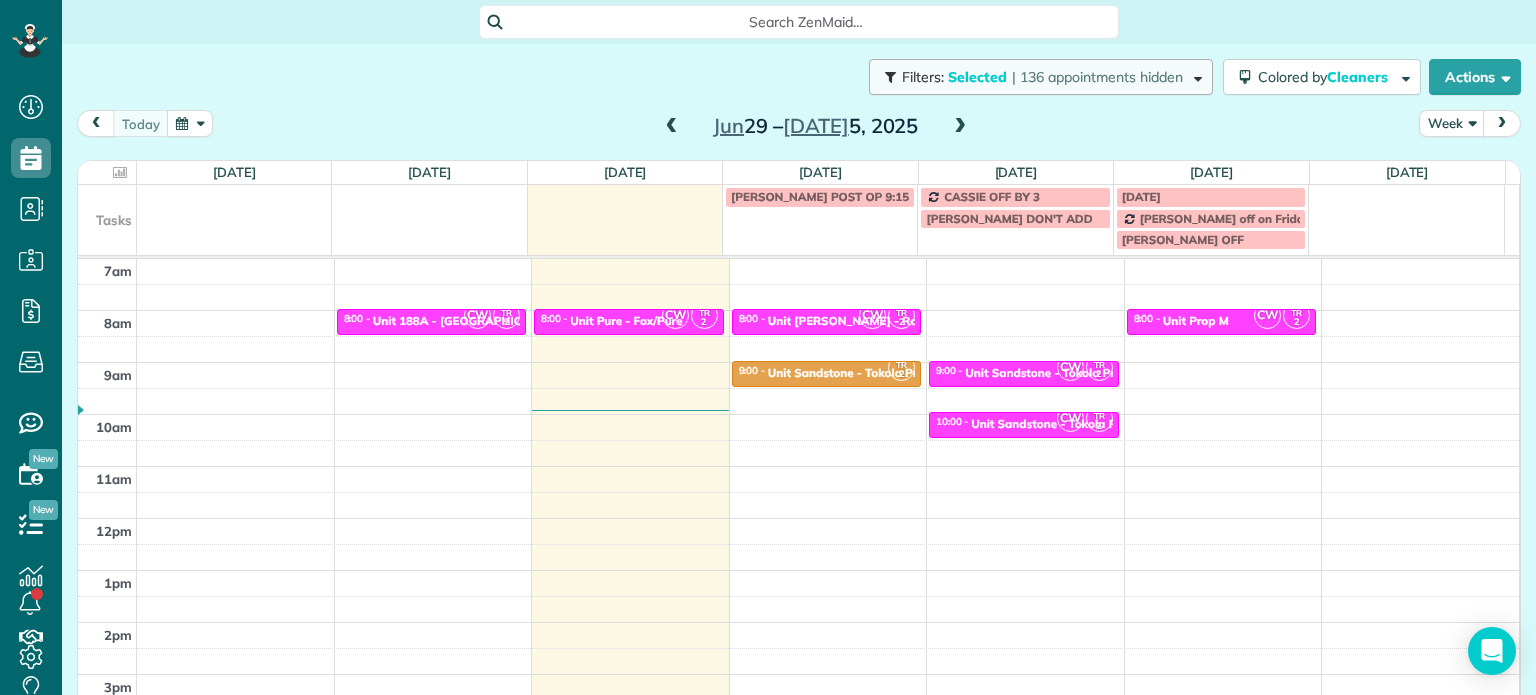 click on "|  136 appointments hidden" at bounding box center (1097, 77) 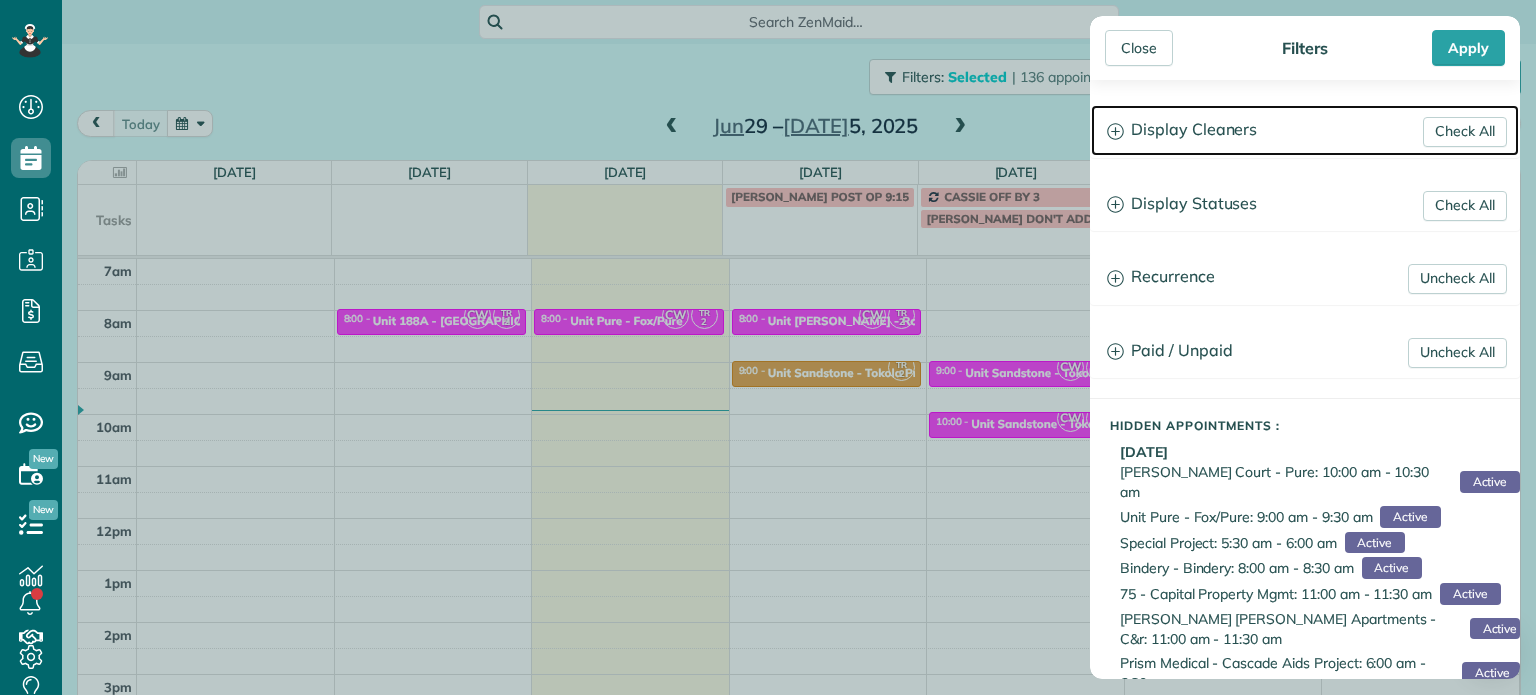 click on "Display Cleaners" at bounding box center [1305, 130] 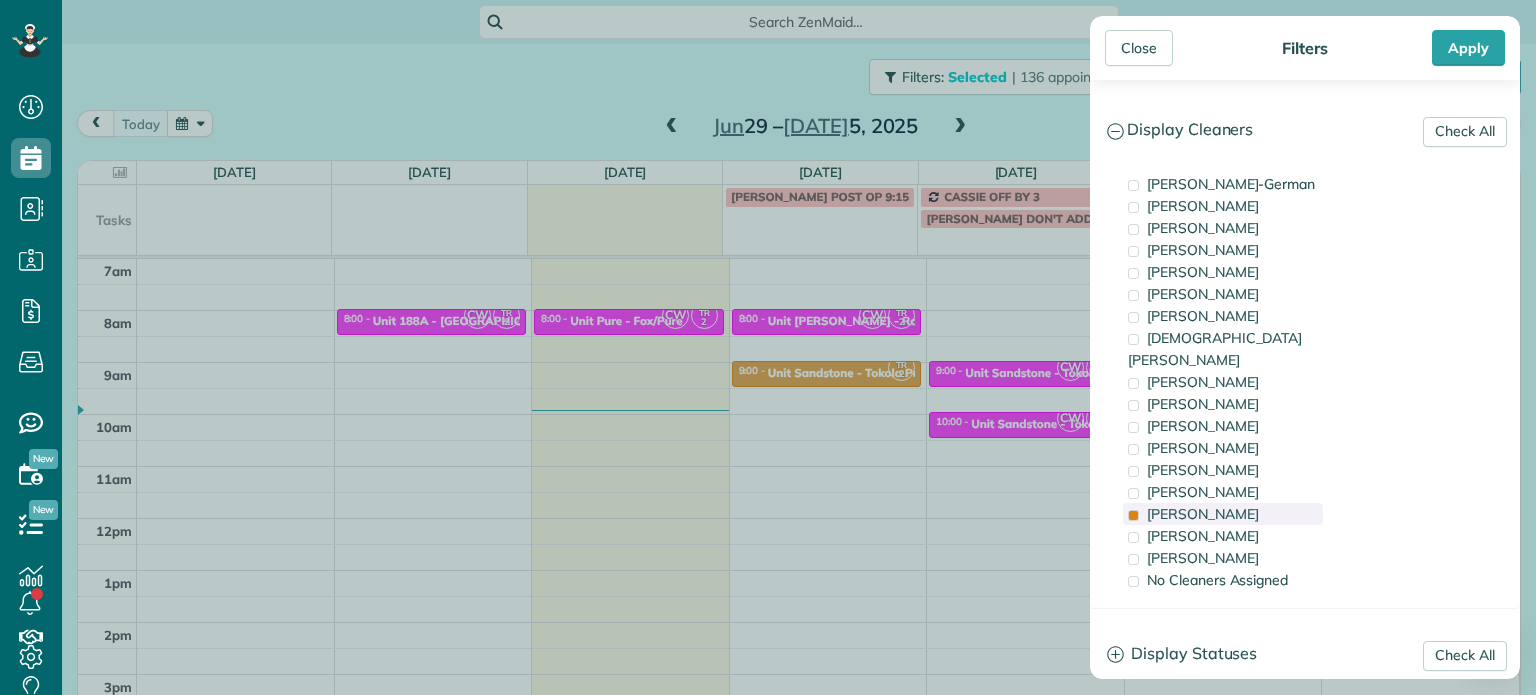 click on "Tammi Rue" at bounding box center (1223, 514) 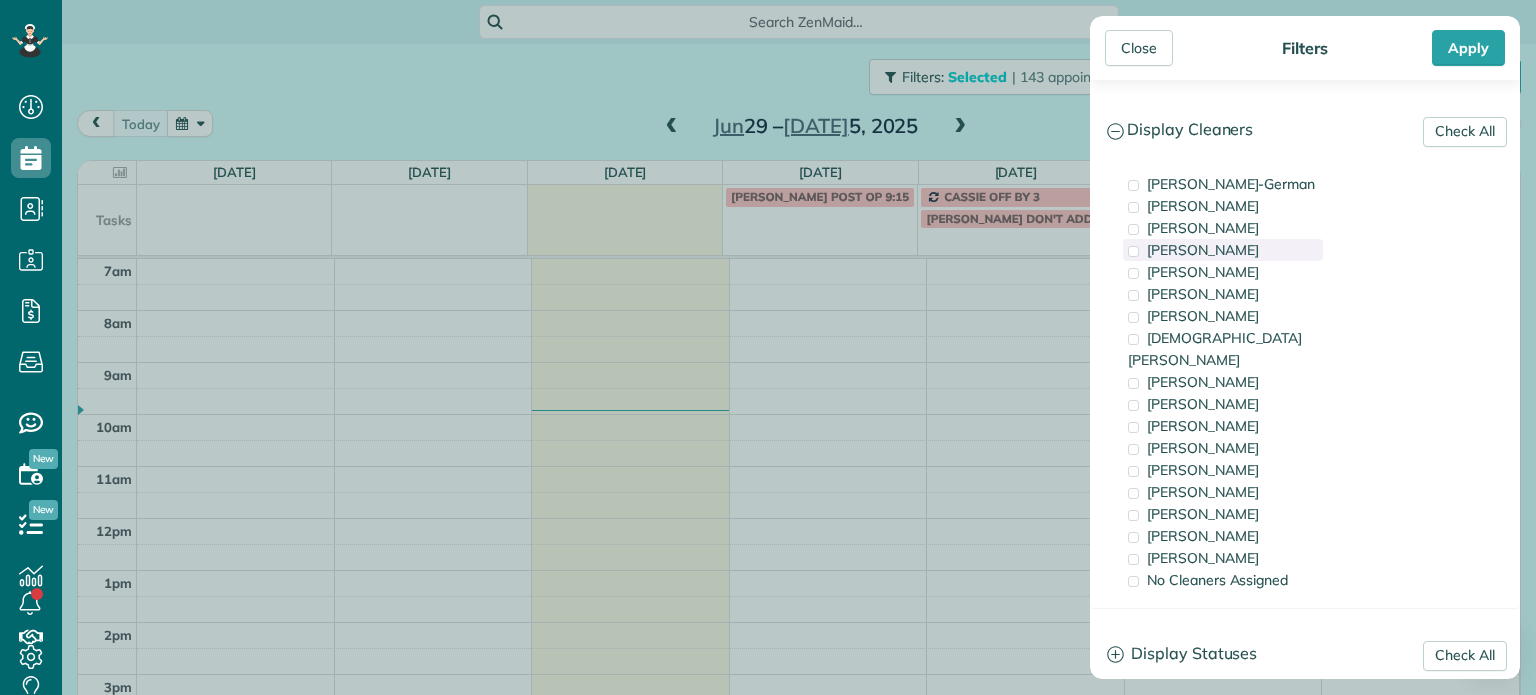 click on "Tawnya Reynolds" at bounding box center [1203, 250] 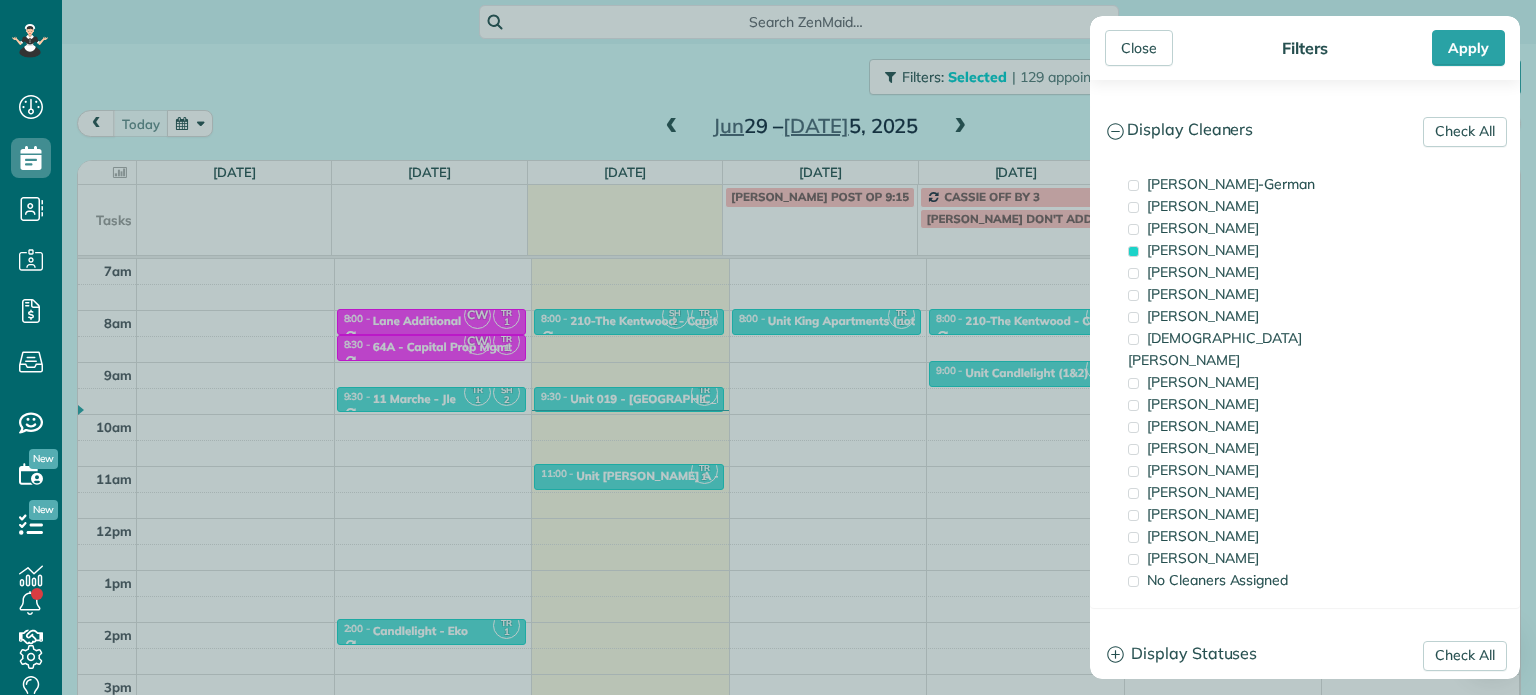 click on "Close
Filters
Apply
Check All
Display Cleaners
Christina Wright-German
Brie Killary
Cassie Feliciano
Tawnya Reynolds
Mark Zollo
Matthew Hatcher
Tony Middleton" at bounding box center (768, 347) 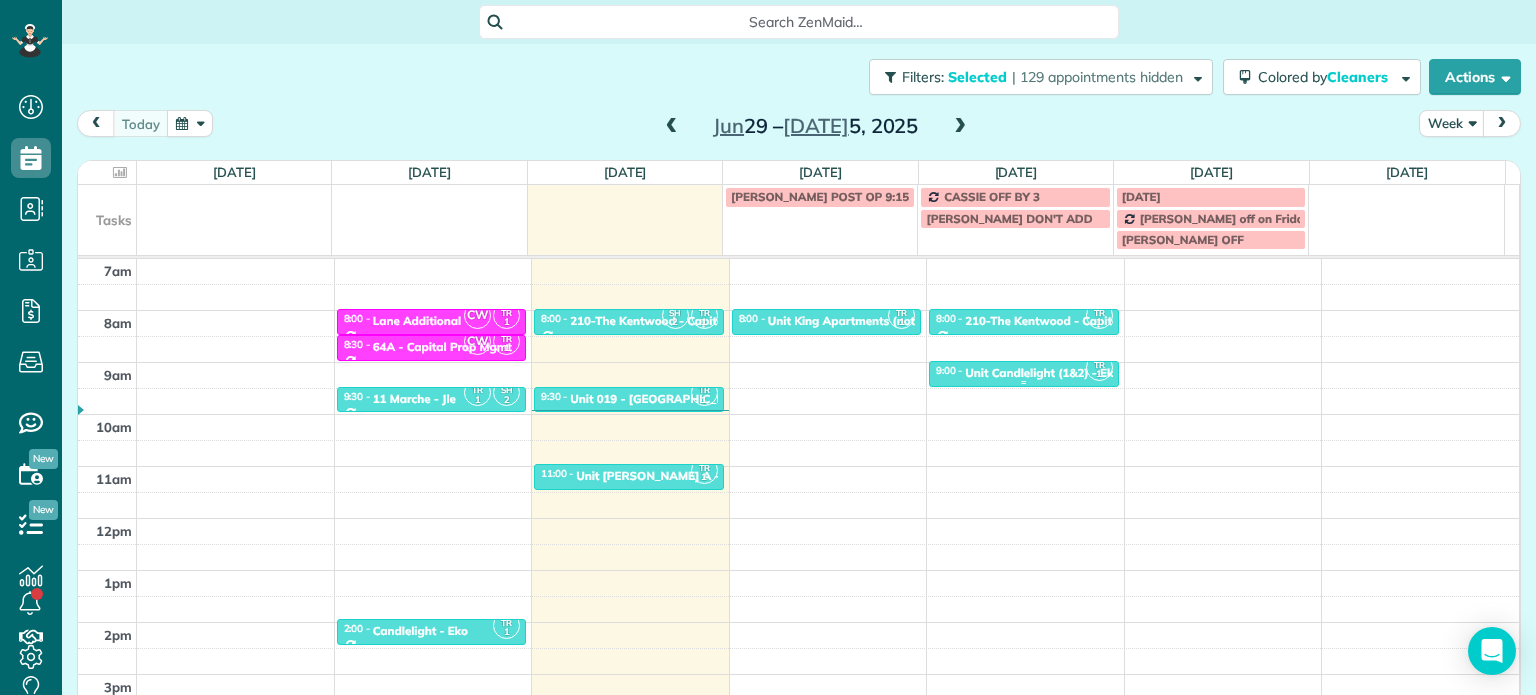 click on "9:00 - 9:30 Unit Candlelight (1&2) - Eko" at bounding box center [1024, 372] 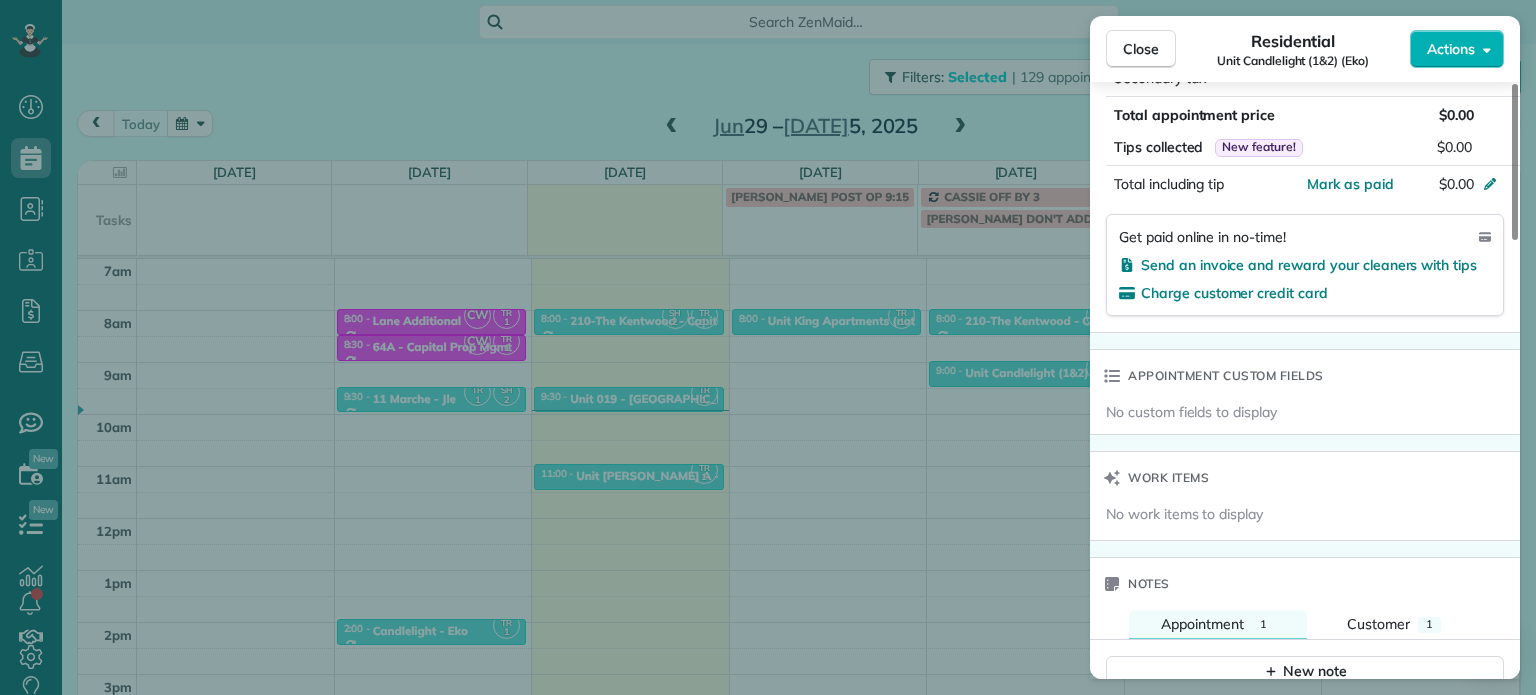scroll, scrollTop: 1400, scrollLeft: 0, axis: vertical 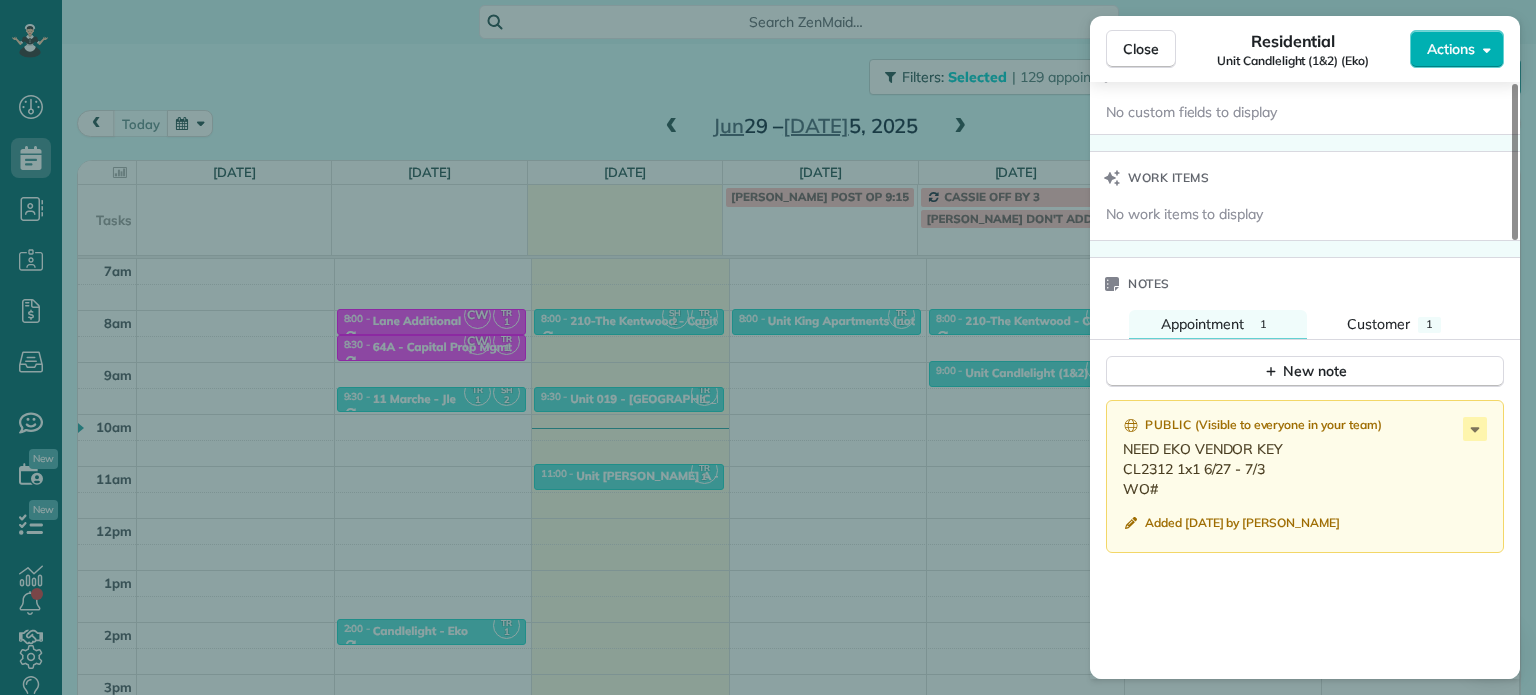 drag, startPoint x: 758, startPoint y: 226, endPoint x: 920, endPoint y: 205, distance: 163.35544 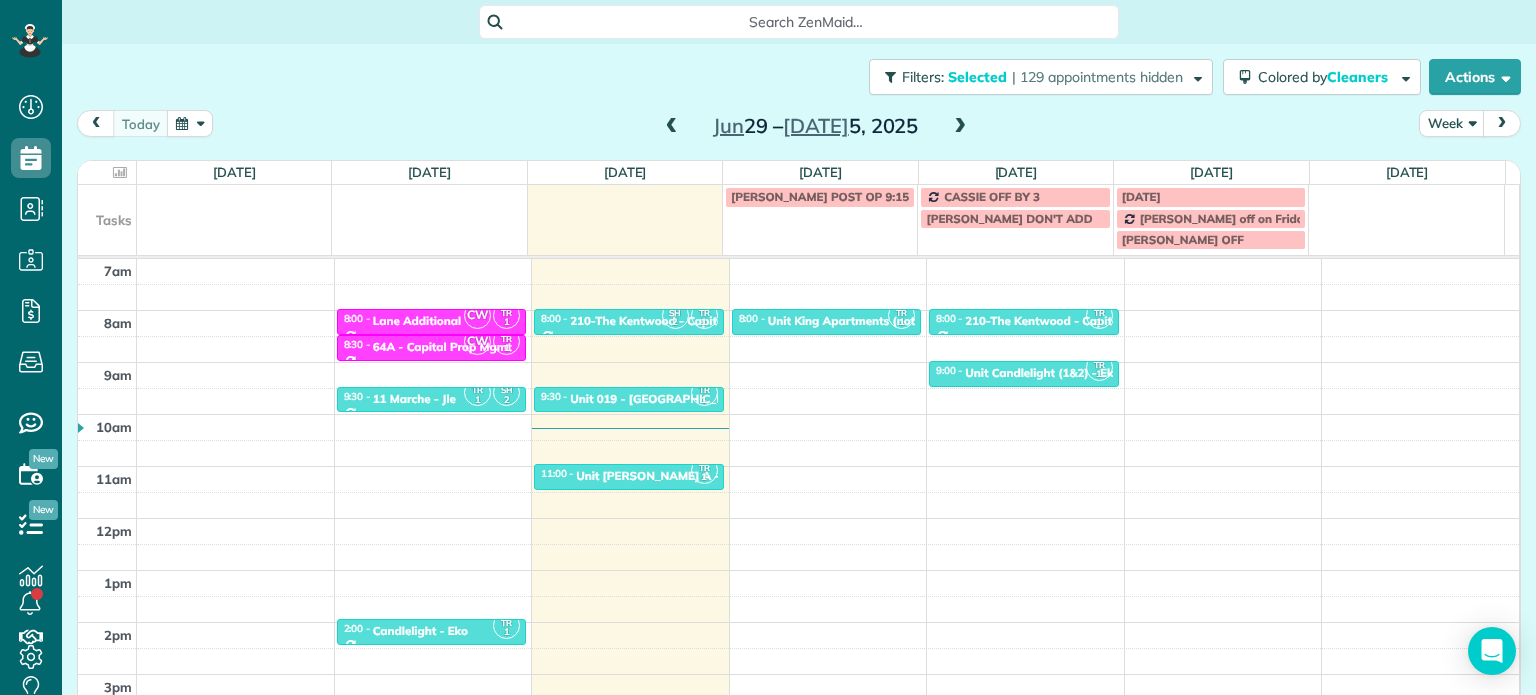click at bounding box center (960, 127) 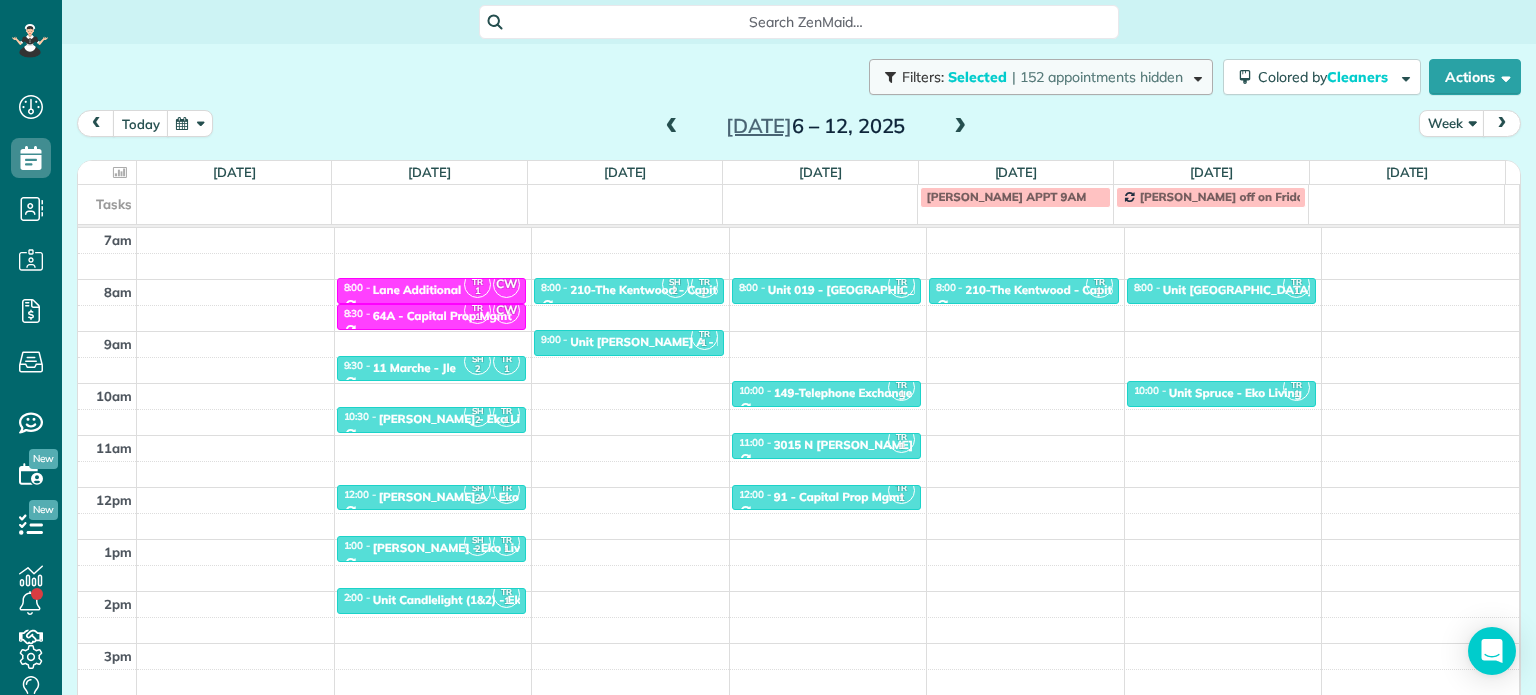 click on "|  152 appointments hidden" at bounding box center (1097, 77) 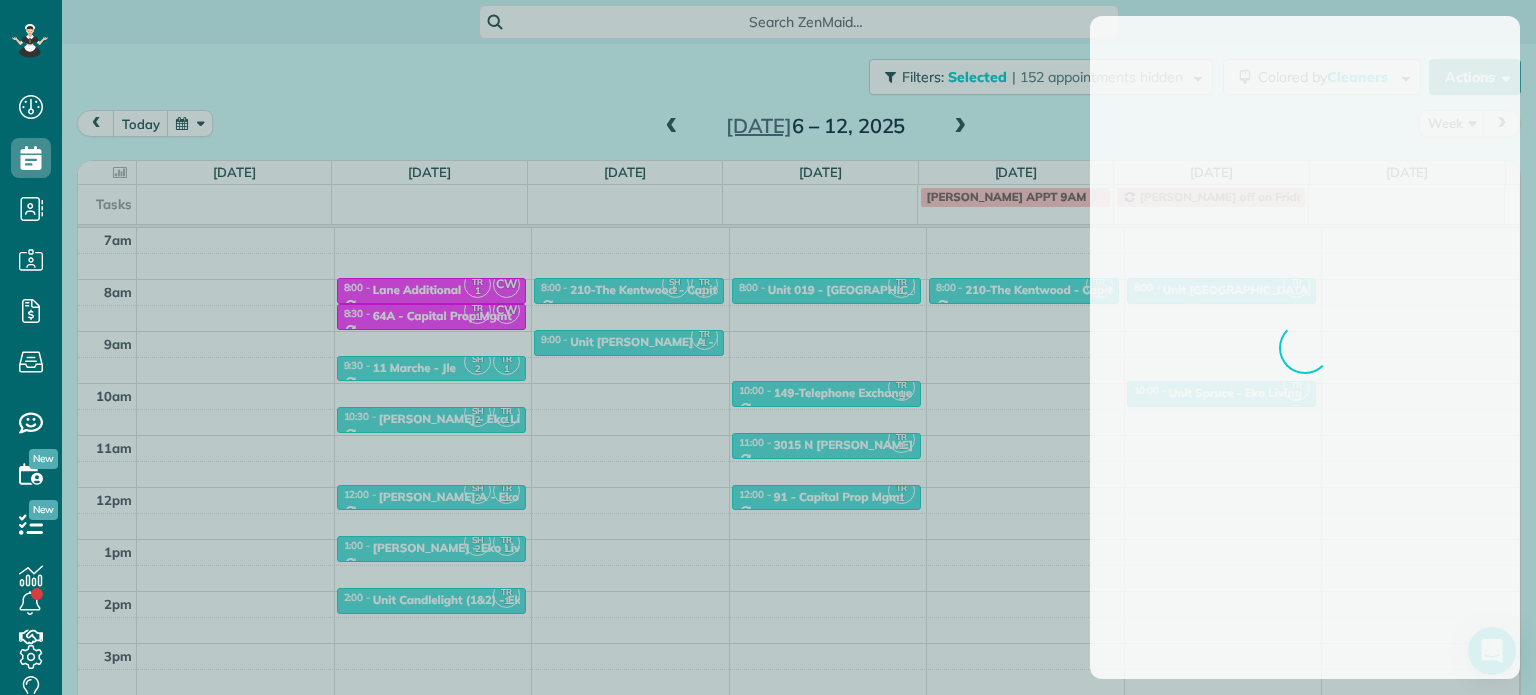 click at bounding box center (768, 347) 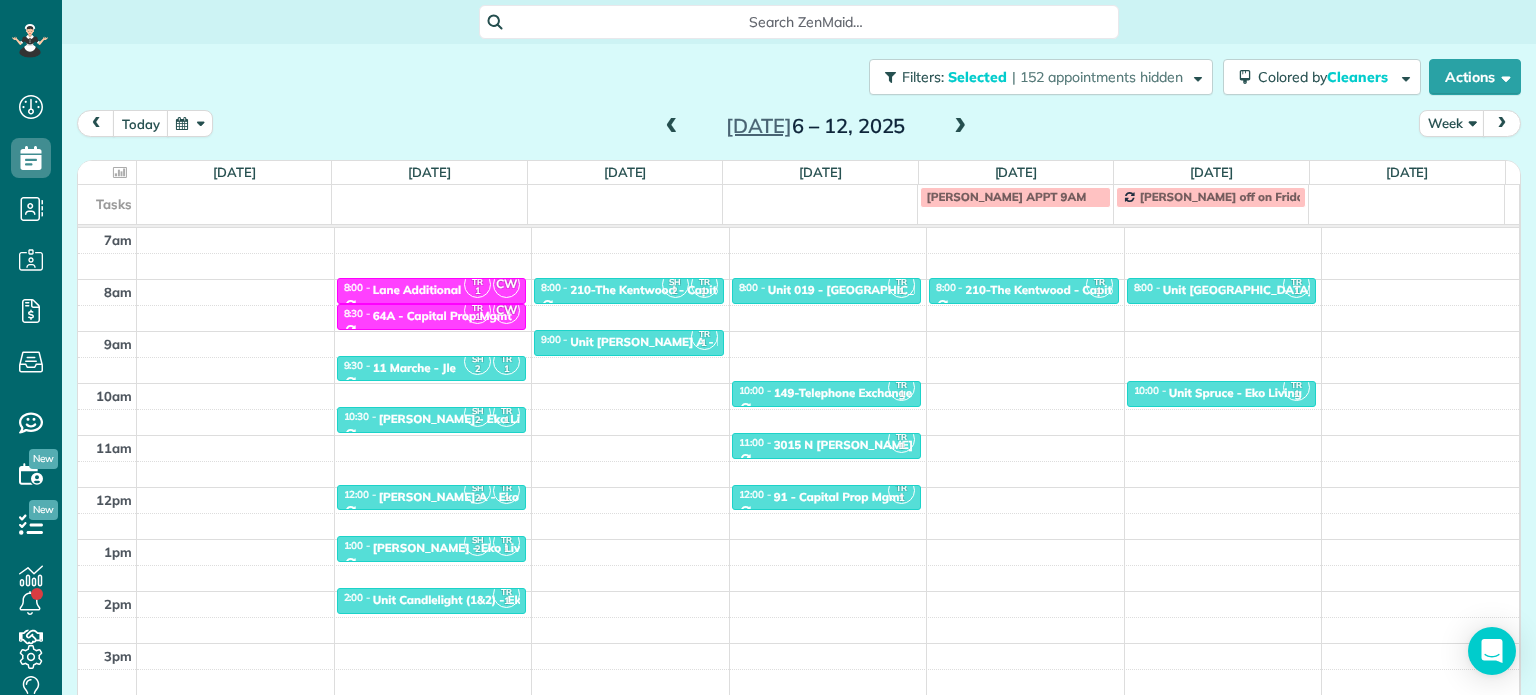 click on "Close
Filters
Apply
Check All
Display Cleaners
Christina Wright-German
Brie Killary
Cassie Feliciano
Tawnya Reynolds
Mark Zollo
Matthew Hatcher
Tony Middleton" at bounding box center [768, 347] 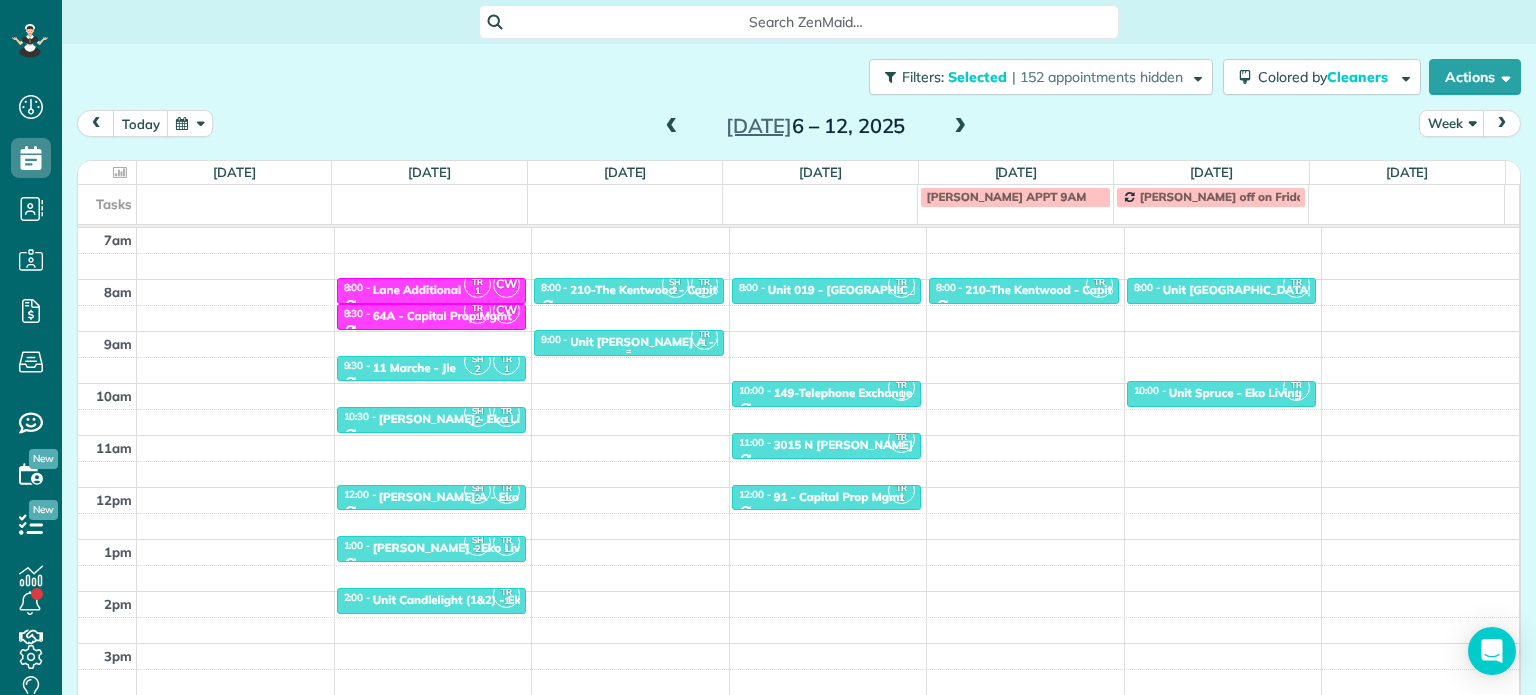 click on "Unit Rosa A - Eko Living" at bounding box center (671, 342) 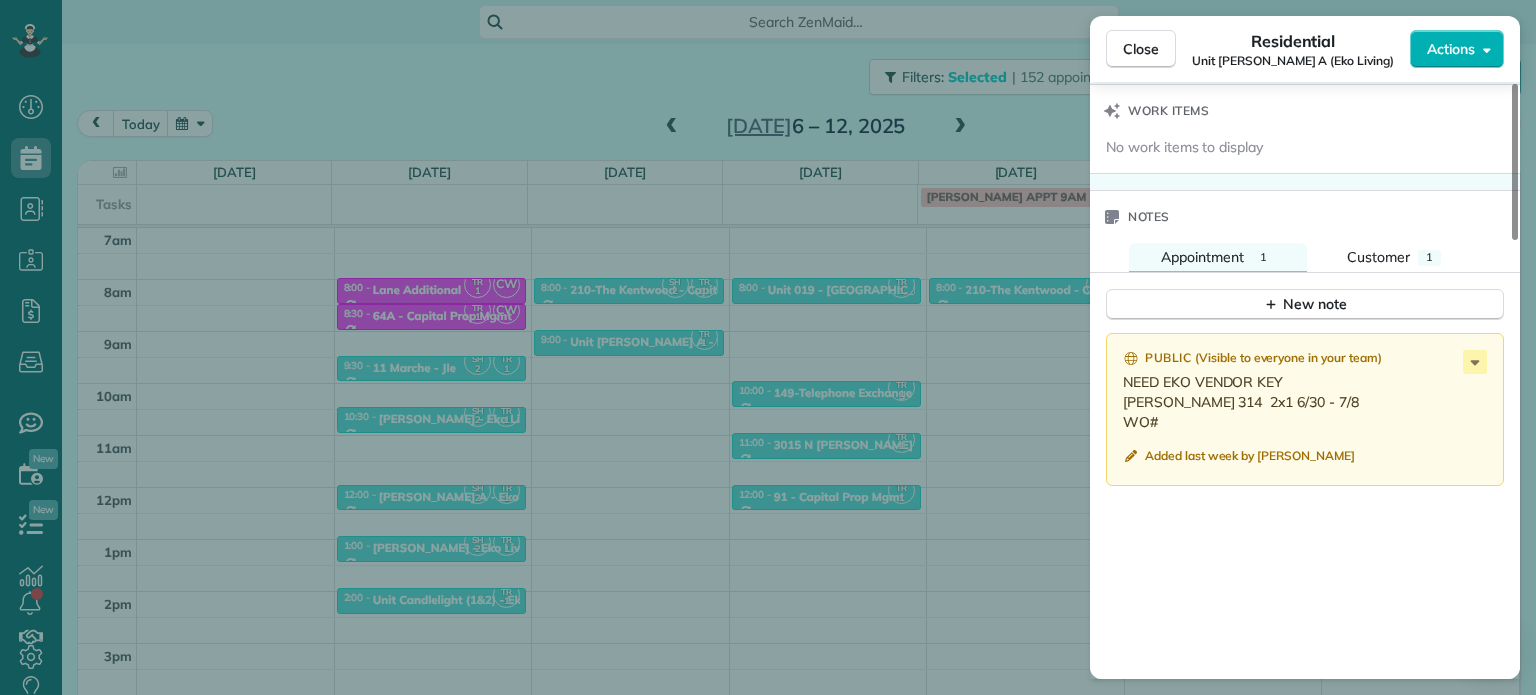 scroll, scrollTop: 1500, scrollLeft: 0, axis: vertical 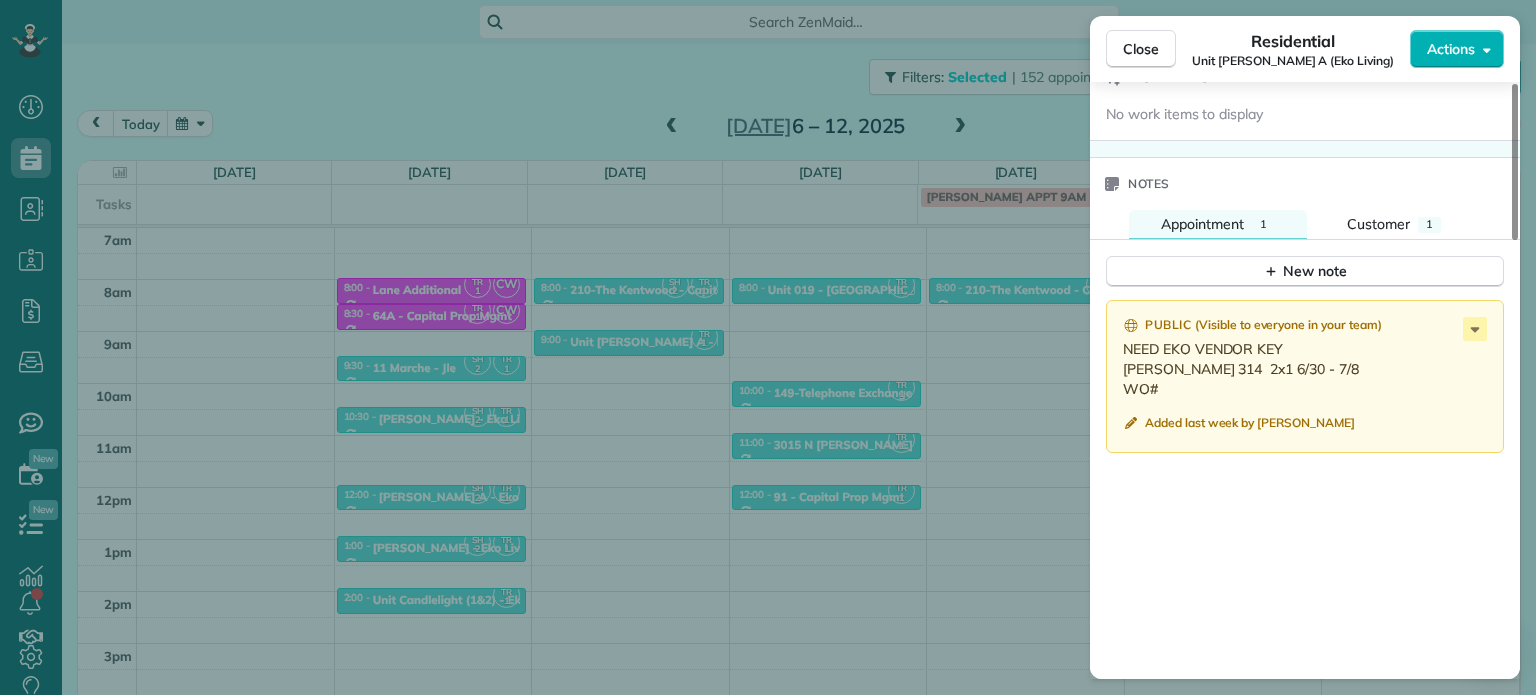 click on "Close Residential Unit Rosa A (Eko Living) Actions Status Active Unit Rosa A (Eko Living) · Open profile No phone number on record Add phone number No email on record Add email View Details Residential Tuesday, July 08, 2025 ( next week ) 9:00 AM 9:30 AM 30 minutes One time 1655 C Street Vancouver WA 98663 Service was not rated yet Setup ratings Cleaners Time in and out Assign Invite Cleaners Tawnya   Reynolds 9:00 AM 9:30 AM Checklist Try Now Keep this appointment up to your standards. Stay on top of every detail, keep your cleaners organised, and your client happy. Assign a checklist Watch a 5 min demo Billing Billing actions Price $0.00 Overcharge $0.00 Discount $0.00 Coupon discount - Primary tax - Secondary tax - Total appointment price $0.00 Tips collected New feature! $0.00 Mark as paid Total including tip $0.00 Get paid online in no-time! Send an invoice and reward your cleaners with tips Charge customer credit card Appointment custom fields No custom fields to display Work items Notes Appointment 1" at bounding box center [768, 347] 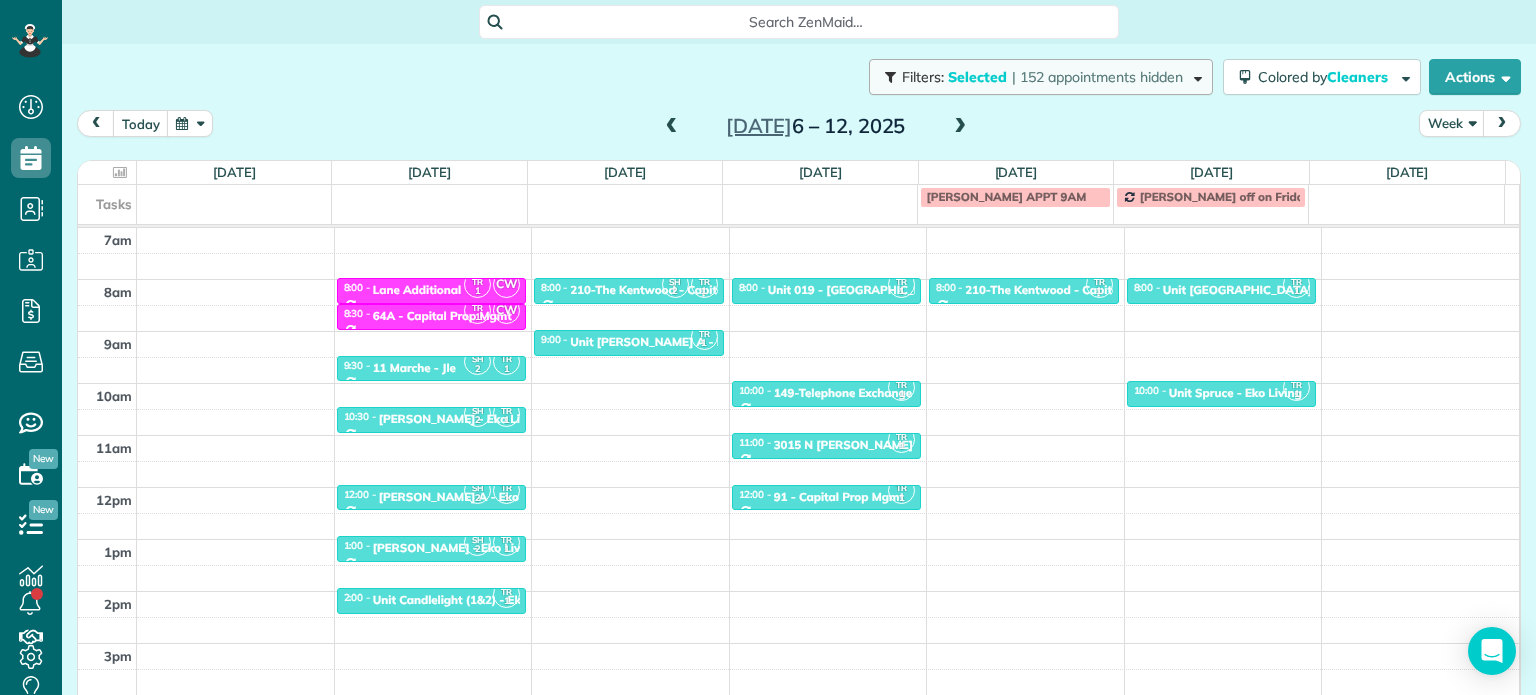 click on "|  152 appointments hidden" at bounding box center (1097, 77) 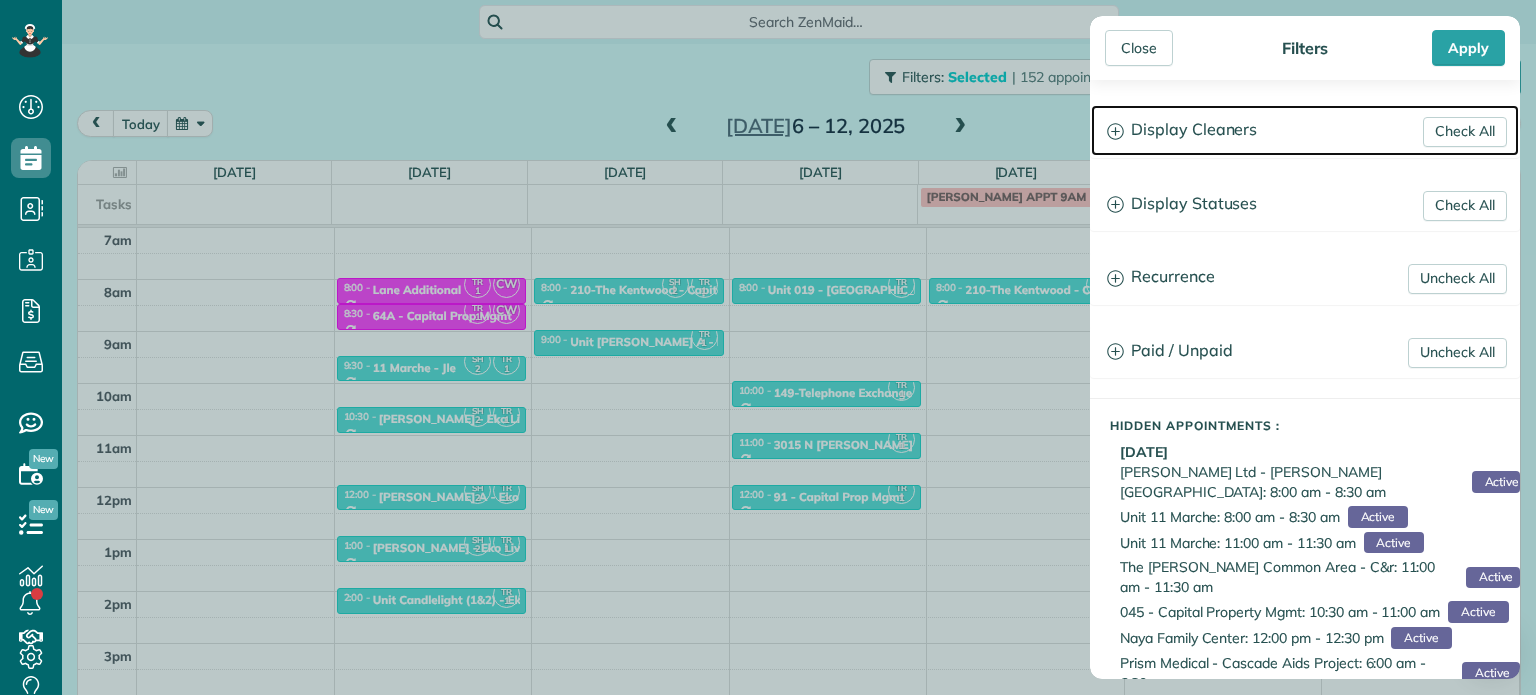 click on "Display Cleaners" at bounding box center (1305, 130) 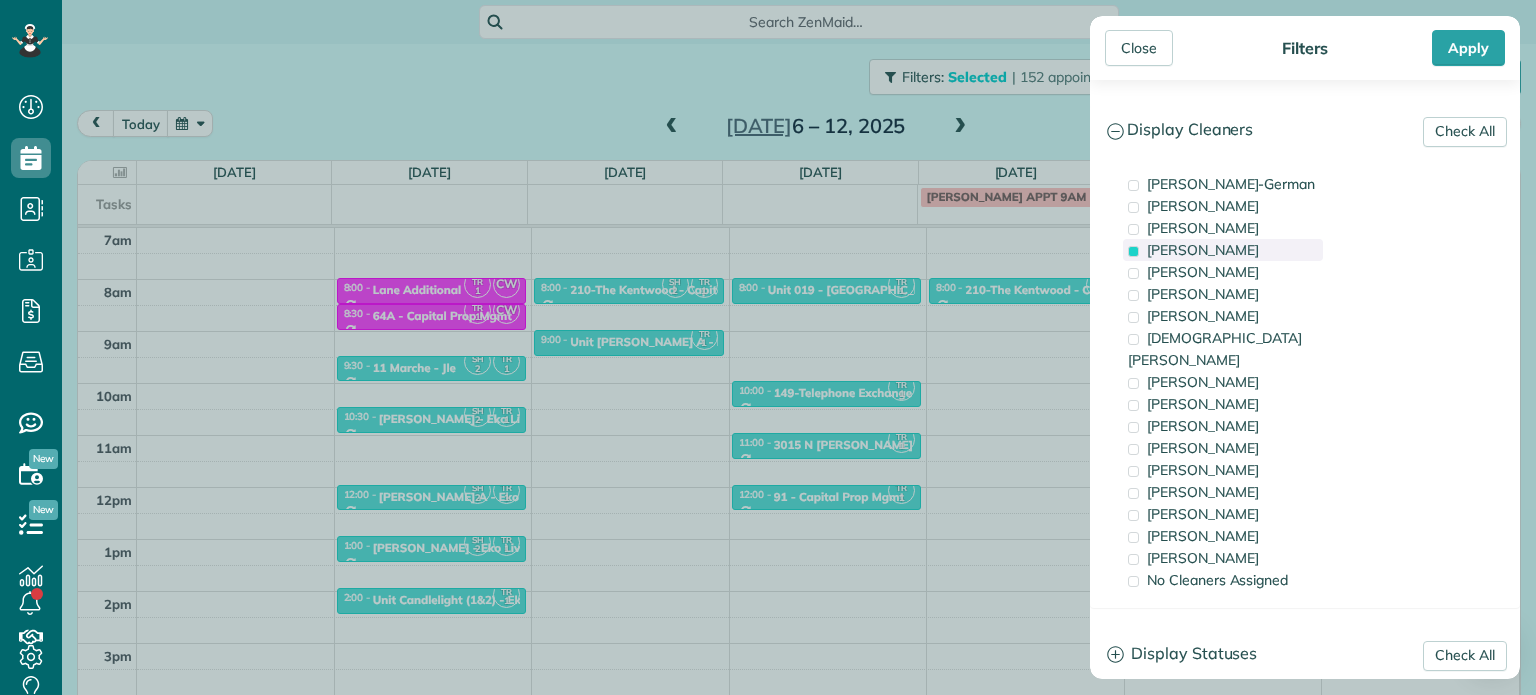 click on "Tawnya Reynolds" at bounding box center (1203, 250) 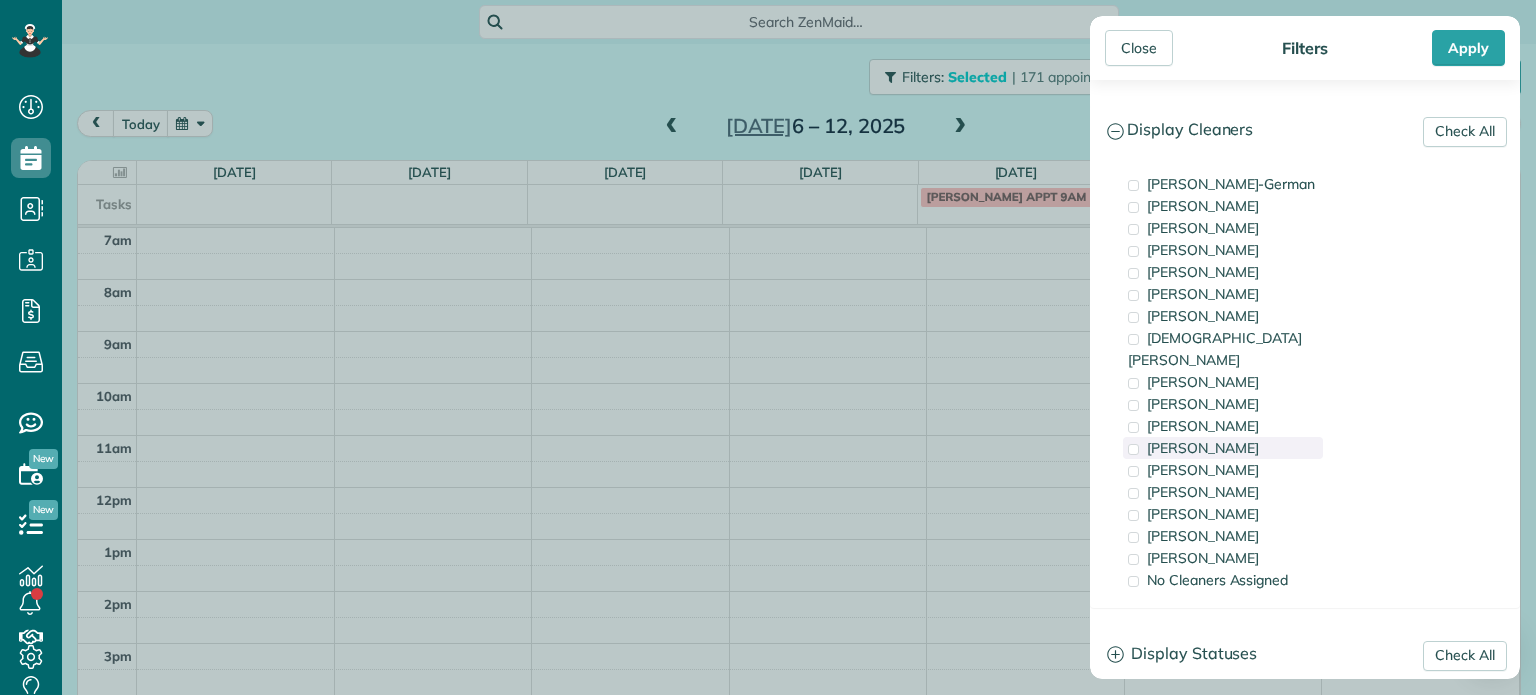 click on "Cyndi Holm" at bounding box center (1223, 448) 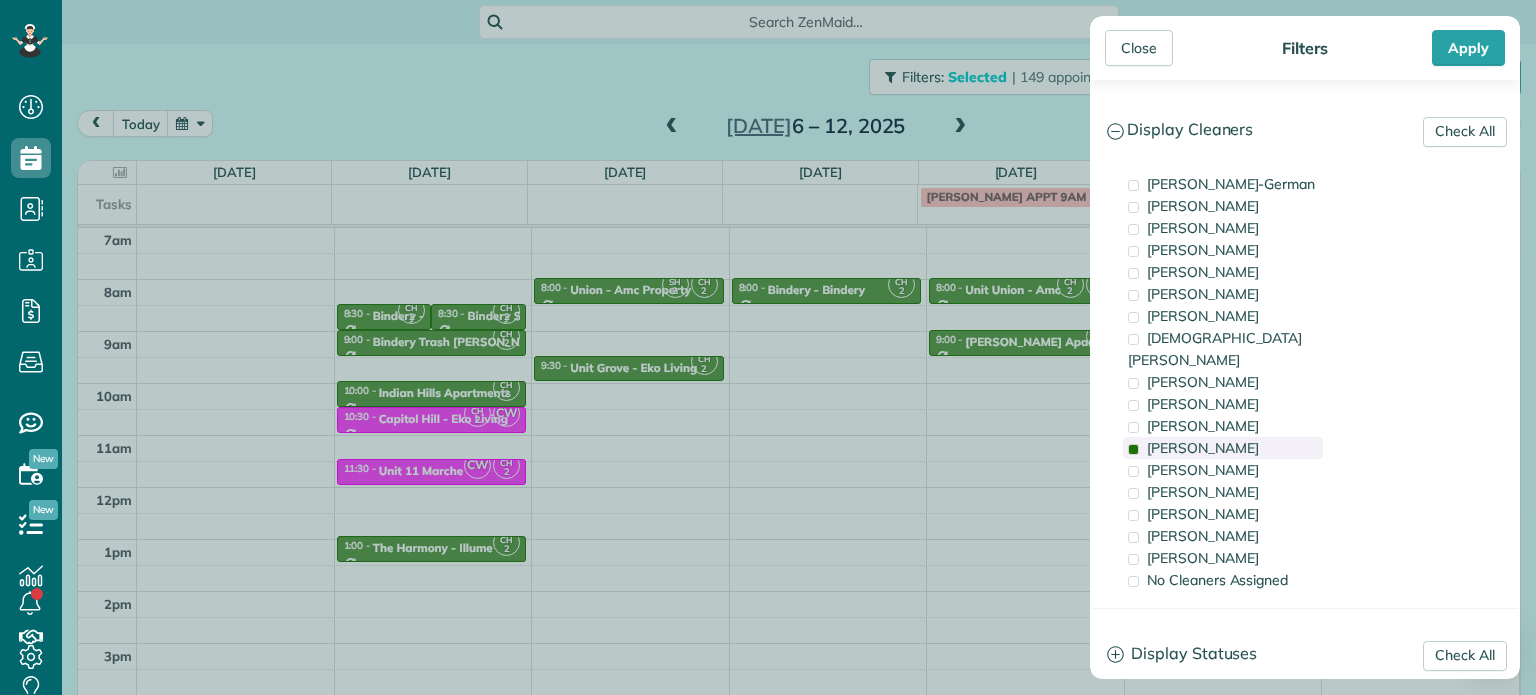click on "Cyndi Holm" at bounding box center (1223, 448) 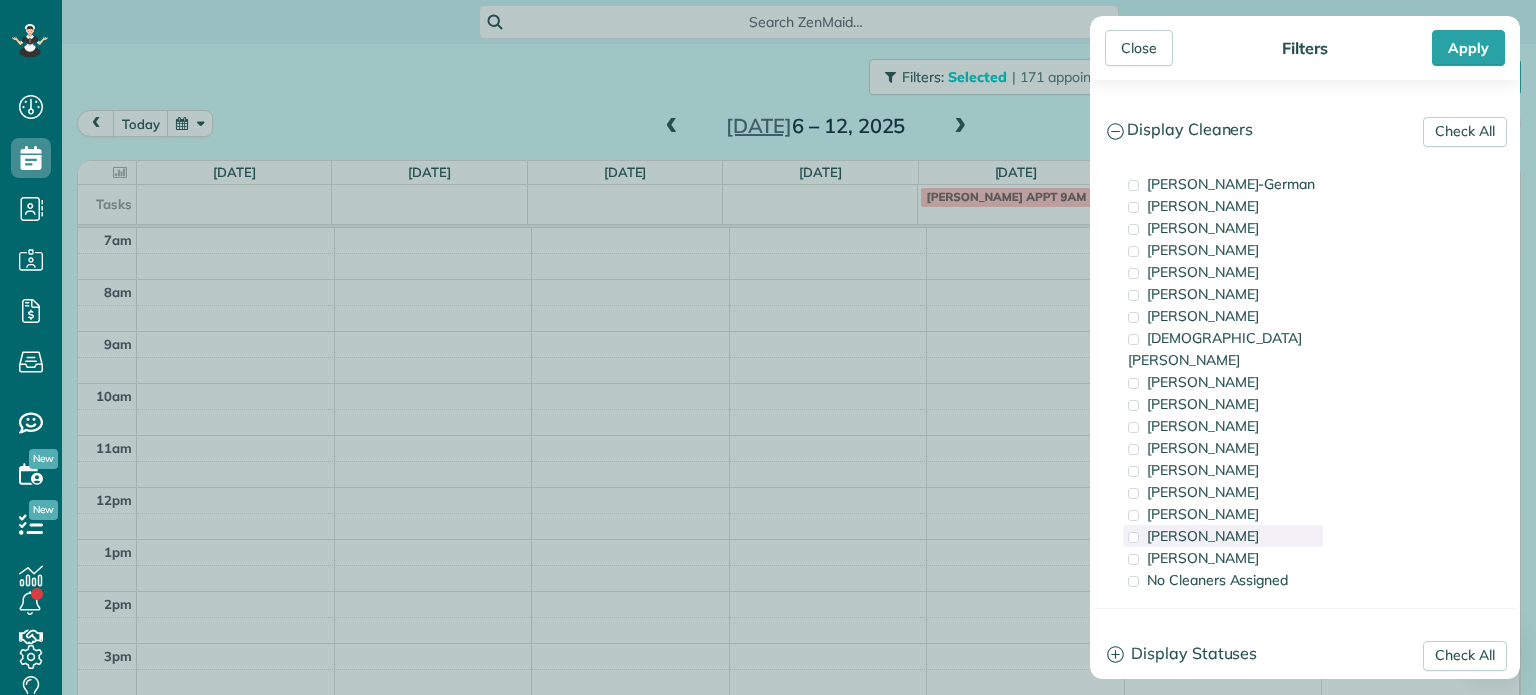 click on "Meralda Harris" at bounding box center (1223, 536) 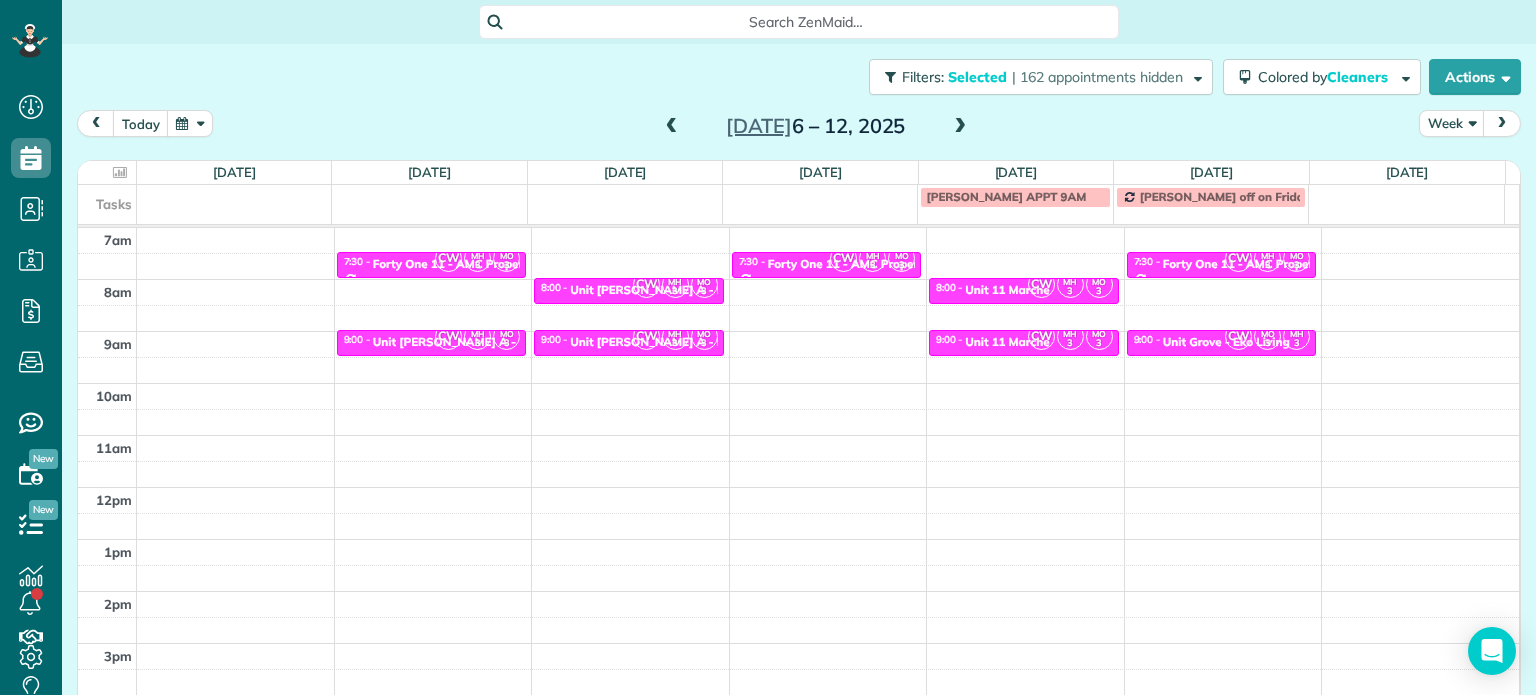 drag, startPoint x: 727, startPoint y: 390, endPoint x: 672, endPoint y: 305, distance: 101.24229 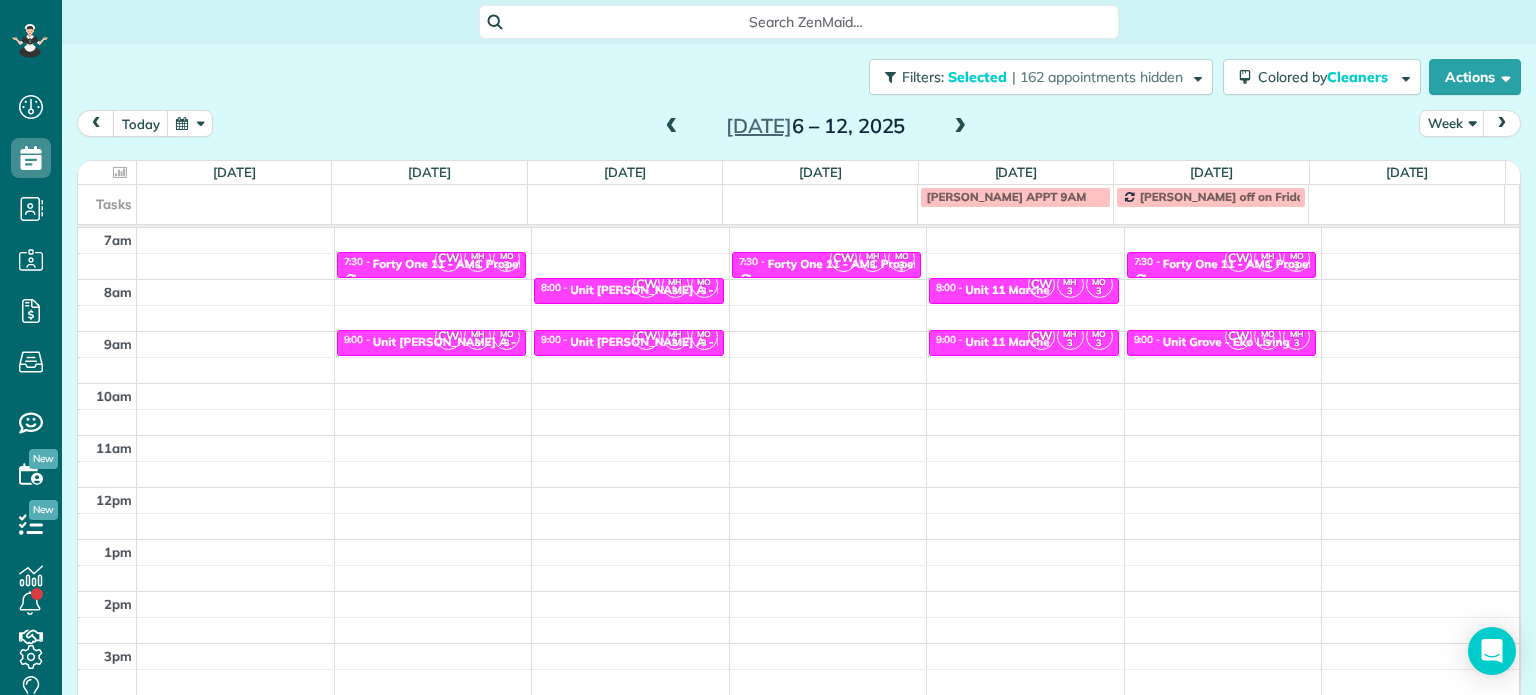 click on "Close
Filters
Apply
Check All
Display Cleaners
Christina Wright-German
Brie Killary
Cassie Feliciano
Tawnya Reynolds
Mark Zollo
Matthew Hatcher
Tony Middleton" at bounding box center [768, 347] 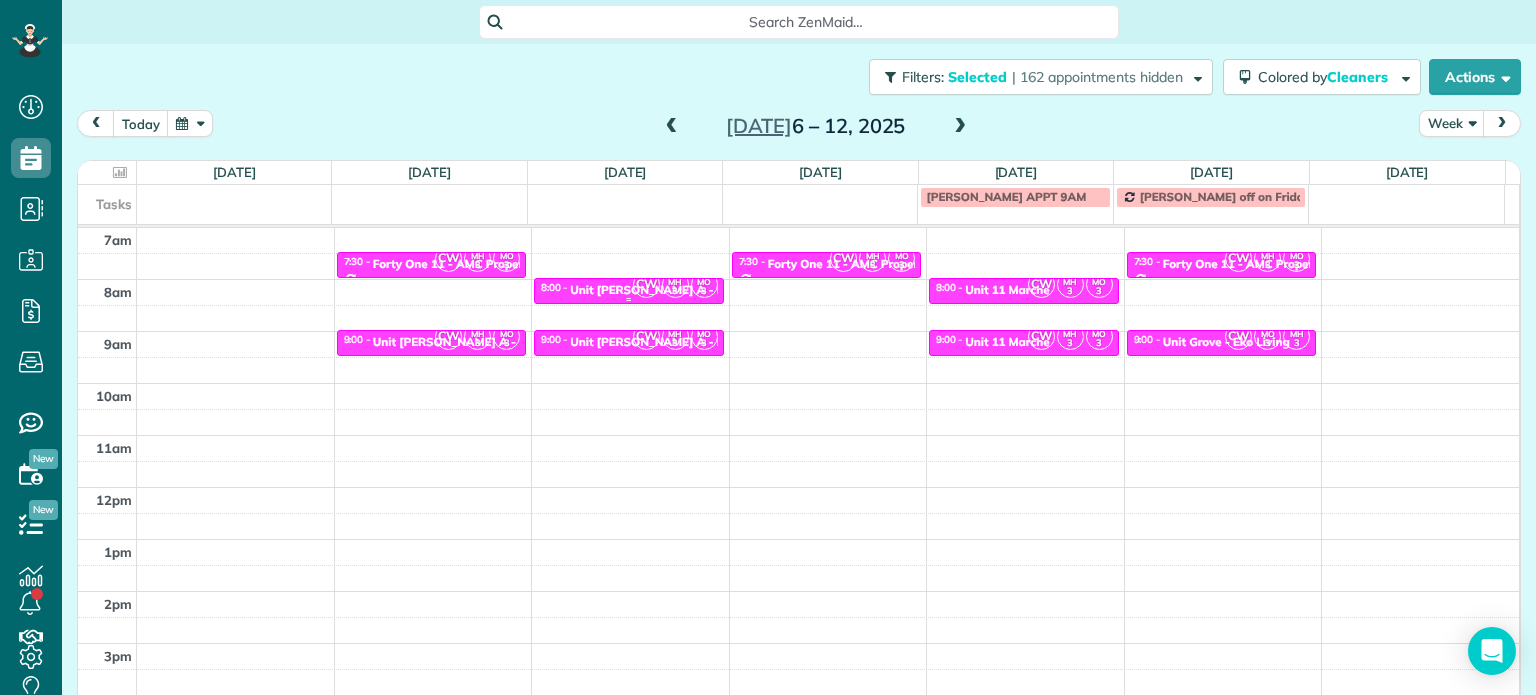 click on "3" at bounding box center [675, 291] 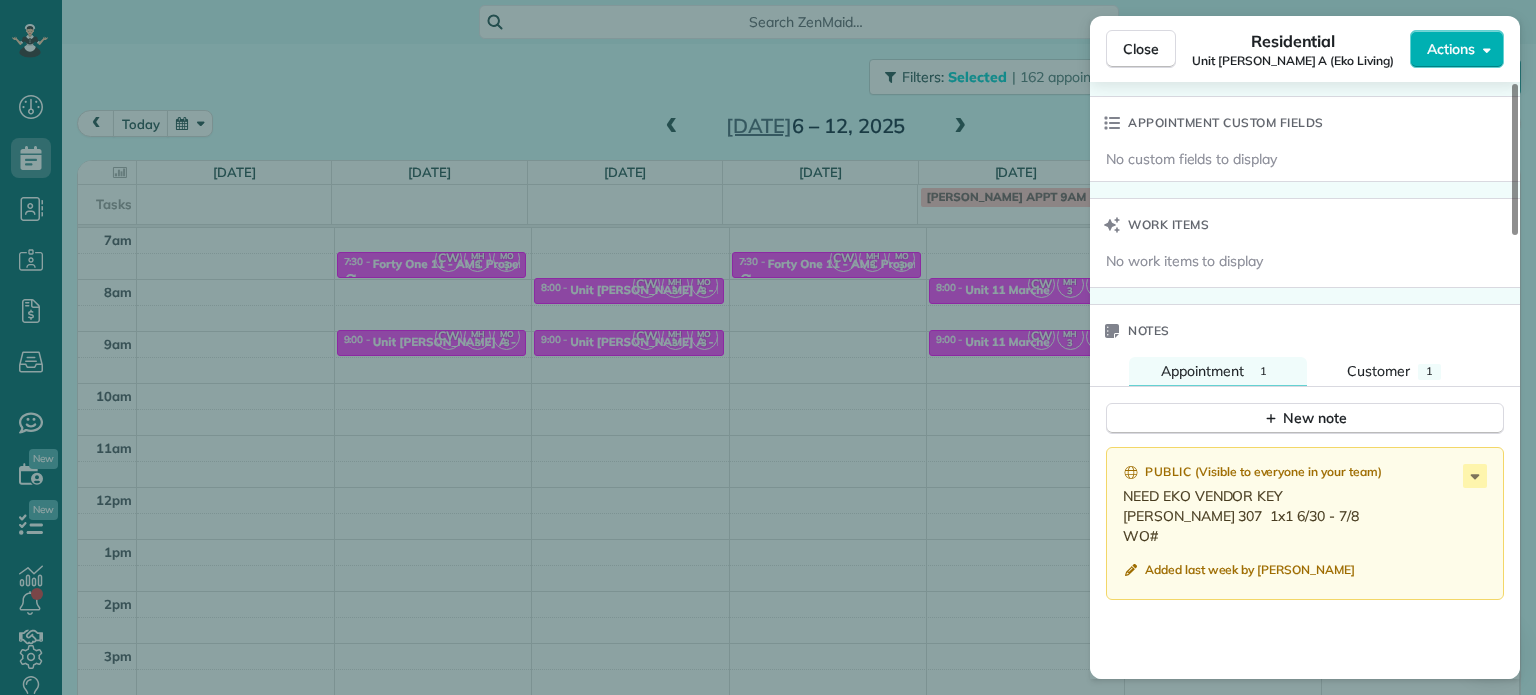 scroll, scrollTop: 1500, scrollLeft: 0, axis: vertical 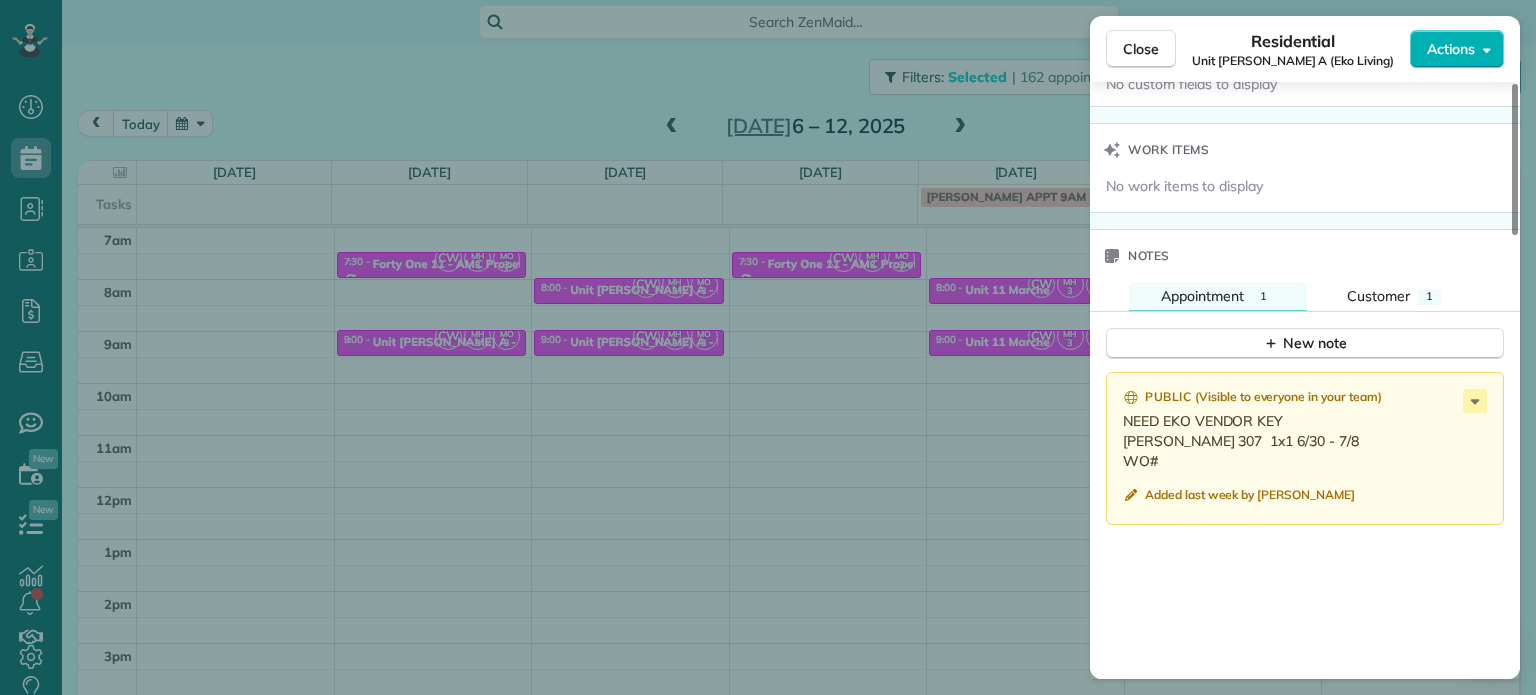 click on "Close Residential Unit Rosa A (Eko Living) Actions Status Active Unit Rosa A (Eko Living) · Open profile No phone number on record Add phone number No email on record Add email View Details Residential Tuesday, July 08, 2025 ( next week ) 8:00 AM 8:30 AM 30 minutes One time 1655 C Street Vancouver WA 98663 Service was not rated yet Setup ratings Cleaners Time in and out Assign Invite Cleaners Marina   Ostertag 8:00 AM 8:30 AM Meralda   Harris 8:00 AM 8:30 AM Christina   Wright-German 8:00 AM 8:30 AM Checklist Try Now Keep this appointment up to your standards. Stay on top of every detail, keep your cleaners organised, and your client happy. Assign a checklist Watch a 5 min demo Billing Billing actions Price $0.00 Overcharge $0.00 Discount $0.00 Coupon discount - Primary tax - Secondary tax - Total appointment price $0.00 Tips collected New feature! $0.00 Mark as paid Total including tip $0.00 Get paid online in no-time! Send an invoice and reward your cleaners with tips Charge customer credit card Work items" at bounding box center (768, 347) 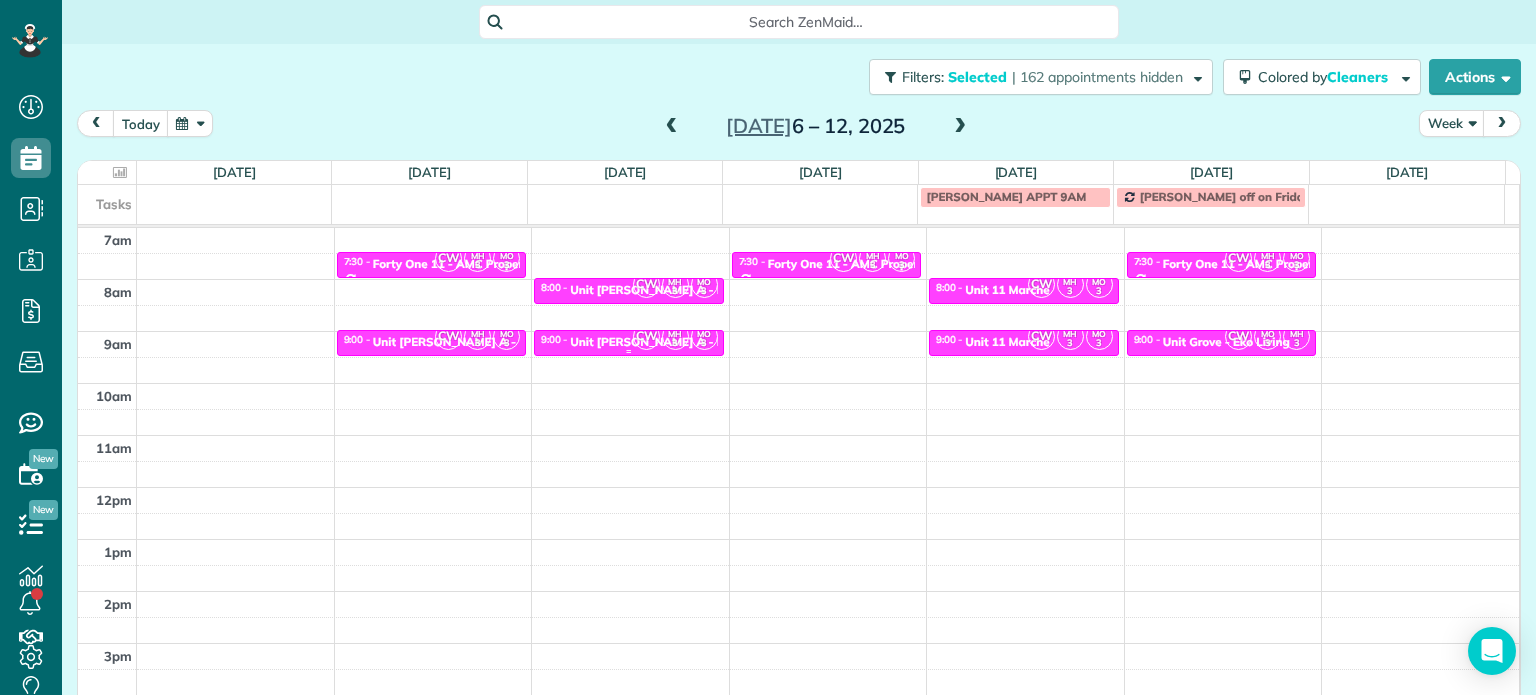 click on "3" at bounding box center [704, 343] 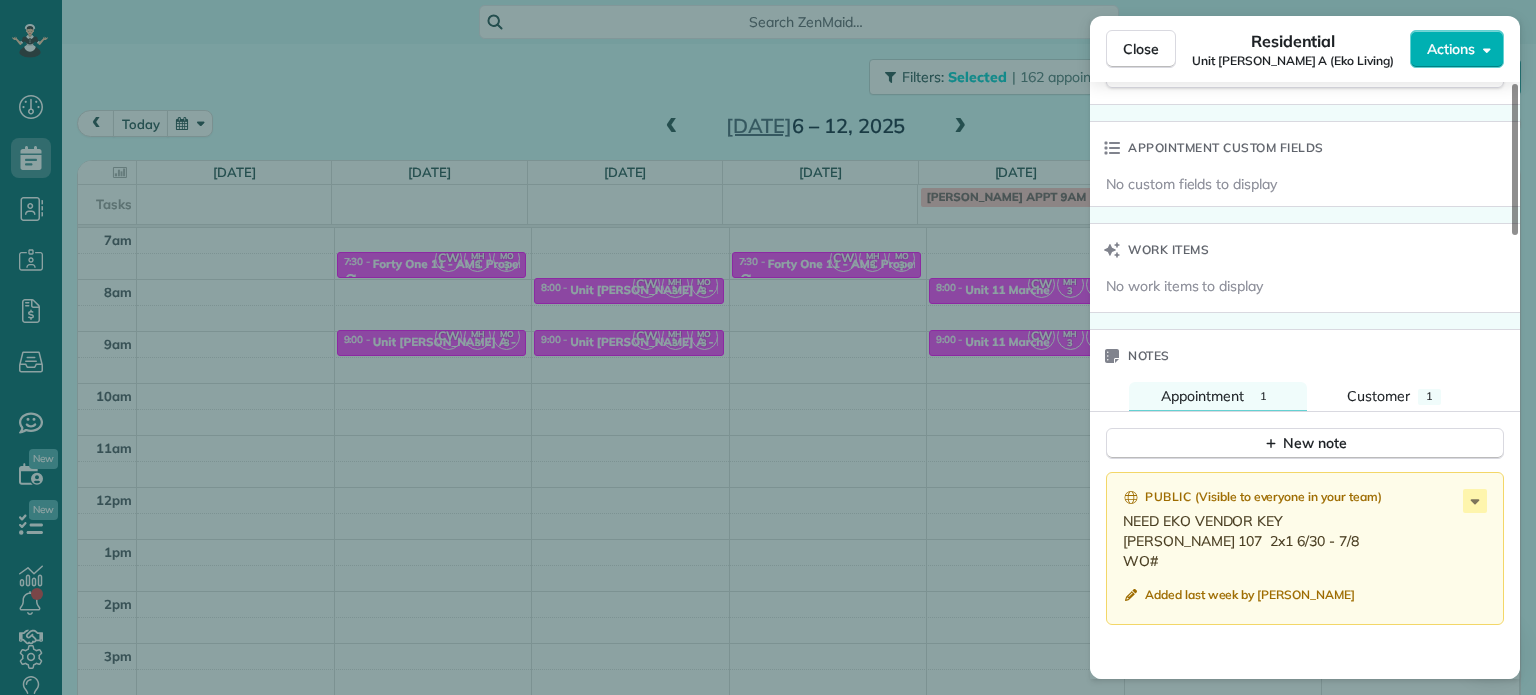 scroll, scrollTop: 1500, scrollLeft: 0, axis: vertical 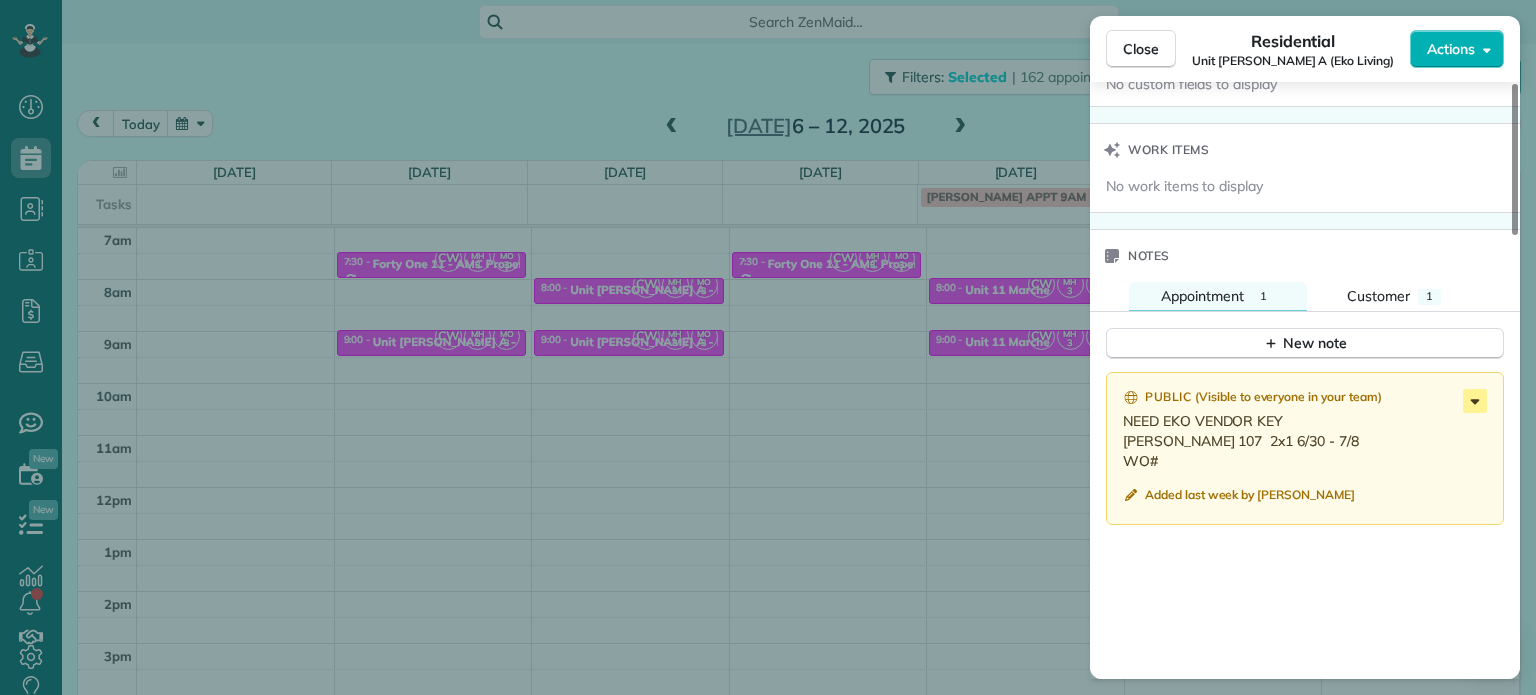 click 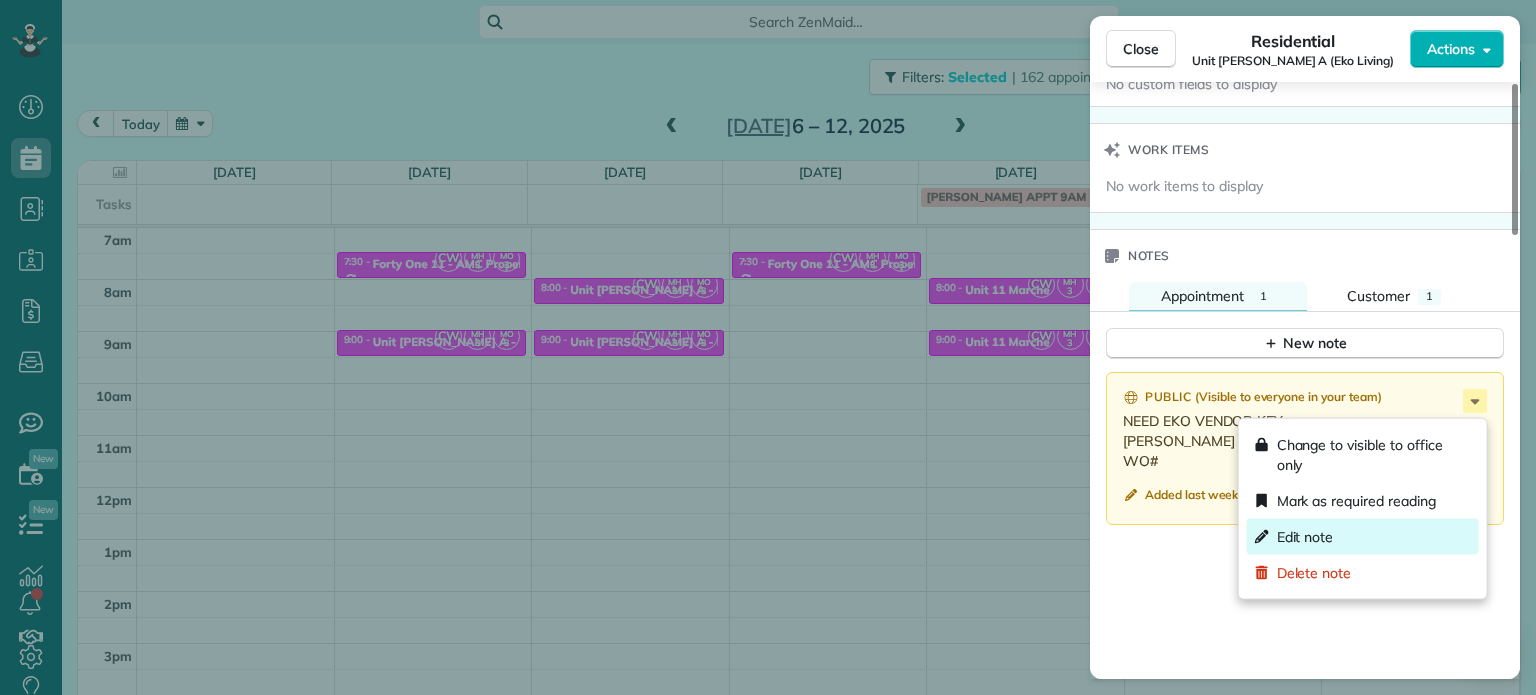 click on "Edit note" at bounding box center [1363, 537] 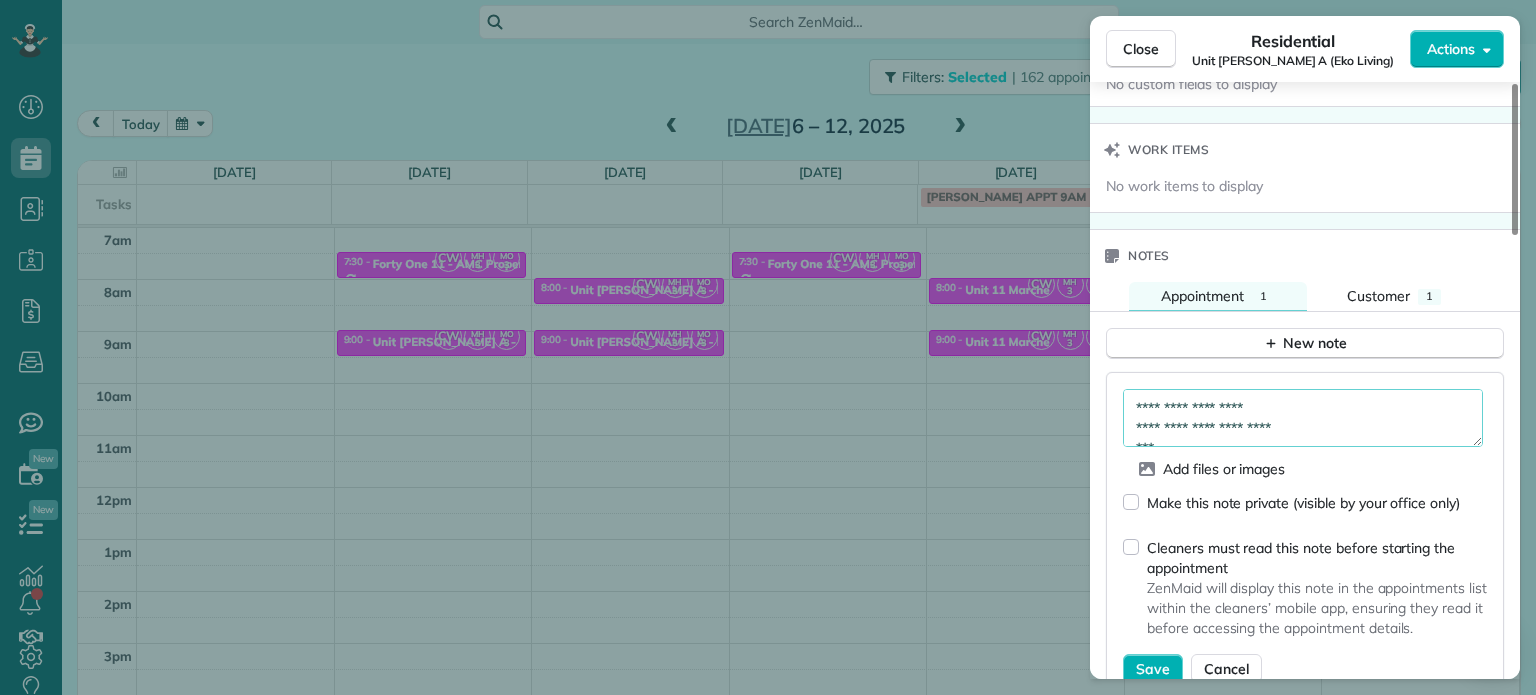 click on "**********" at bounding box center (1303, 418) 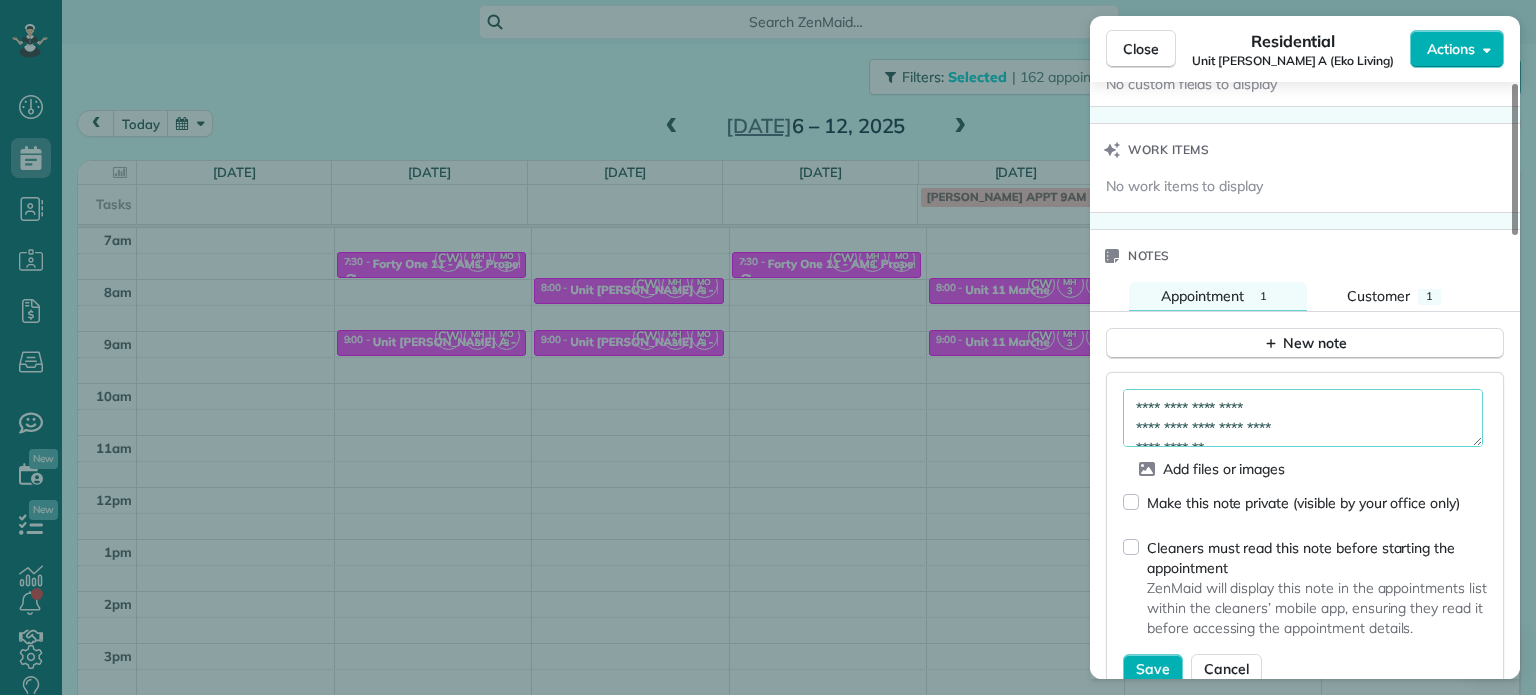 scroll, scrollTop: 10, scrollLeft: 0, axis: vertical 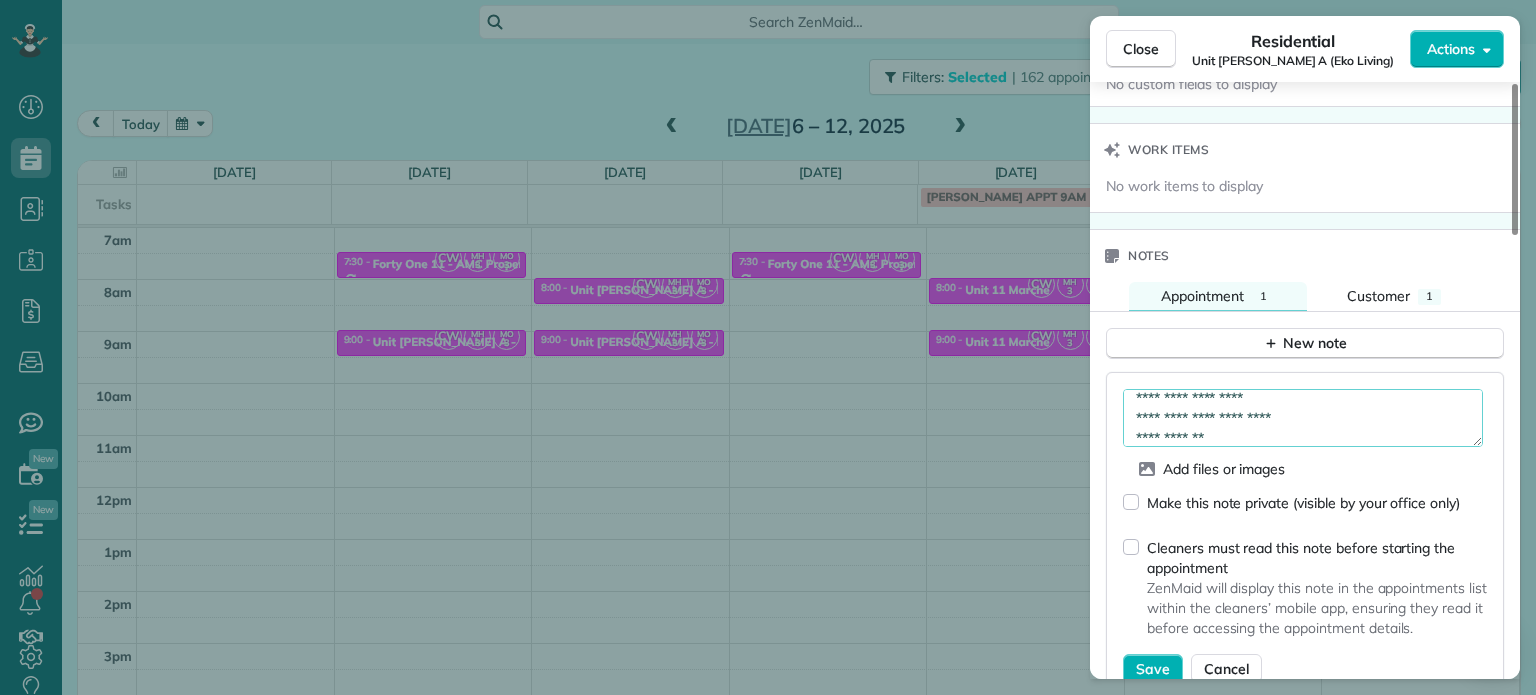 click on "**********" at bounding box center [1303, 418] 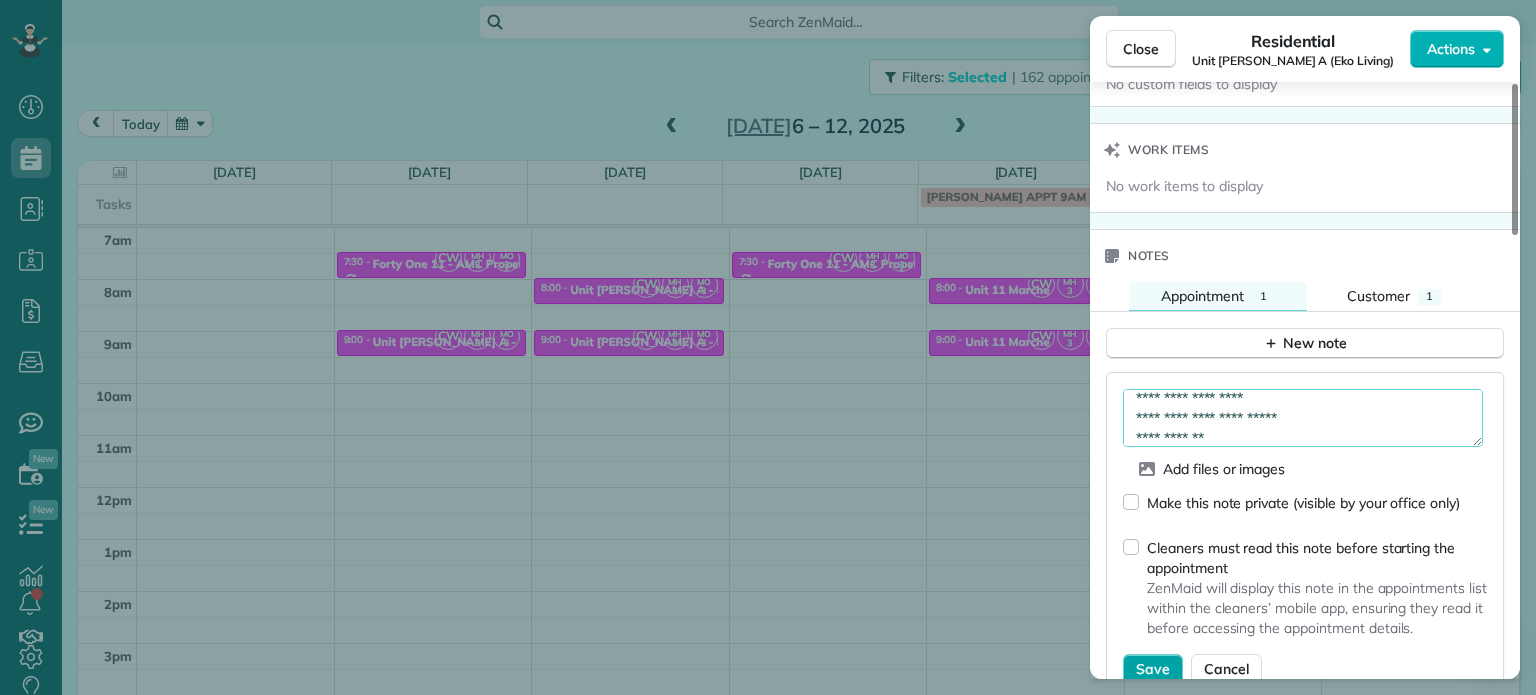 type on "**********" 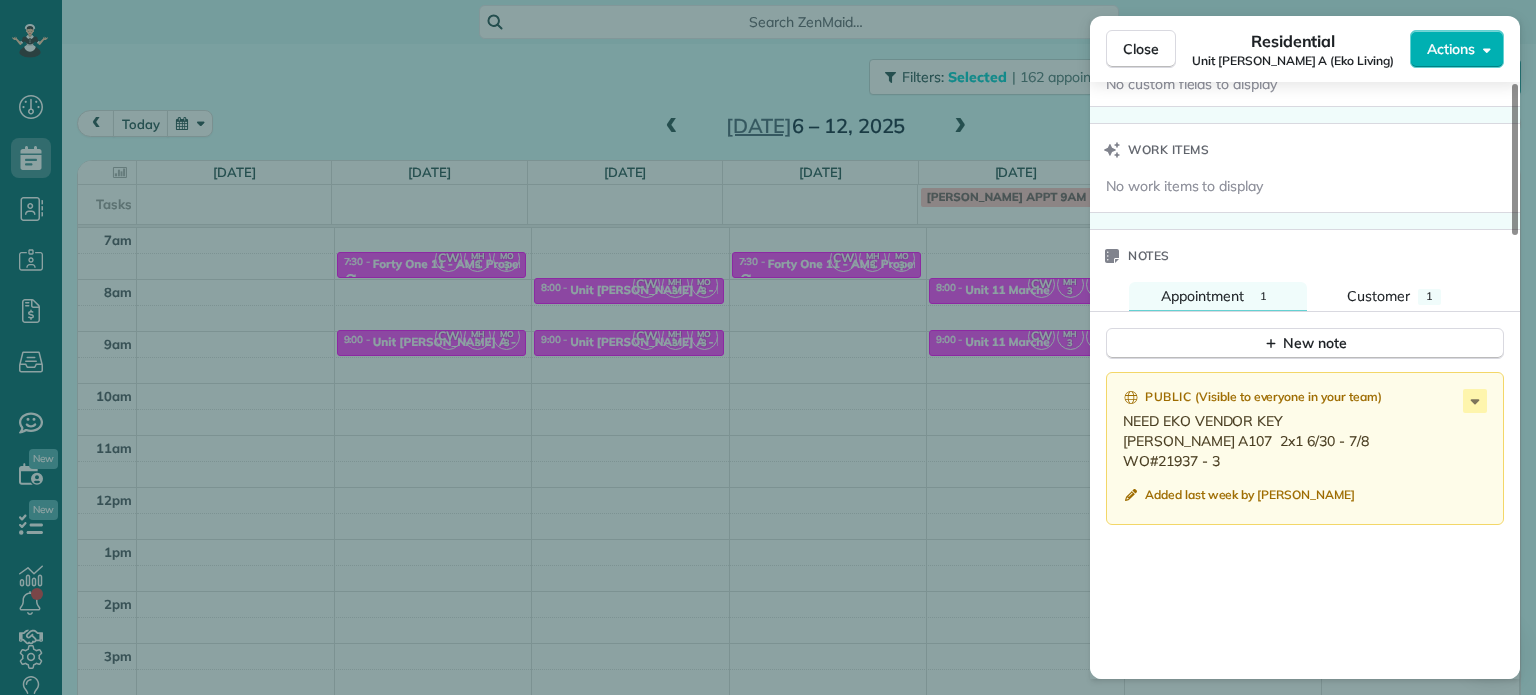 click on "Close Residential Unit Rosa A (Eko Living) Actions Status Active Unit Rosa A (Eko Living) · Open profile No phone number on record Add phone number No email on record Add email View Details Residential Tuesday, July 08, 2025 ( next week ) 9:00 AM 9:30 AM 30 minutes One time 1655 C Street Vancouver WA 98663 Service was not rated yet Setup ratings Cleaners Time in and out Assign Invite Cleaners Marina   Ostertag 9:00 AM 9:30 AM Meralda   Harris 9:00 AM 9:30 AM Christina   Wright-German 9:00 AM 9:30 AM Checklist Try Now Keep this appointment up to your standards. Stay on top of every detail, keep your cleaners organised, and your client happy. Assign a checklist Watch a 5 min demo Billing Billing actions Price $0.00 Overcharge $0.00 Discount $0.00 Coupon discount - Primary tax - Secondary tax - Total appointment price $0.00 Tips collected New feature! $0.00 Mark as paid Total including tip $0.00 Get paid online in no-time! Send an invoice and reward your cleaners with tips Charge customer credit card Work items" at bounding box center (768, 347) 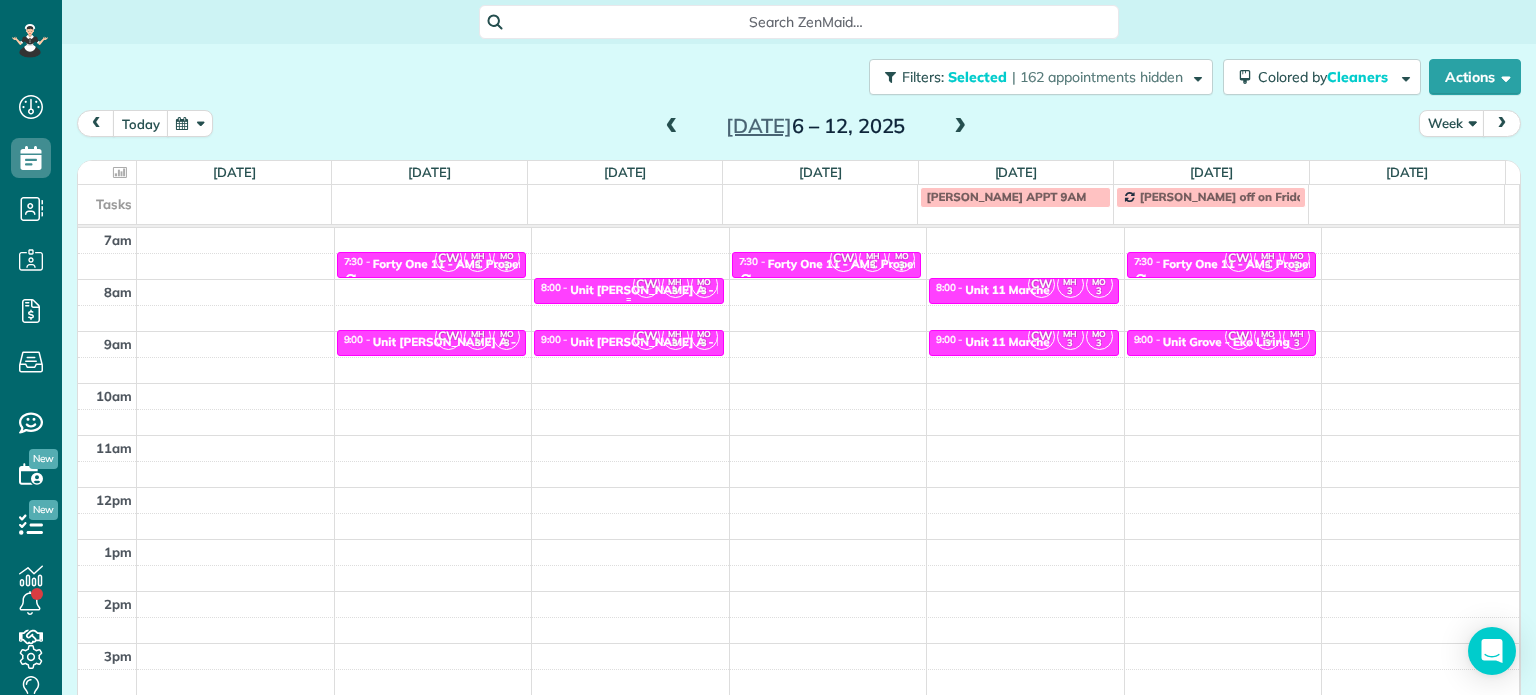 click on "CW" at bounding box center (646, 284) 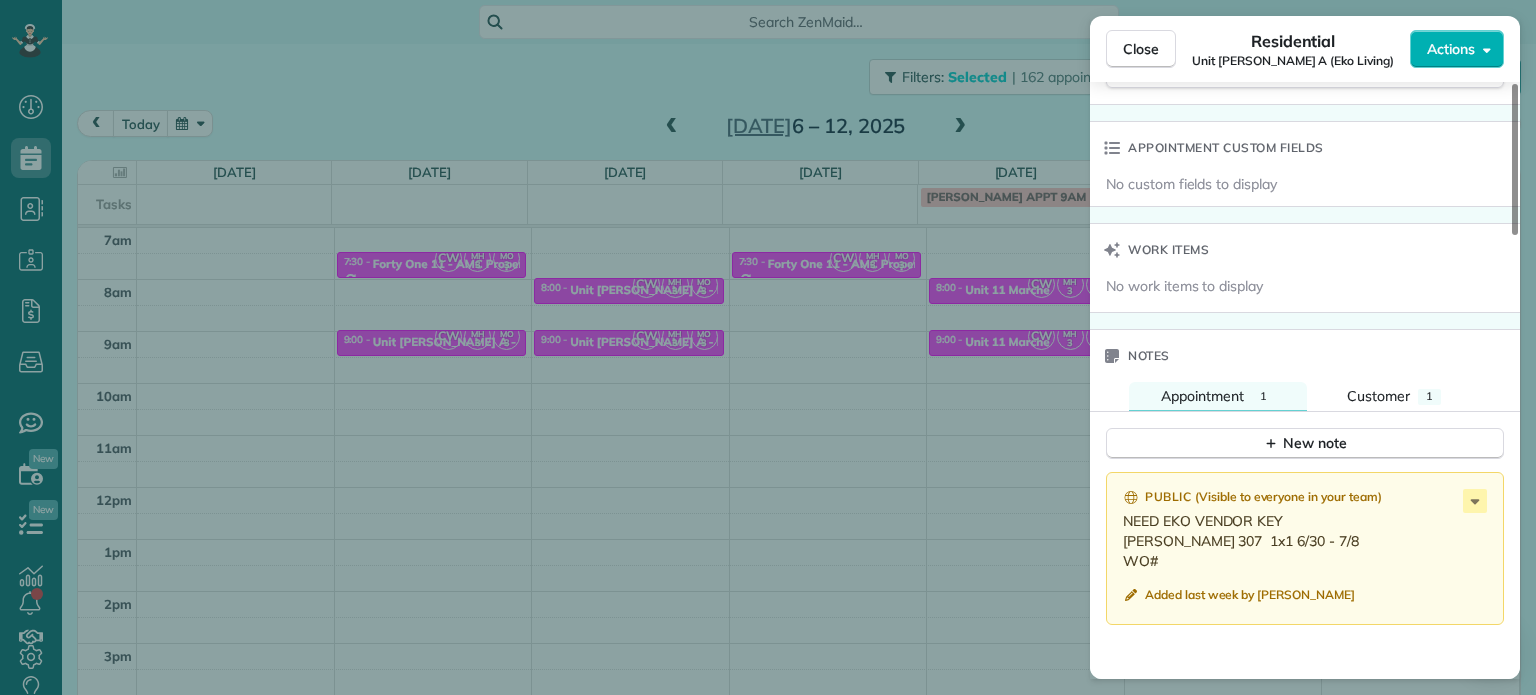 scroll, scrollTop: 1500, scrollLeft: 0, axis: vertical 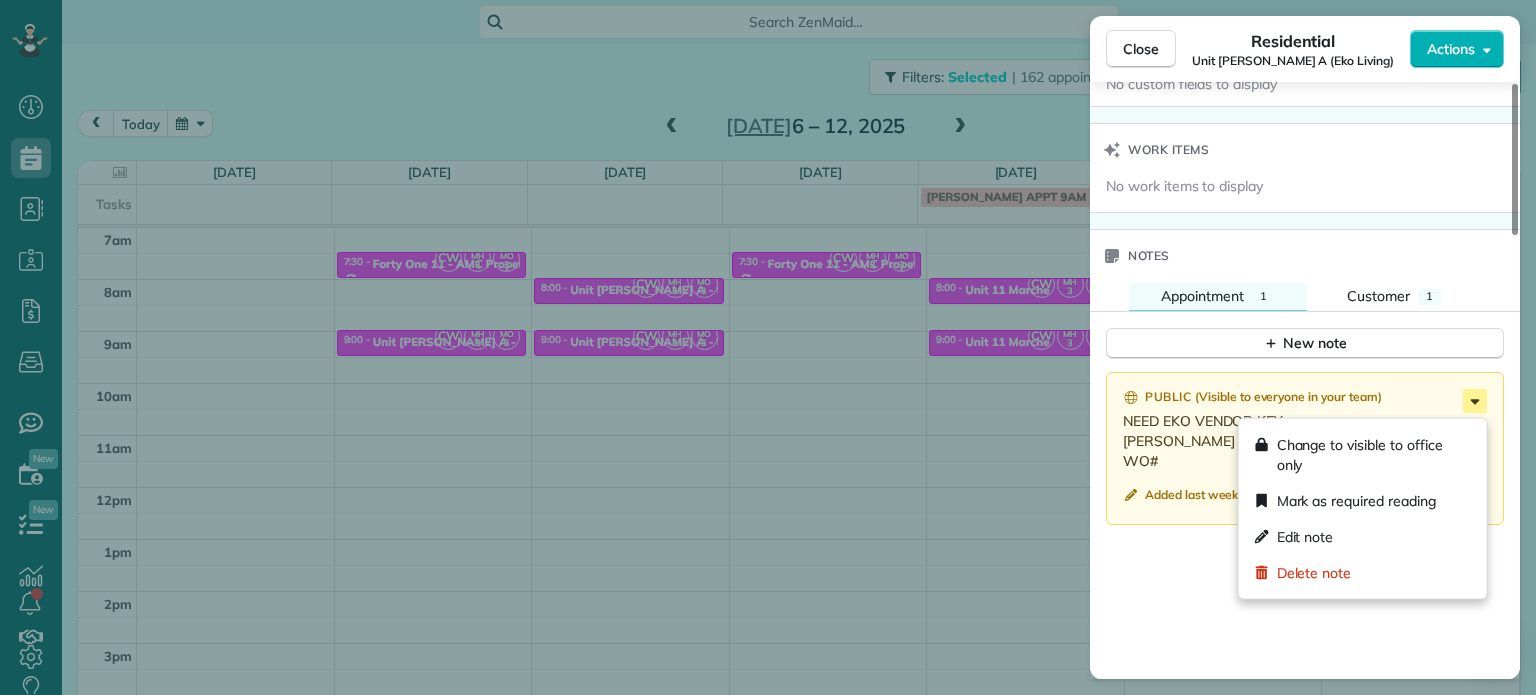 click 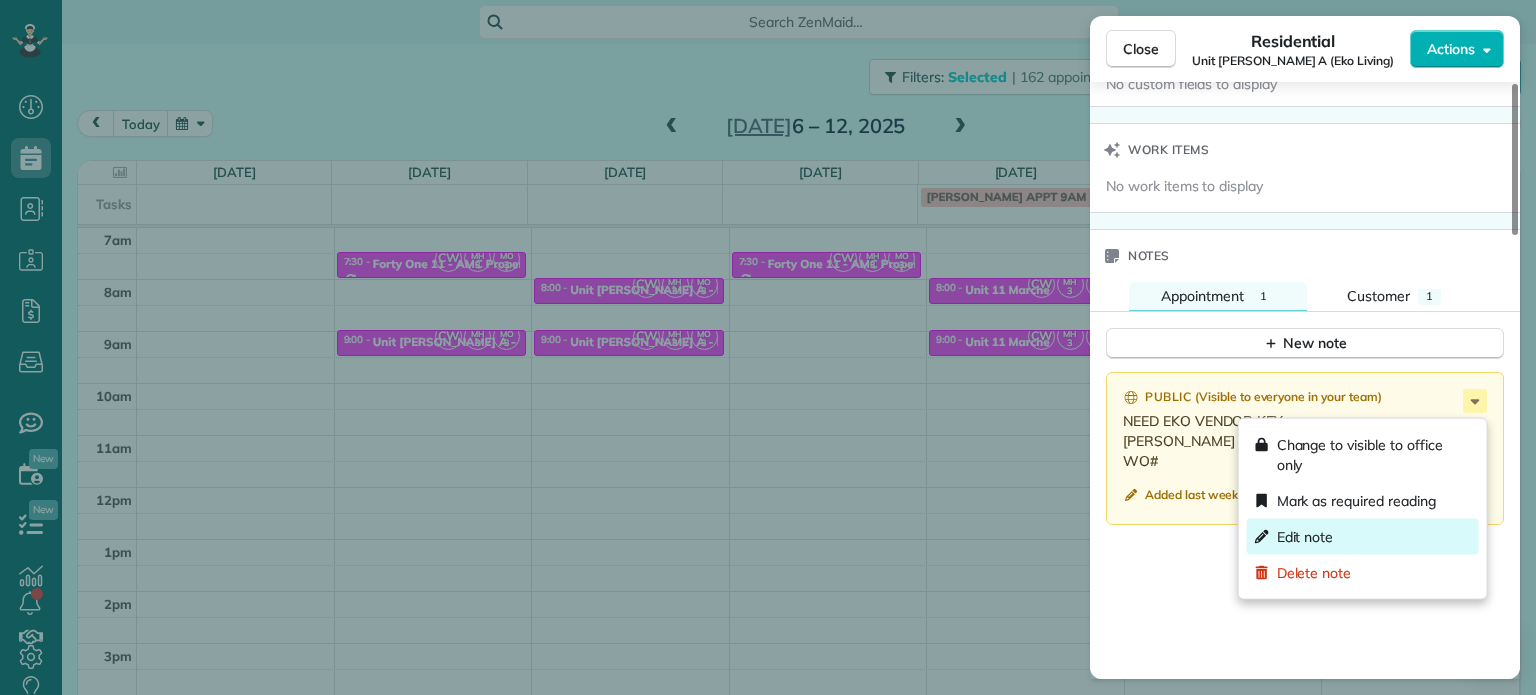 click on "Edit note" at bounding box center (1363, 537) 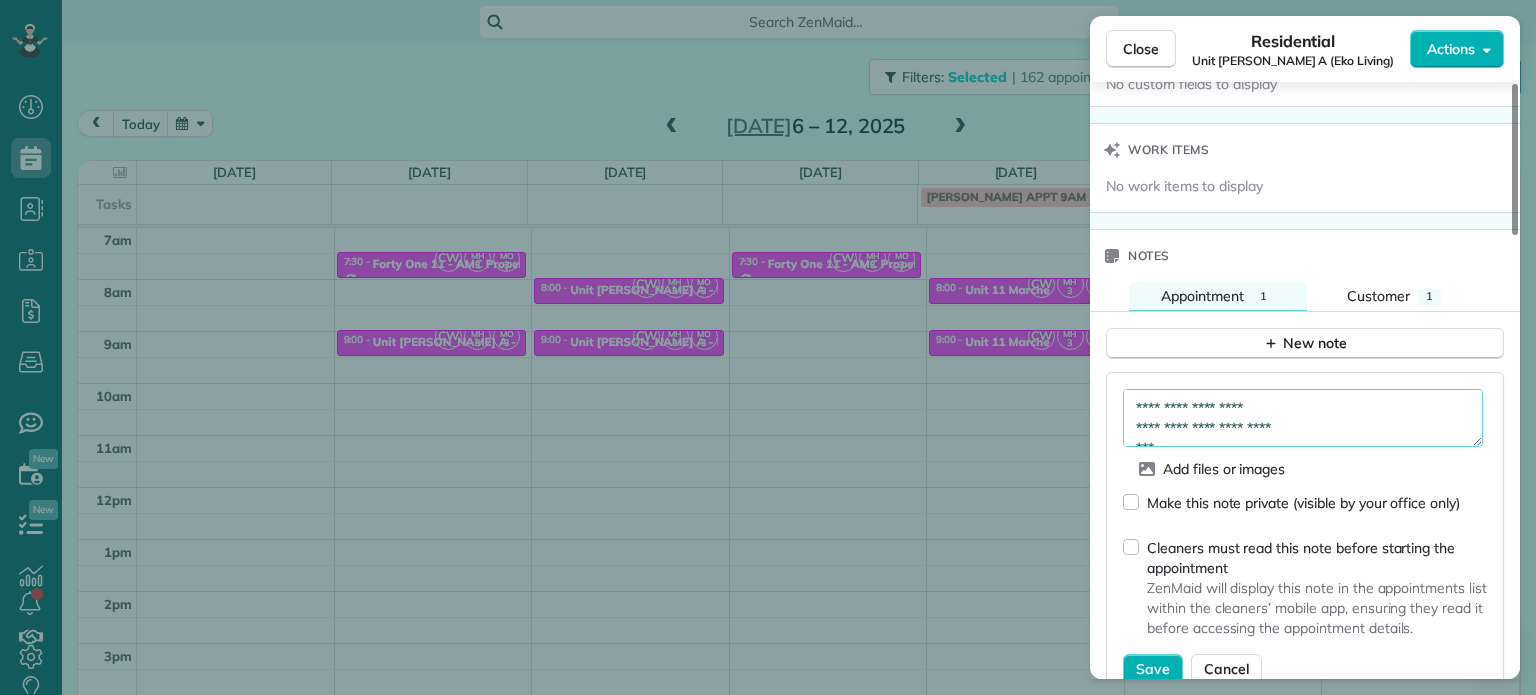 click on "**********" at bounding box center (1303, 418) 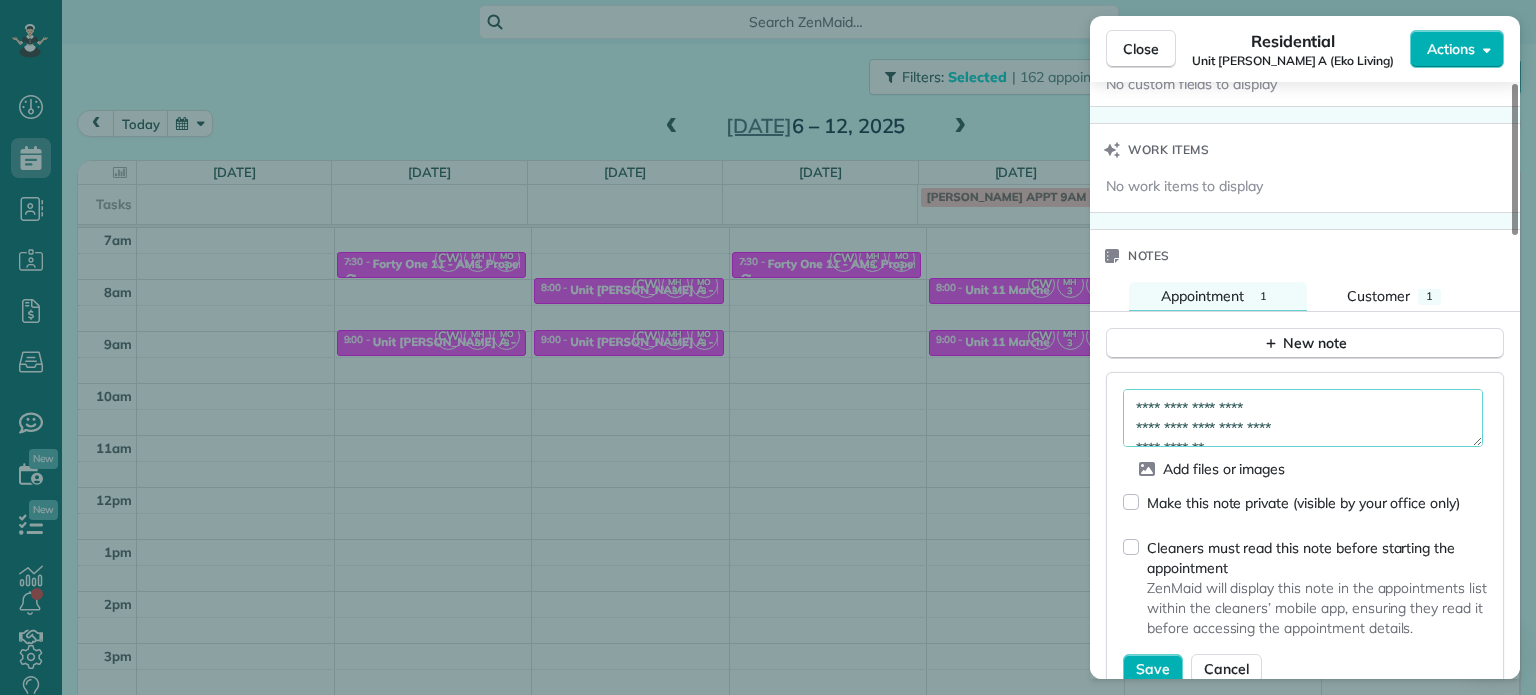 scroll, scrollTop: 10, scrollLeft: 0, axis: vertical 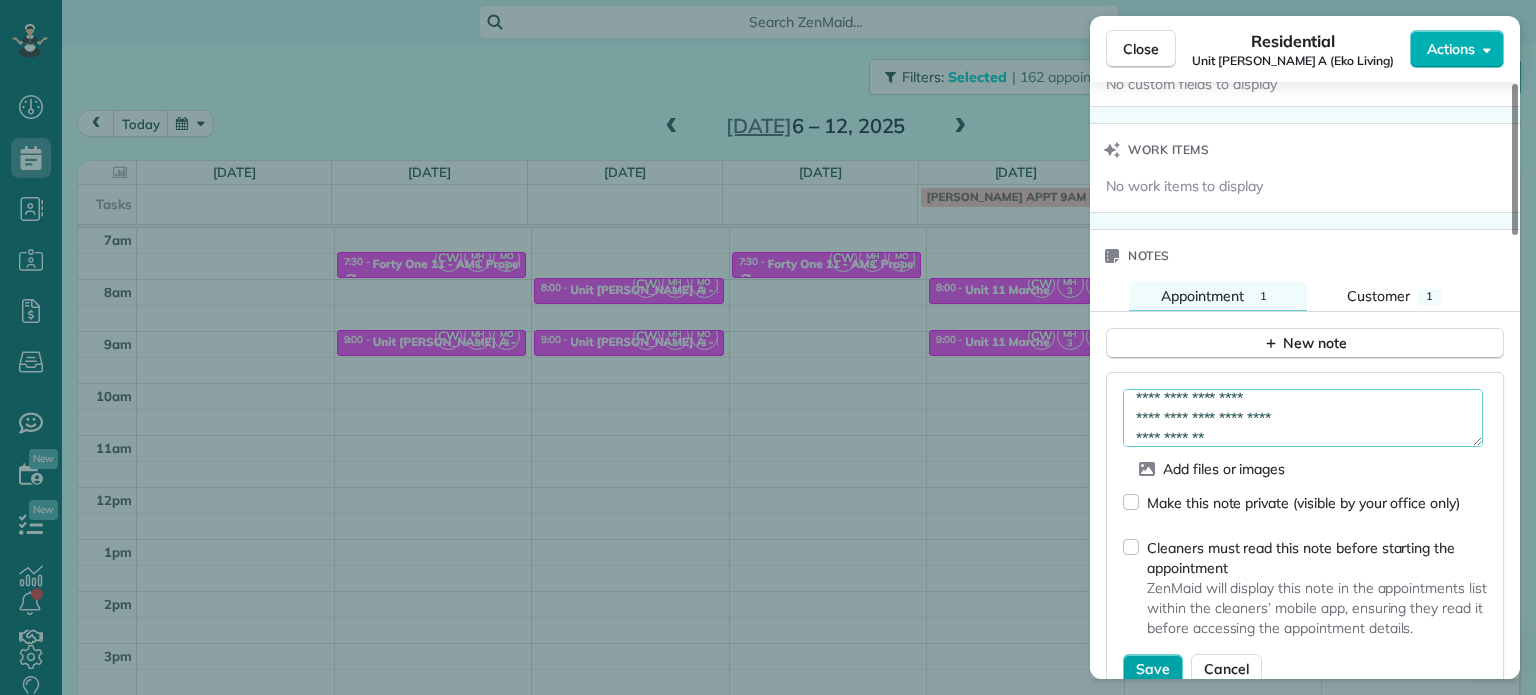type on "**********" 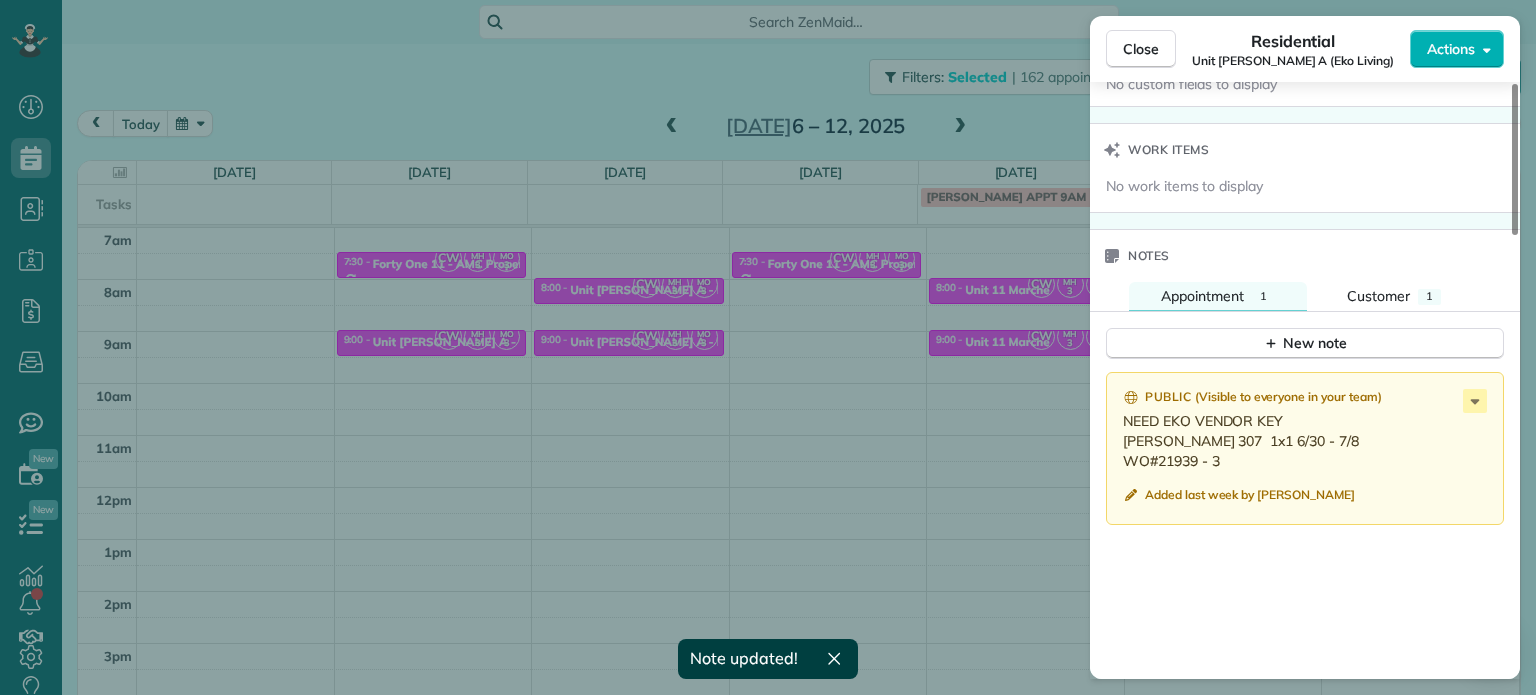 scroll, scrollTop: 1600, scrollLeft: 0, axis: vertical 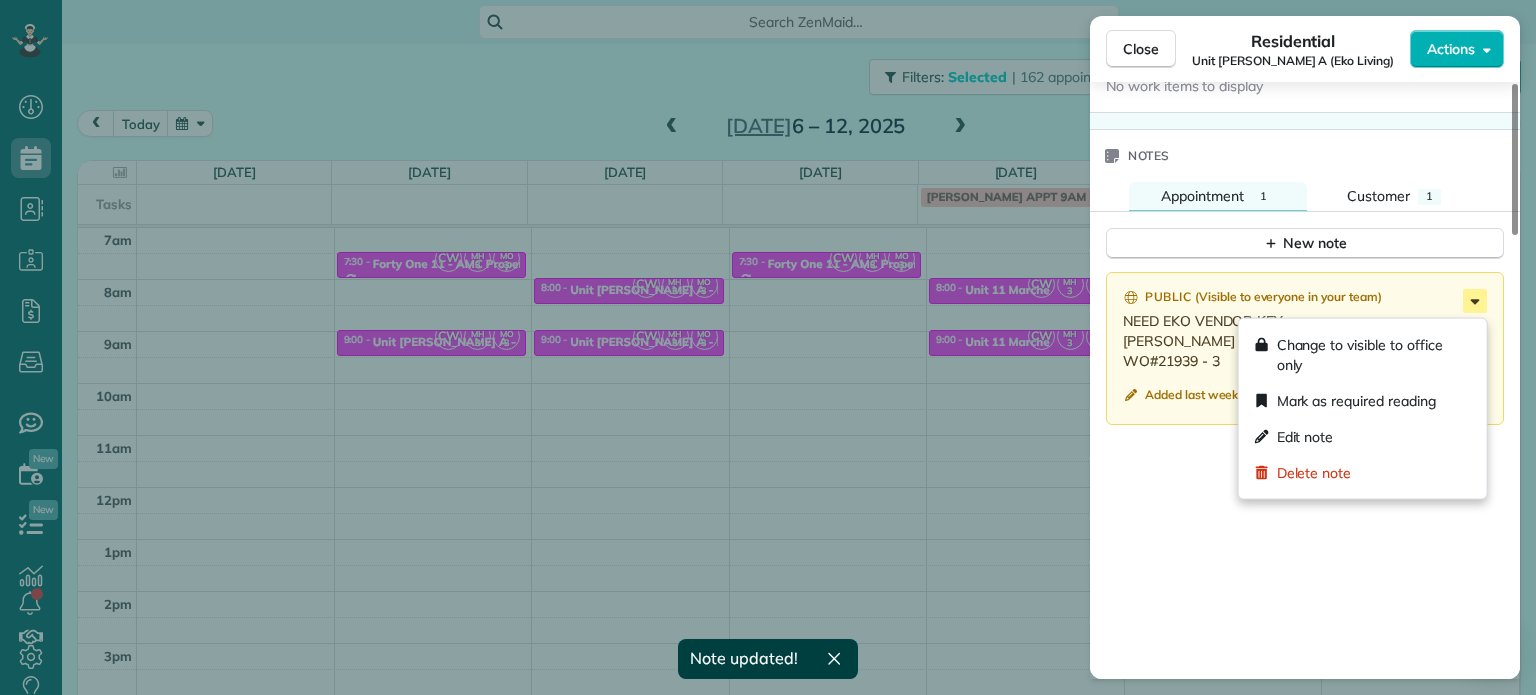 click 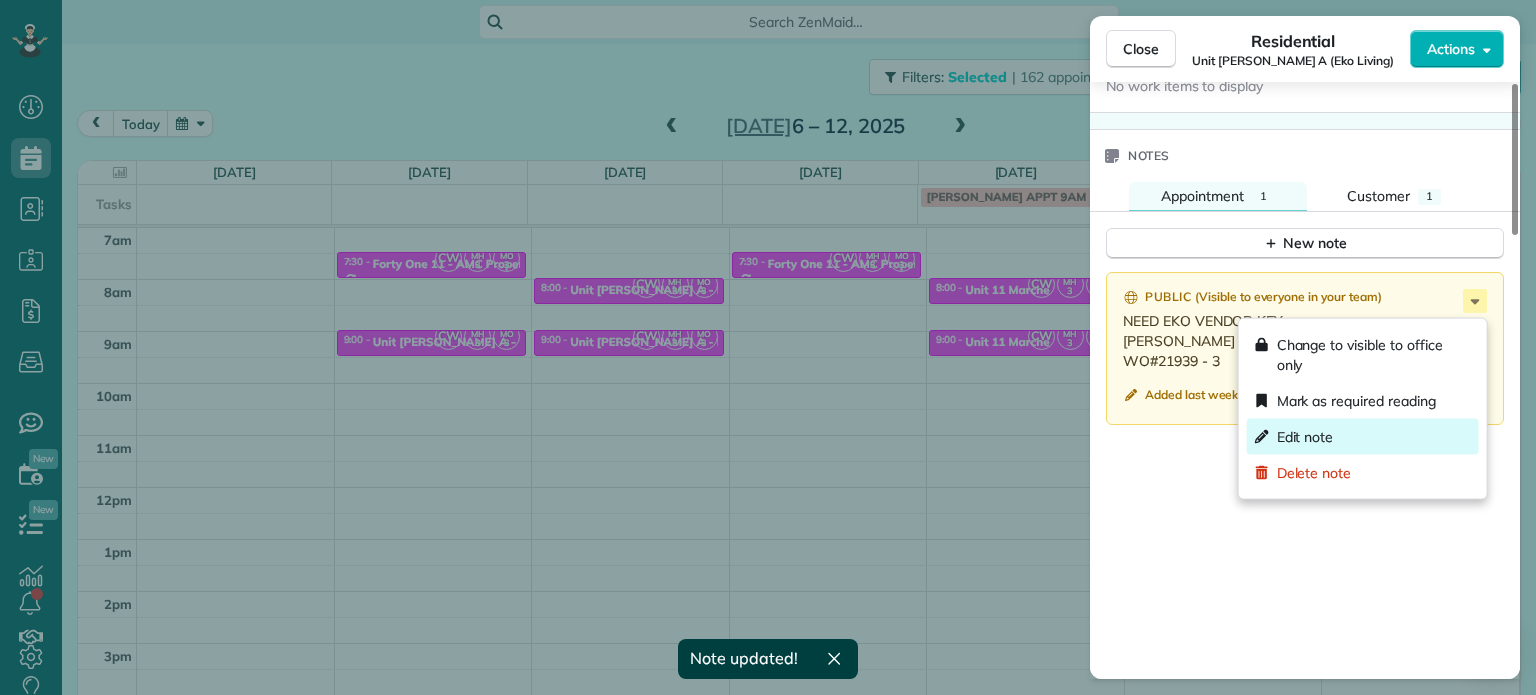 click on "Edit note" at bounding box center (1363, 437) 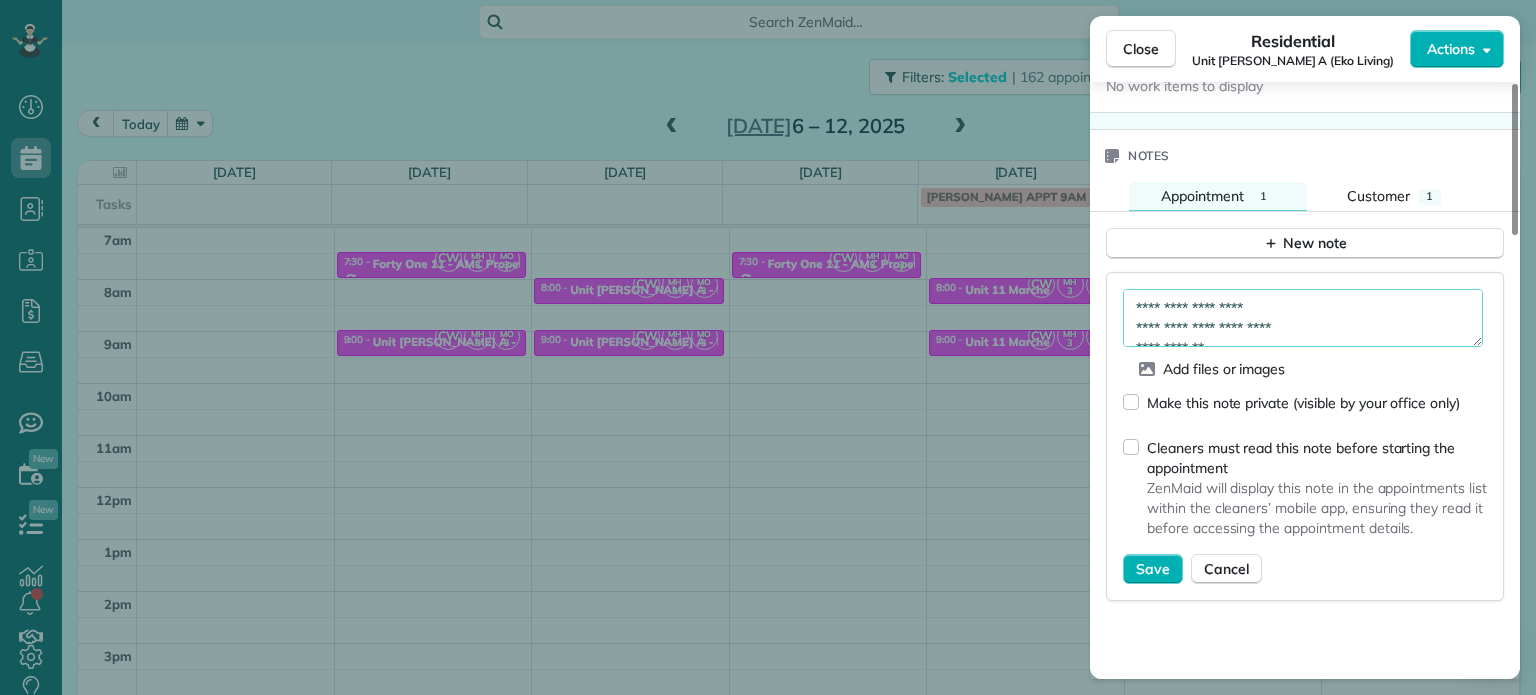 click on "**********" at bounding box center (1303, 318) 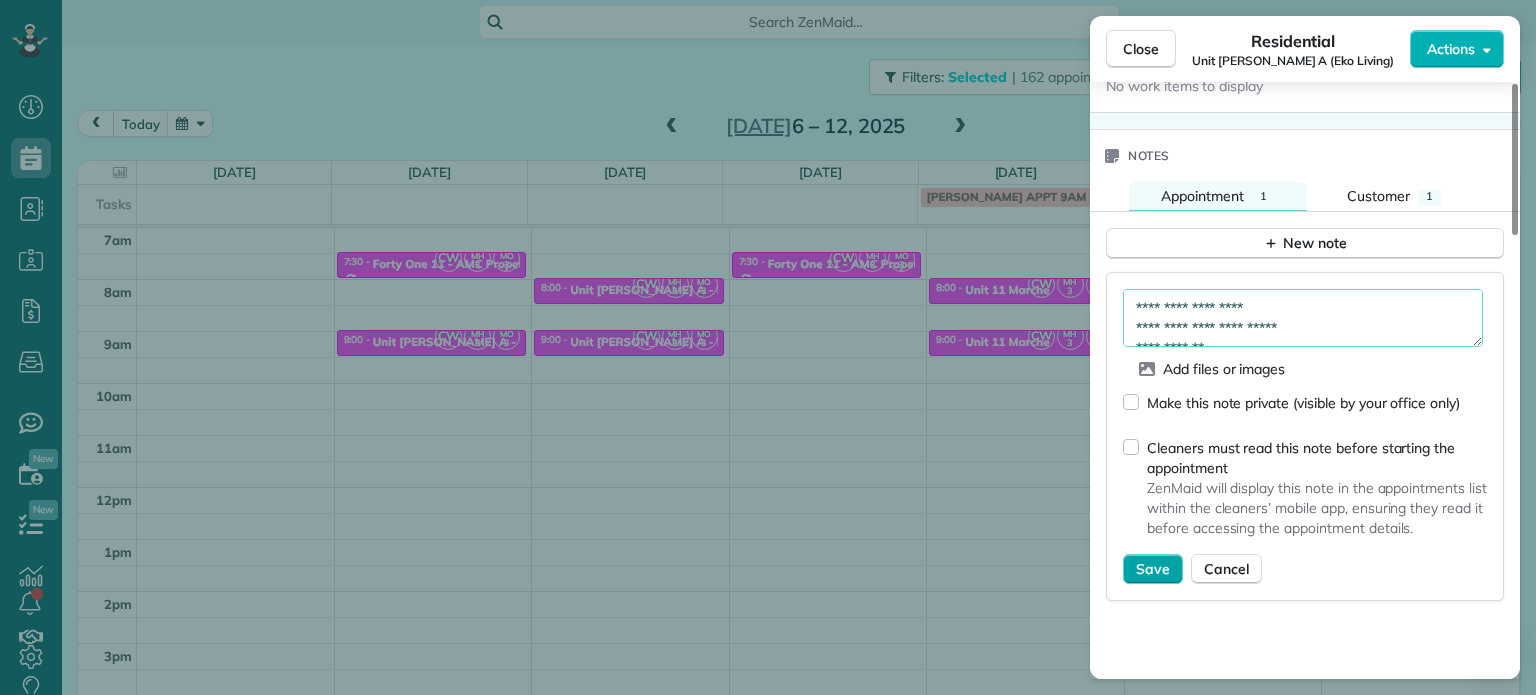 type on "**********" 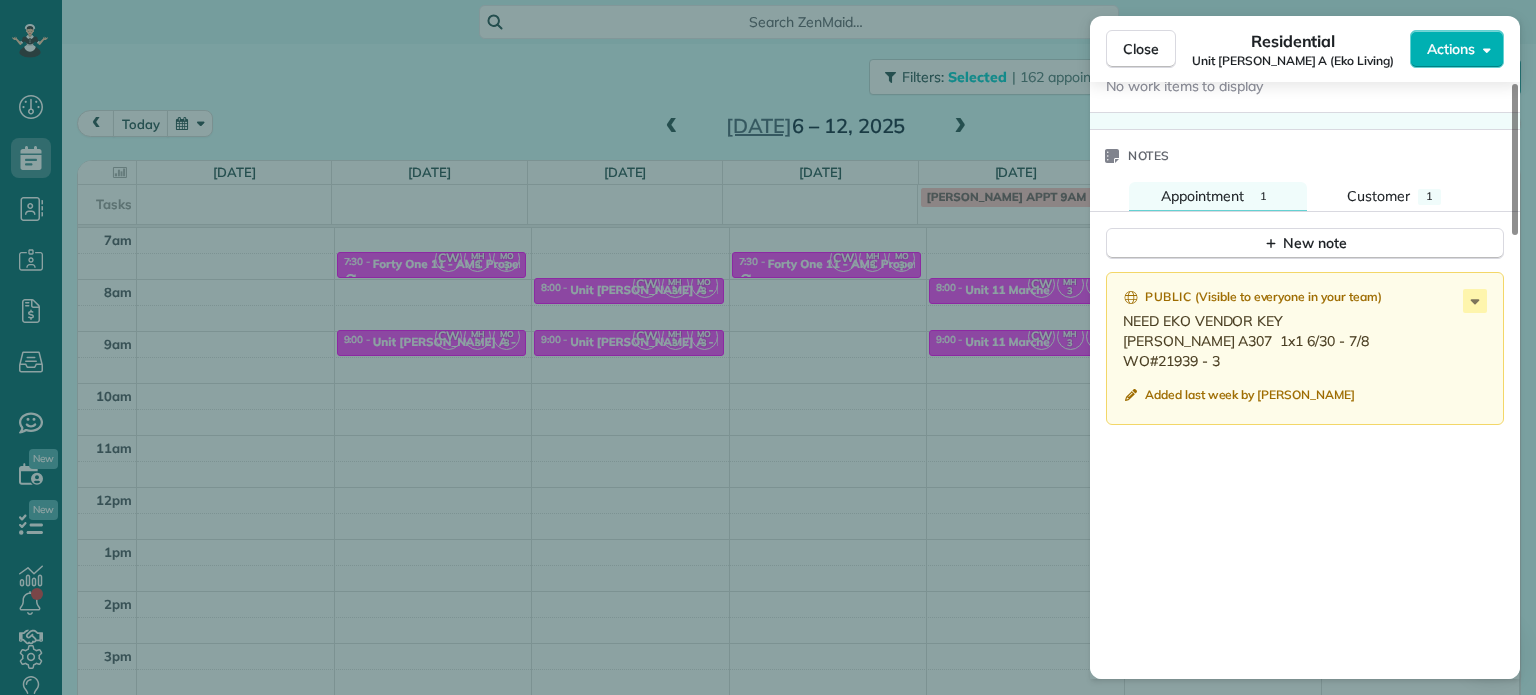 drag, startPoint x: 592, startPoint y: 427, endPoint x: 509, endPoint y: 367, distance: 102.41582 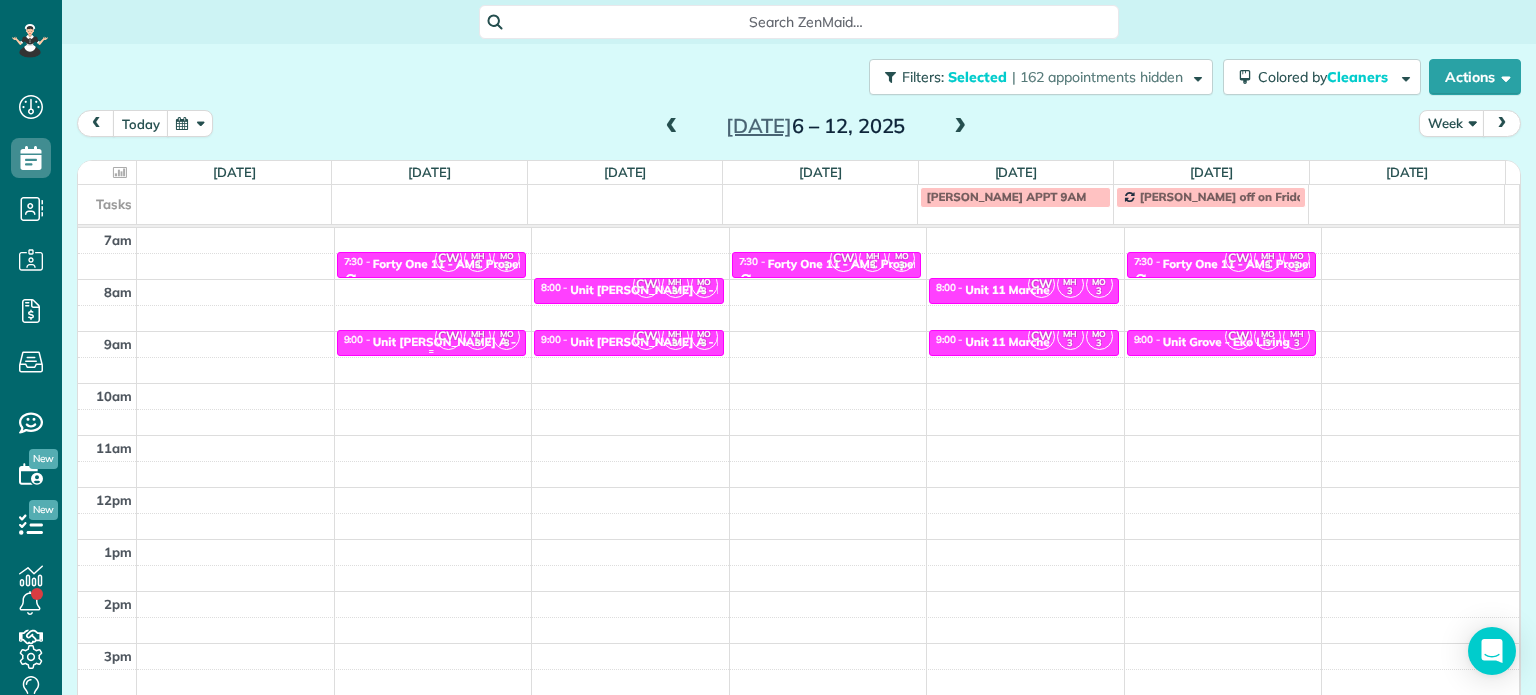 click on "CW" at bounding box center [448, 336] 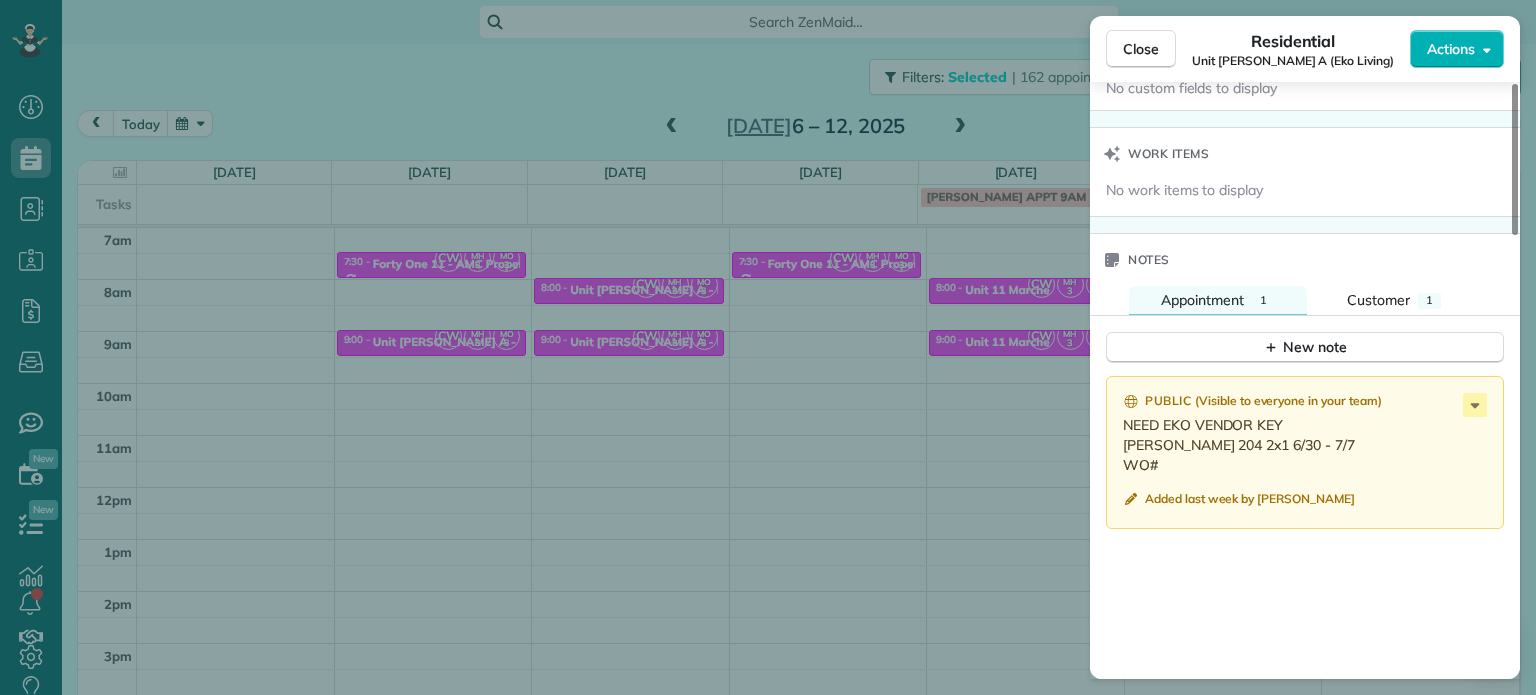 scroll, scrollTop: 1500, scrollLeft: 0, axis: vertical 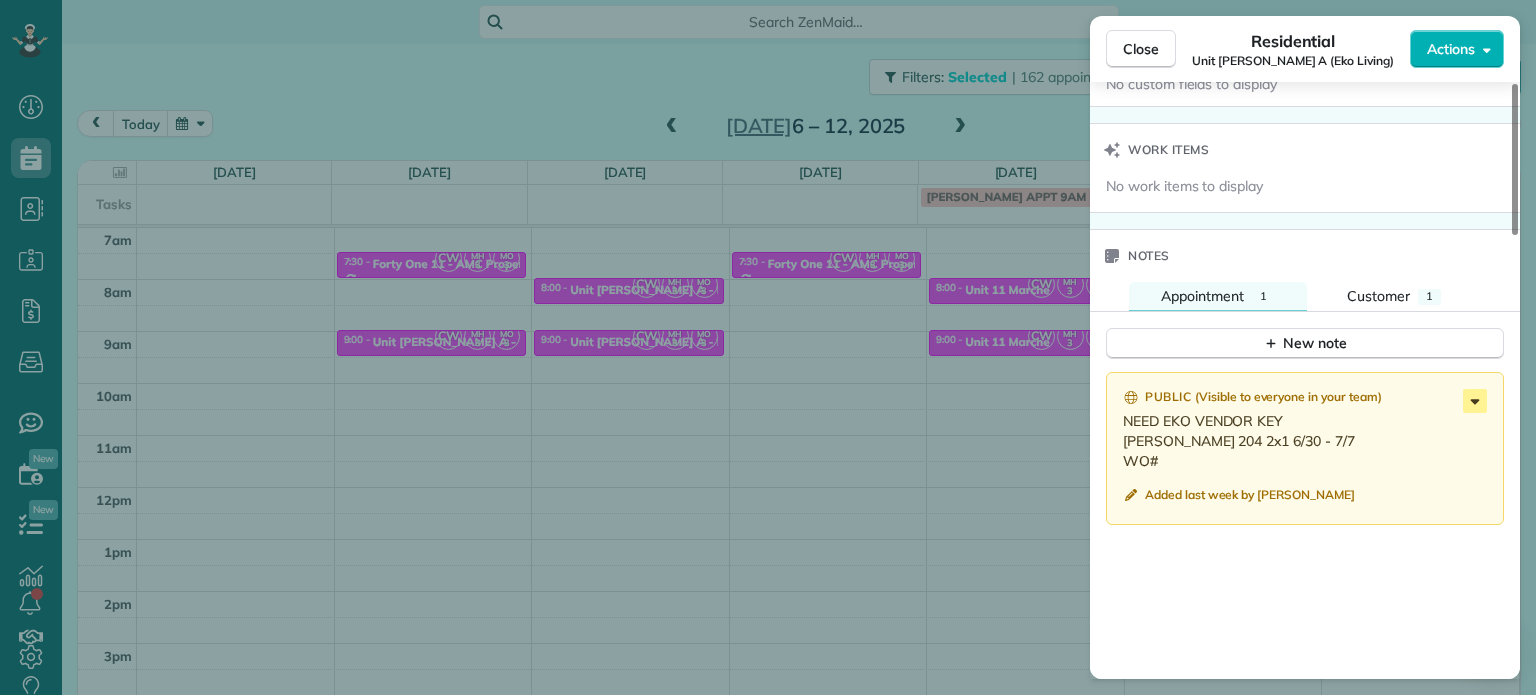 click 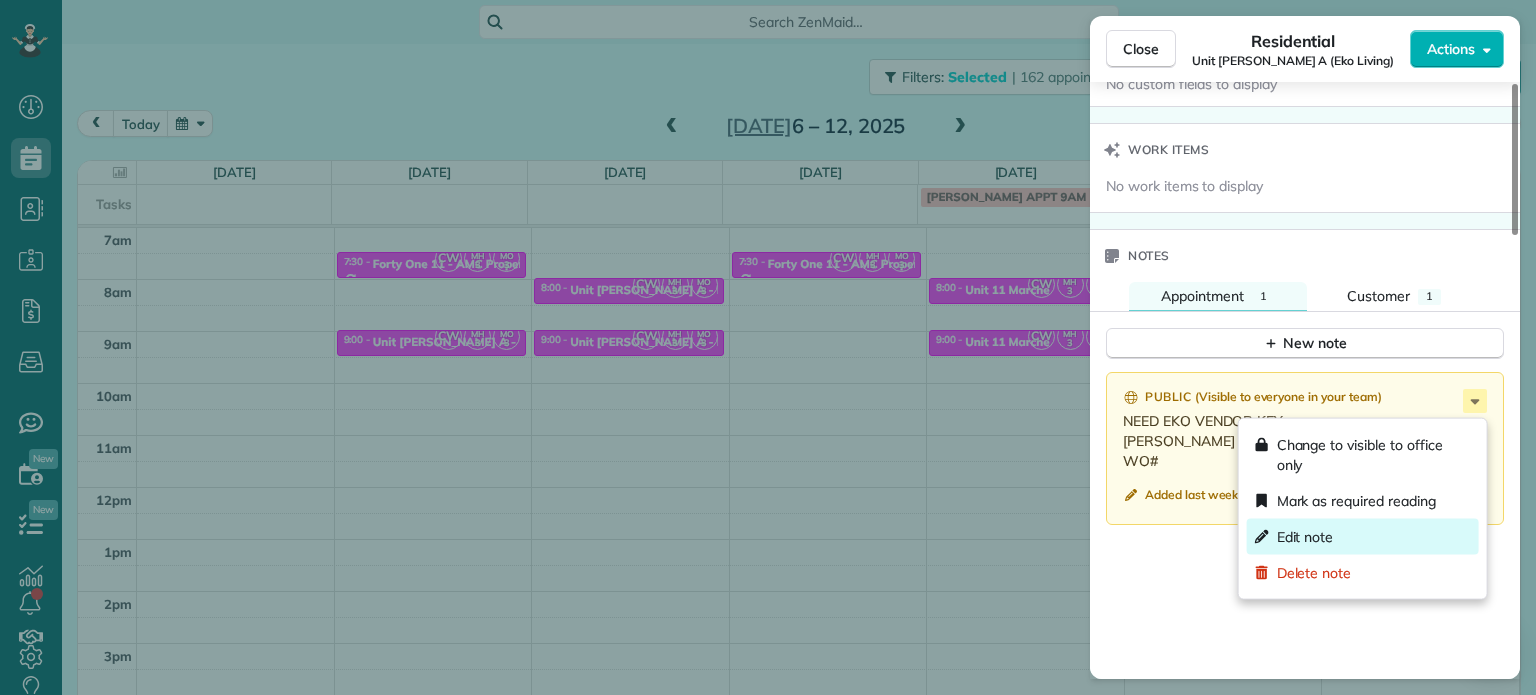 click on "Edit note" at bounding box center (1363, 537) 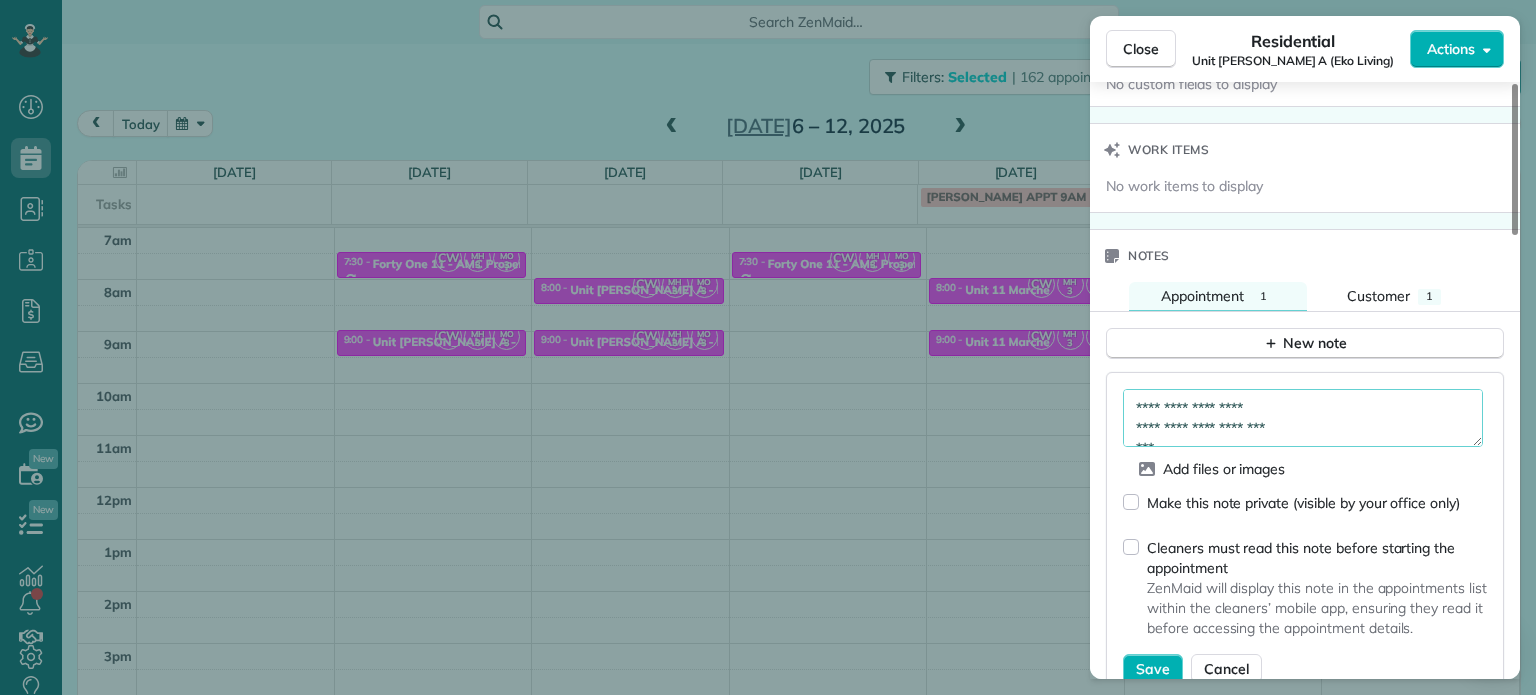 click on "**********" at bounding box center (1303, 418) 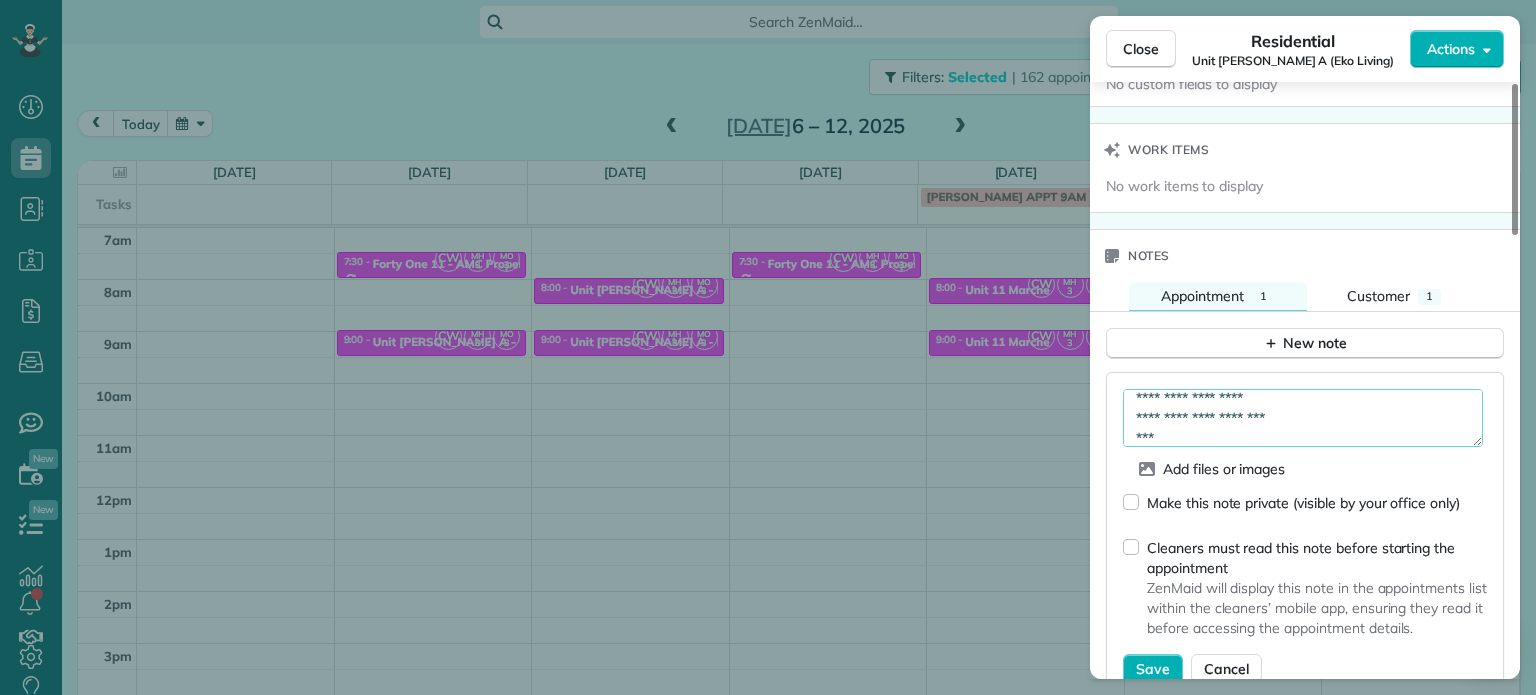 paste on "*********" 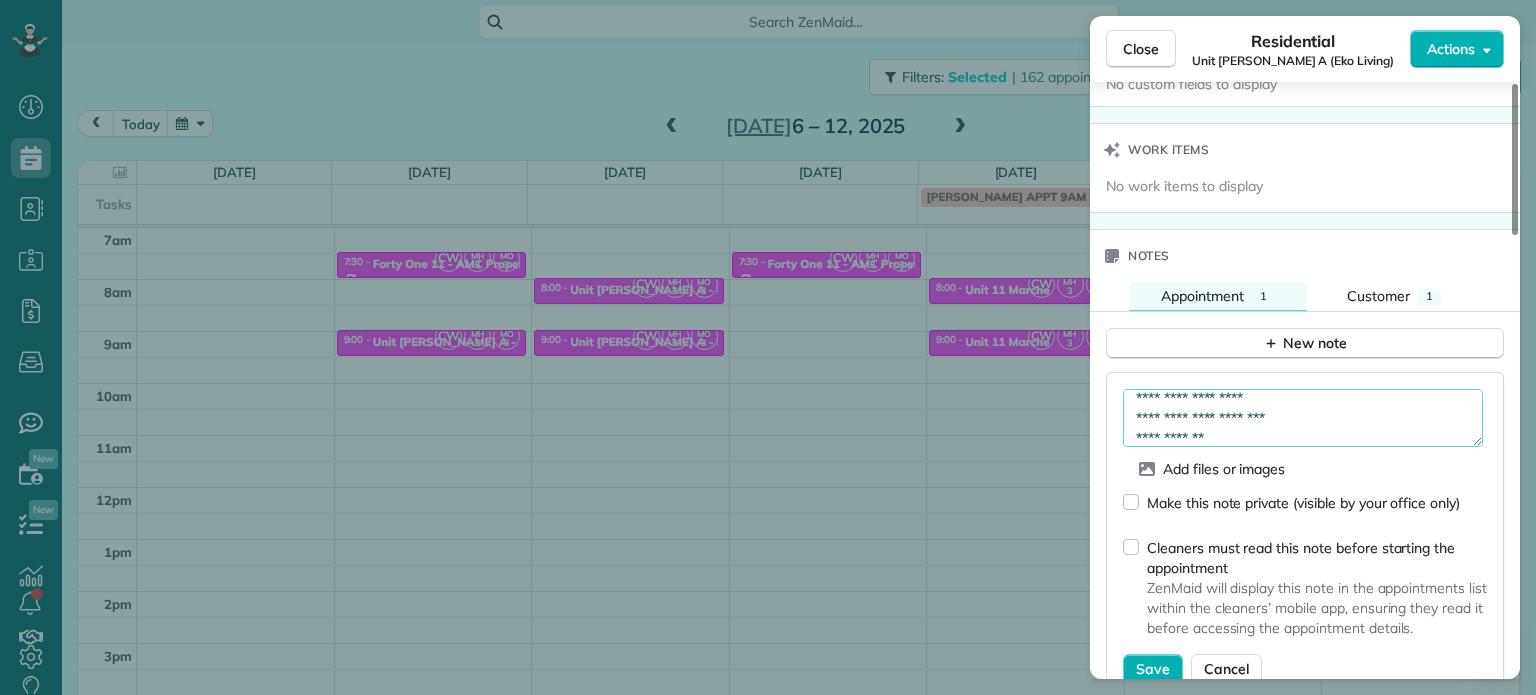 click on "**********" at bounding box center [1303, 418] 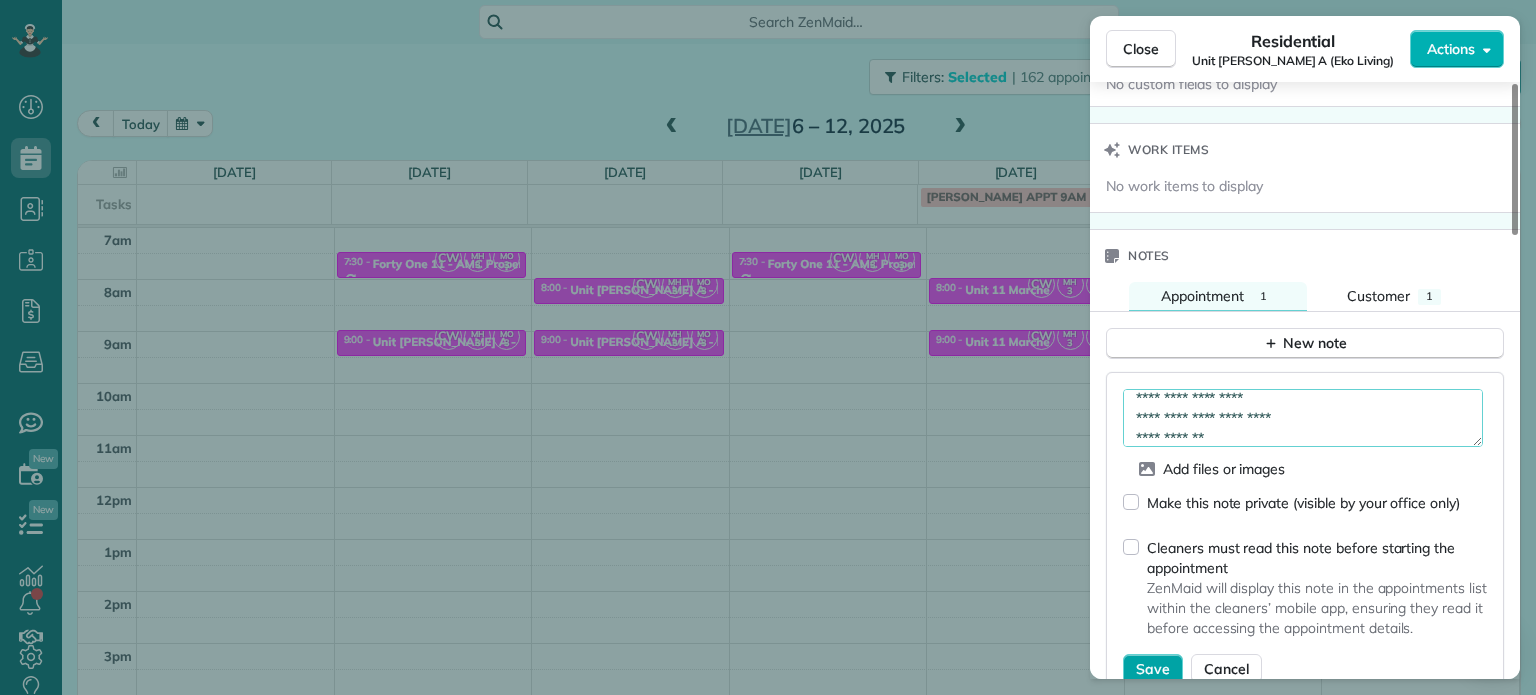 type on "**********" 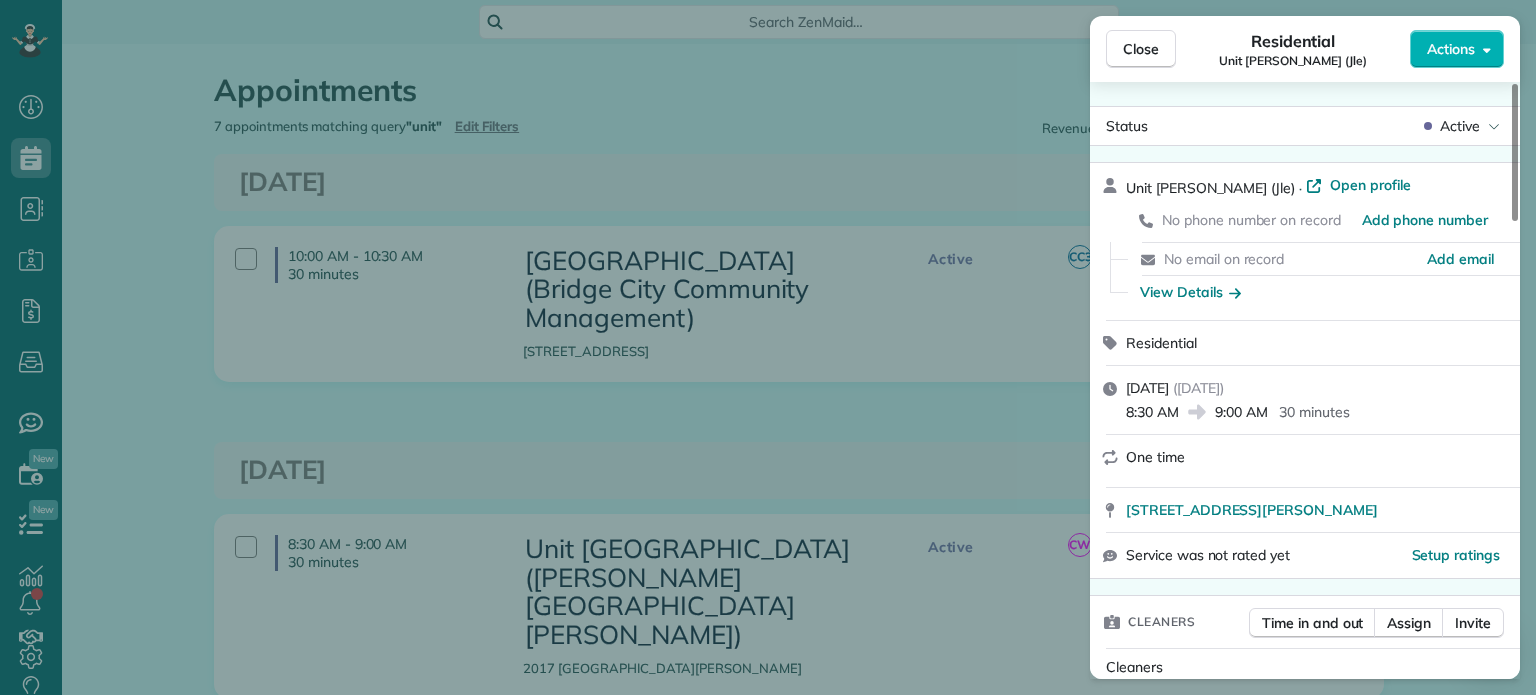 scroll, scrollTop: 0, scrollLeft: 0, axis: both 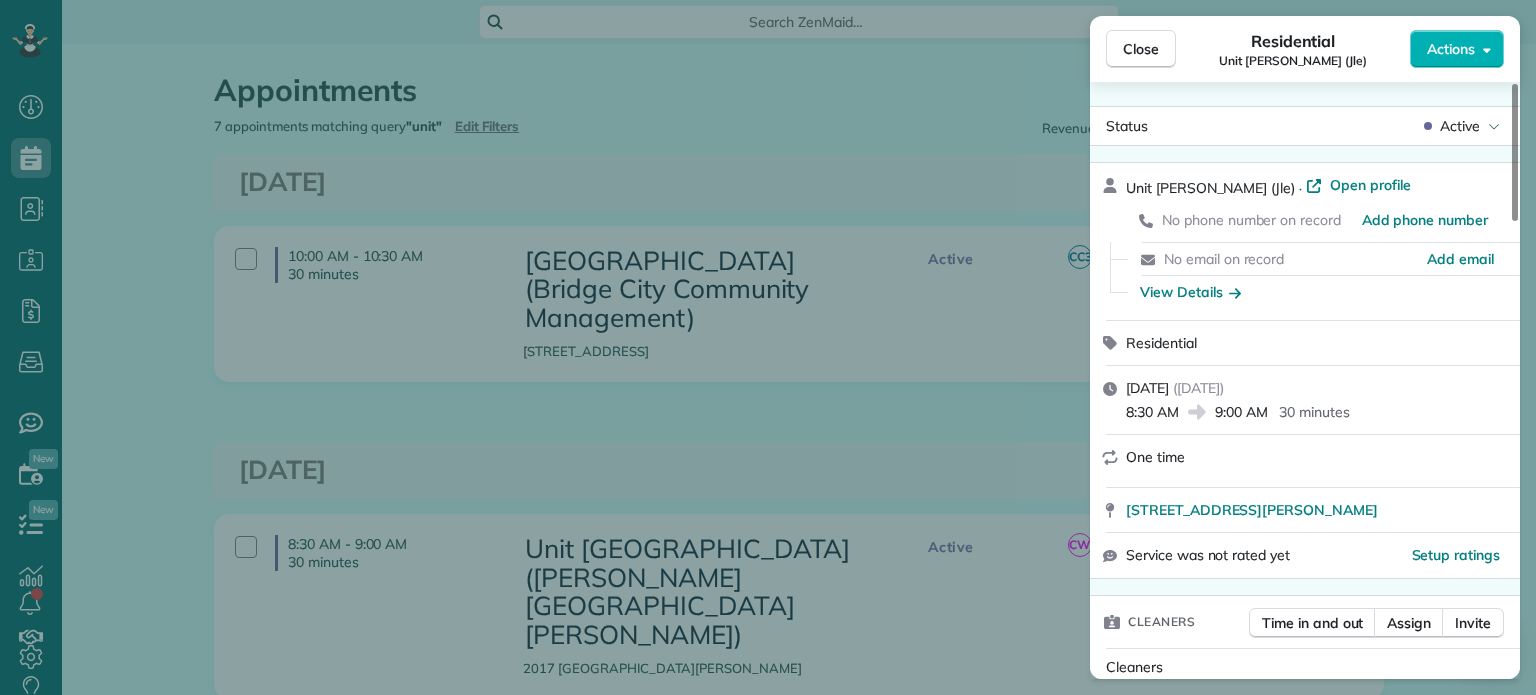 click on "Close Residential Unit Martin (Jle) Actions Status Active Unit Martin (Jle) · Open profile No phone number on record Add phone number No email on record Add email View Details Residential Friday, June 27, 2025 ( 4 days ago ) 8:30 AM 9:00 AM 30 minutes One time 2955 Northeast Martin Luther King Junior Boulevard Portland OR 97212 Service was not rated yet Setup ratings Cleaners Time in and out Assign Invite Cleaners Christina   Wright-German 8:30 AM 9:00 AM Mark   Zollo 8:30 AM 9:00 AM Meralda   Harris 8:30 AM 9:00 AM Marina   Ostertag 8:30 AM 9:00 AM Checklist Try Now Keep this appointment up to your standards. Stay on top of every detail, keep your cleaners organised, and your client happy. Assign a checklist Watch a 5 min demo Billing Billing actions Price $0.00 Overcharge $0.00 Discount $0.00 Coupon discount - Primary tax - Secondary tax - Total appointment price $0.00 Tips collected New feature! $0.00 Mark as paid Total including tip $0.00 Get paid online in no-time! Charge customer credit card Work items" at bounding box center [768, 347] 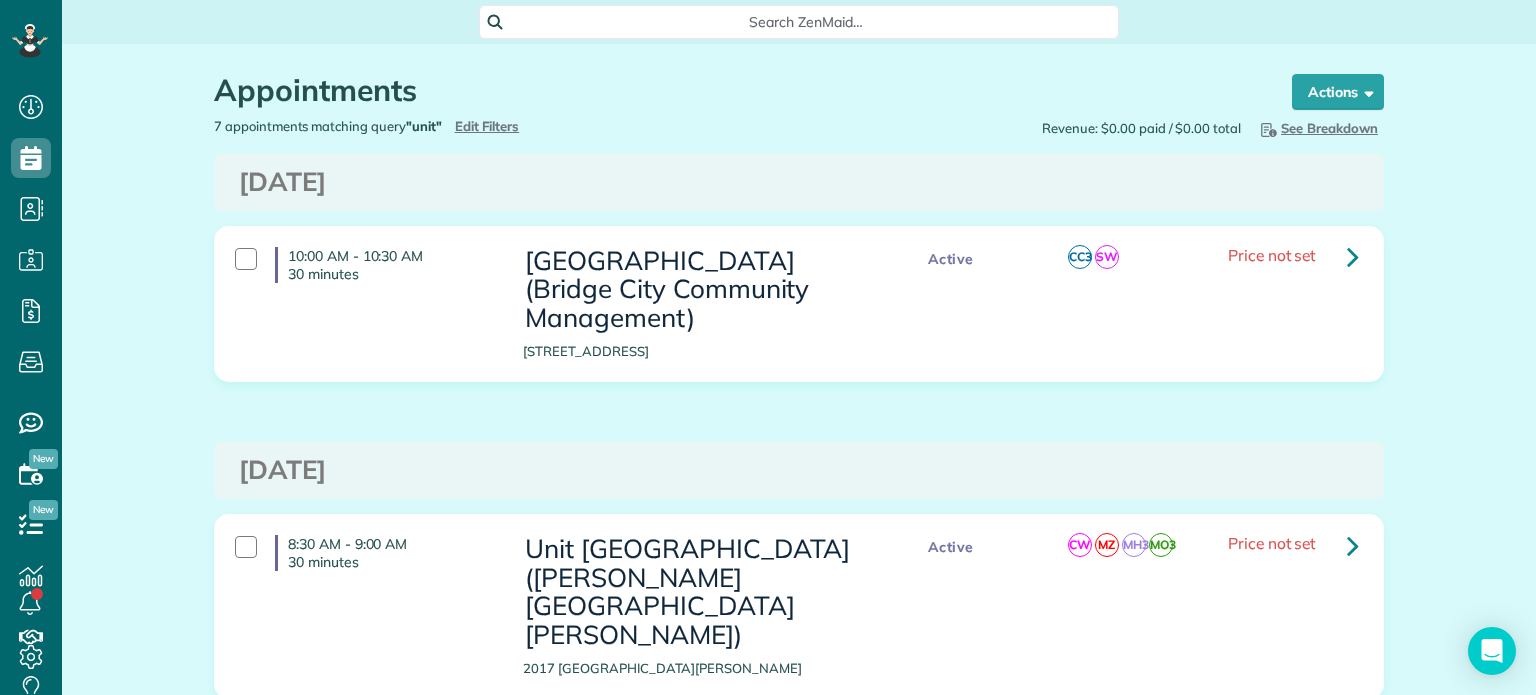 click on "Dashboard
Scheduling
Calendar View
List View
Dispatch View - Weekly scheduling (Beta)" at bounding box center (768, 347) 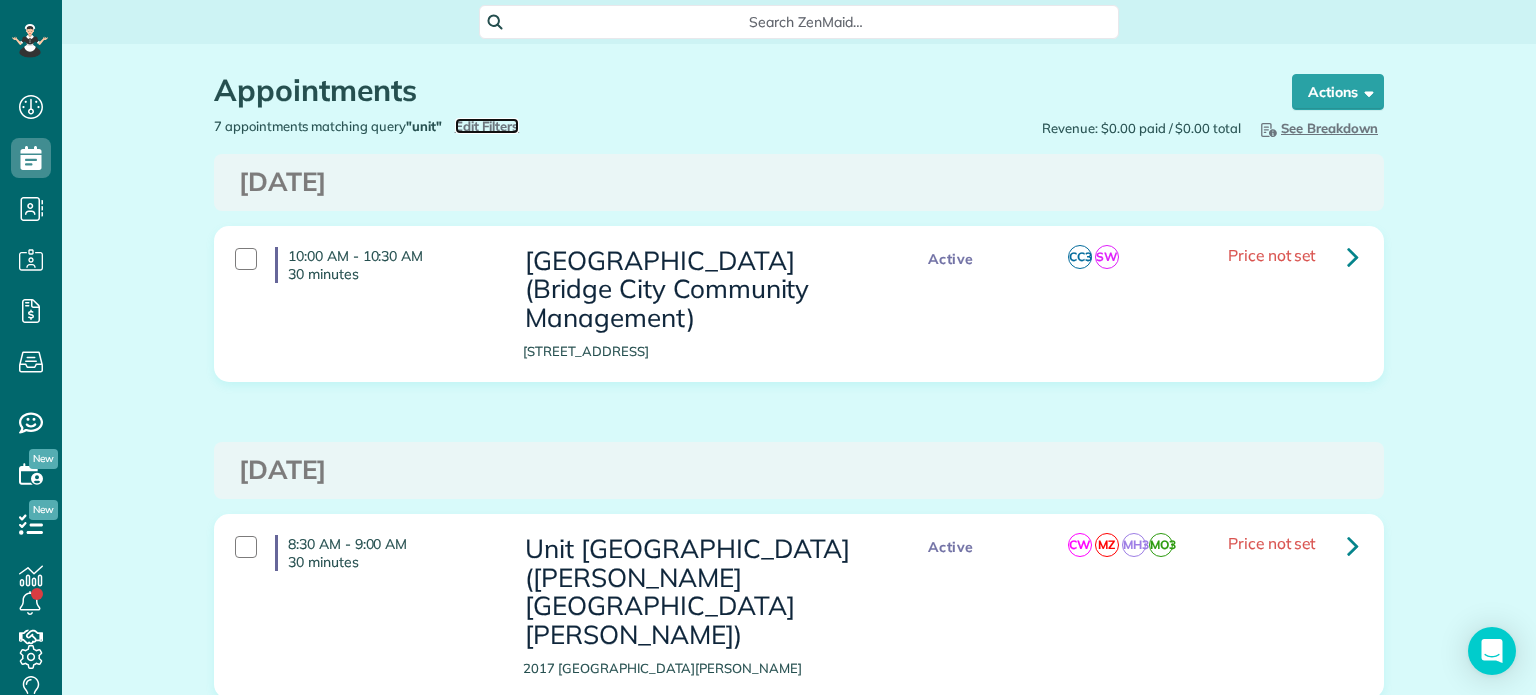 click on "Edit Filters" at bounding box center (487, 126) 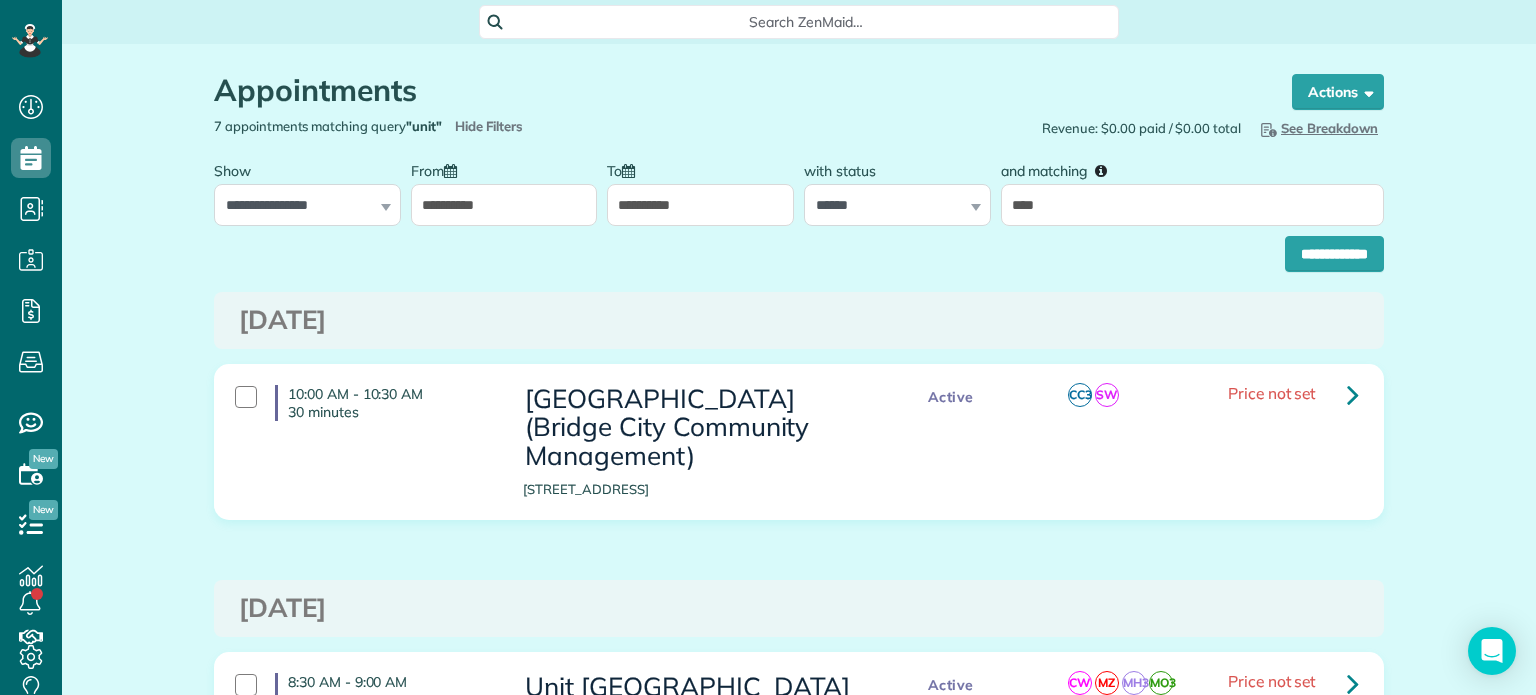 click on "**********" at bounding box center (504, 205) 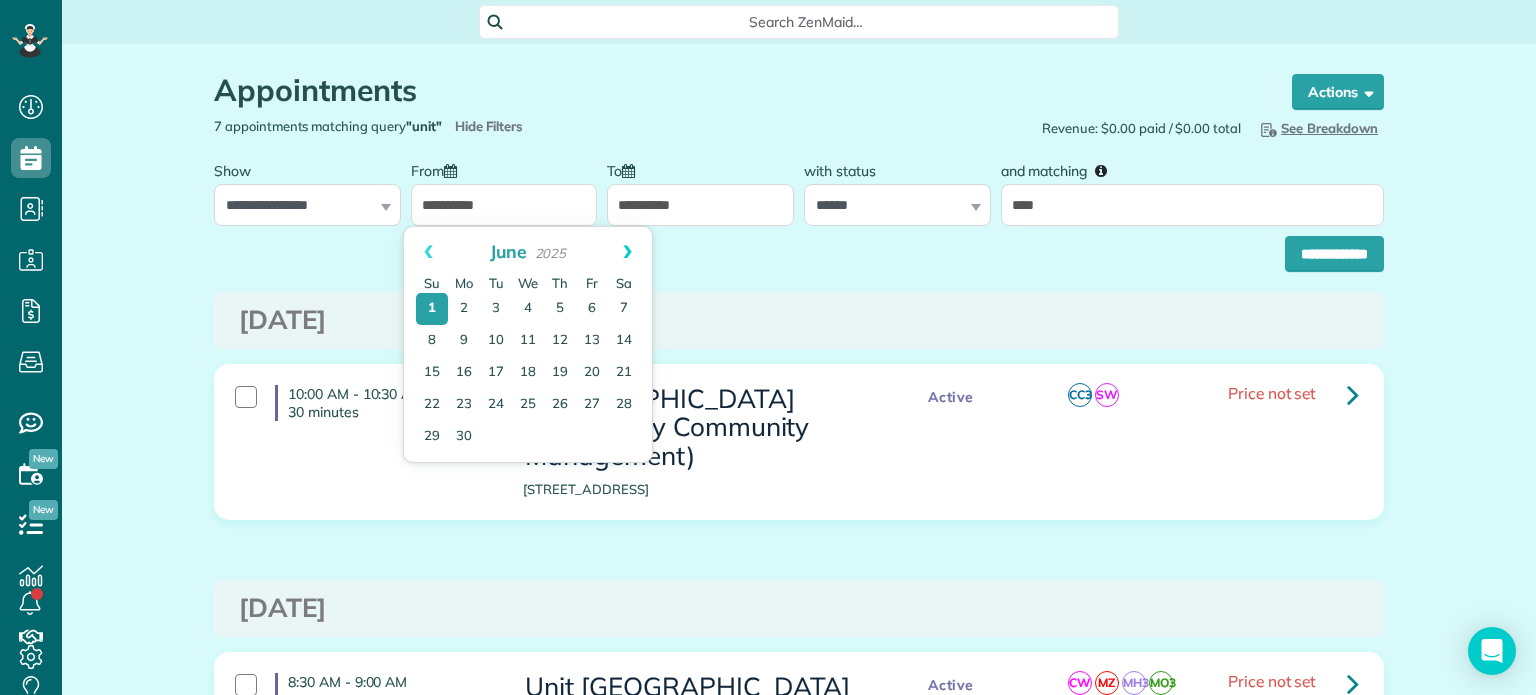 click on "Next" at bounding box center (627, 252) 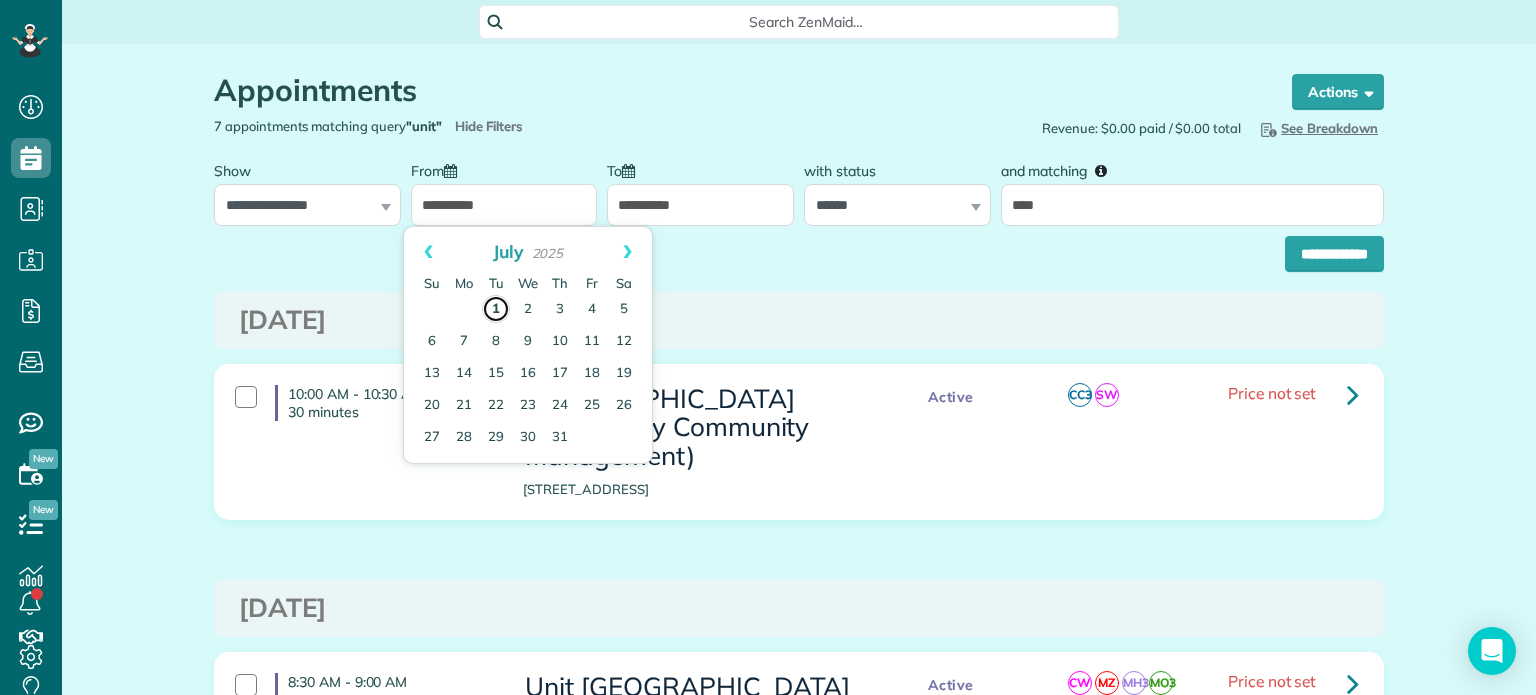 click on "1" at bounding box center (496, 309) 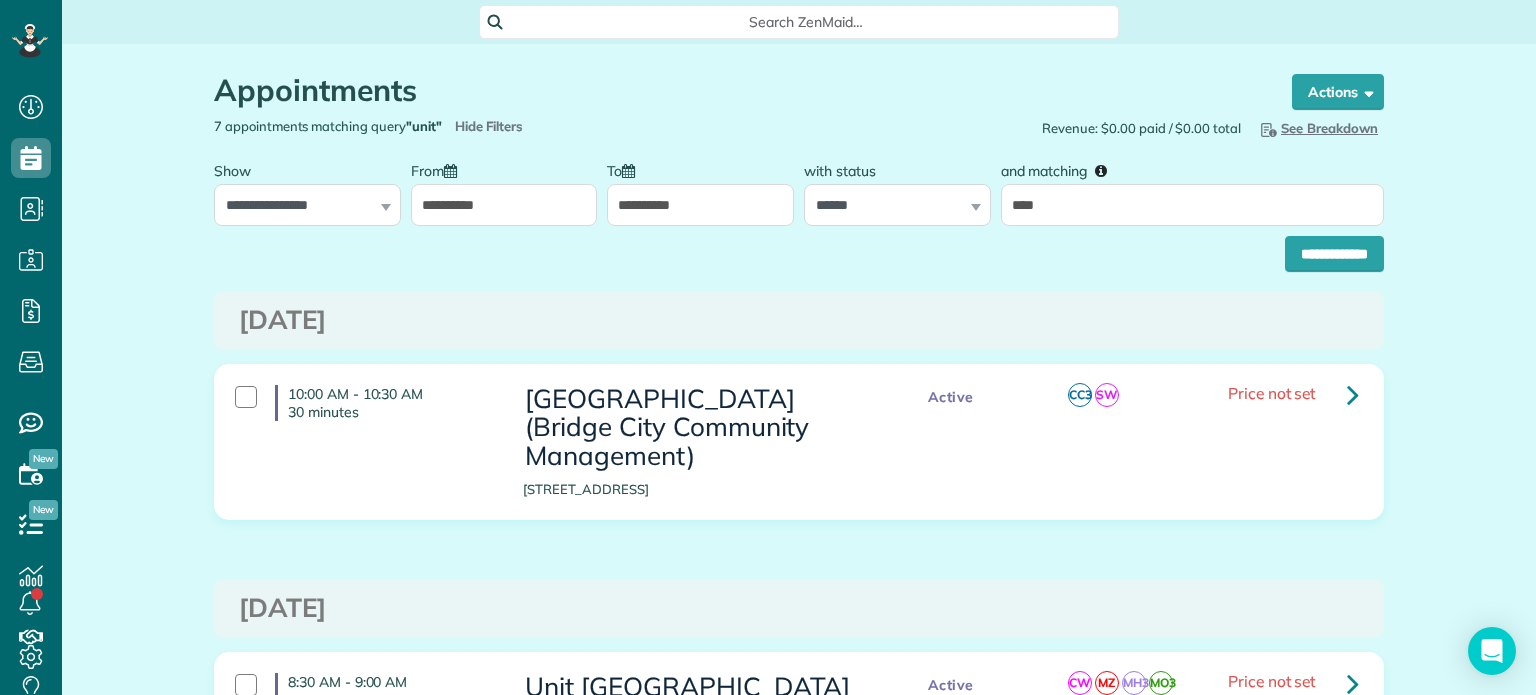 click on "**********" at bounding box center (700, 205) 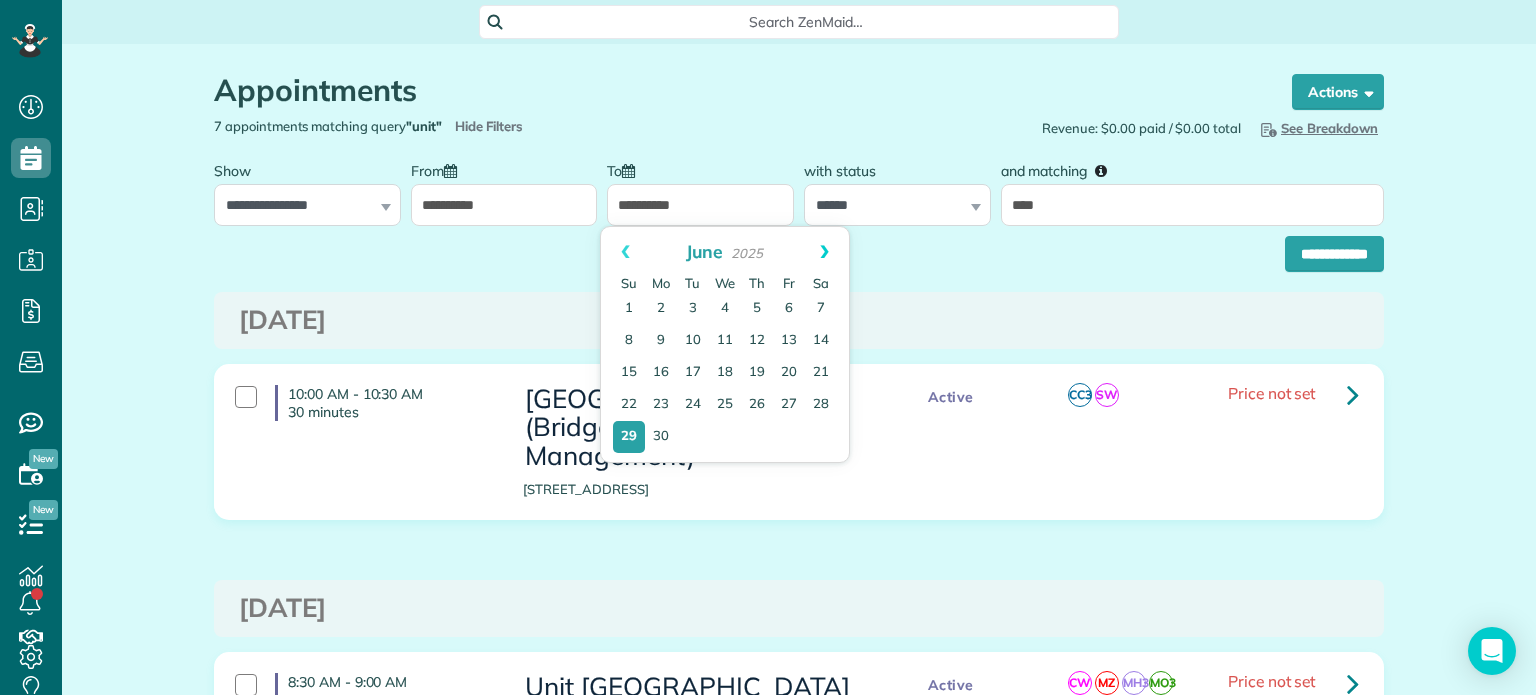 click on "Next" at bounding box center [824, 252] 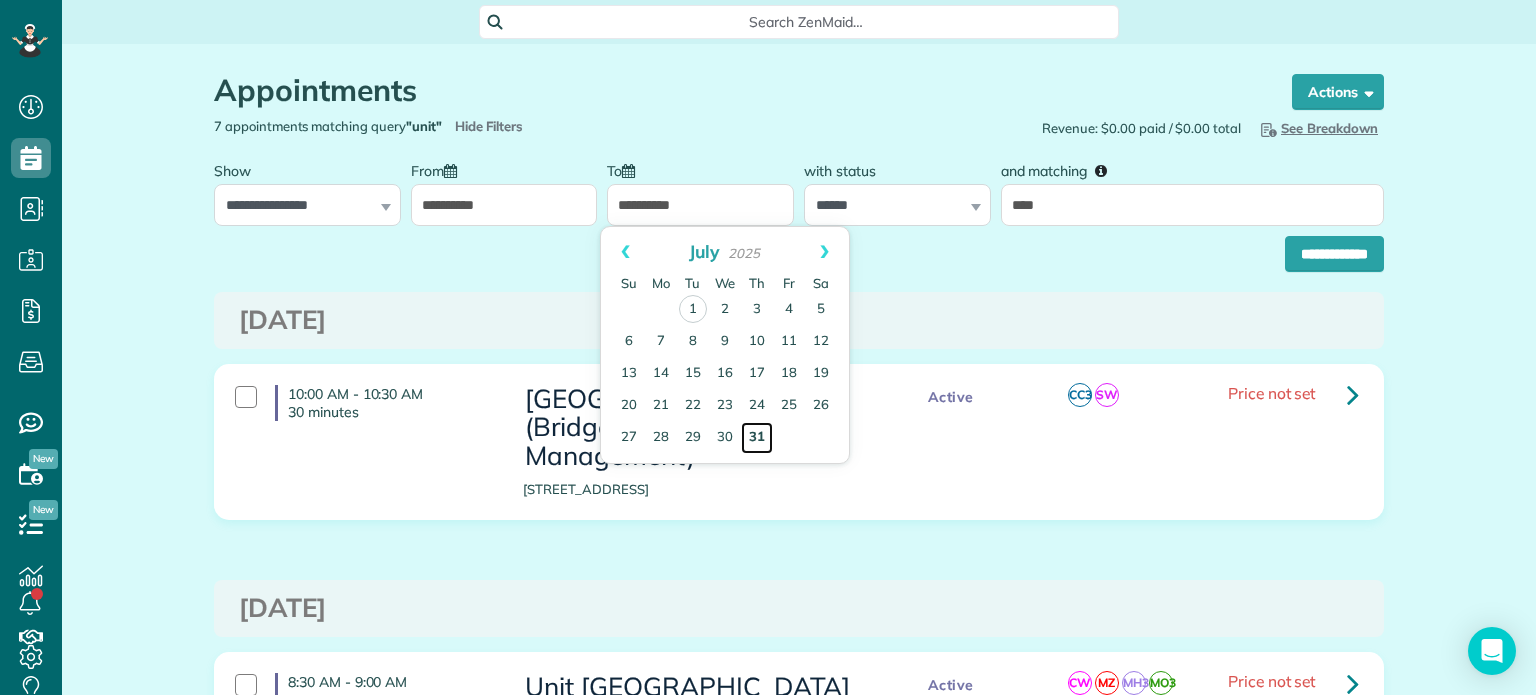 click on "31" at bounding box center [757, 438] 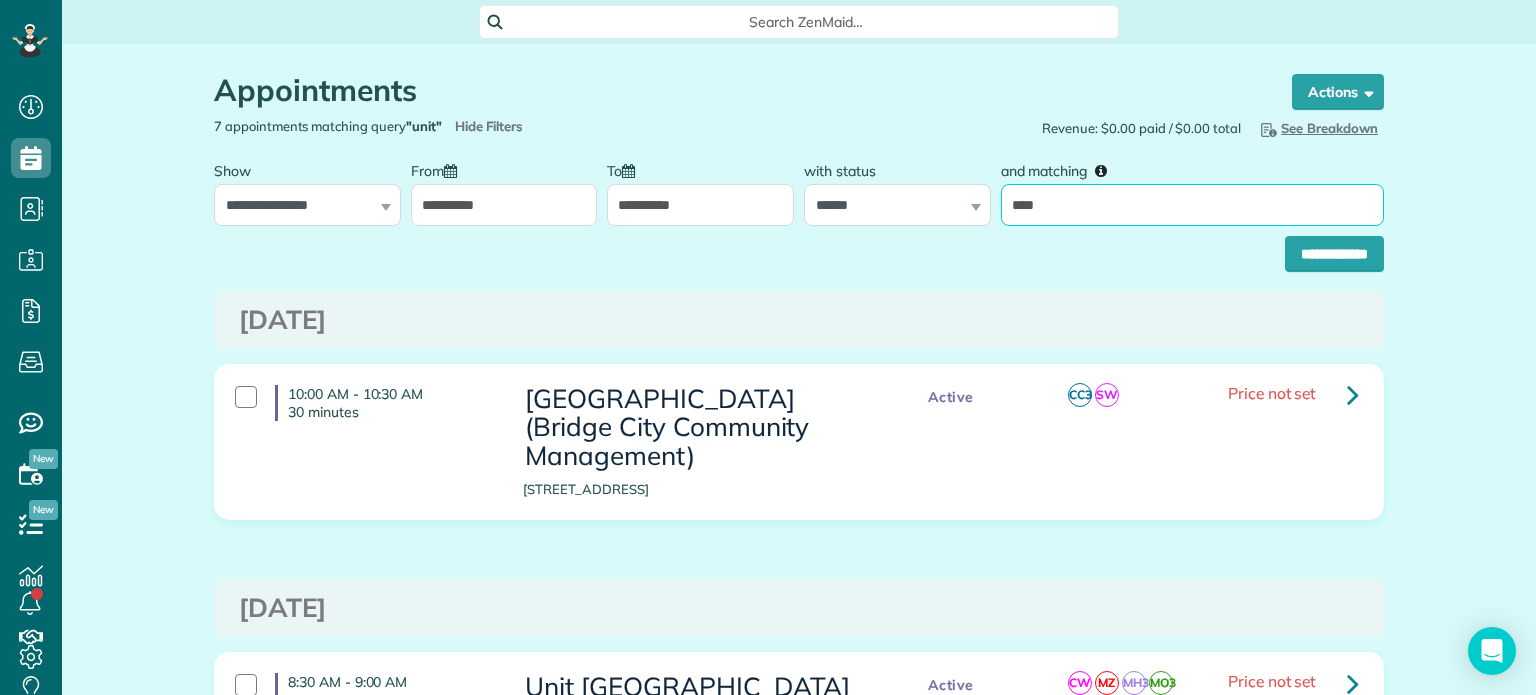 drag, startPoint x: 1045, startPoint y: 214, endPoint x: 999, endPoint y: 203, distance: 47.296936 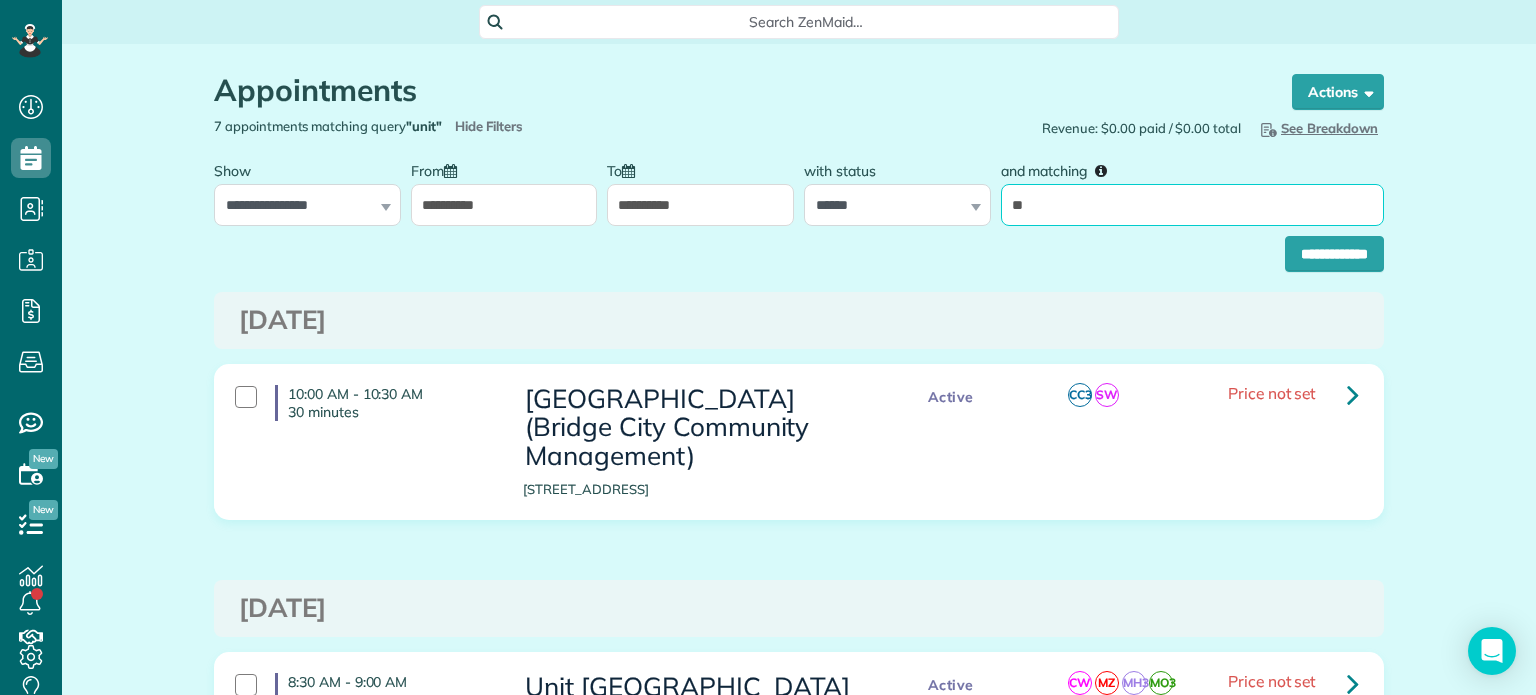 type on "**********" 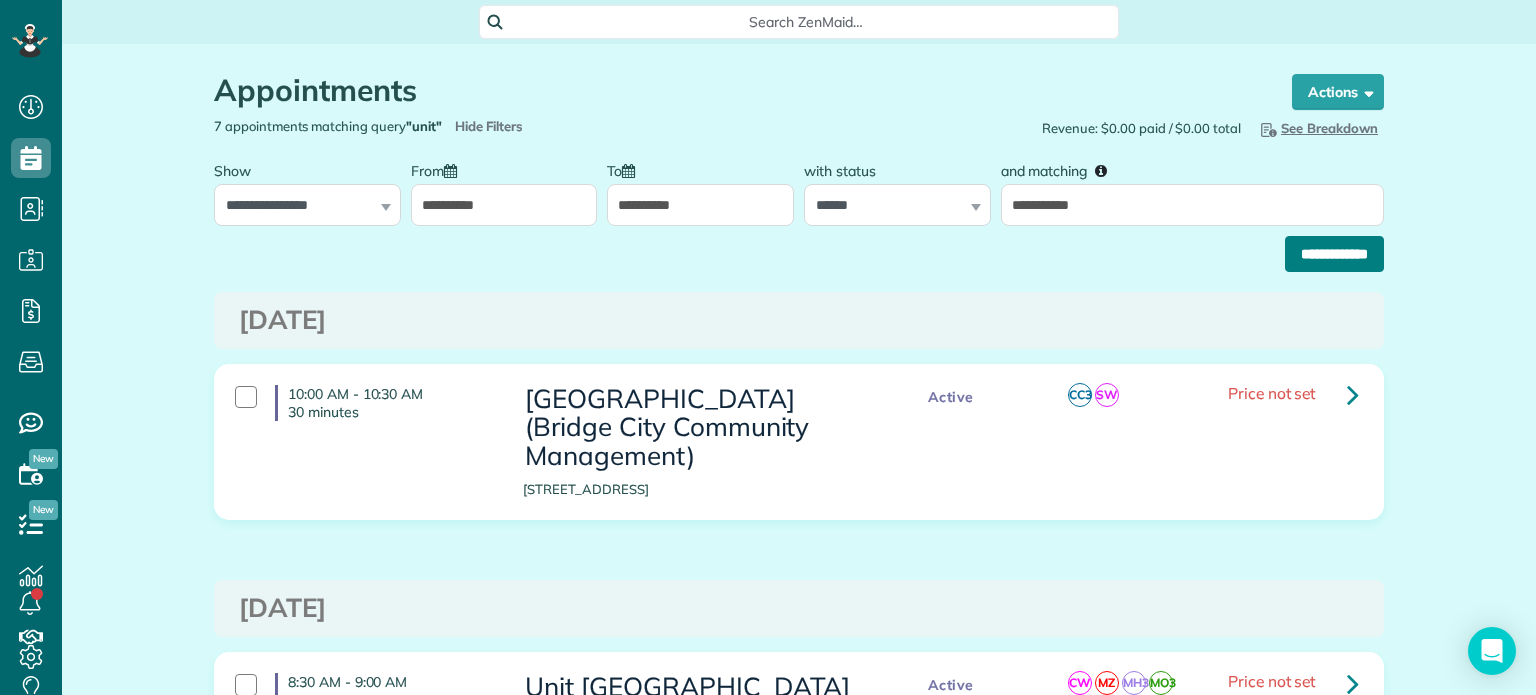 click on "**********" at bounding box center [1334, 254] 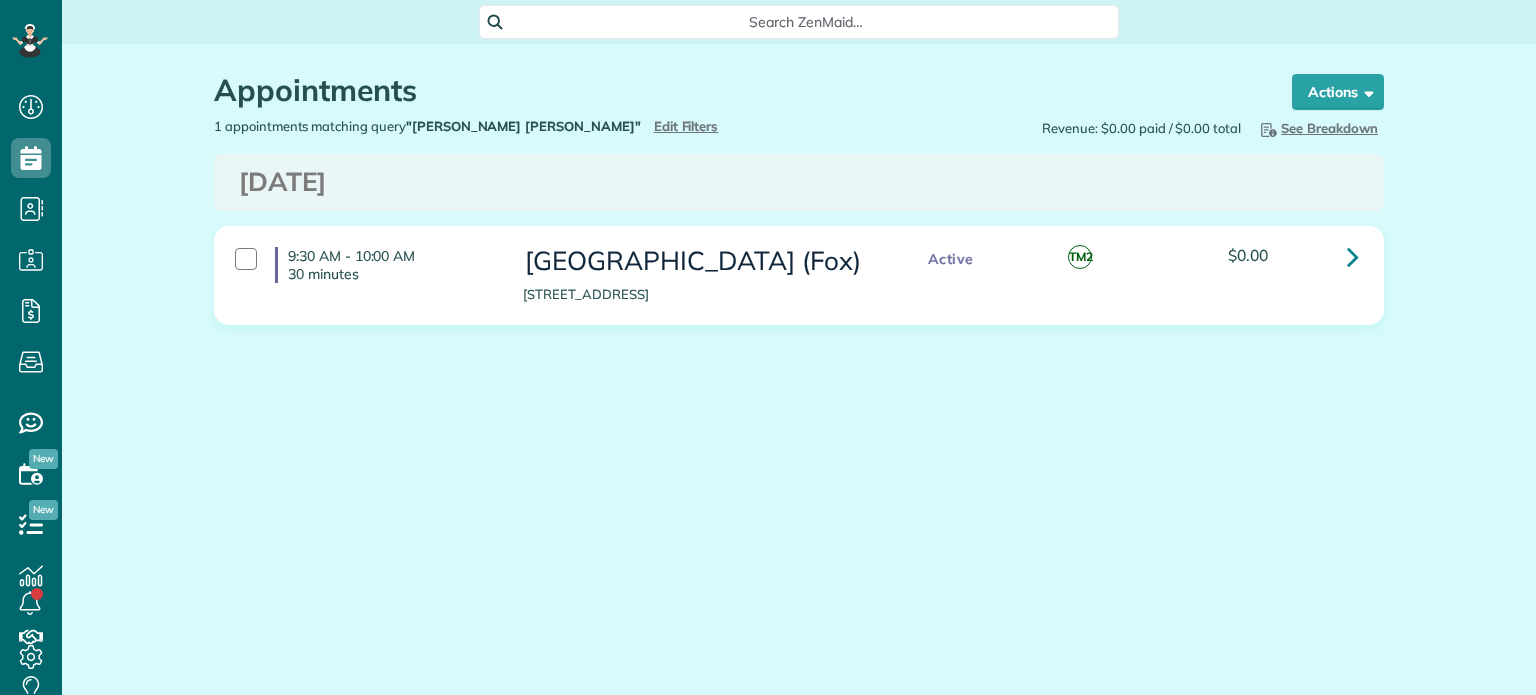 scroll, scrollTop: 0, scrollLeft: 0, axis: both 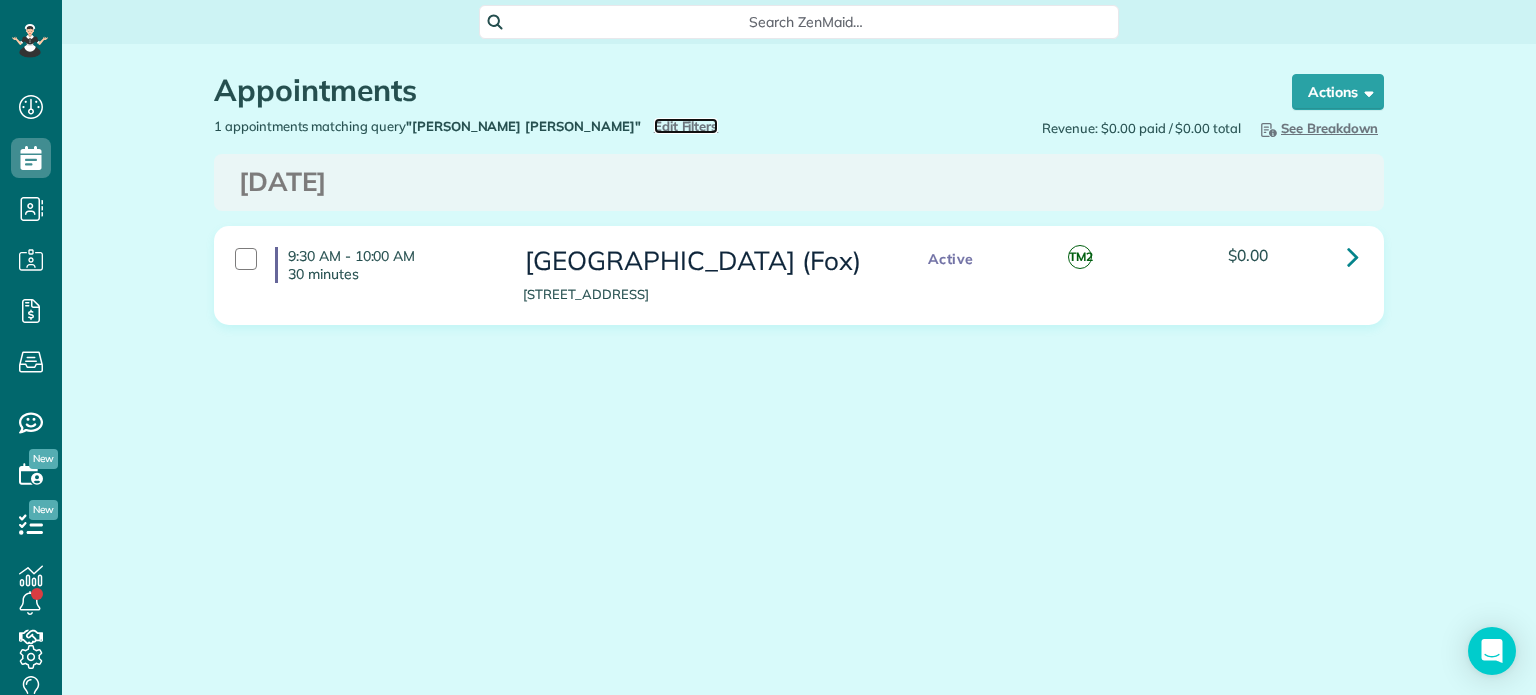 click on "Edit Filters" at bounding box center (686, 126) 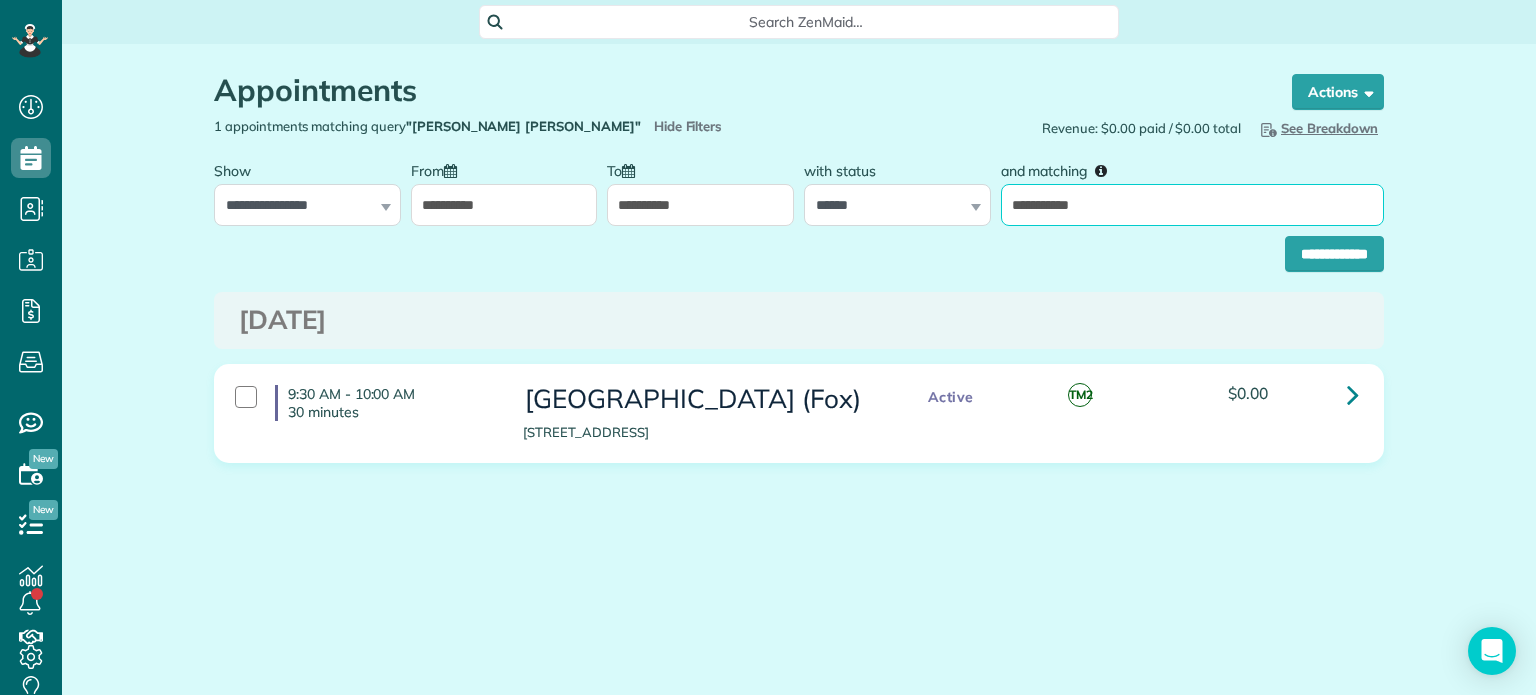 drag, startPoint x: 1121, startPoint y: 203, endPoint x: 993, endPoint y: 202, distance: 128.0039 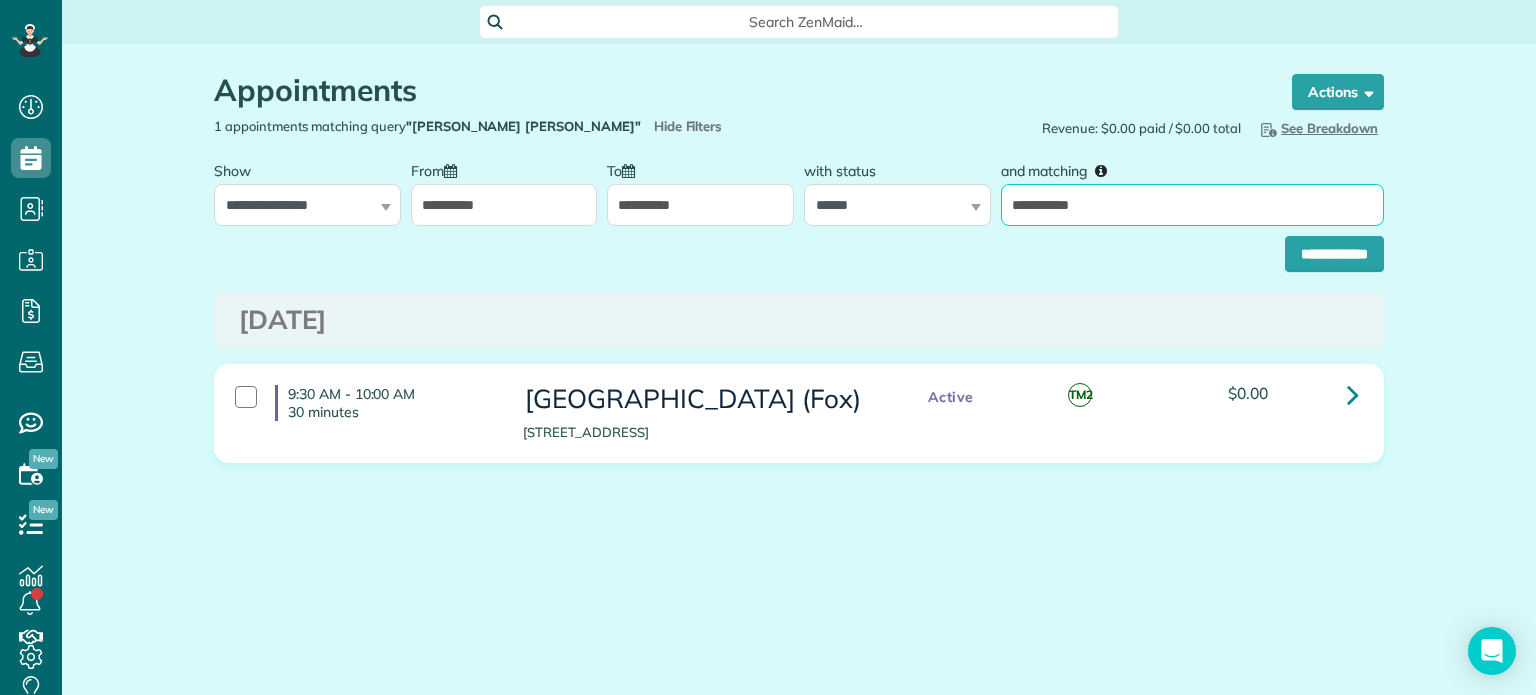 click on "**********" at bounding box center [799, 188] 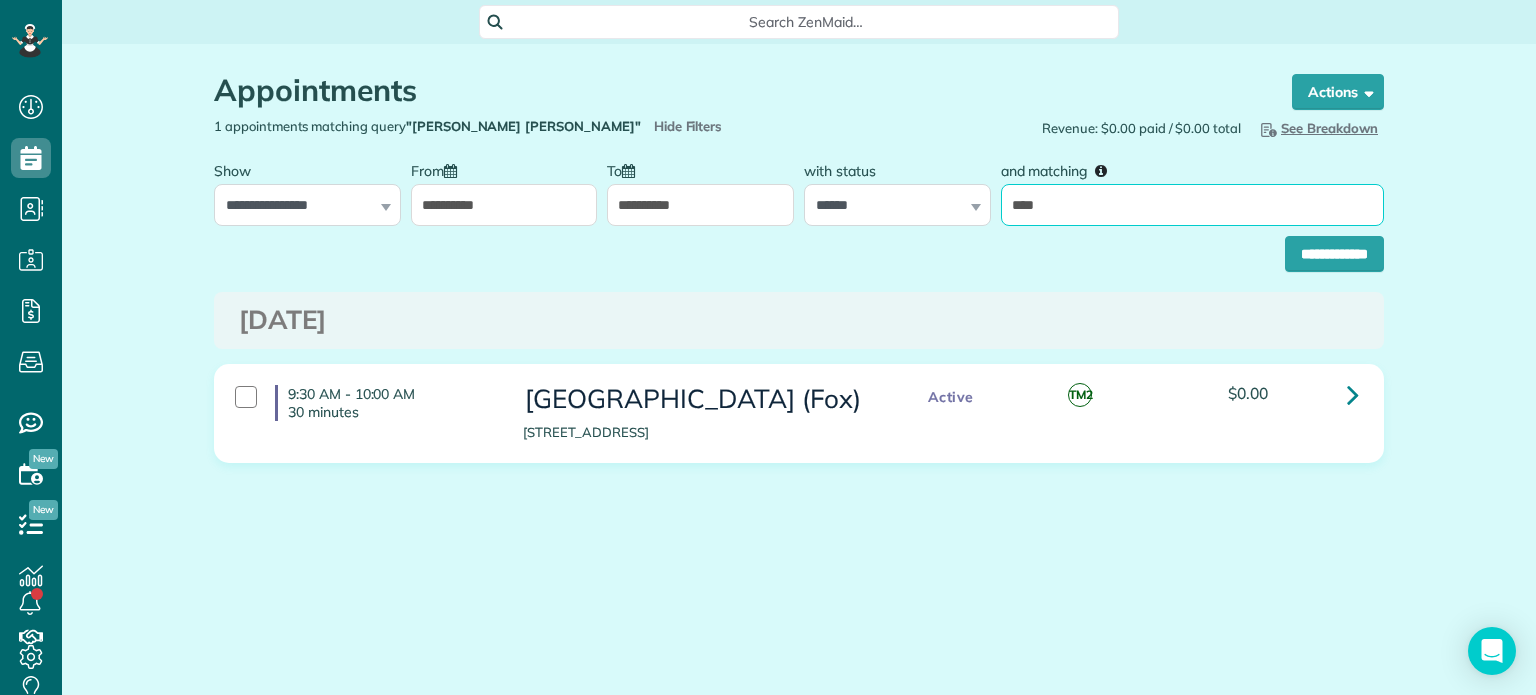 type on "*****" 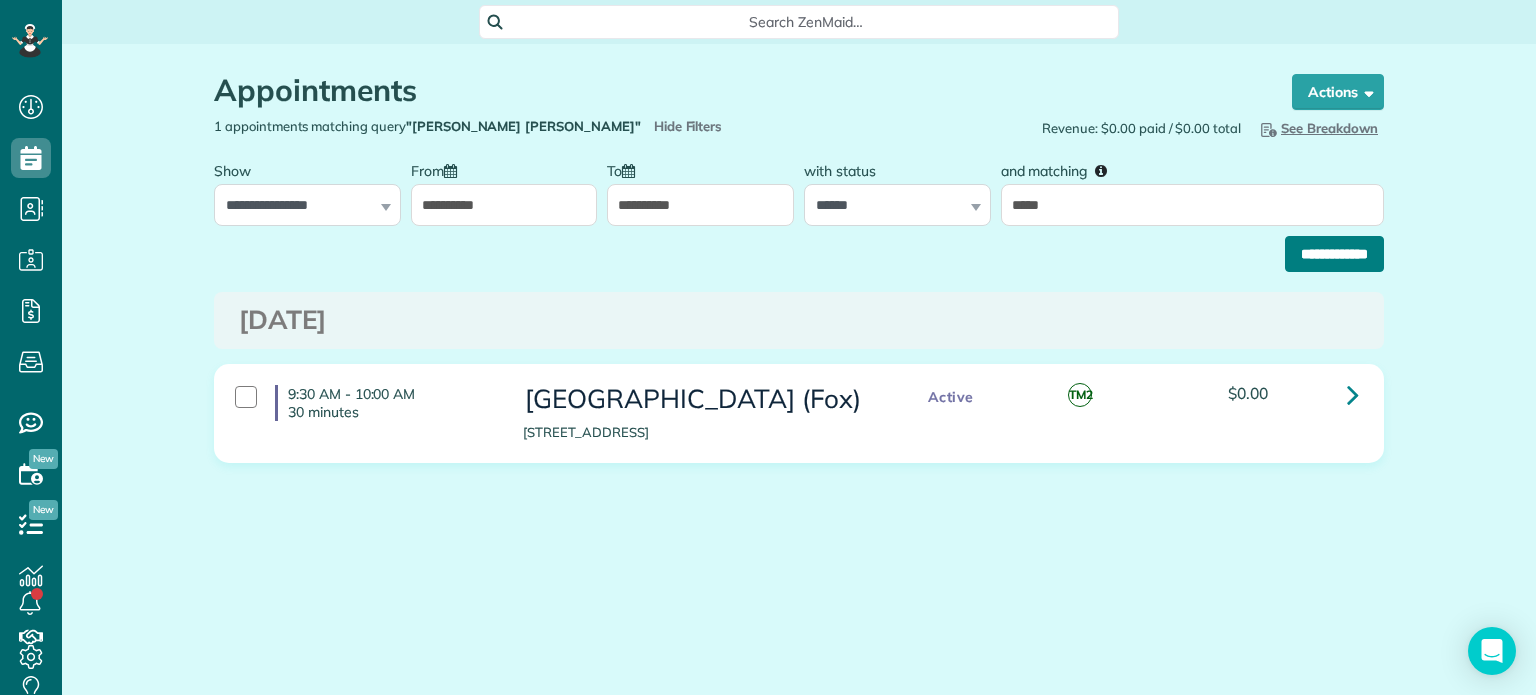 click on "**********" at bounding box center (1334, 254) 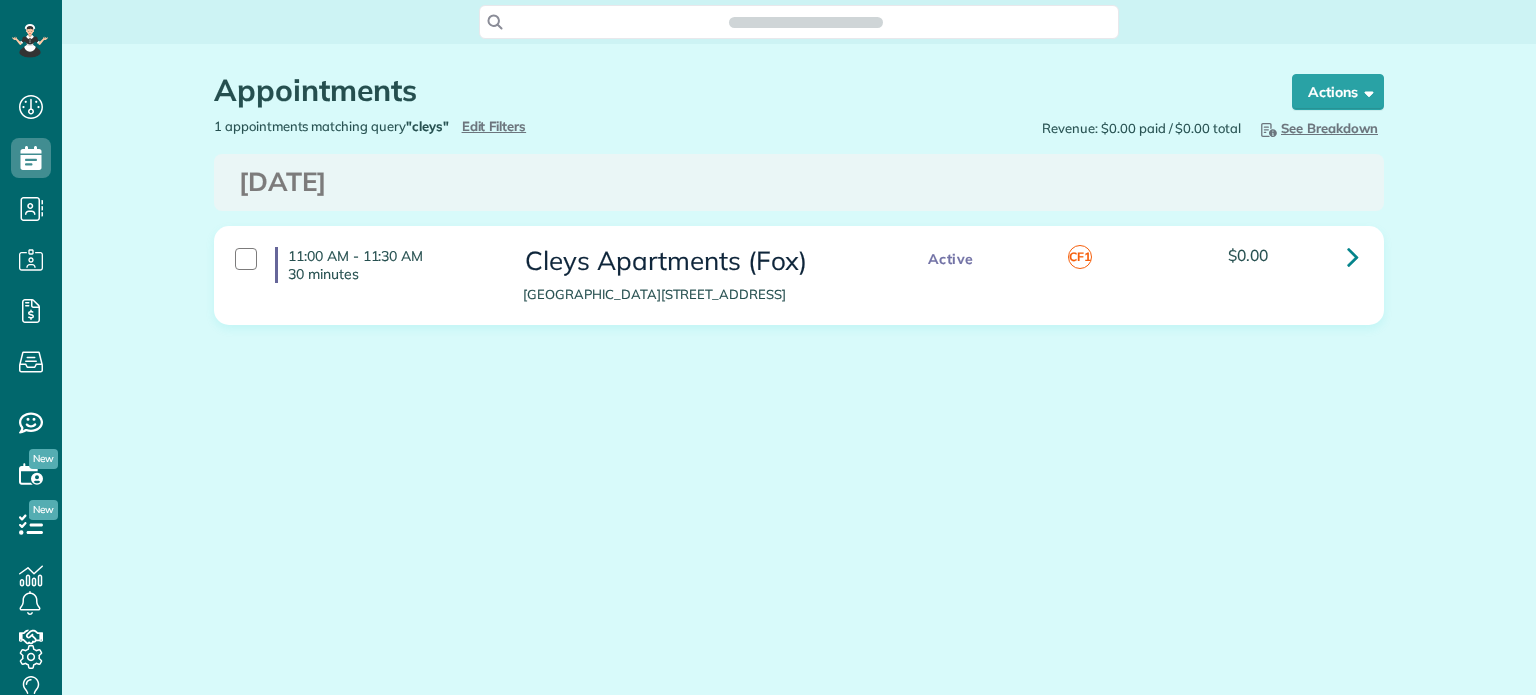 scroll, scrollTop: 0, scrollLeft: 0, axis: both 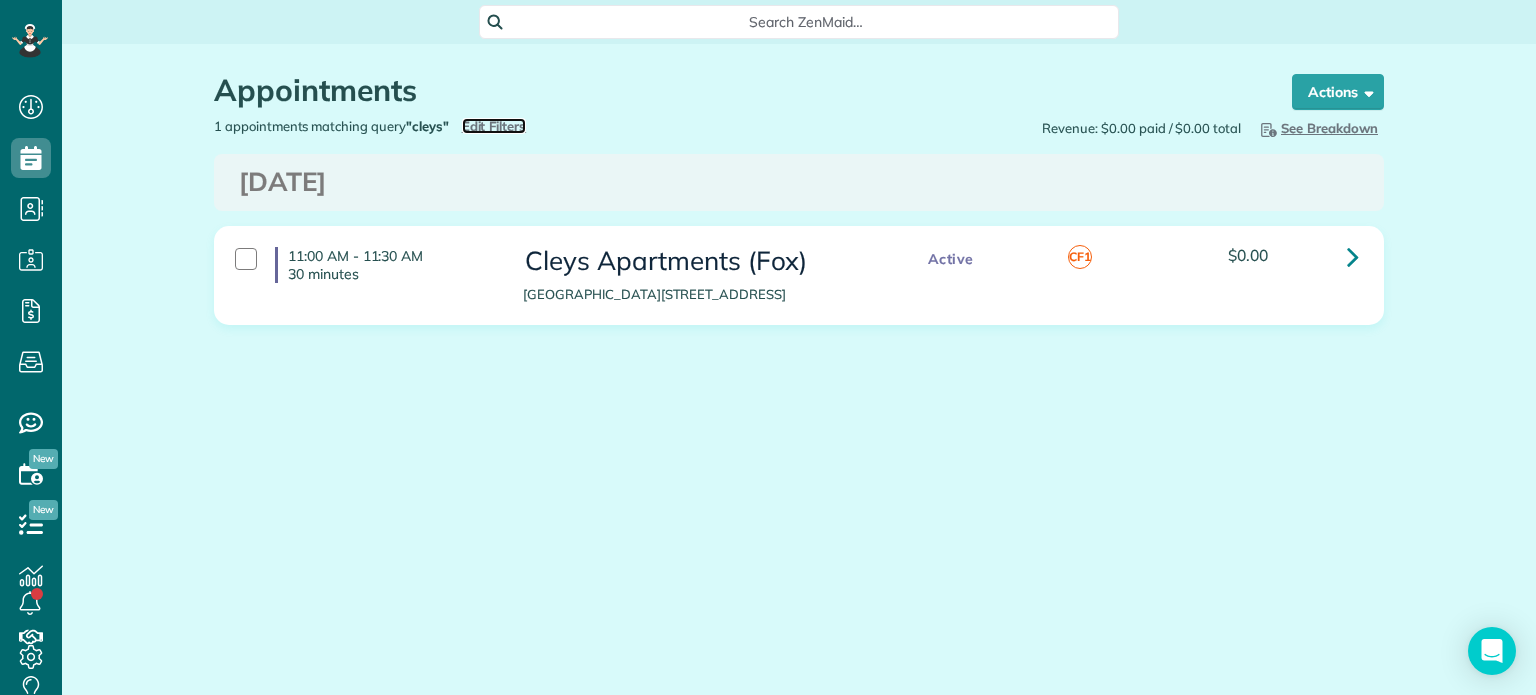 click on "Edit Filters" at bounding box center (494, 126) 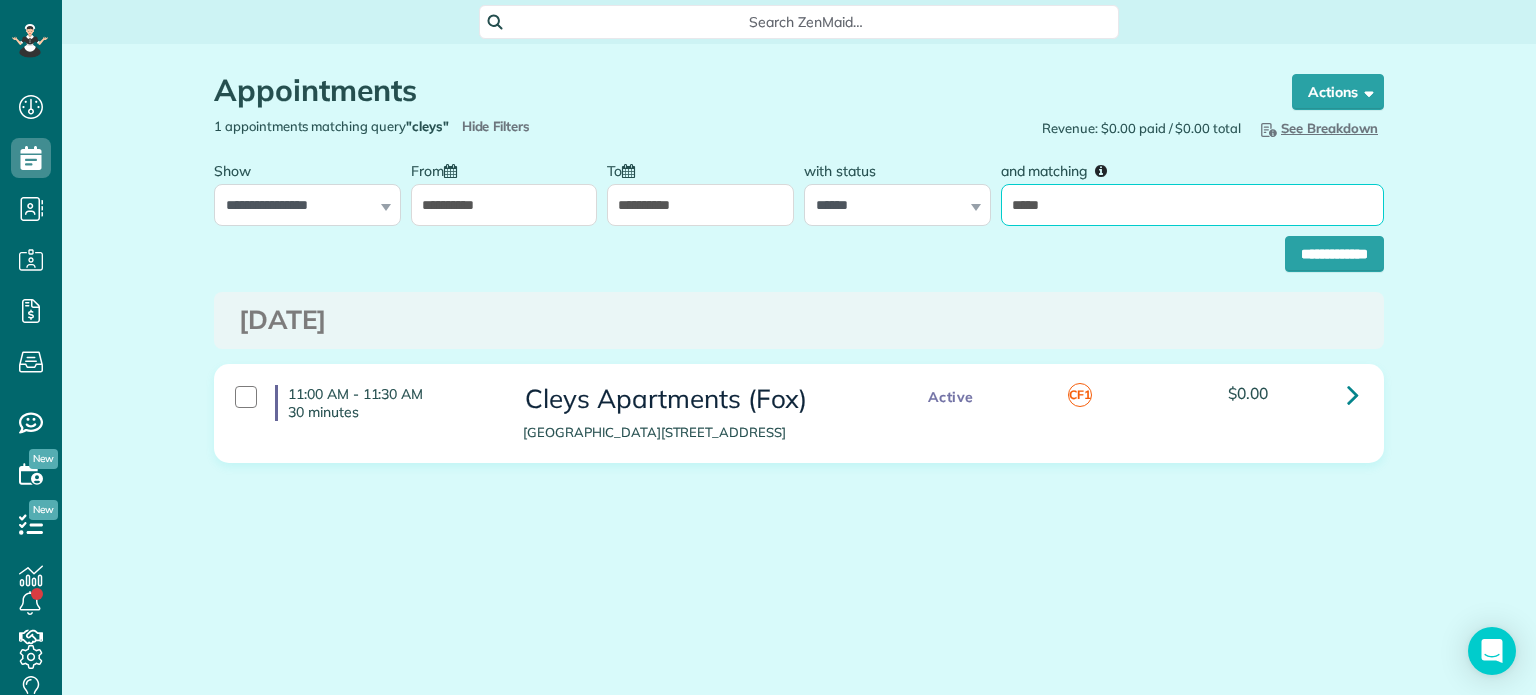 drag, startPoint x: 1060, startPoint y: 206, endPoint x: 1008, endPoint y: 209, distance: 52.086468 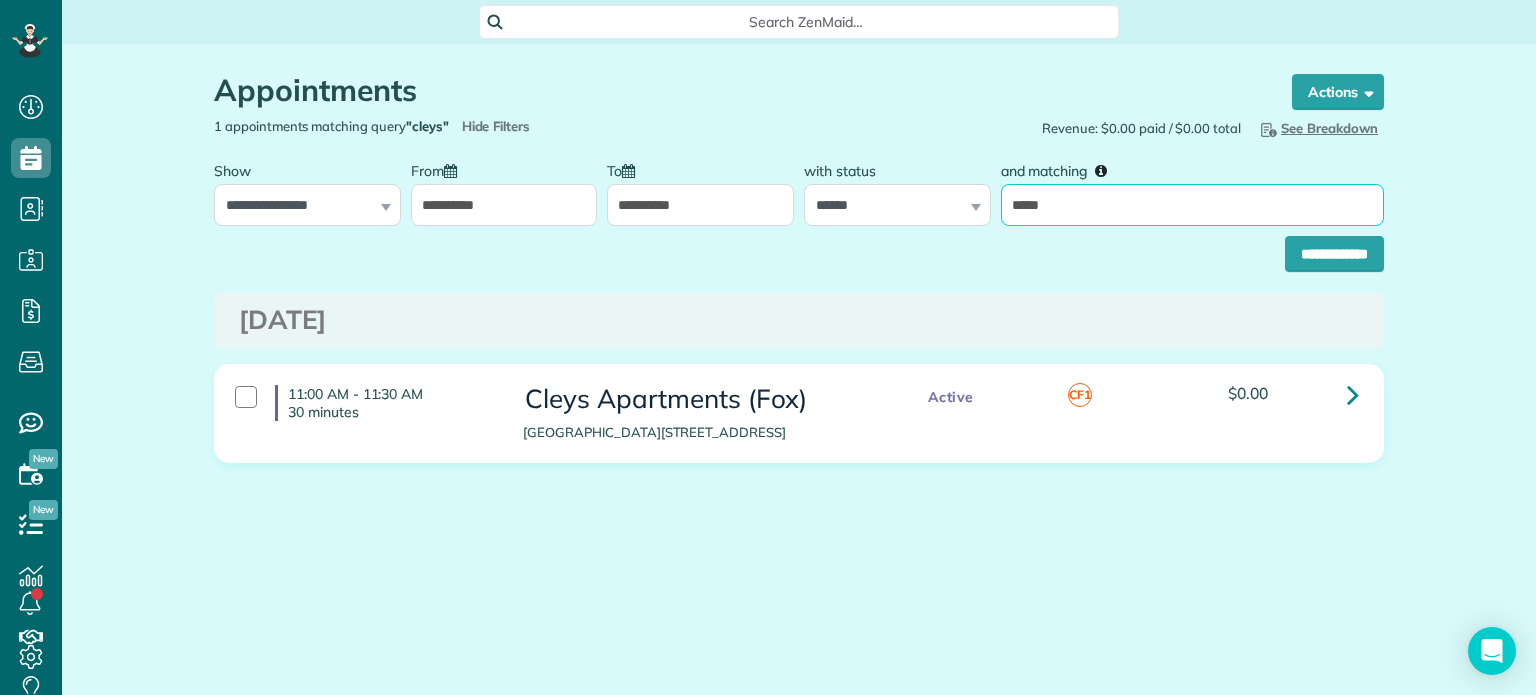 click on "*****" at bounding box center (1192, 205) 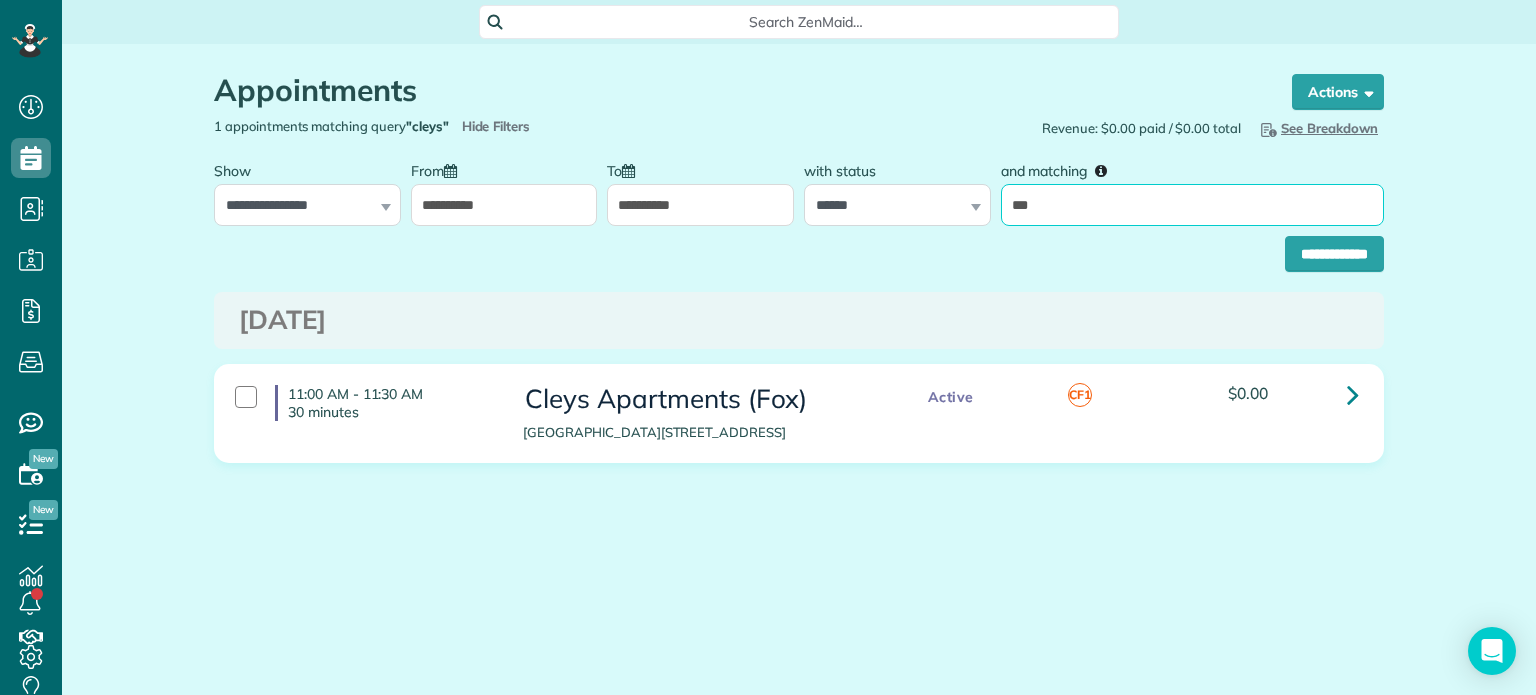 type on "**********" 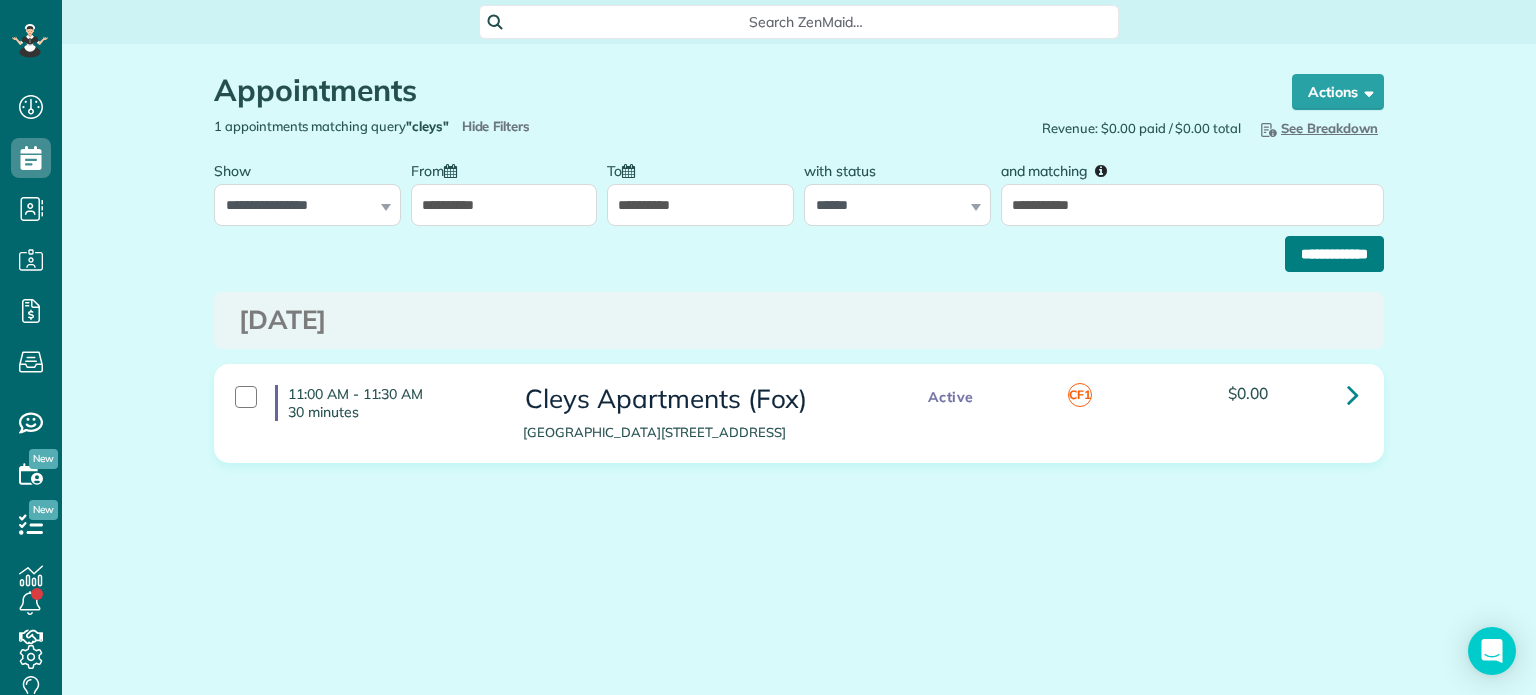 click on "**********" at bounding box center (1334, 254) 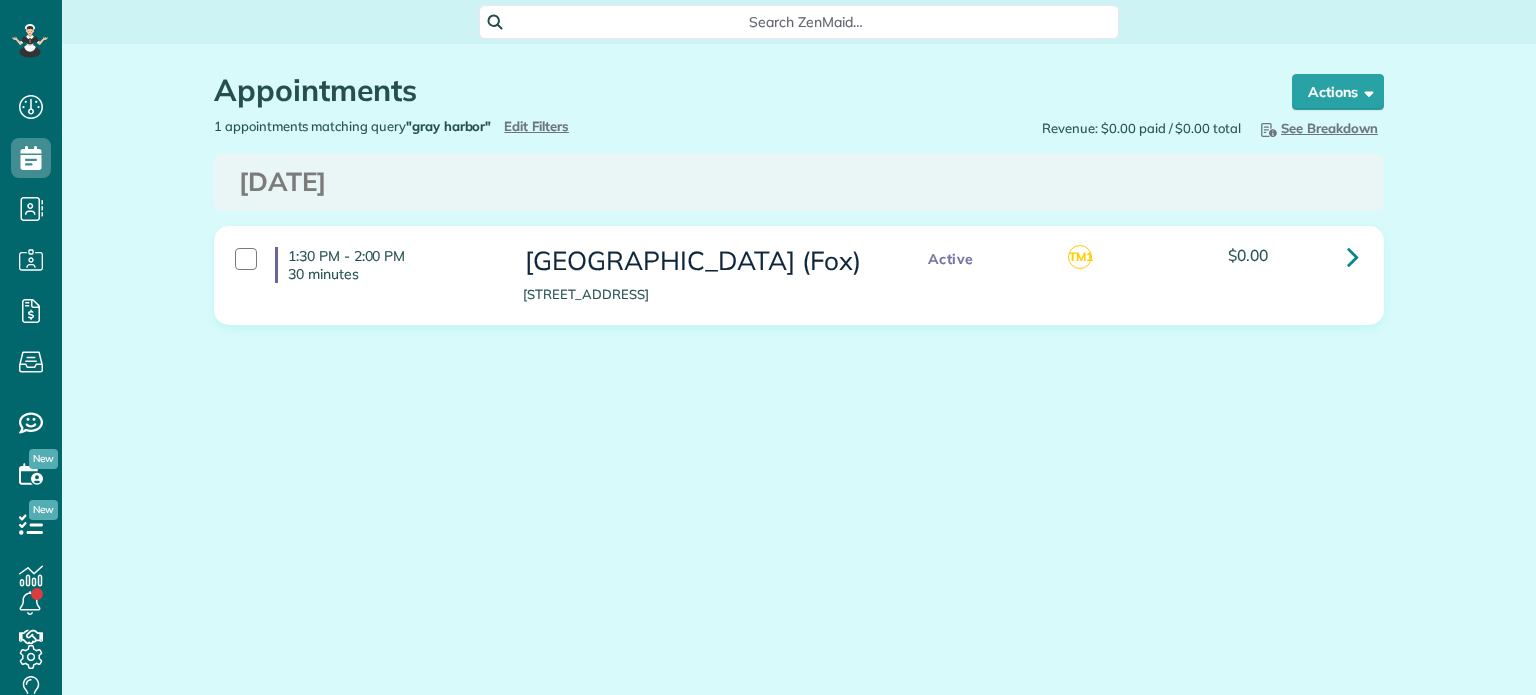 scroll, scrollTop: 0, scrollLeft: 0, axis: both 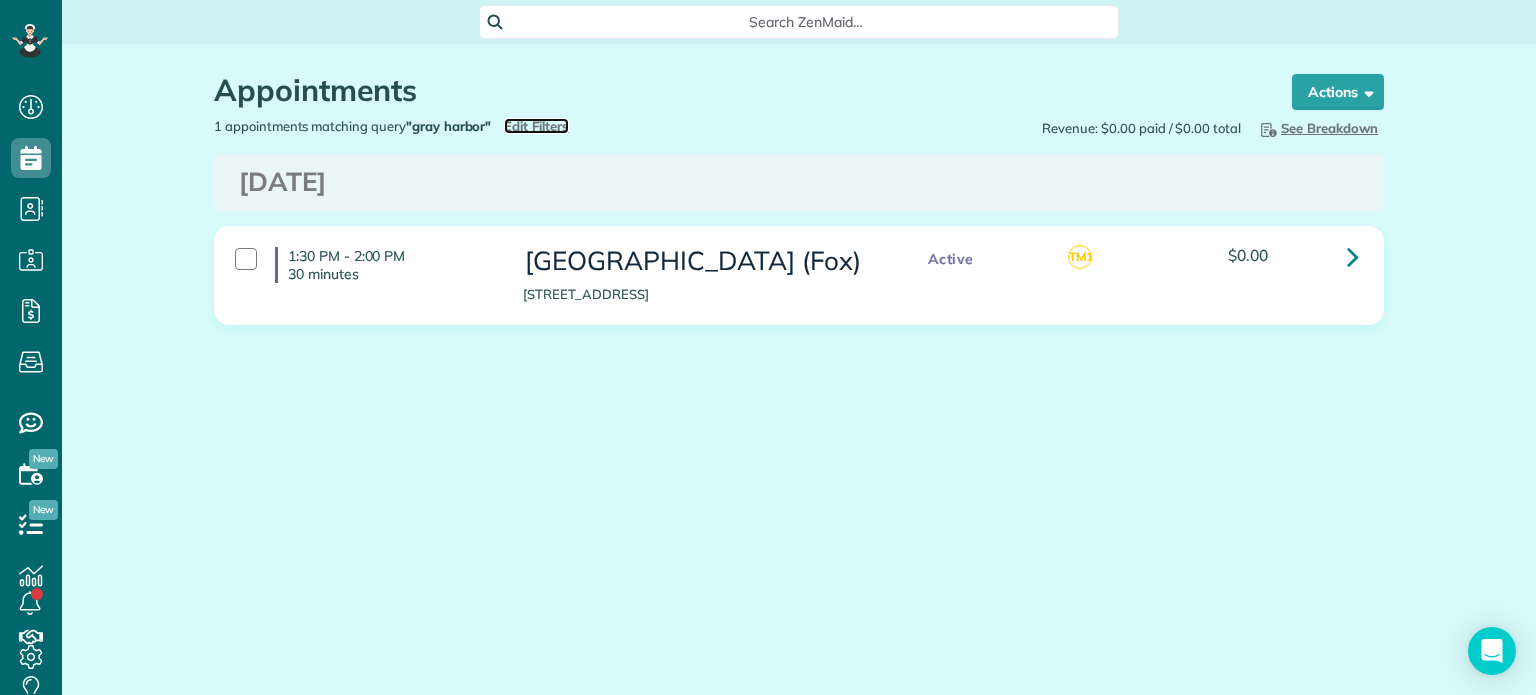 click on "Edit Filters" at bounding box center [536, 126] 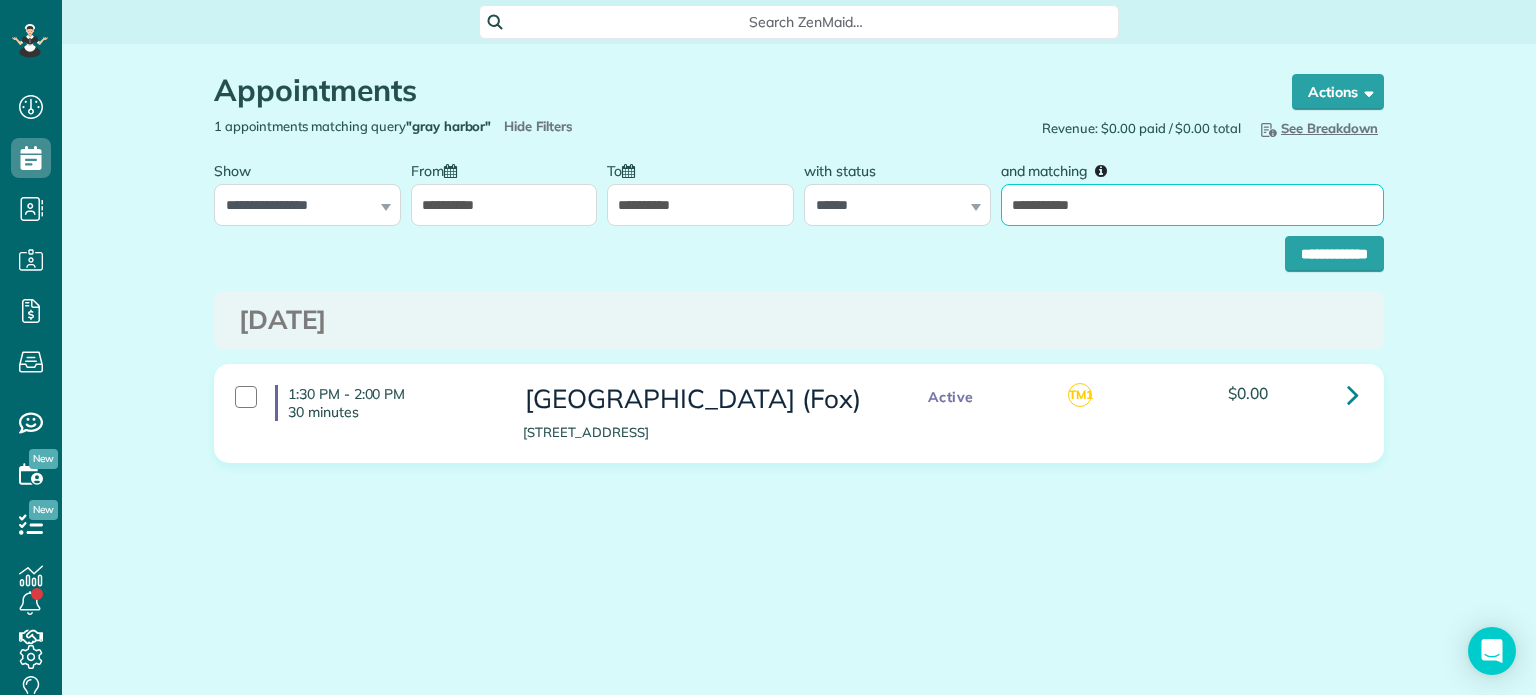 drag, startPoint x: 1114, startPoint y: 200, endPoint x: 988, endPoint y: 235, distance: 130.7708 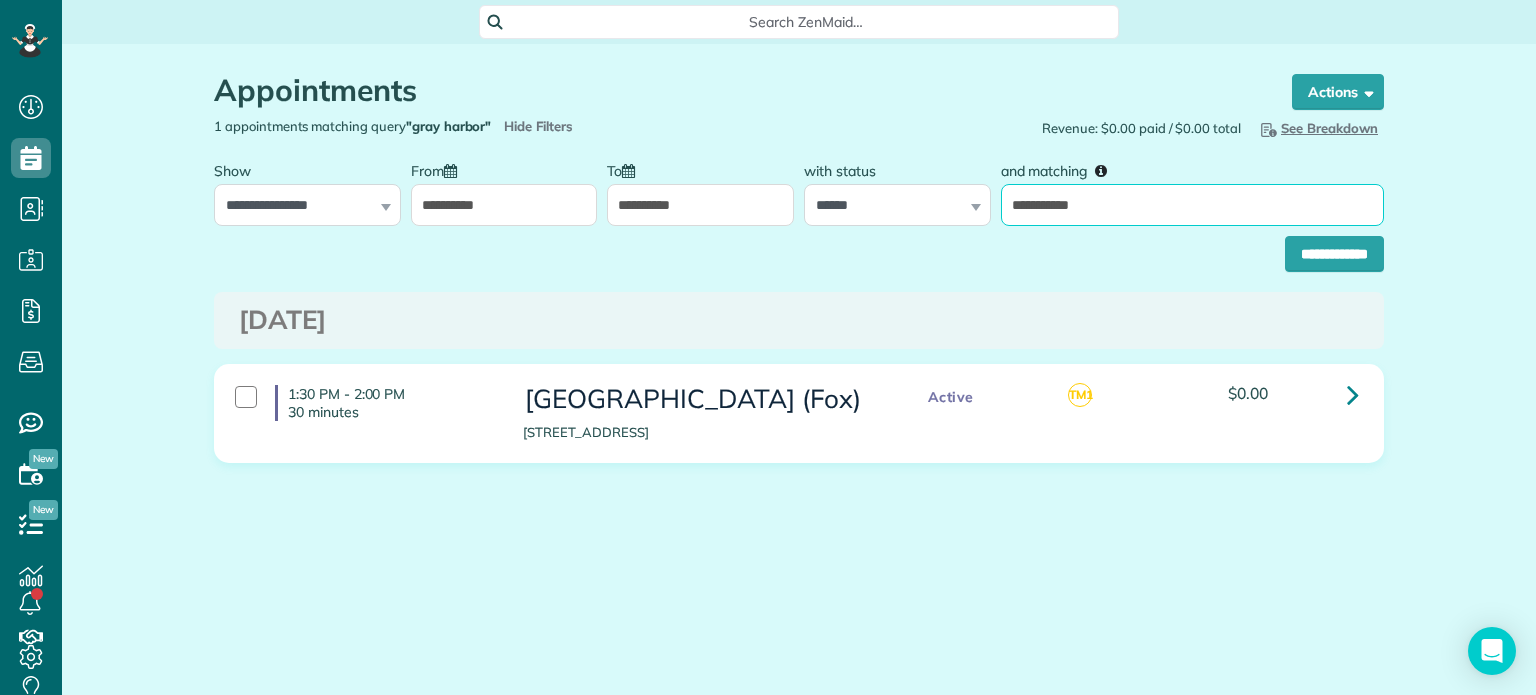 click on "**********" at bounding box center [799, 211] 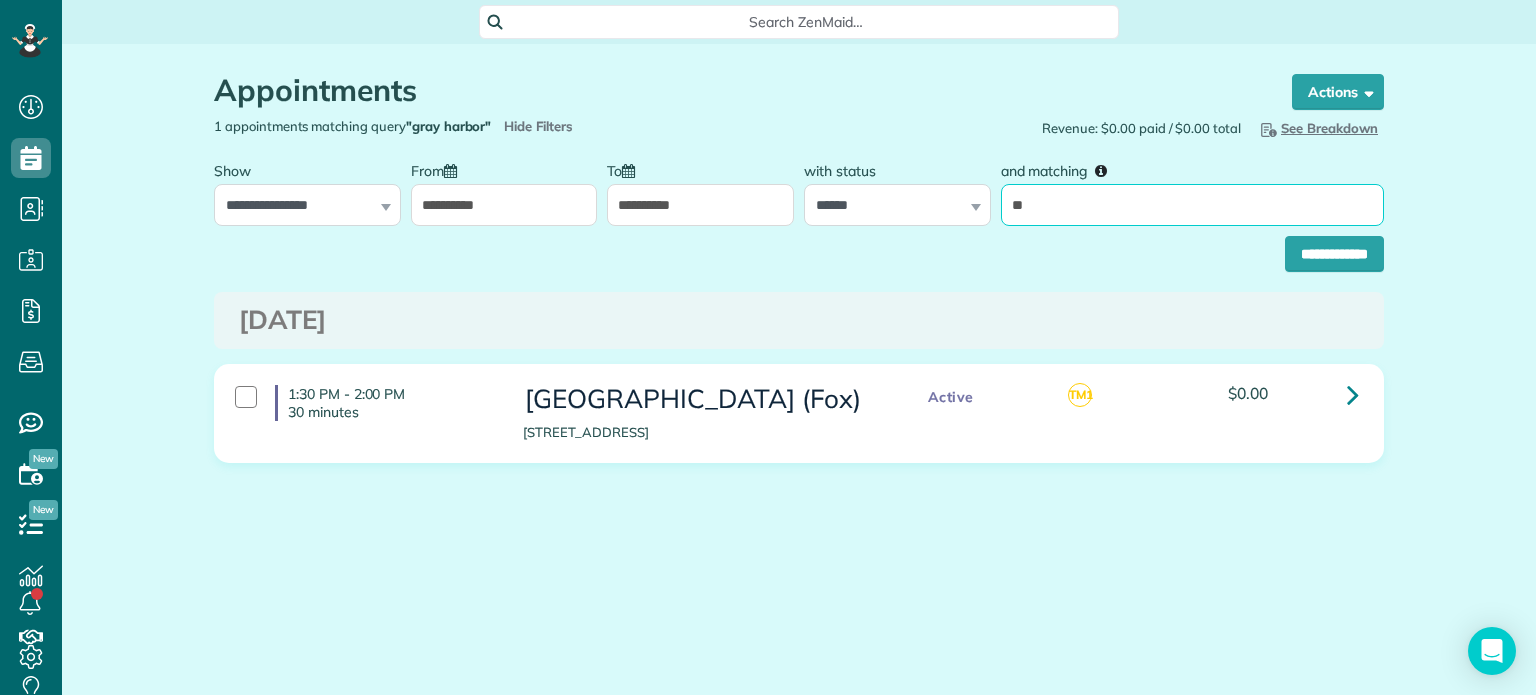 type on "**********" 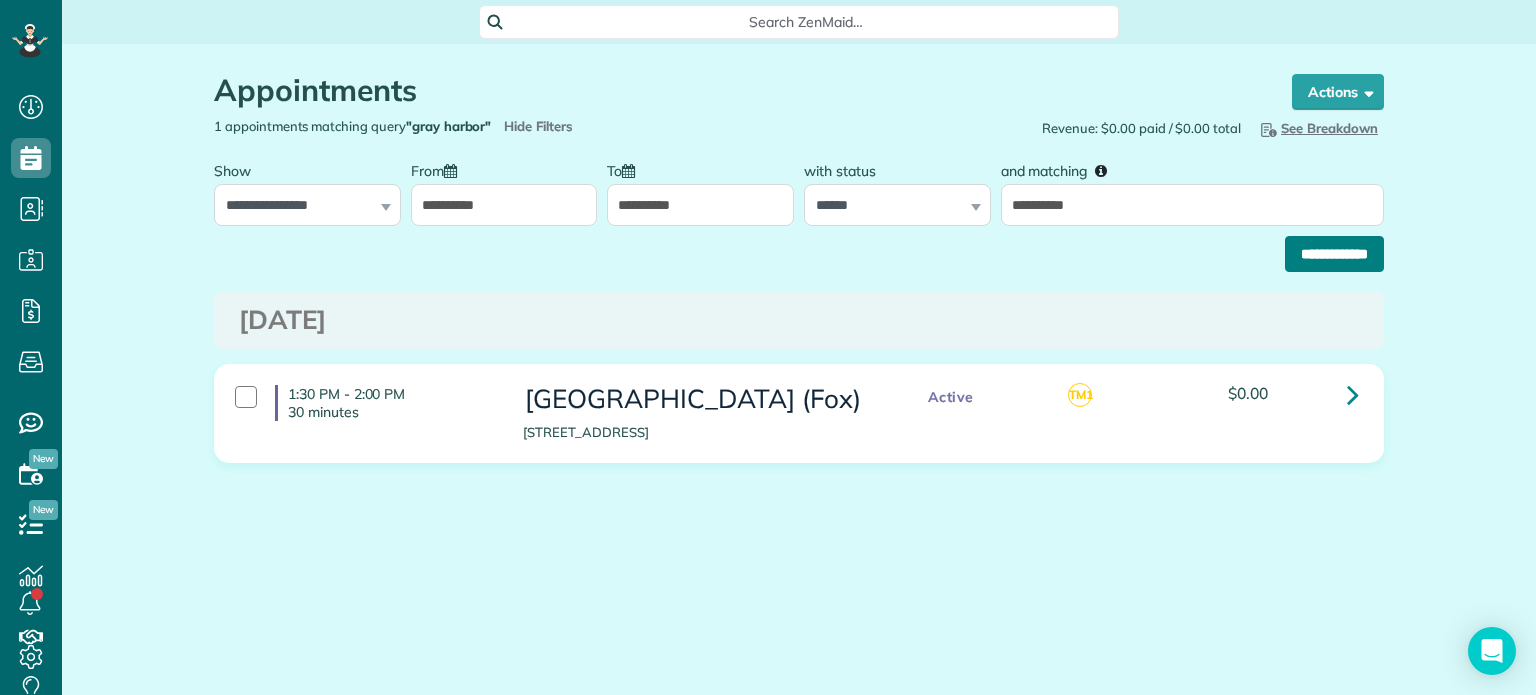 click on "**********" at bounding box center [1334, 254] 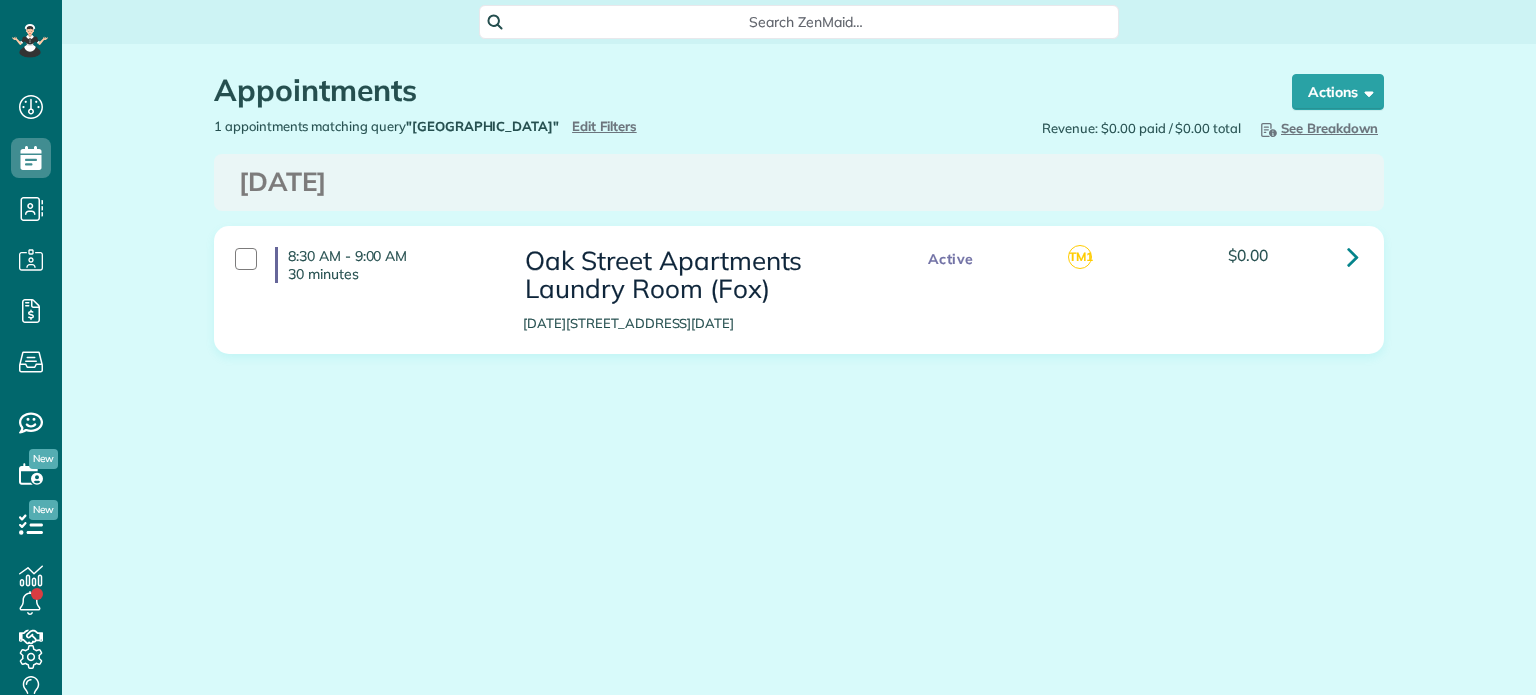 scroll, scrollTop: 0, scrollLeft: 0, axis: both 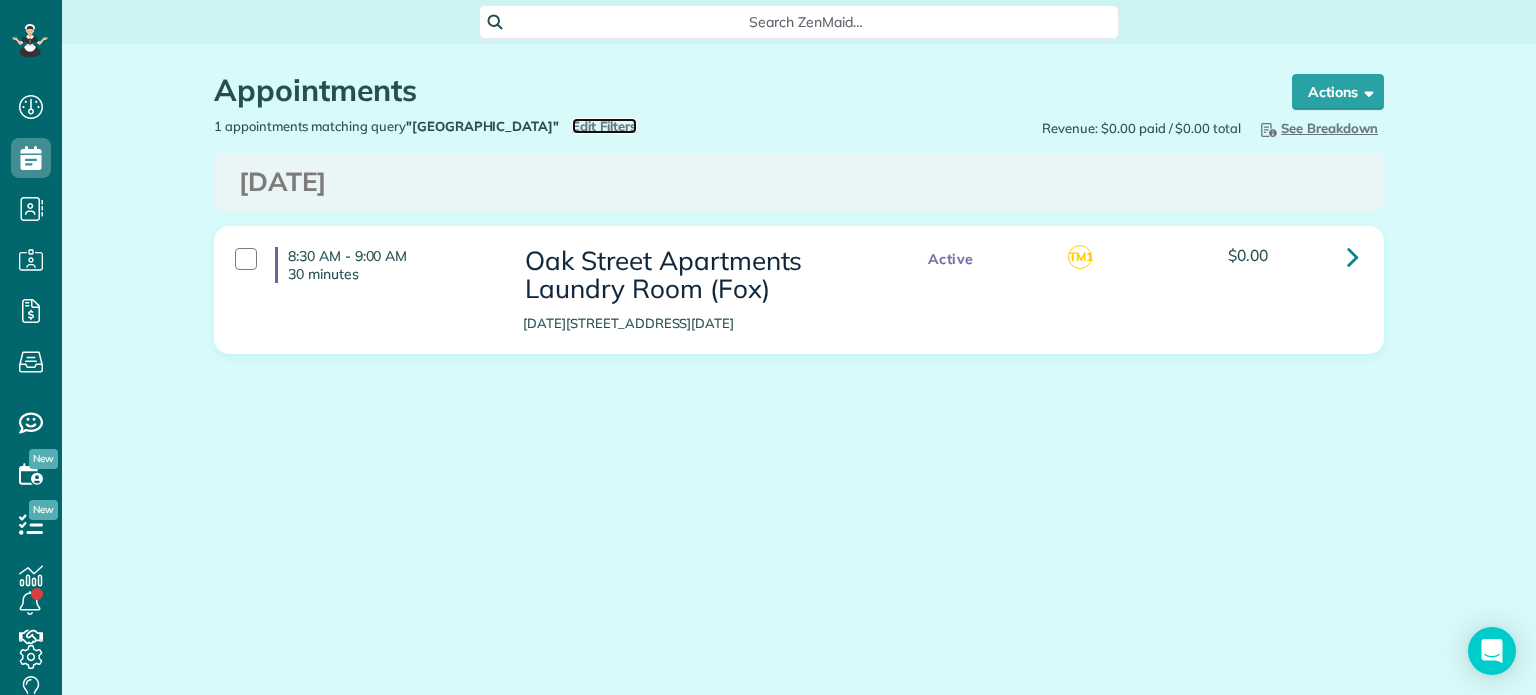 click on "Edit Filters" at bounding box center (604, 126) 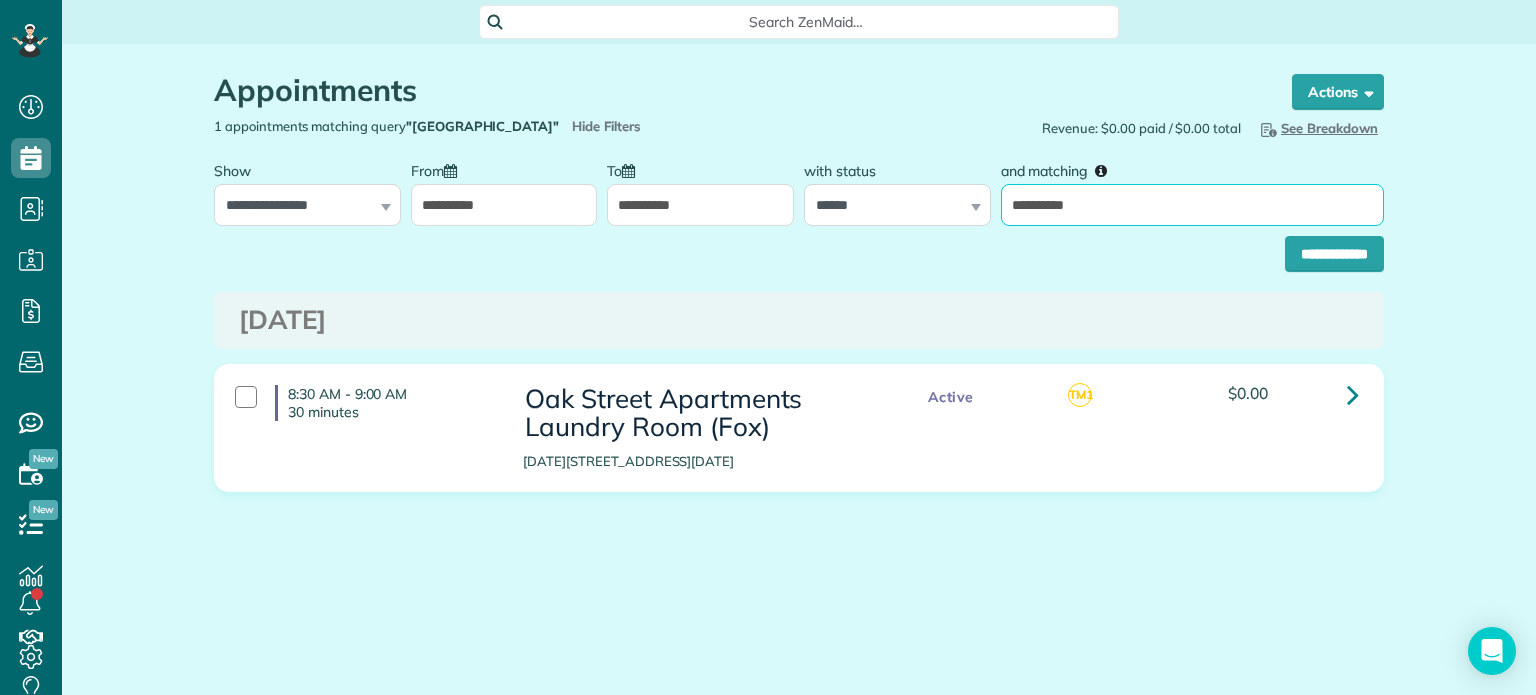 drag, startPoint x: 1088, startPoint y: 201, endPoint x: 972, endPoint y: 235, distance: 120.880104 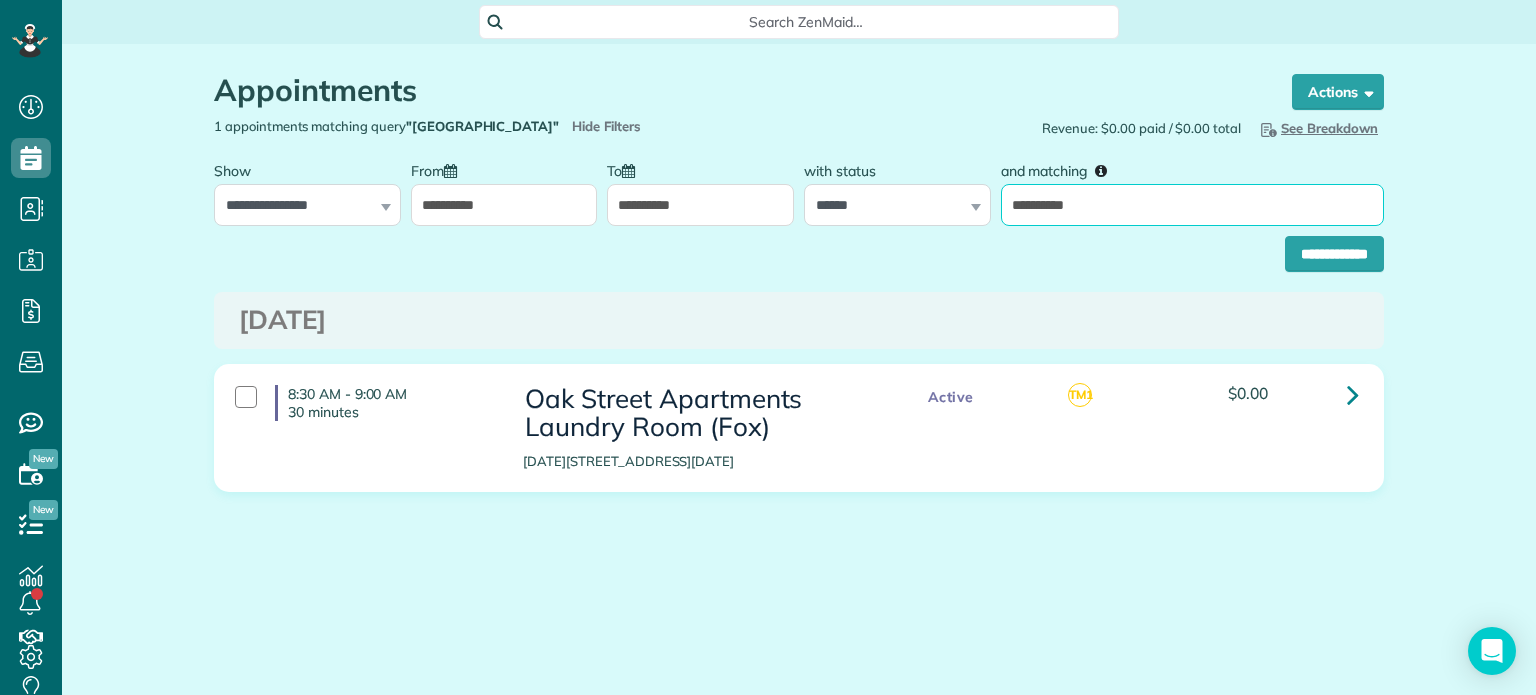 click on "**********" at bounding box center [799, 211] 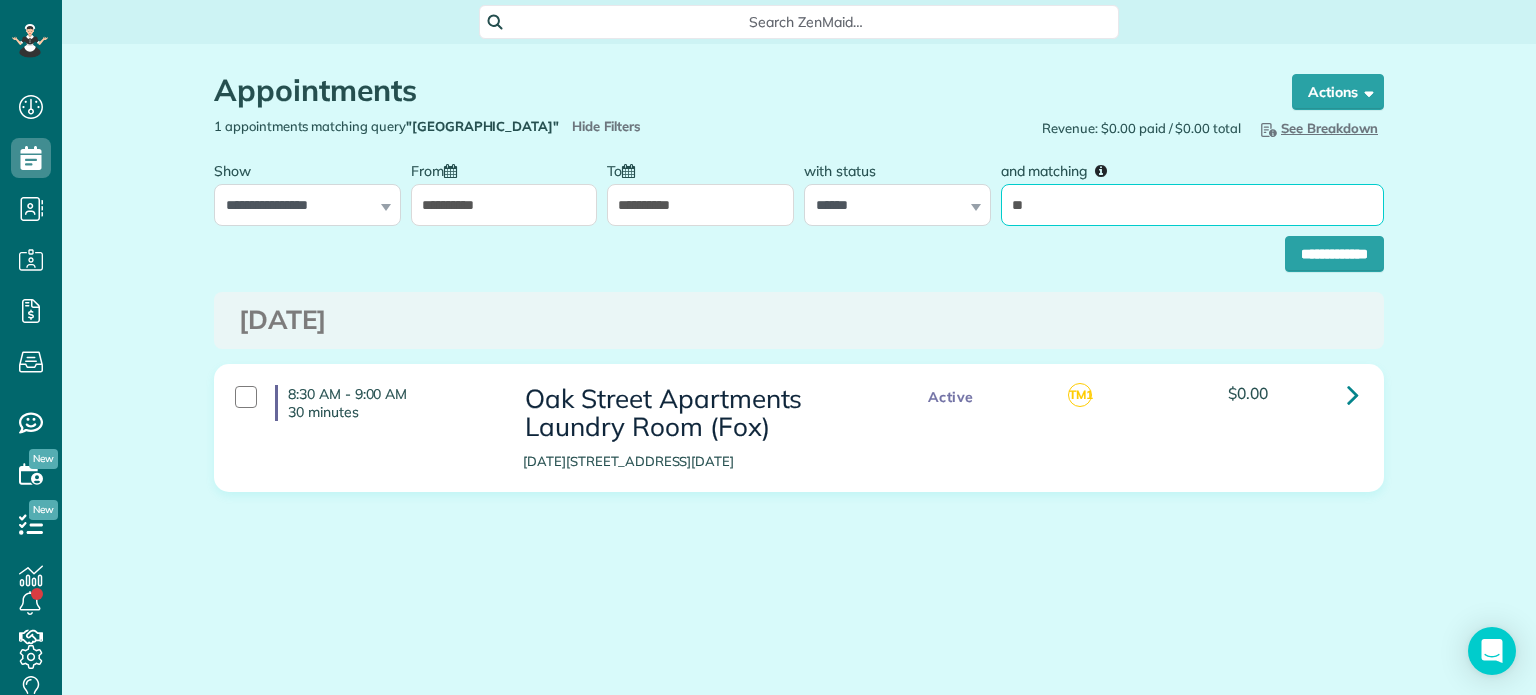 type on "******" 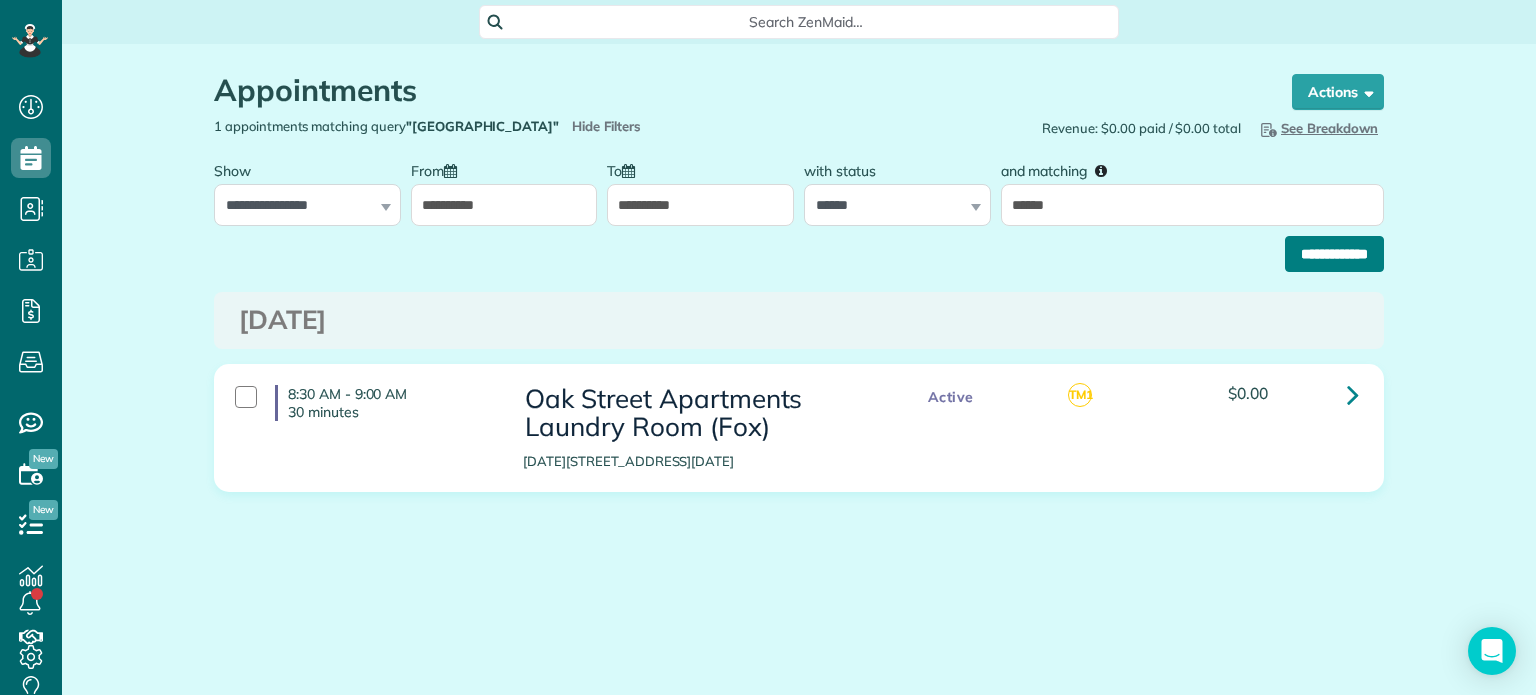 click on "**********" at bounding box center (1334, 254) 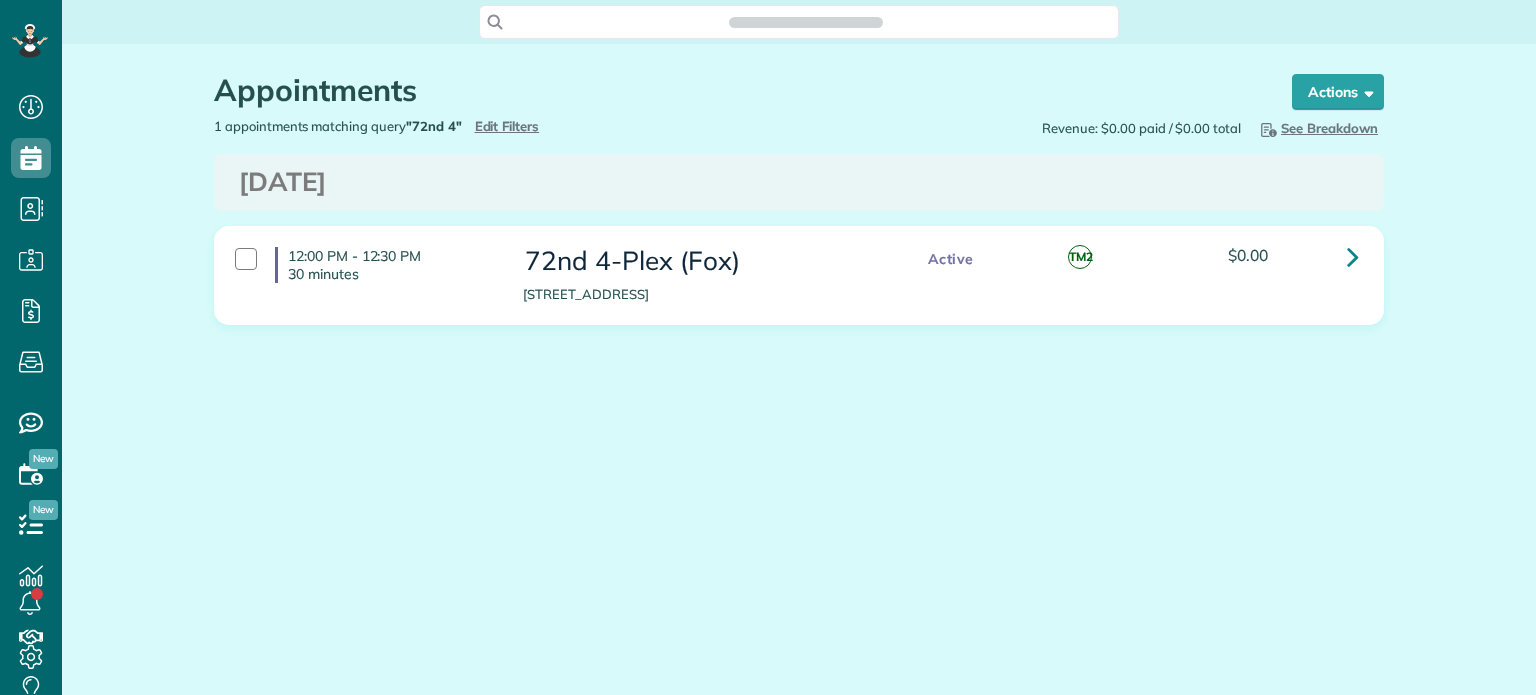 scroll, scrollTop: 0, scrollLeft: 0, axis: both 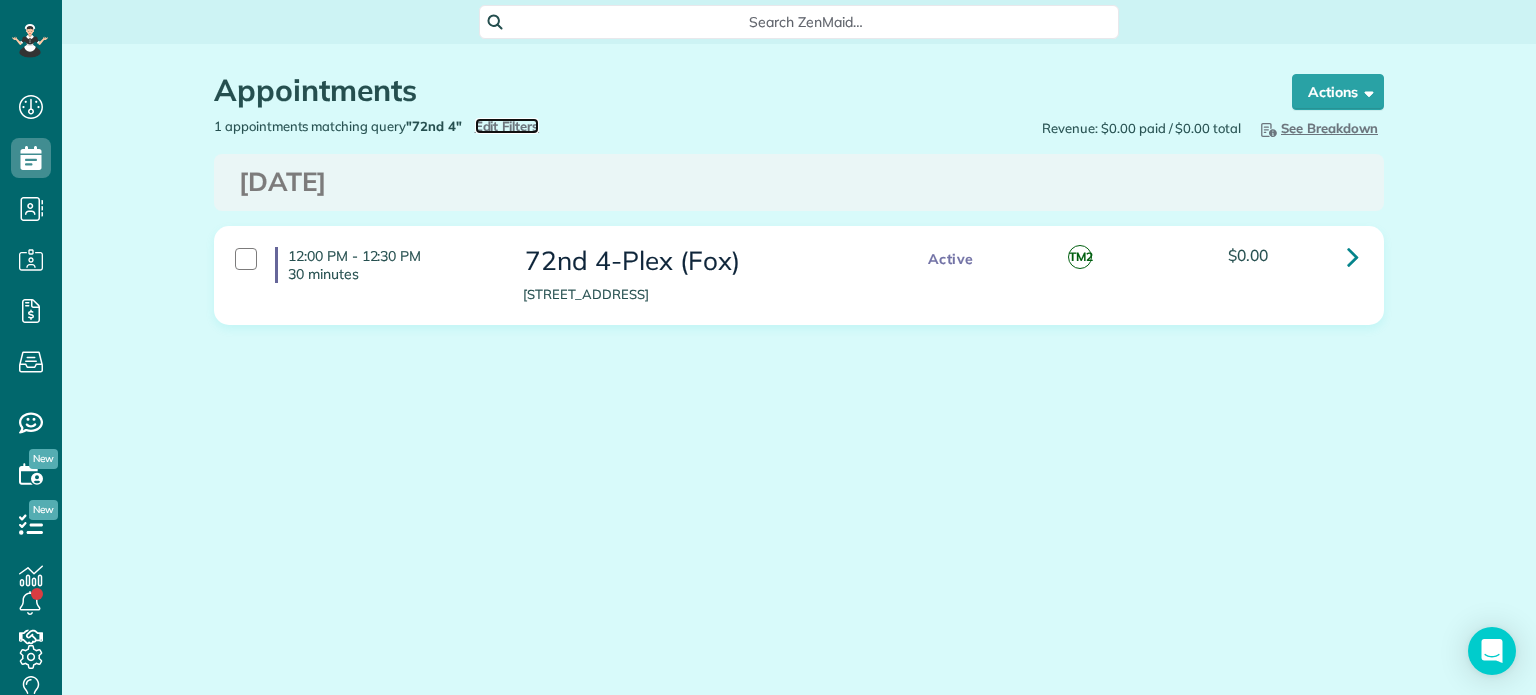 click on "Edit Filters" at bounding box center [507, 126] 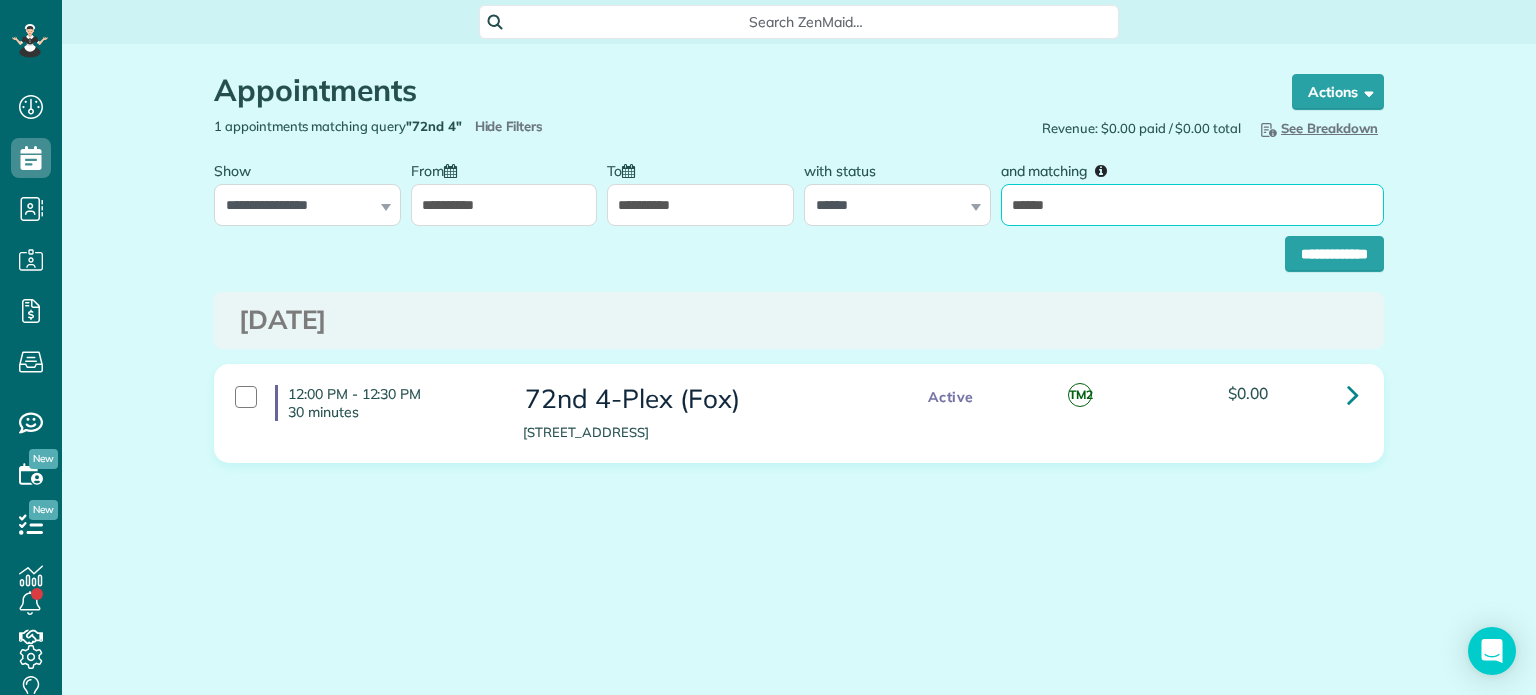 drag, startPoint x: 1078, startPoint y: 196, endPoint x: 1000, endPoint y: 217, distance: 80.77747 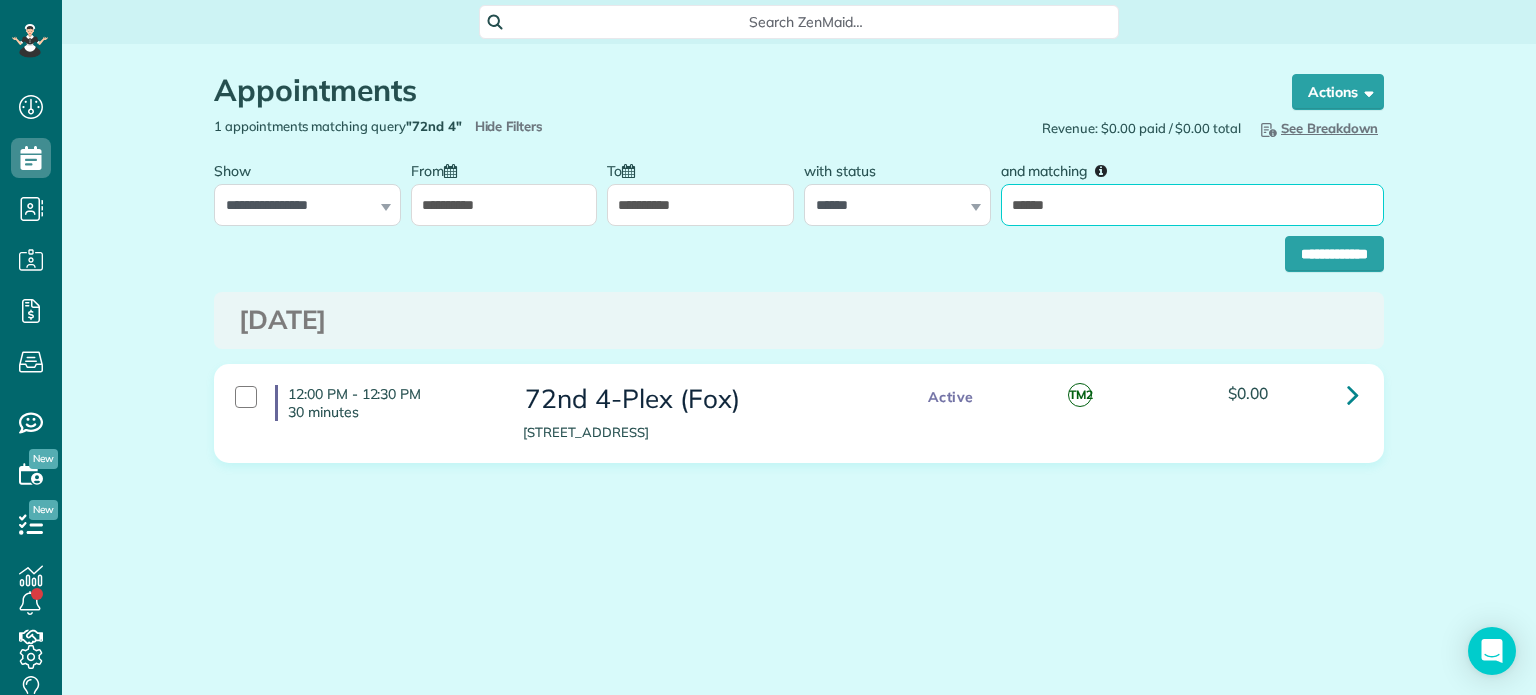 click on "******" at bounding box center (1192, 205) 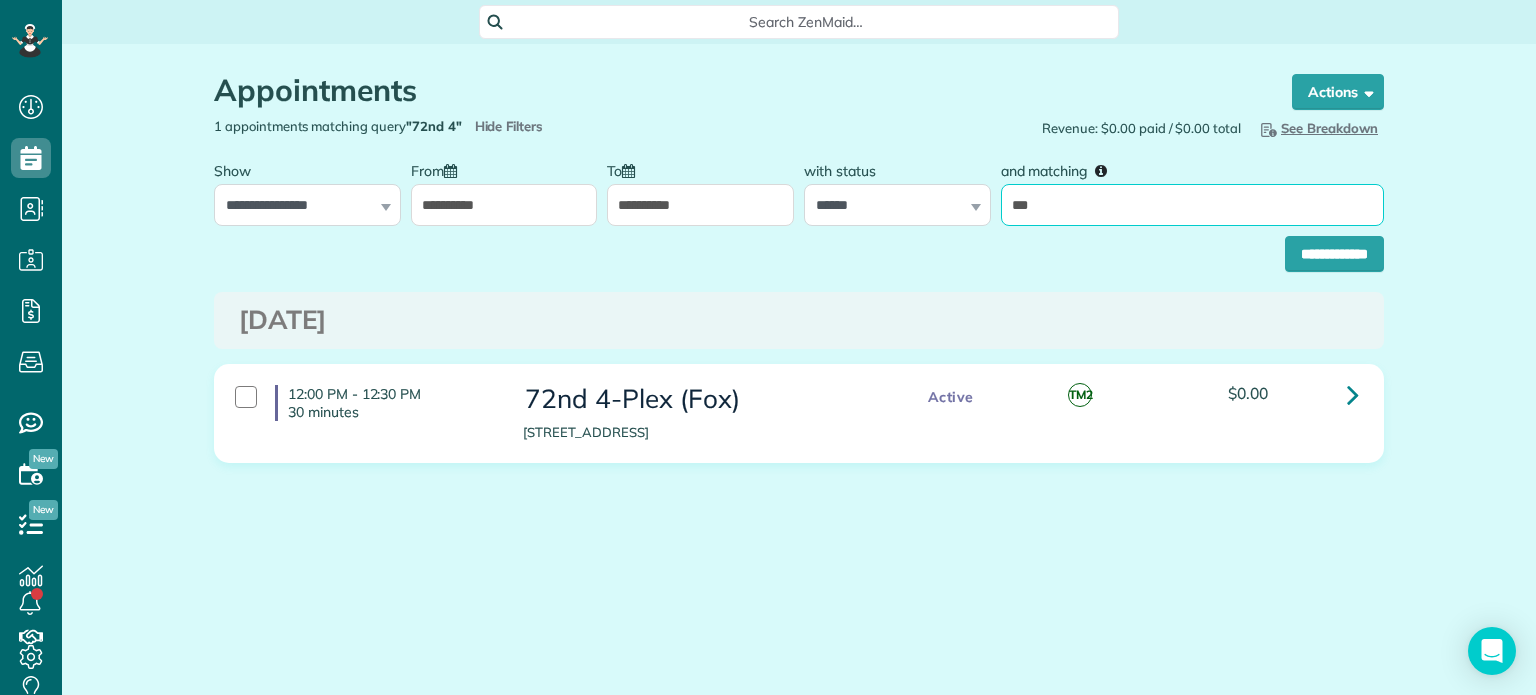 type on "*******" 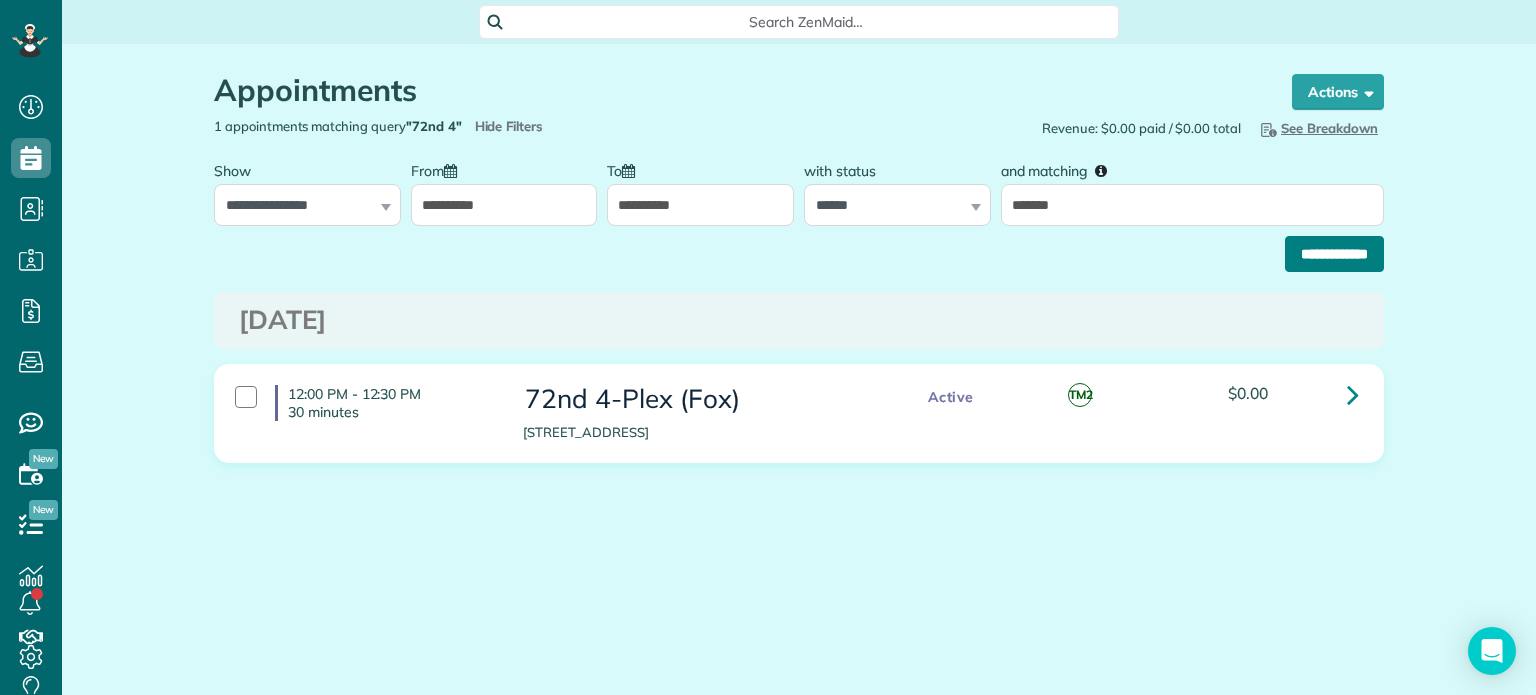 click on "**********" at bounding box center [1334, 254] 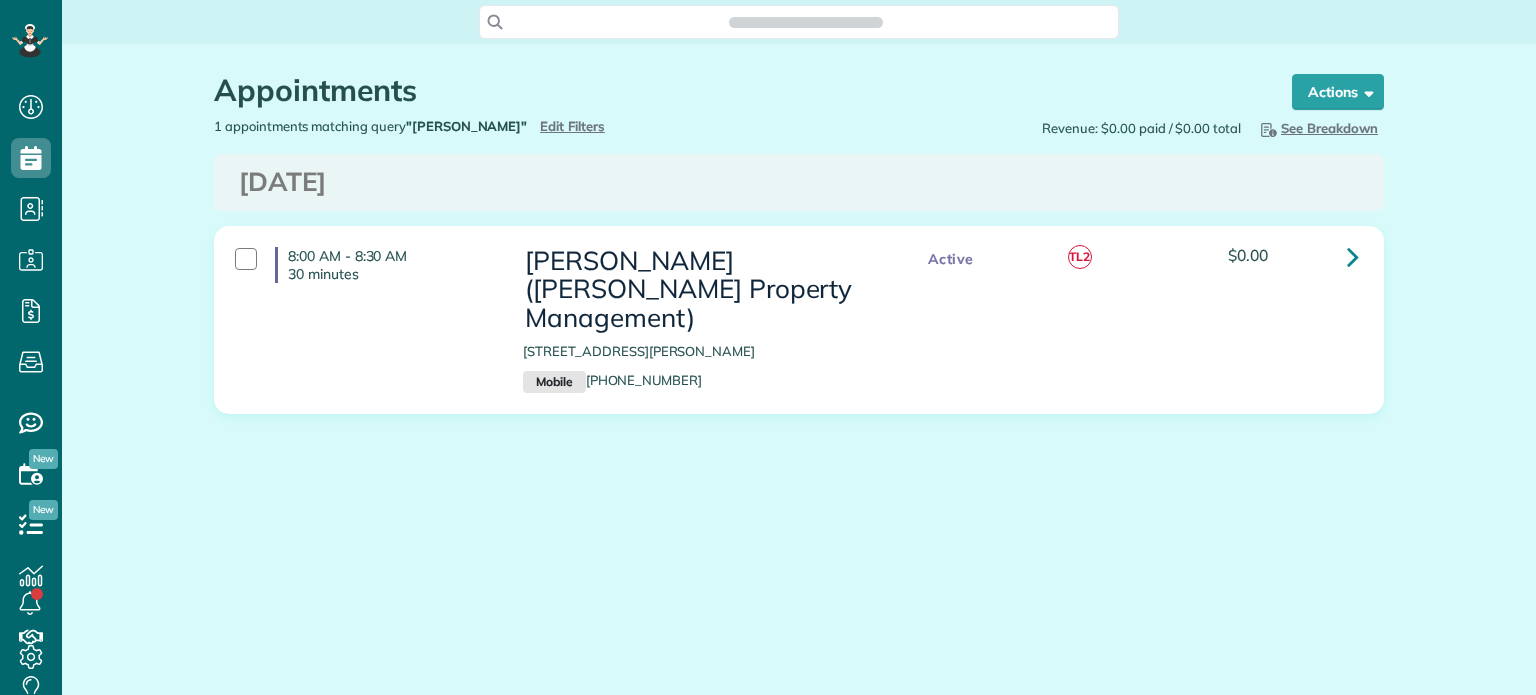 scroll, scrollTop: 0, scrollLeft: 0, axis: both 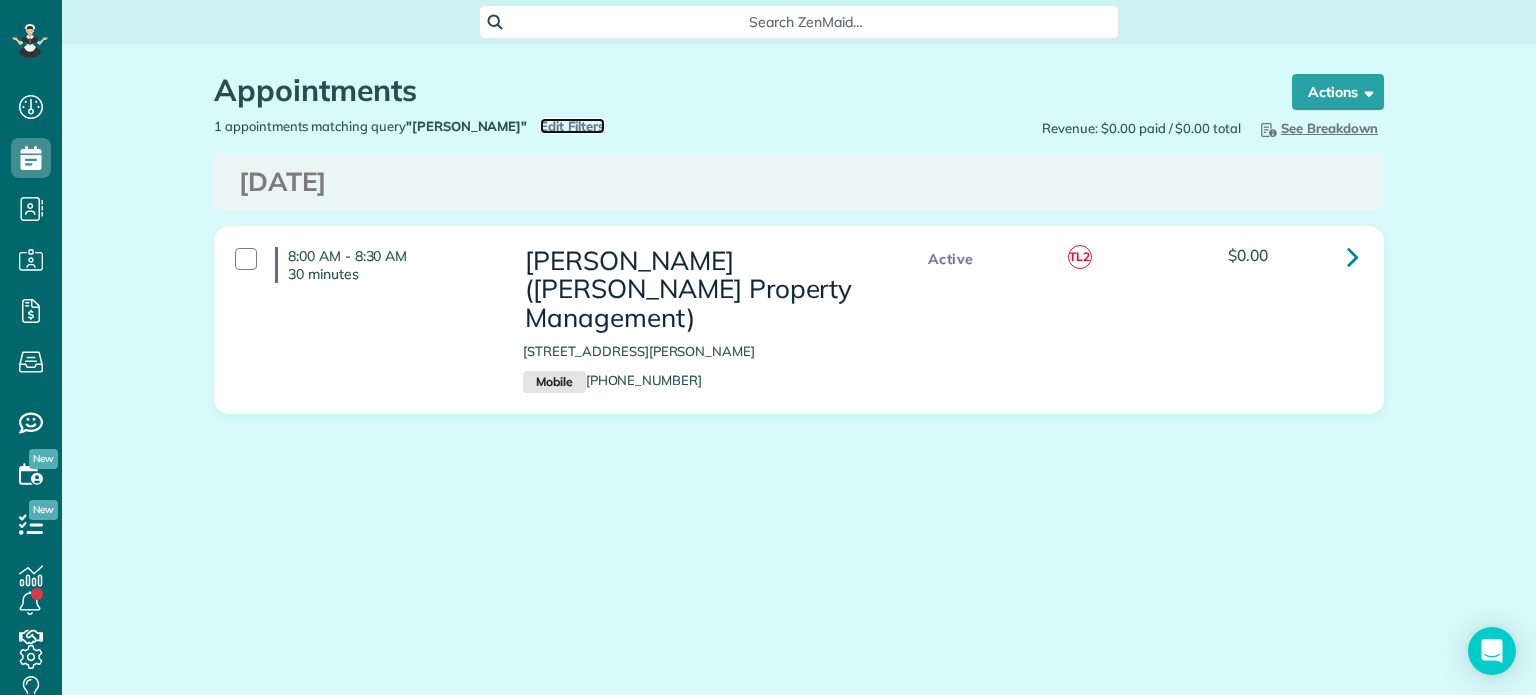 click on "Edit Filters" at bounding box center [572, 126] 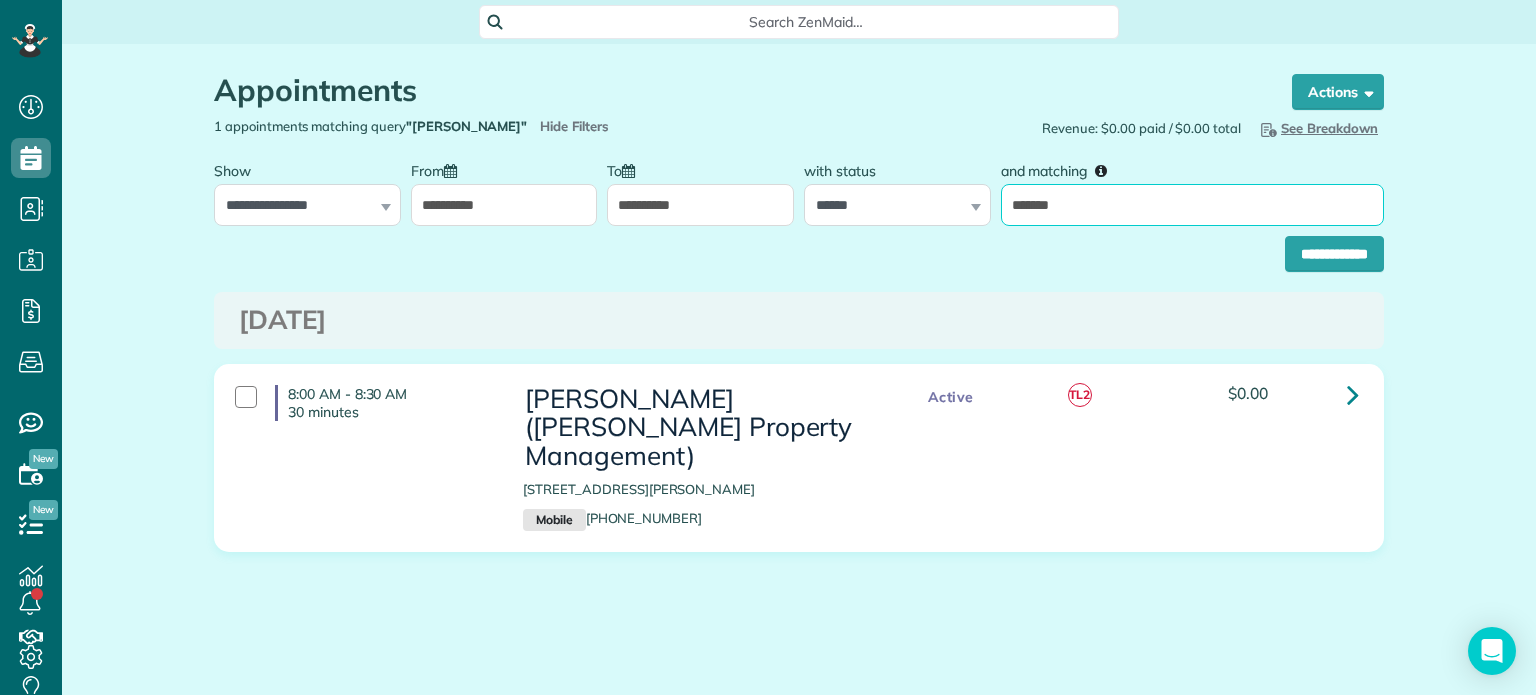 drag, startPoint x: 1076, startPoint y: 205, endPoint x: 992, endPoint y: 207, distance: 84.0238 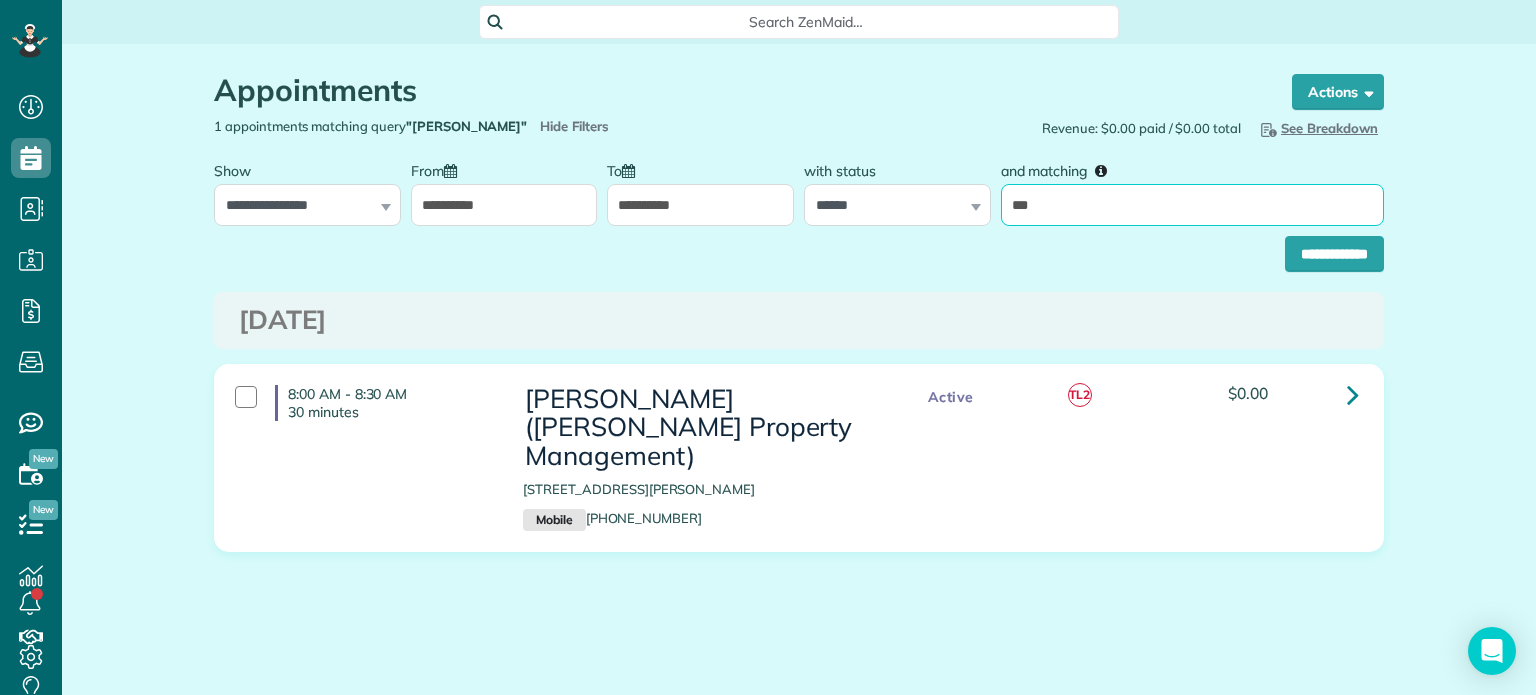 type on "*******" 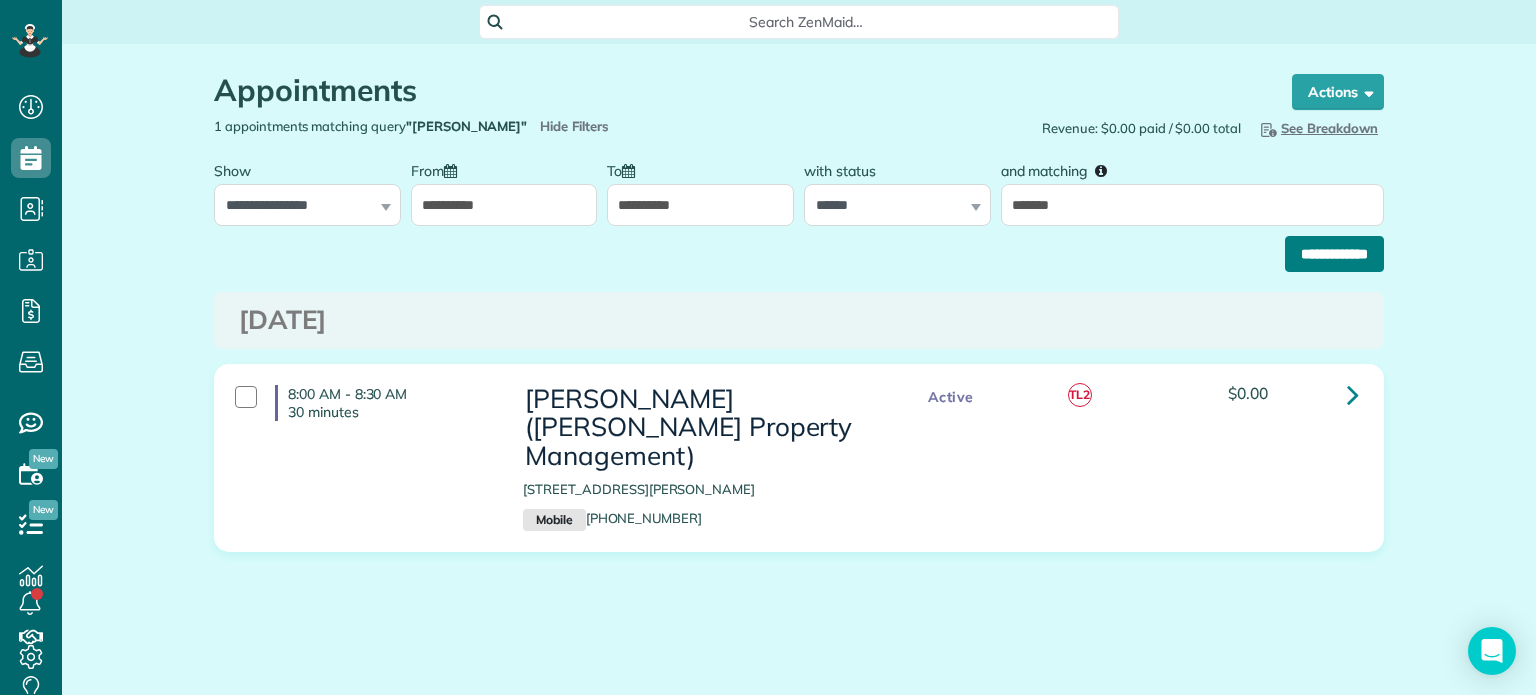 click on "**********" at bounding box center (1334, 254) 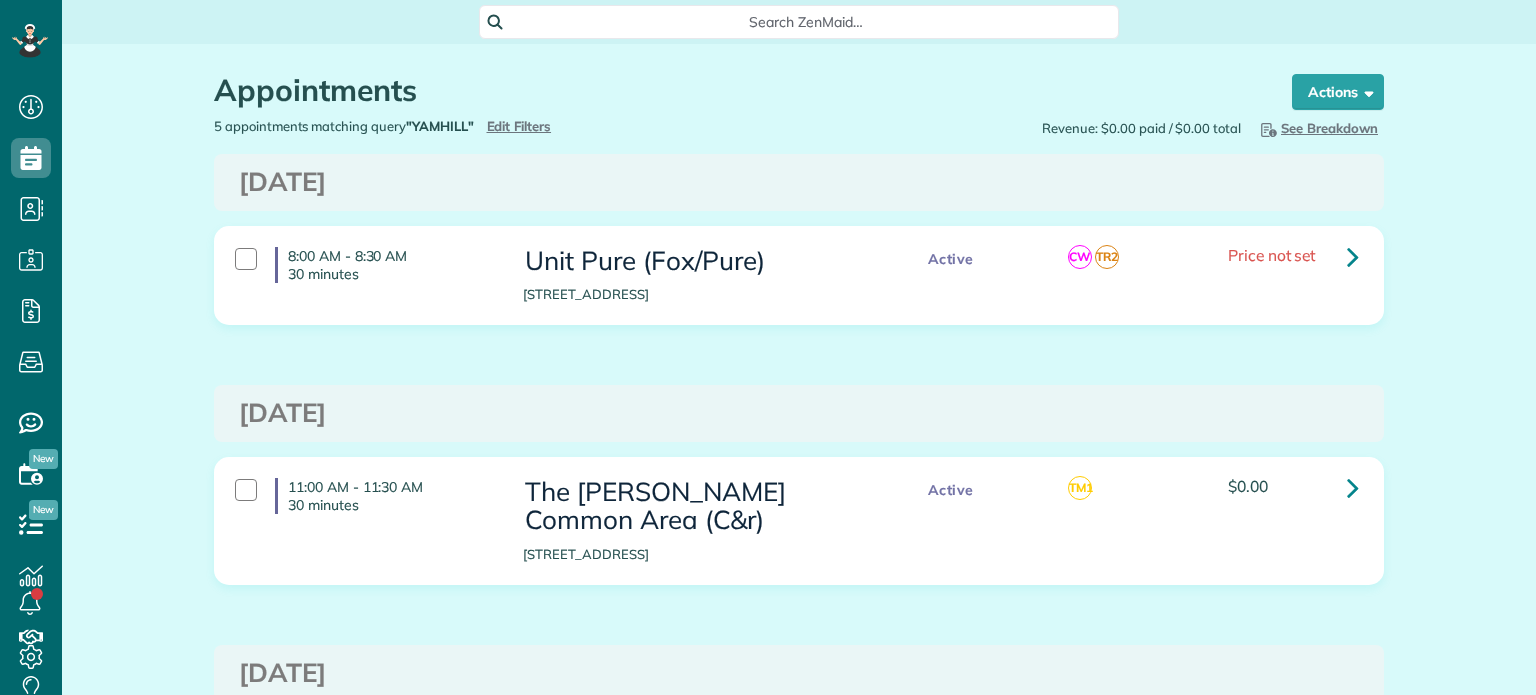 scroll, scrollTop: 0, scrollLeft: 0, axis: both 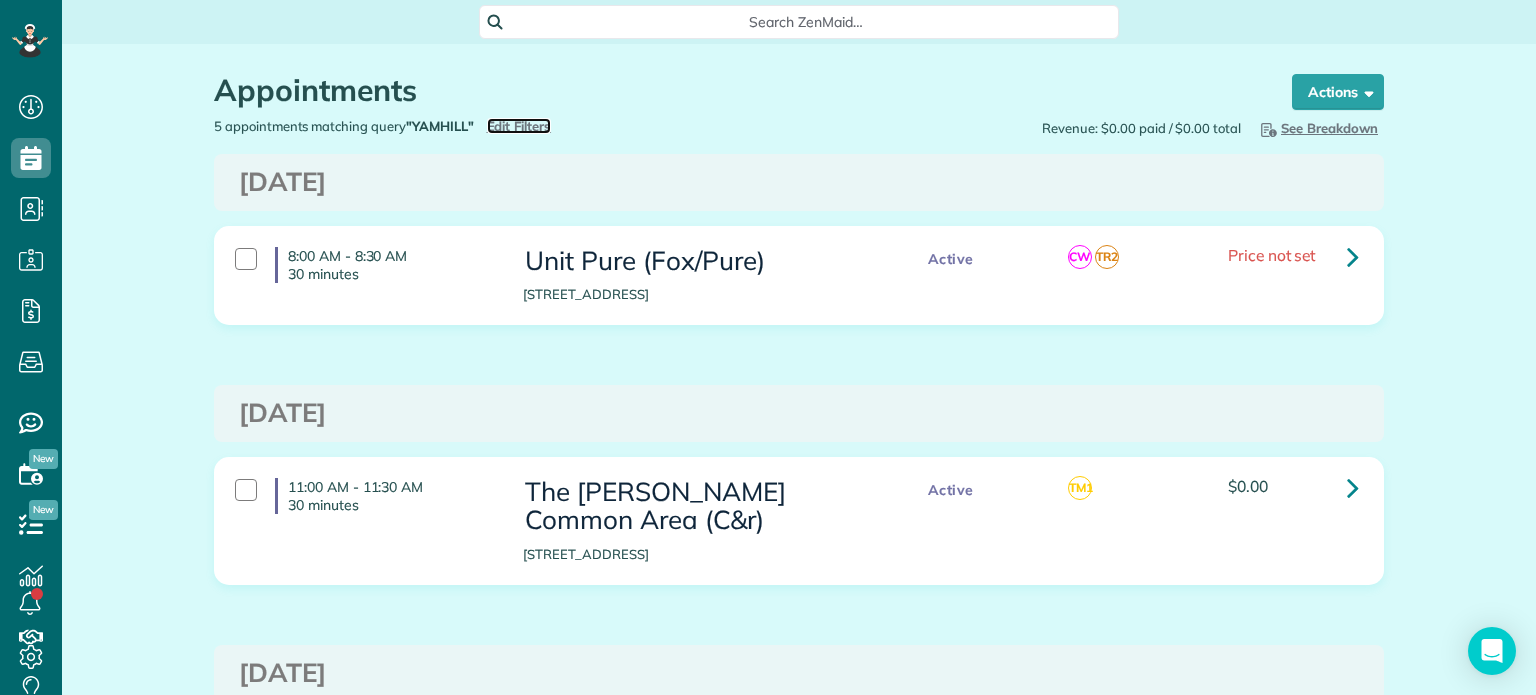 click on "Edit Filters" at bounding box center [519, 126] 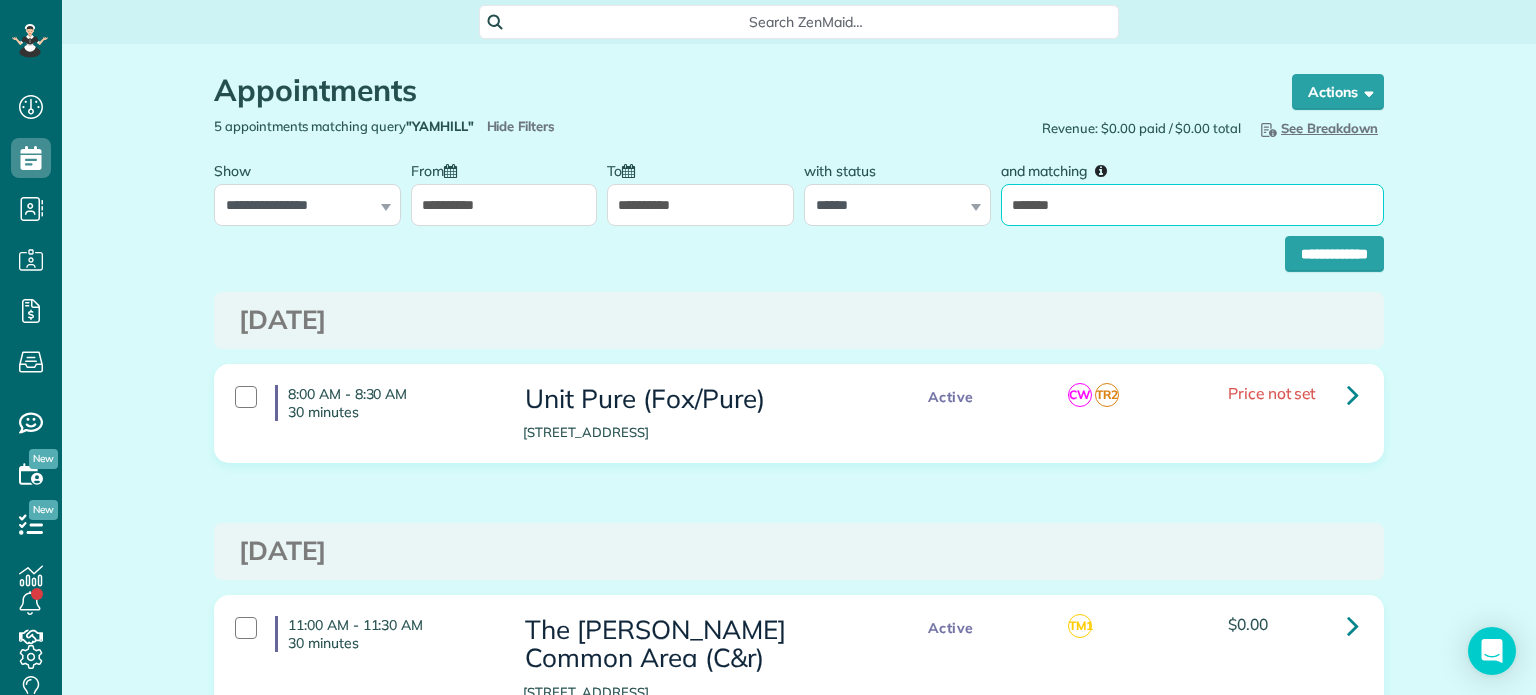 drag, startPoint x: 1074, startPoint y: 199, endPoint x: 991, endPoint y: 210, distance: 83.725746 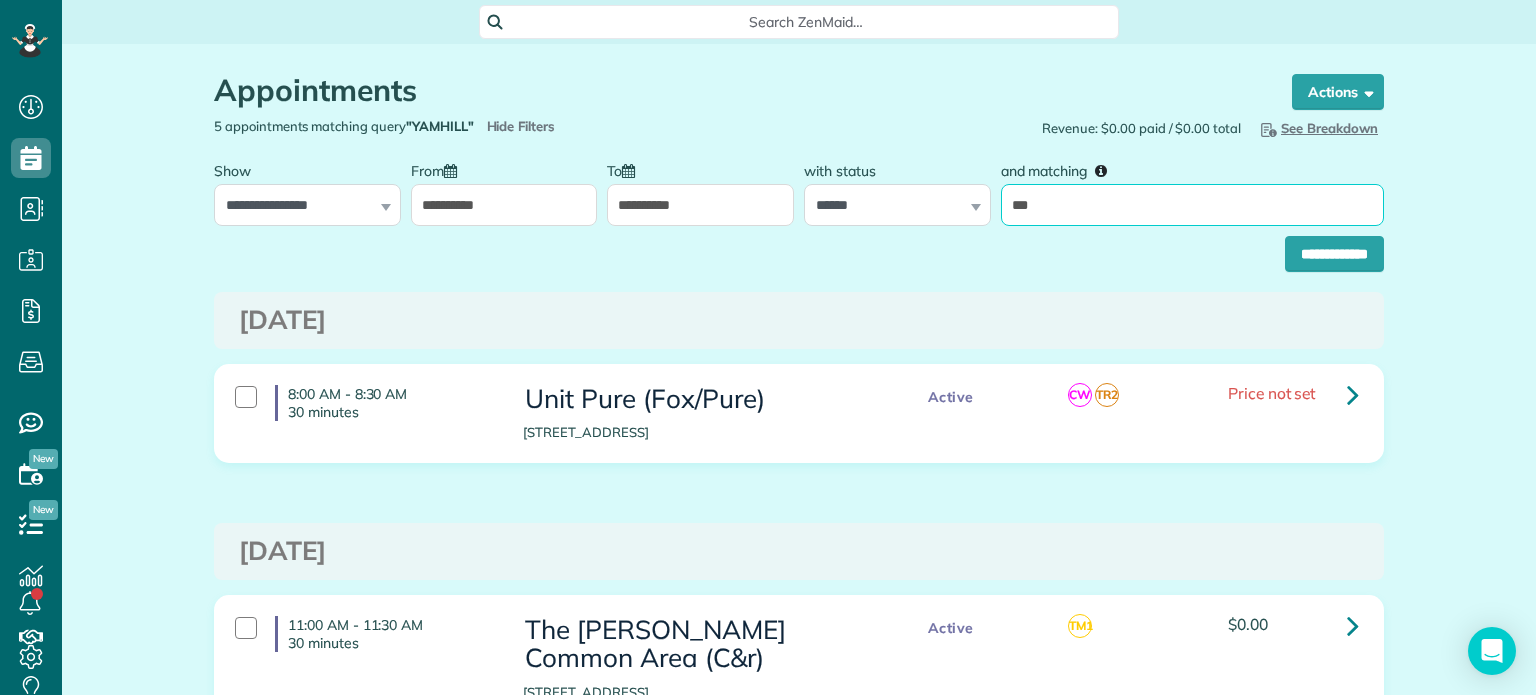 type on "**********" 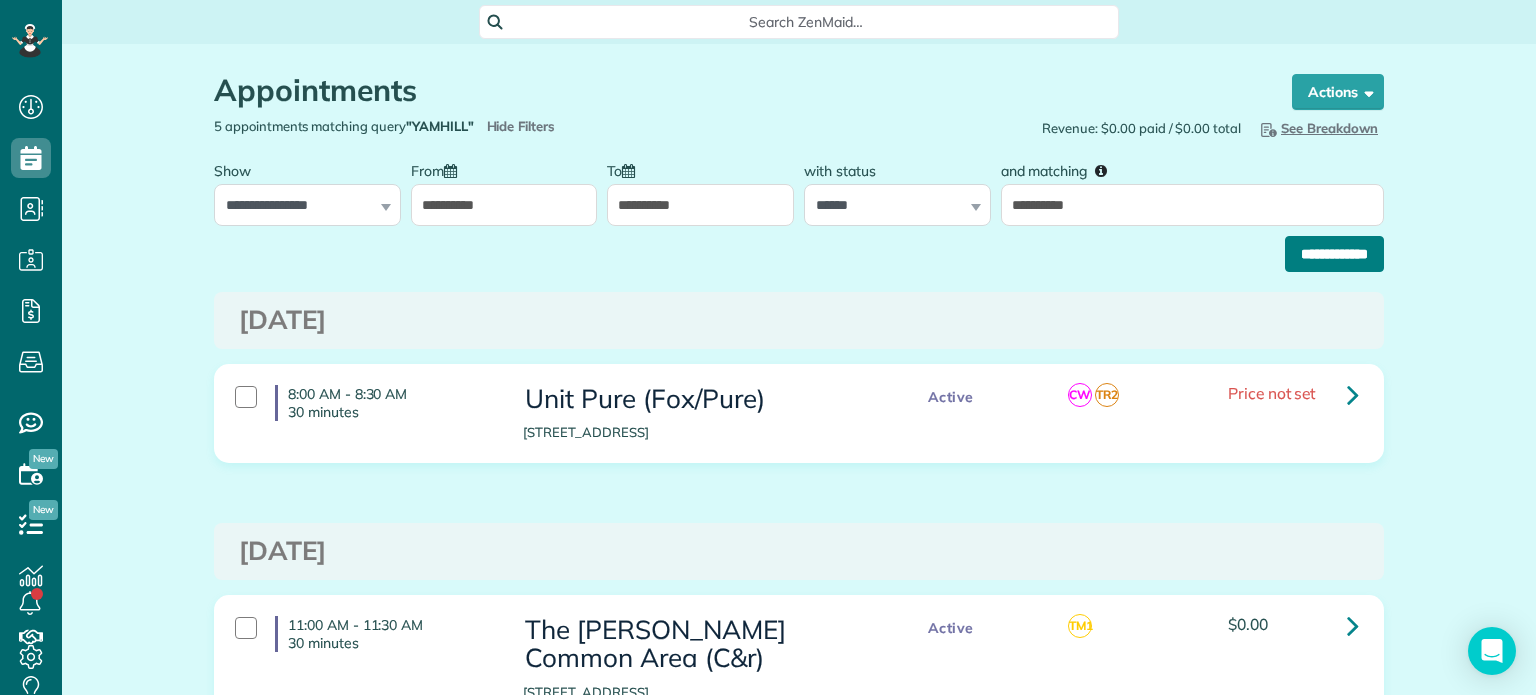 click on "**********" at bounding box center [1334, 254] 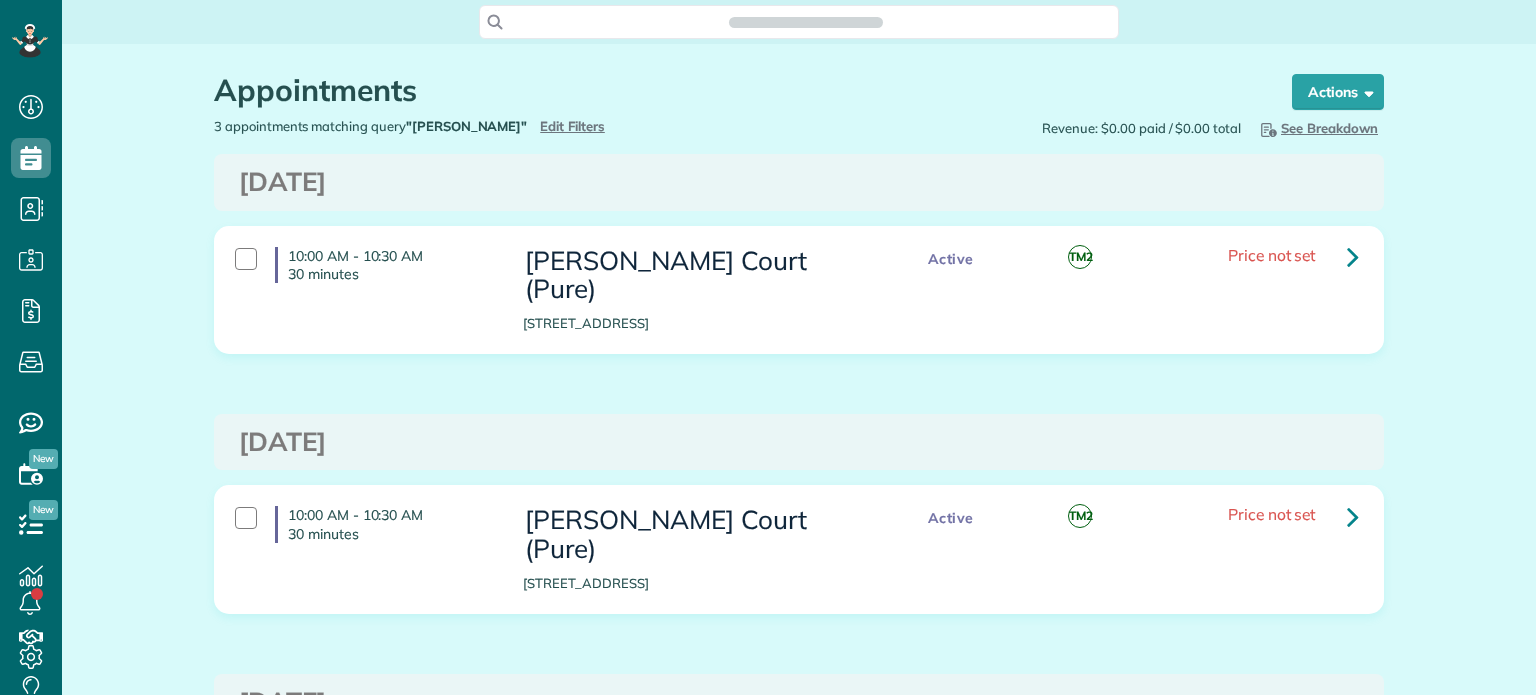 scroll, scrollTop: 0, scrollLeft: 0, axis: both 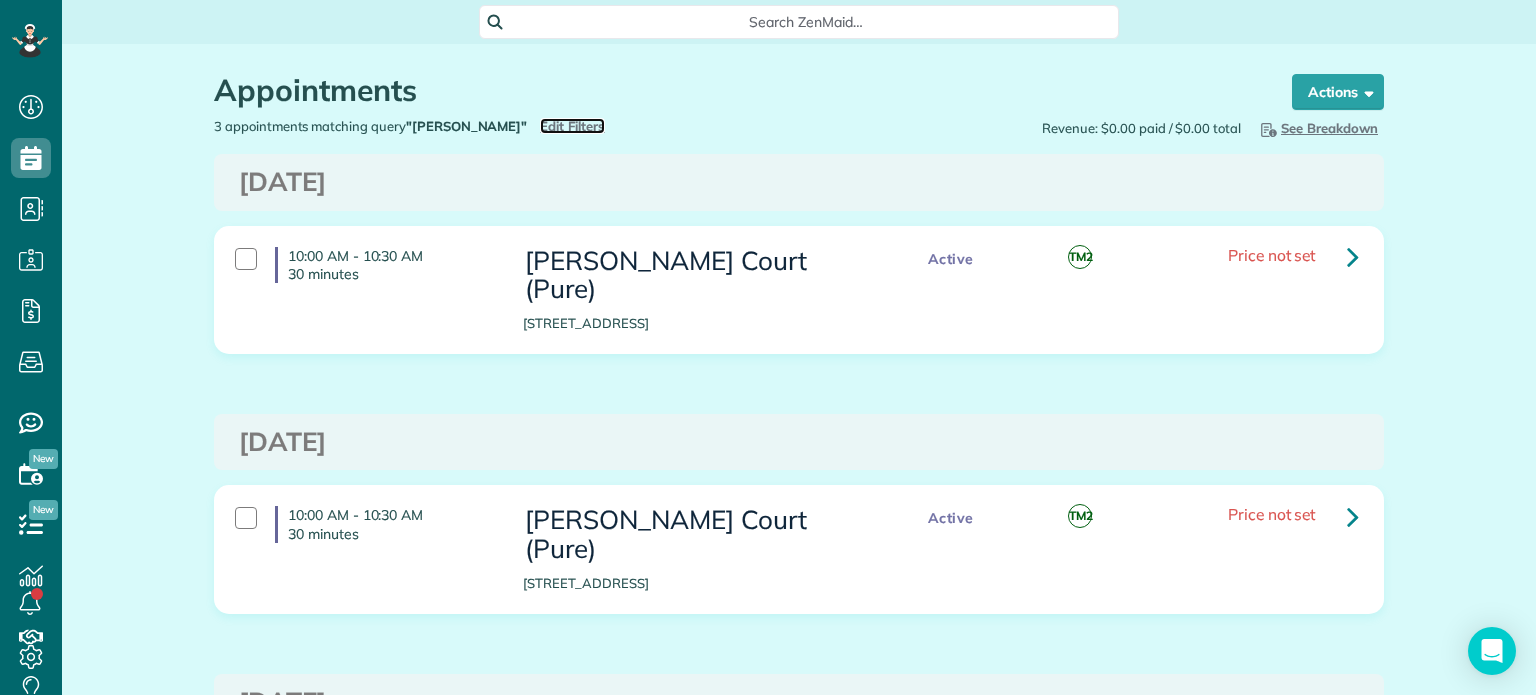 click on "Edit Filters" at bounding box center (572, 126) 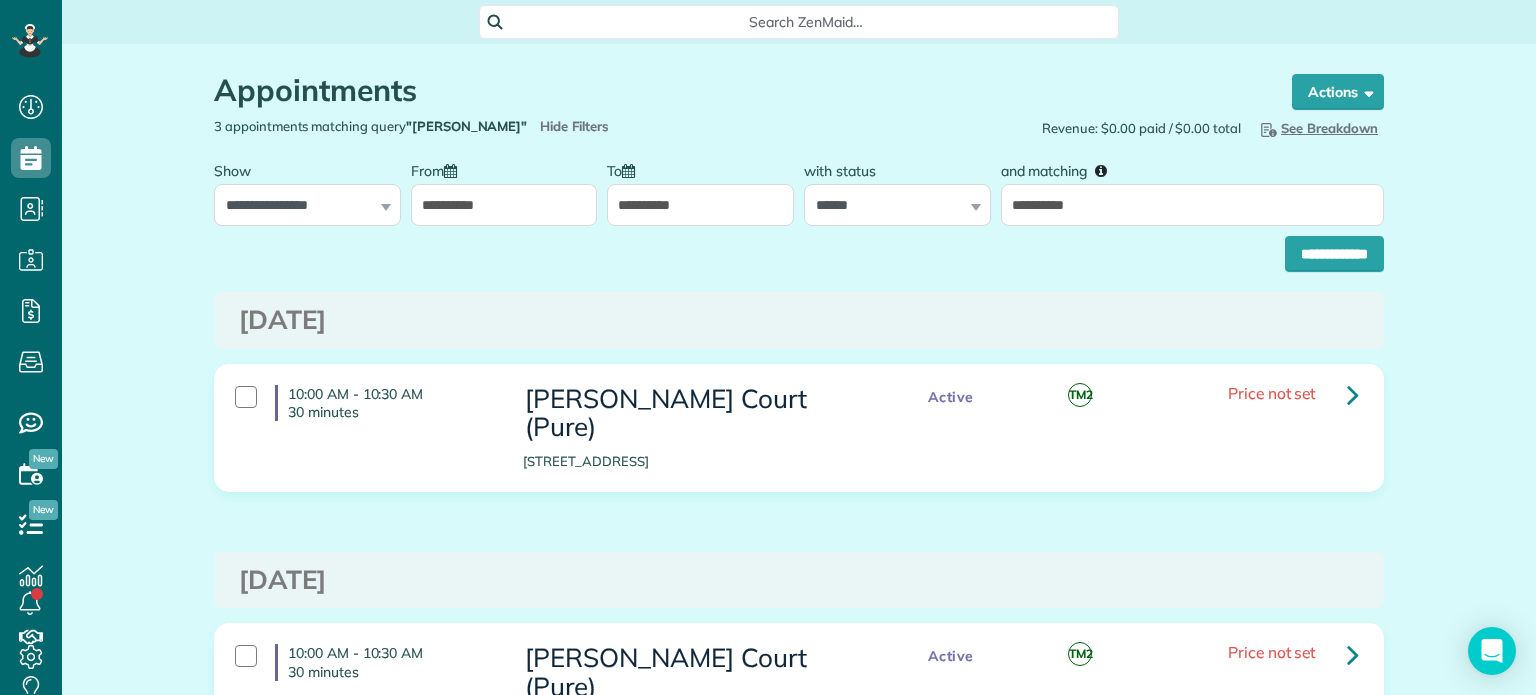 click on "**********" at bounding box center [504, 205] 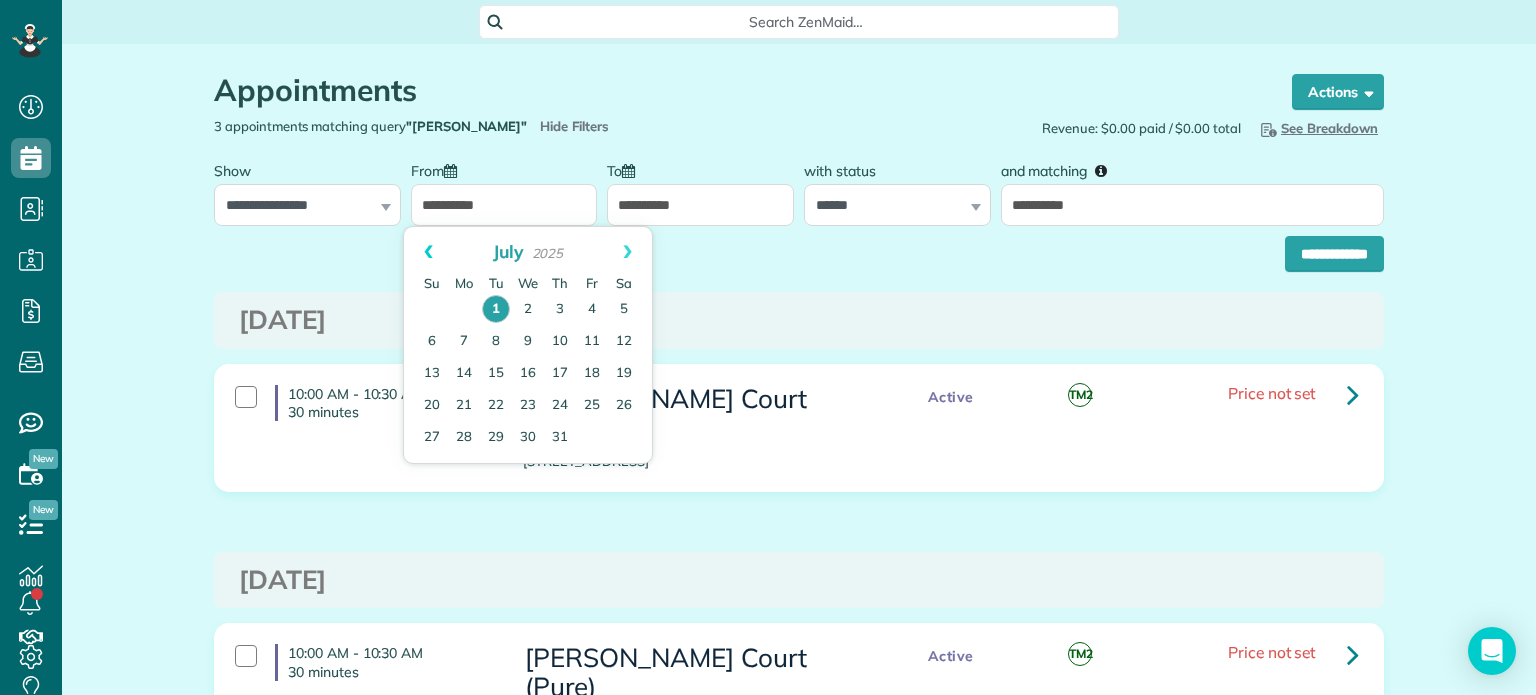 click on "Prev" at bounding box center [428, 252] 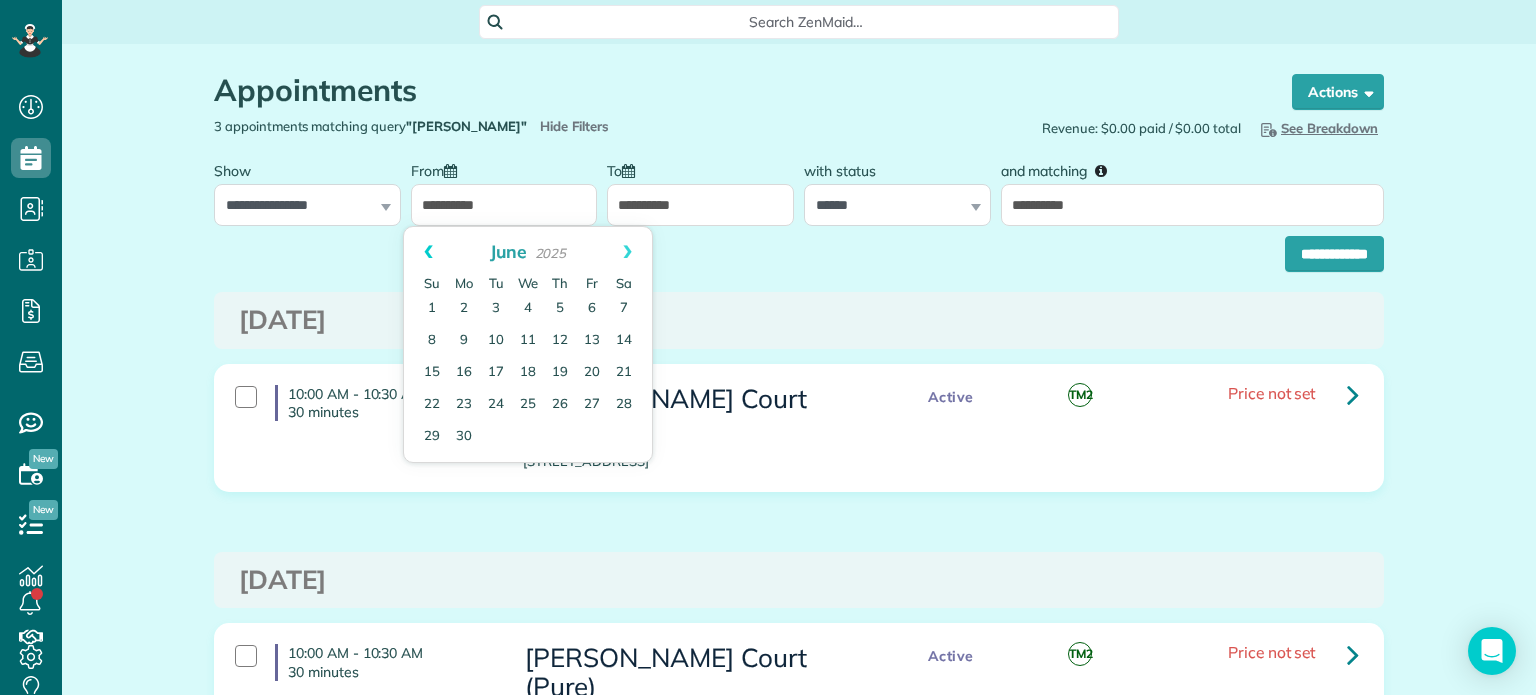 click on "Prev" at bounding box center [428, 252] 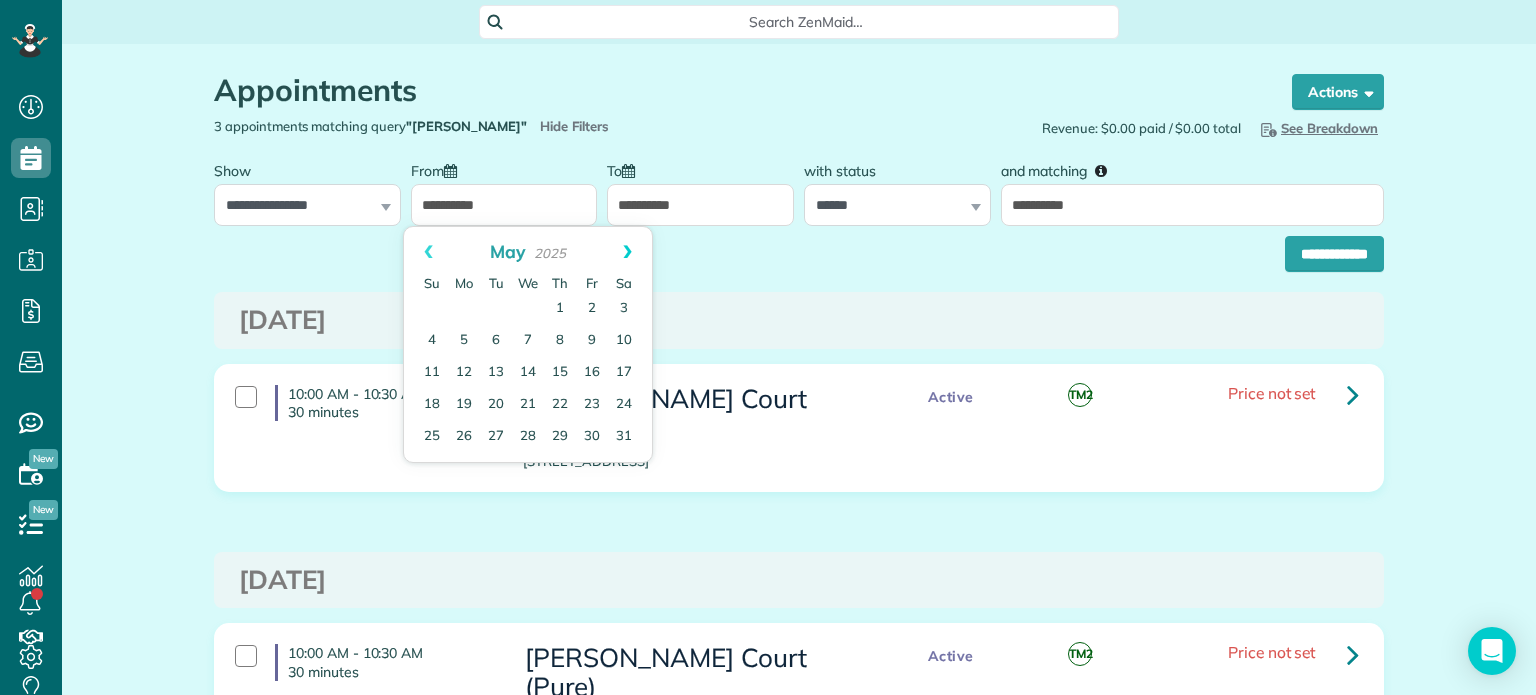 click on "Next" at bounding box center [627, 252] 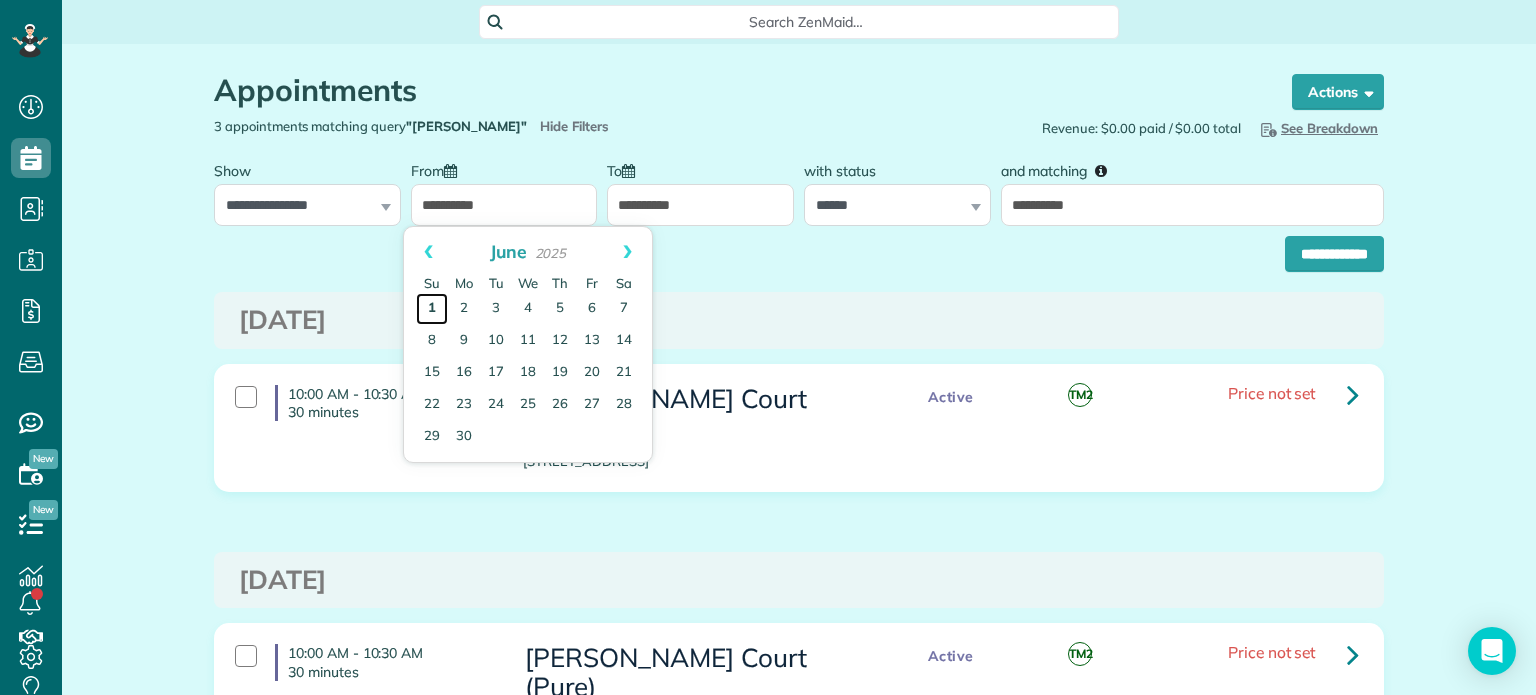 click on "1" at bounding box center (432, 309) 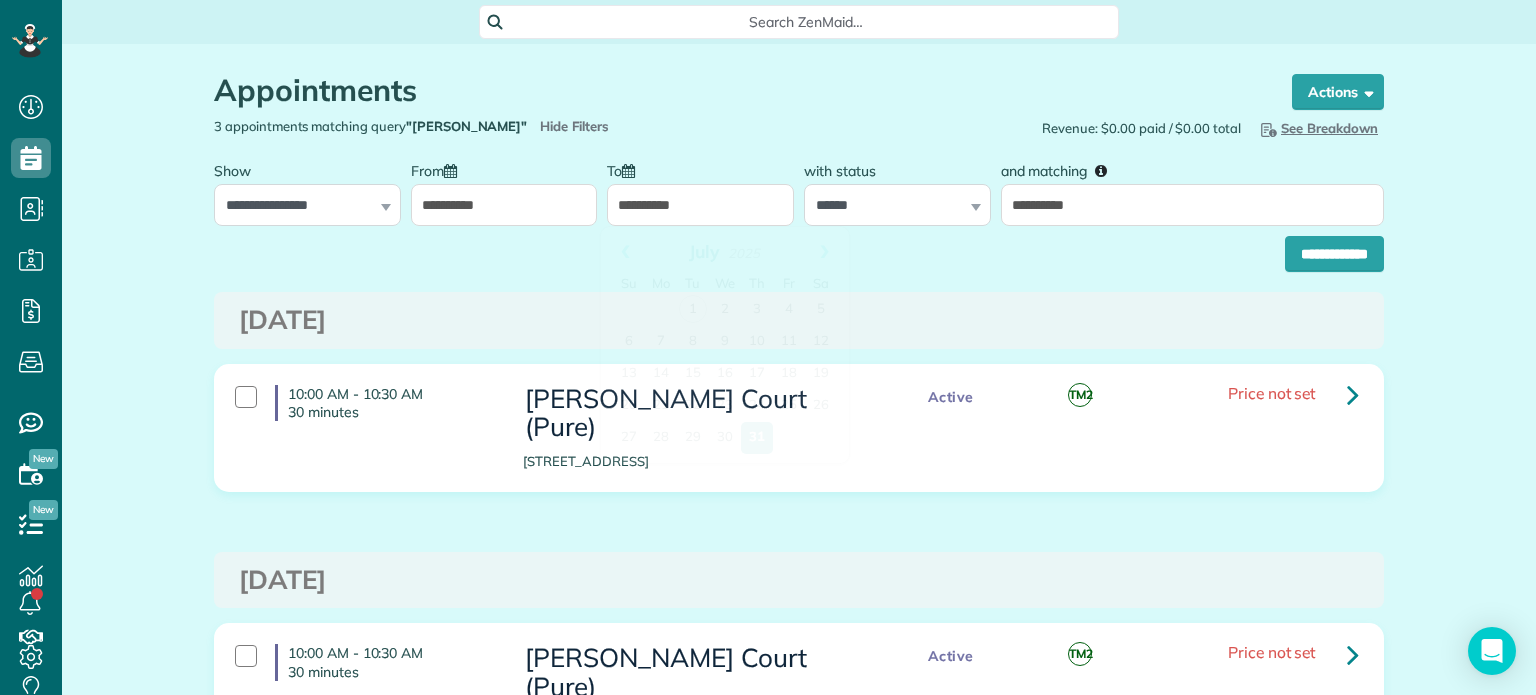 click on "**********" at bounding box center [700, 205] 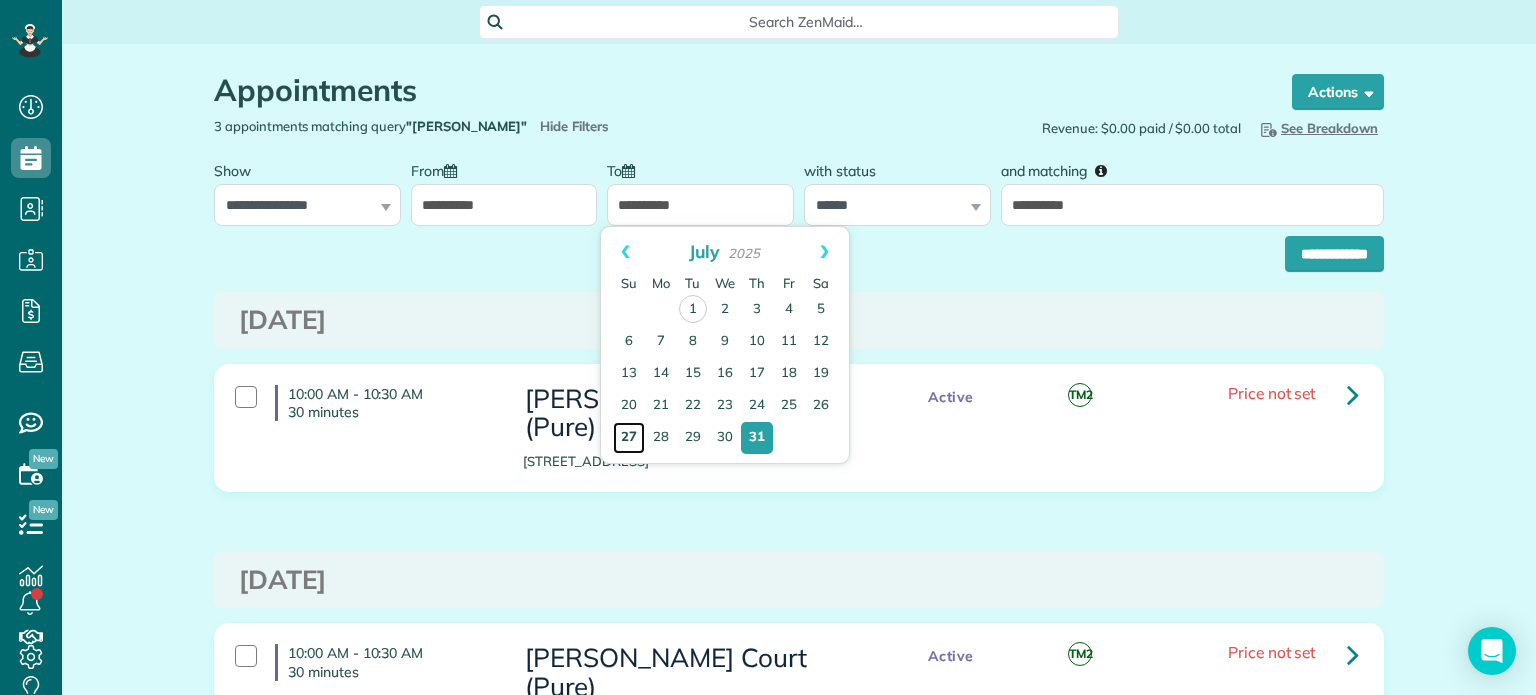 click on "27" at bounding box center (629, 438) 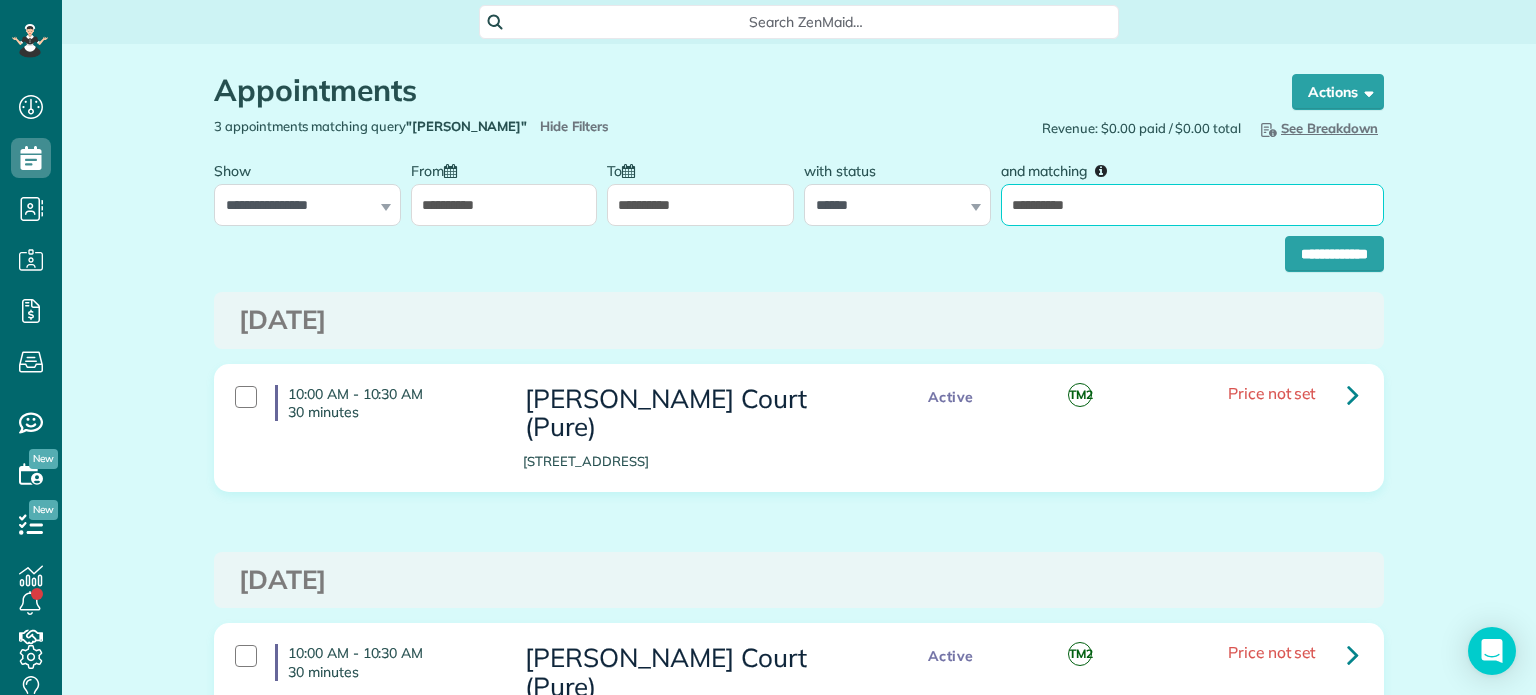 drag, startPoint x: 1177, startPoint y: 210, endPoint x: 990, endPoint y: 214, distance: 187.04277 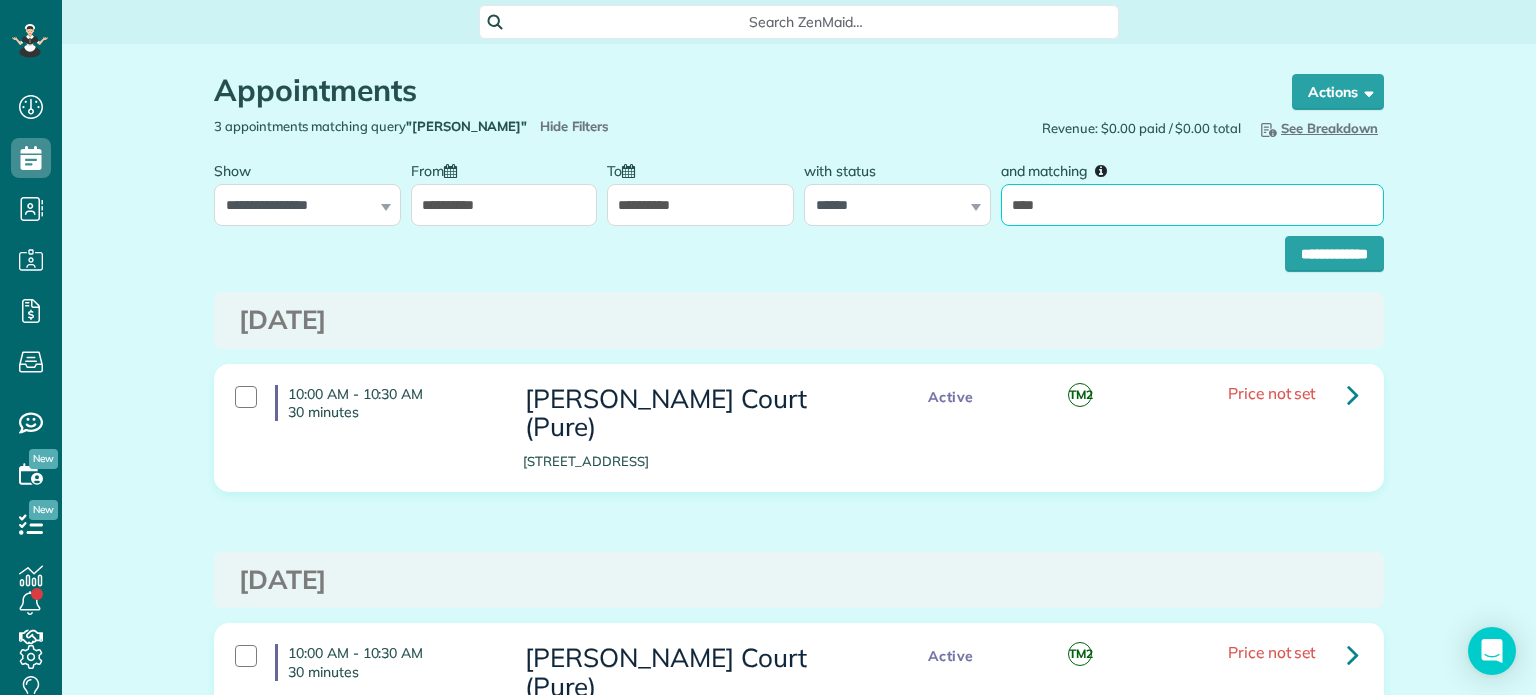 type on "****" 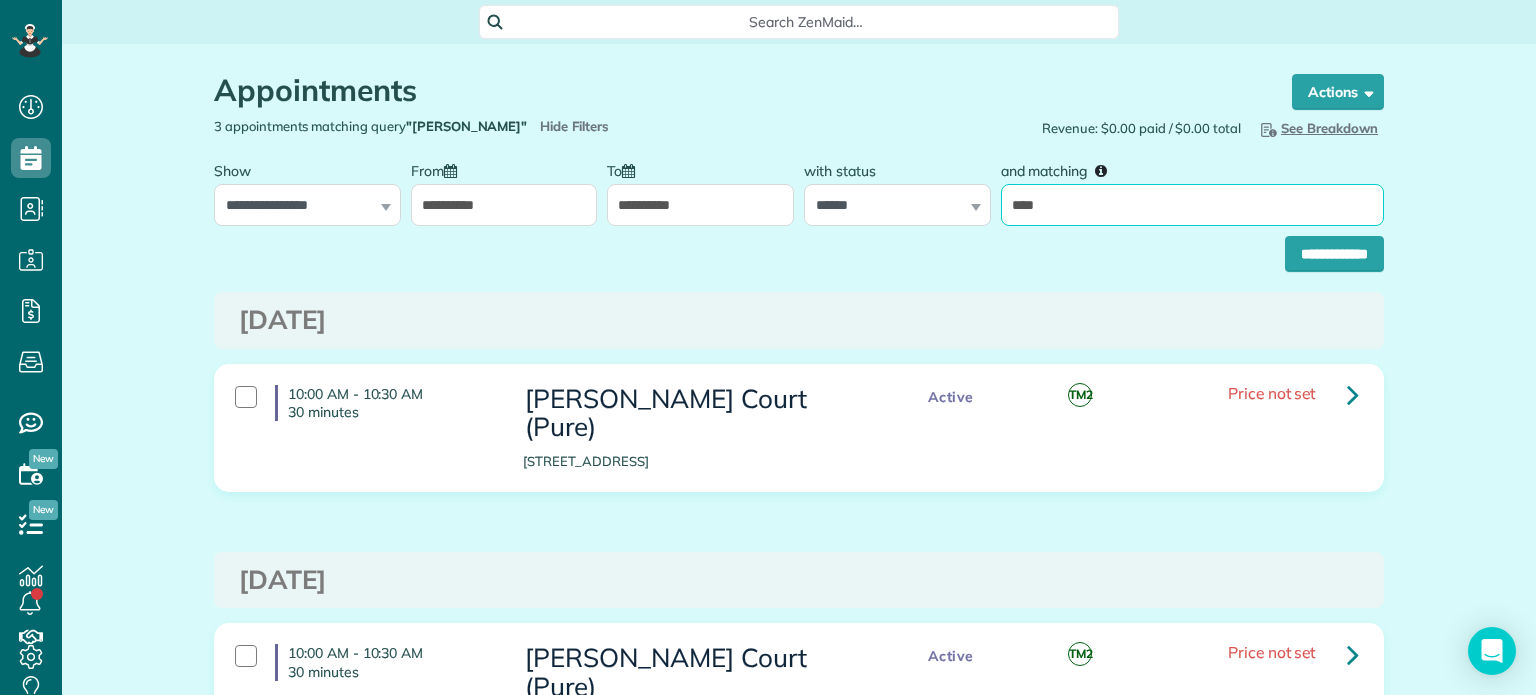 click on "**********" at bounding box center [1334, 254] 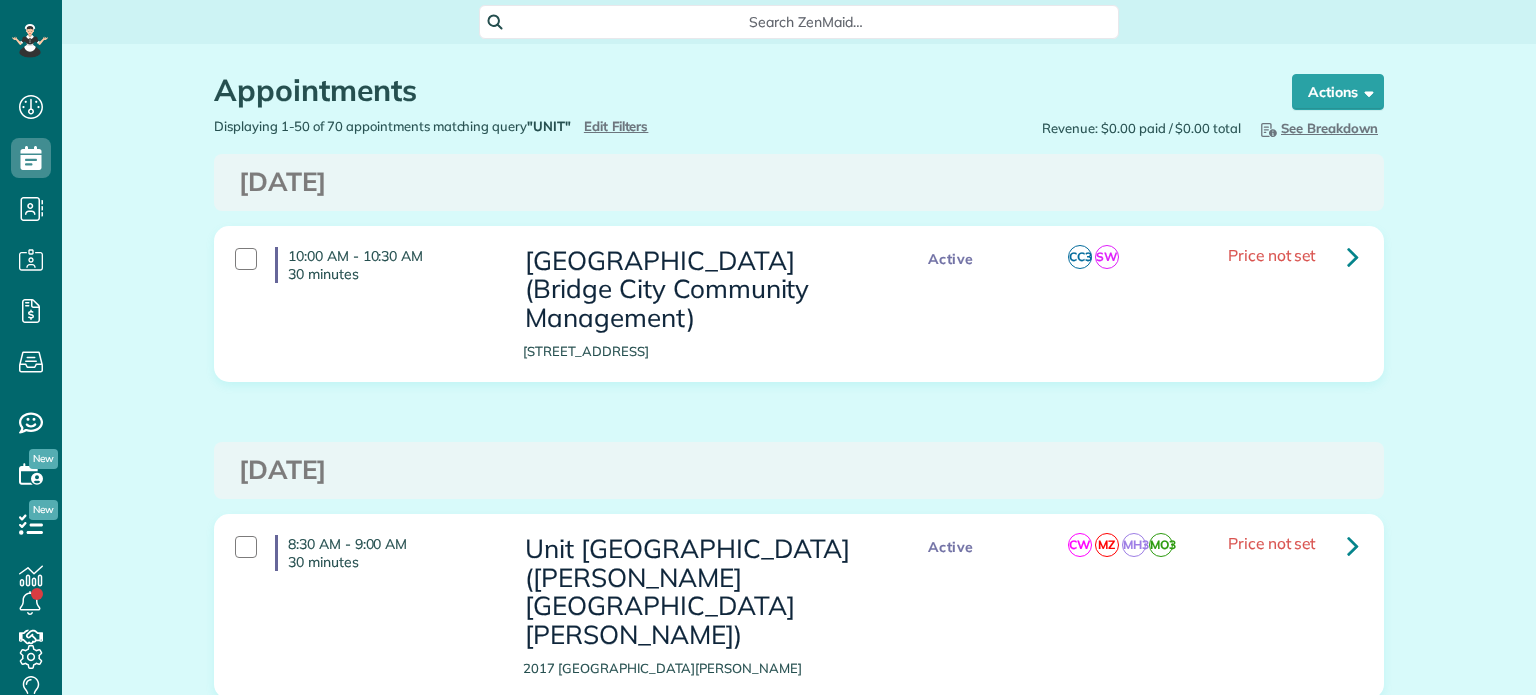 scroll, scrollTop: 0, scrollLeft: 0, axis: both 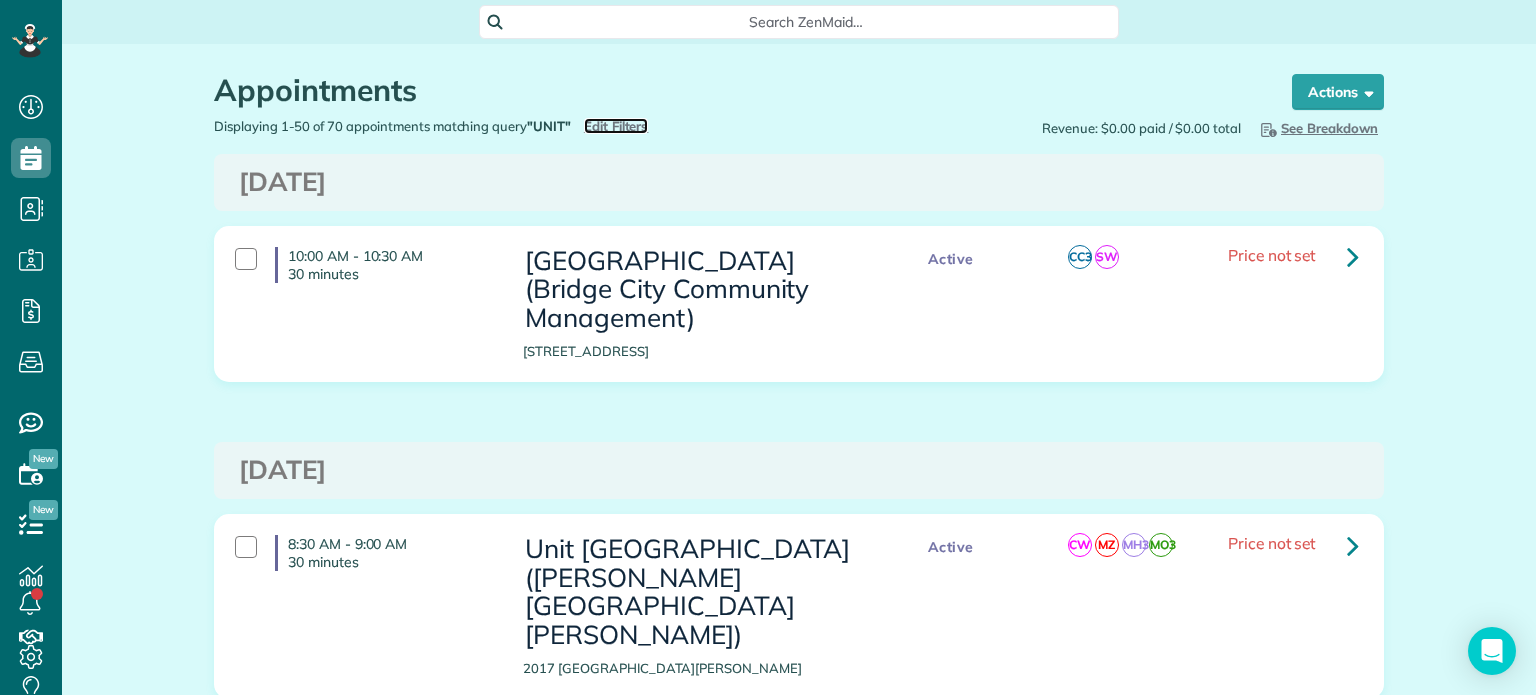click on "Edit Filters" at bounding box center (616, 126) 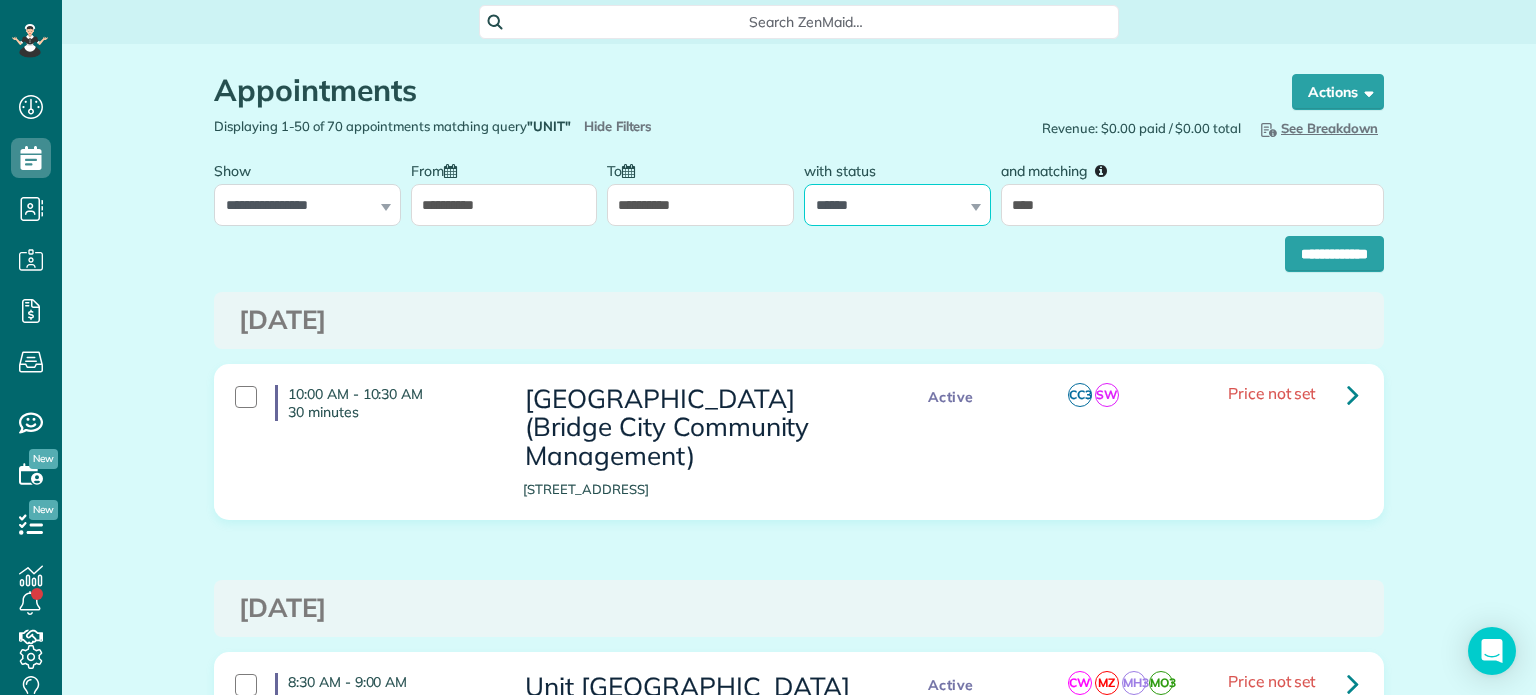 click on "**********" at bounding box center [897, 205] 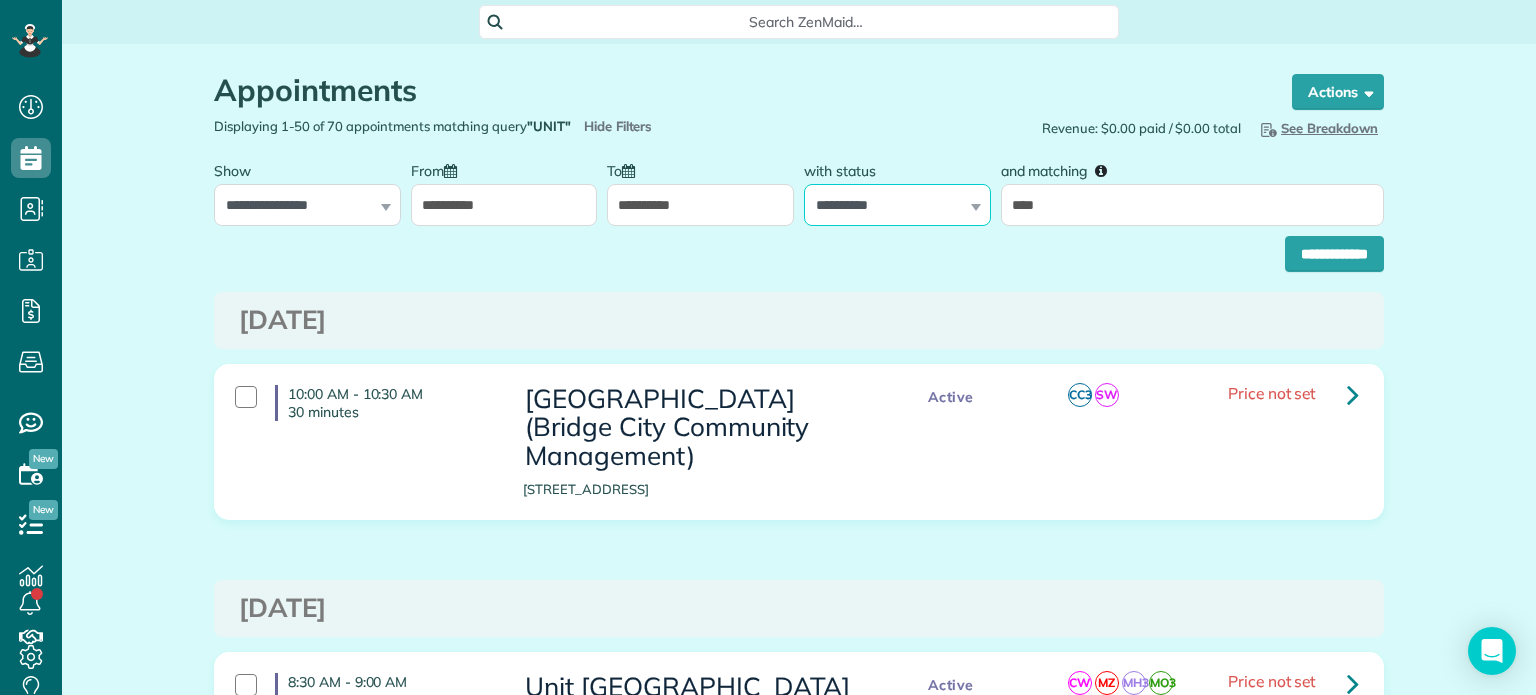 click on "**********" at bounding box center [897, 205] 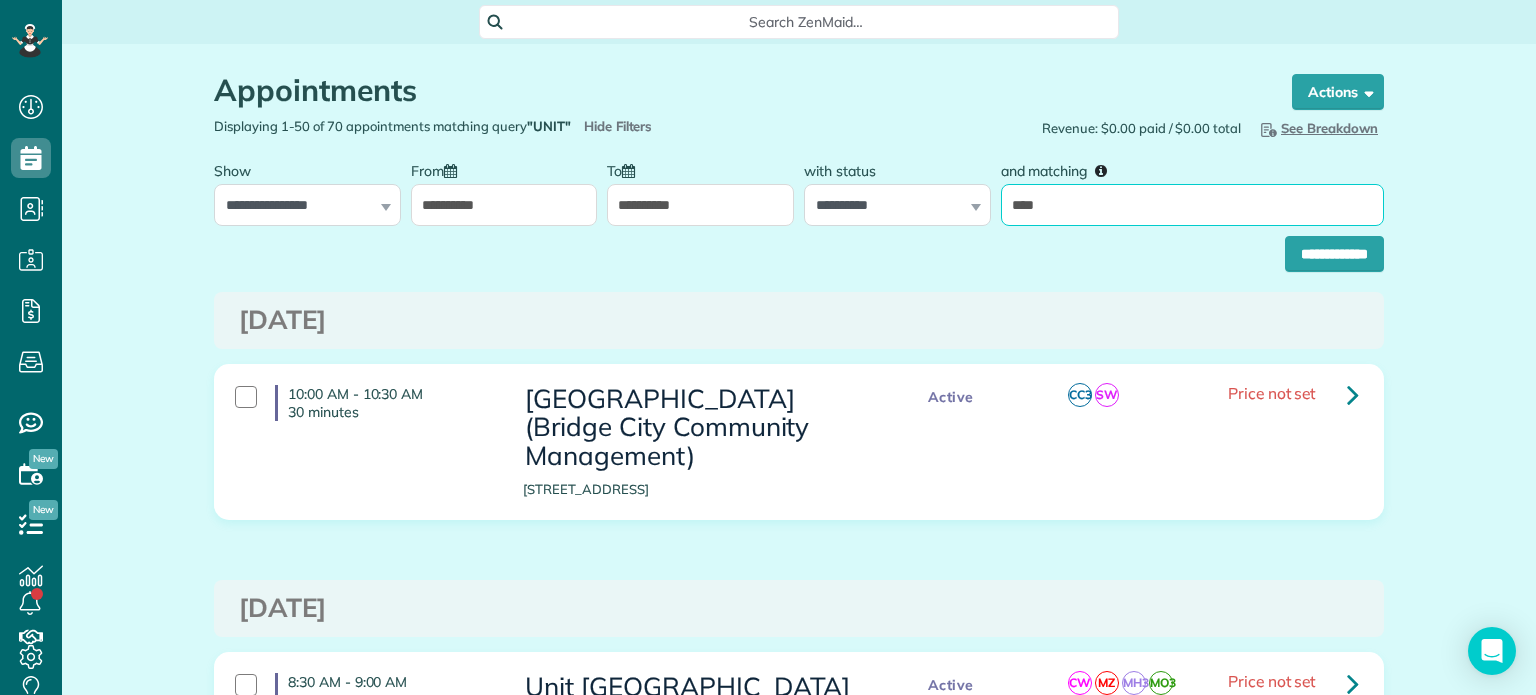 click on "****" at bounding box center [1192, 205] 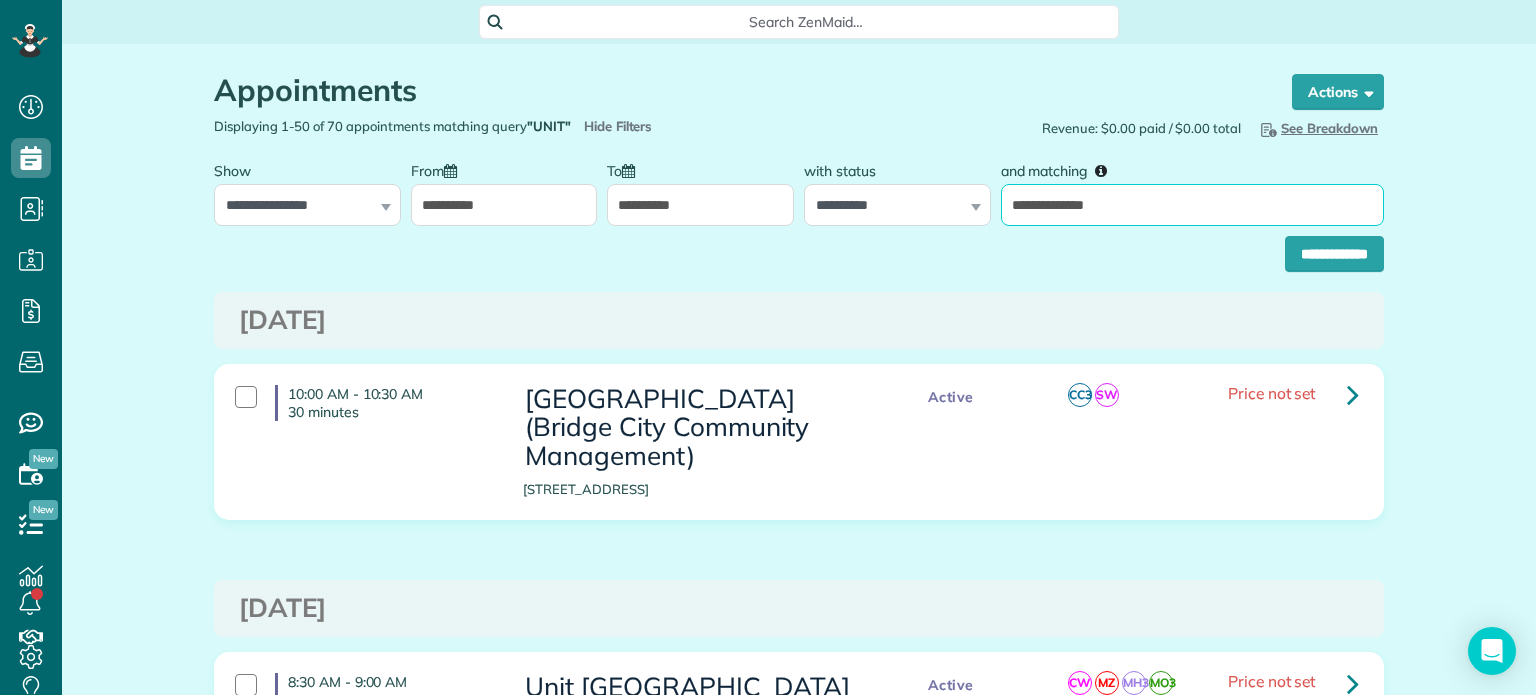 type on "**********" 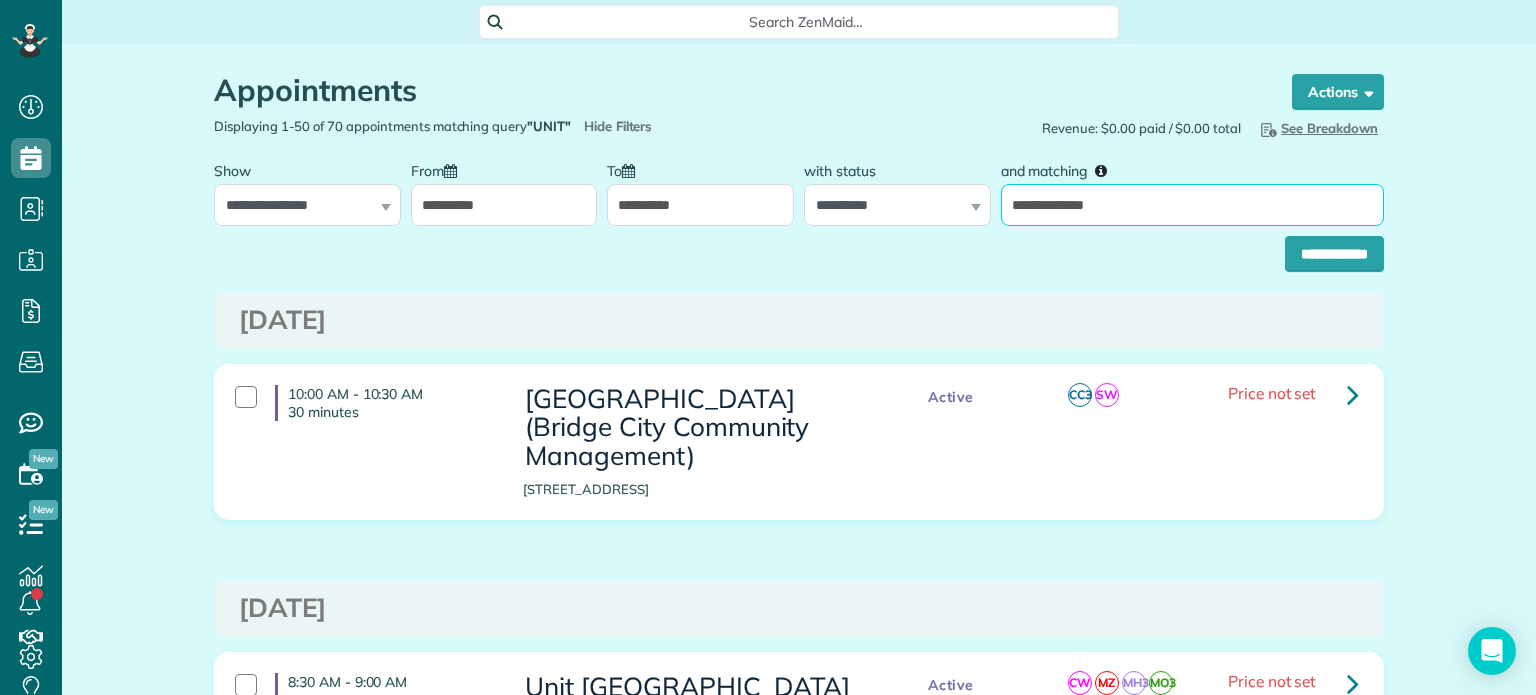 click on "**********" at bounding box center [1334, 254] 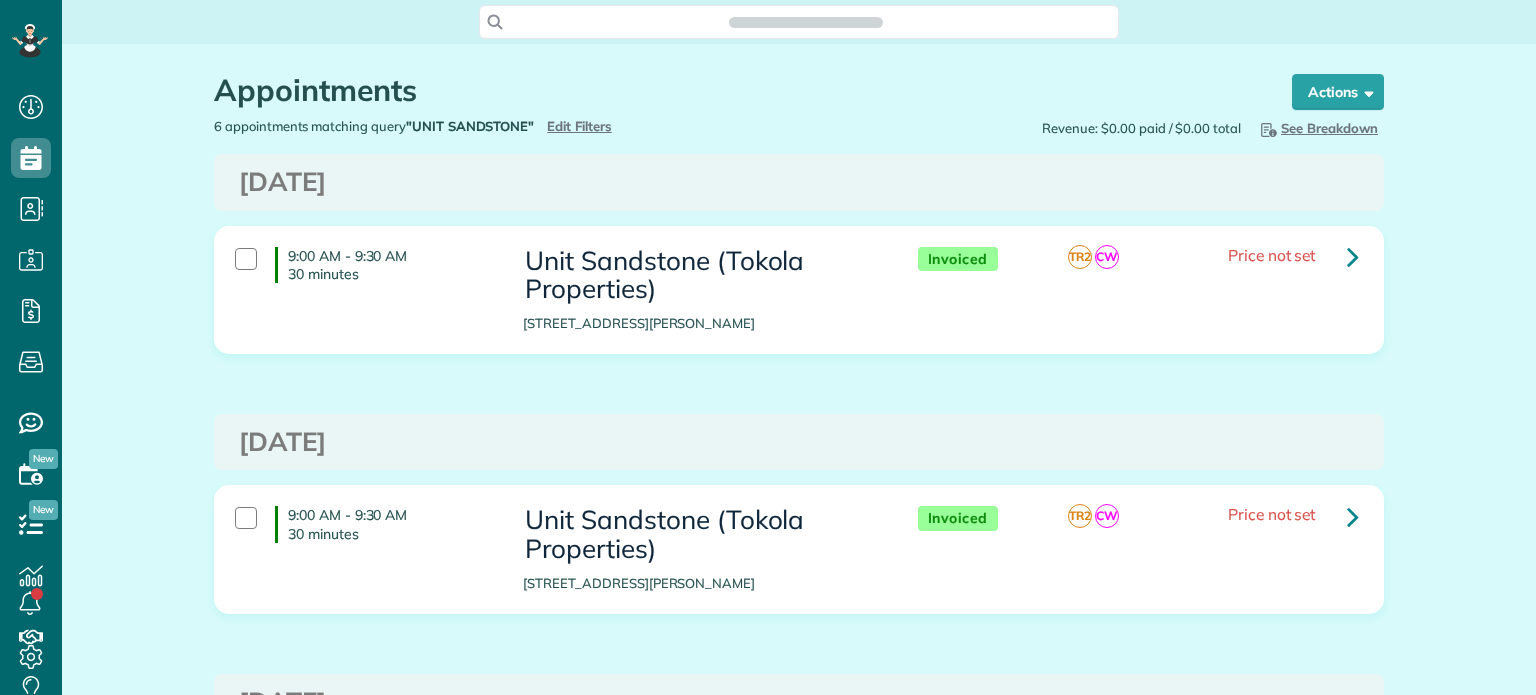 scroll, scrollTop: 0, scrollLeft: 0, axis: both 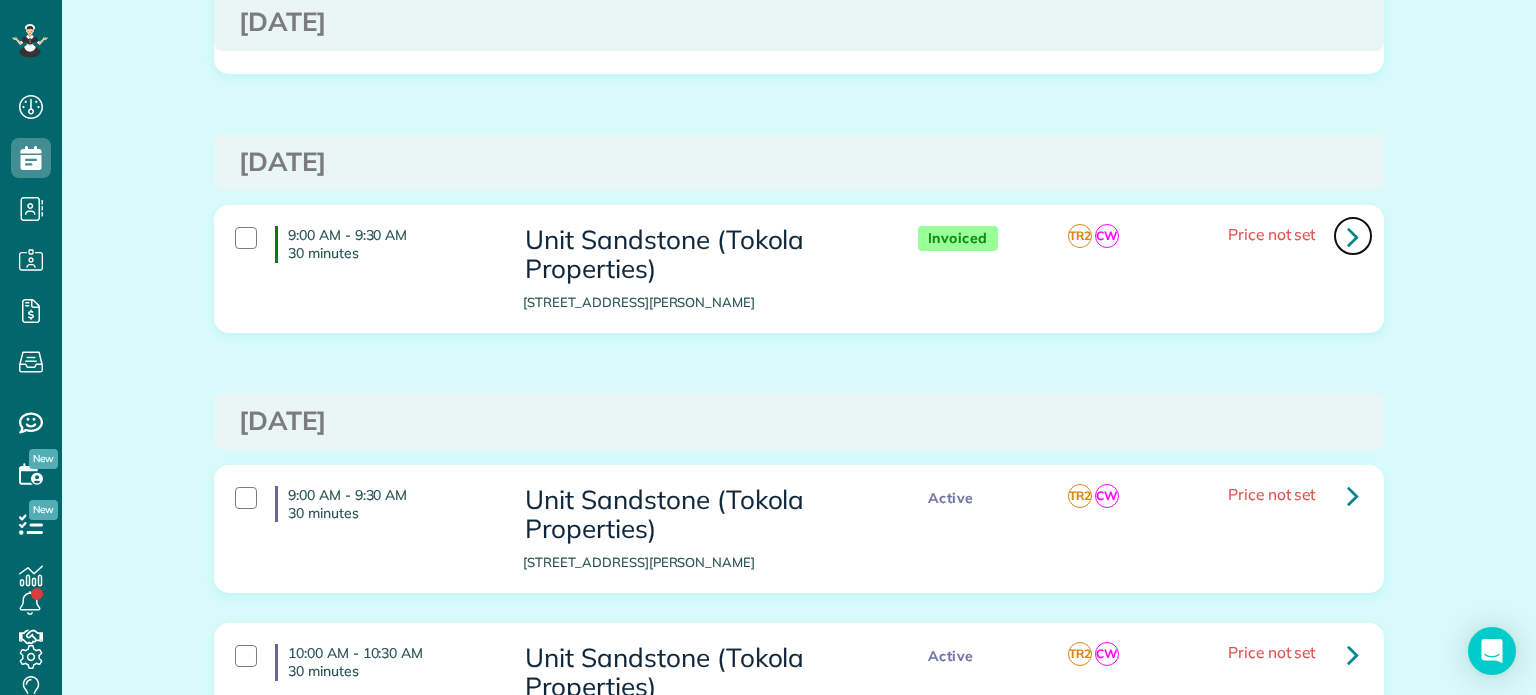 click at bounding box center [1353, 236] 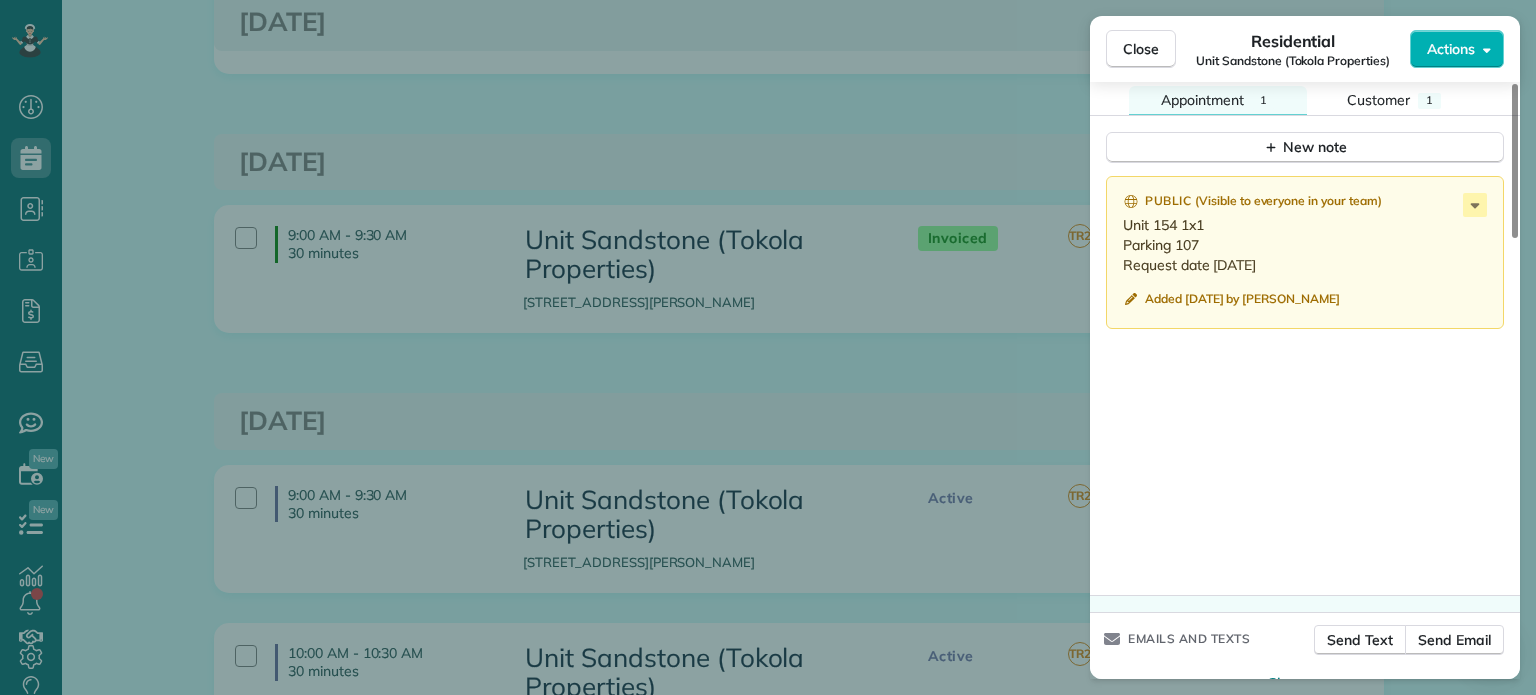 scroll, scrollTop: 1700, scrollLeft: 0, axis: vertical 